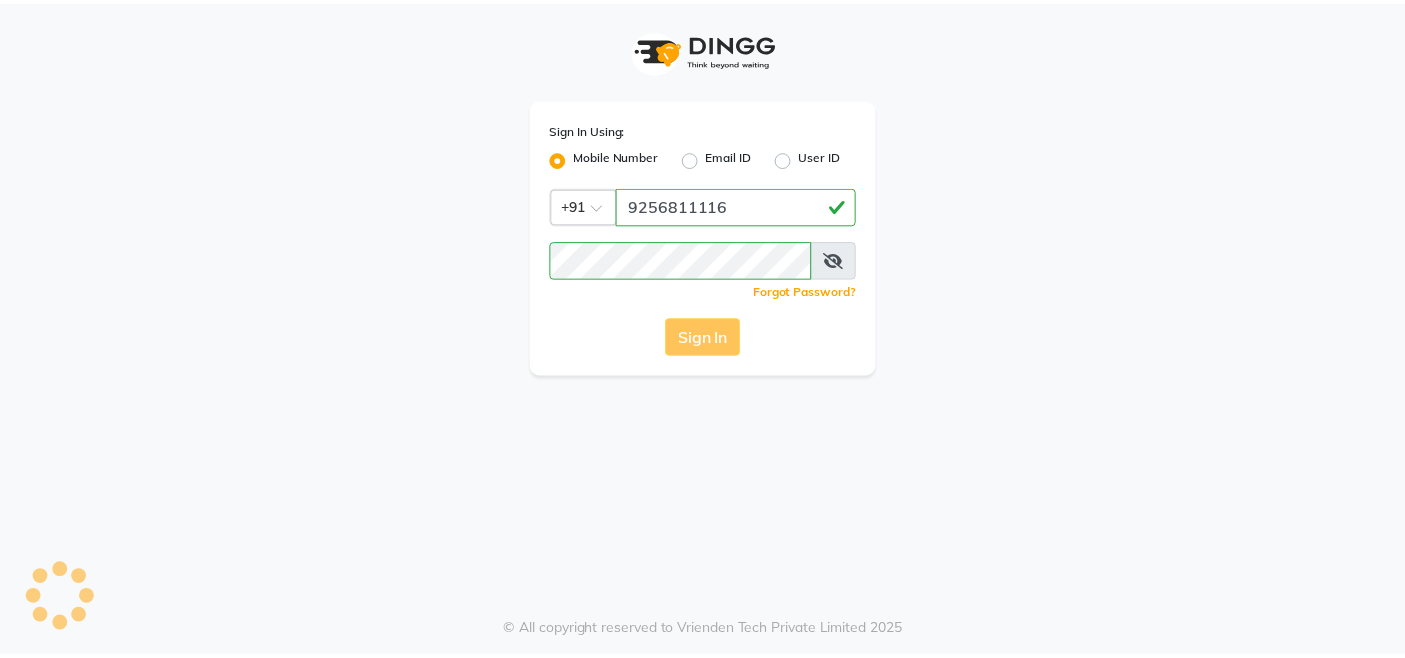 scroll, scrollTop: 0, scrollLeft: 0, axis: both 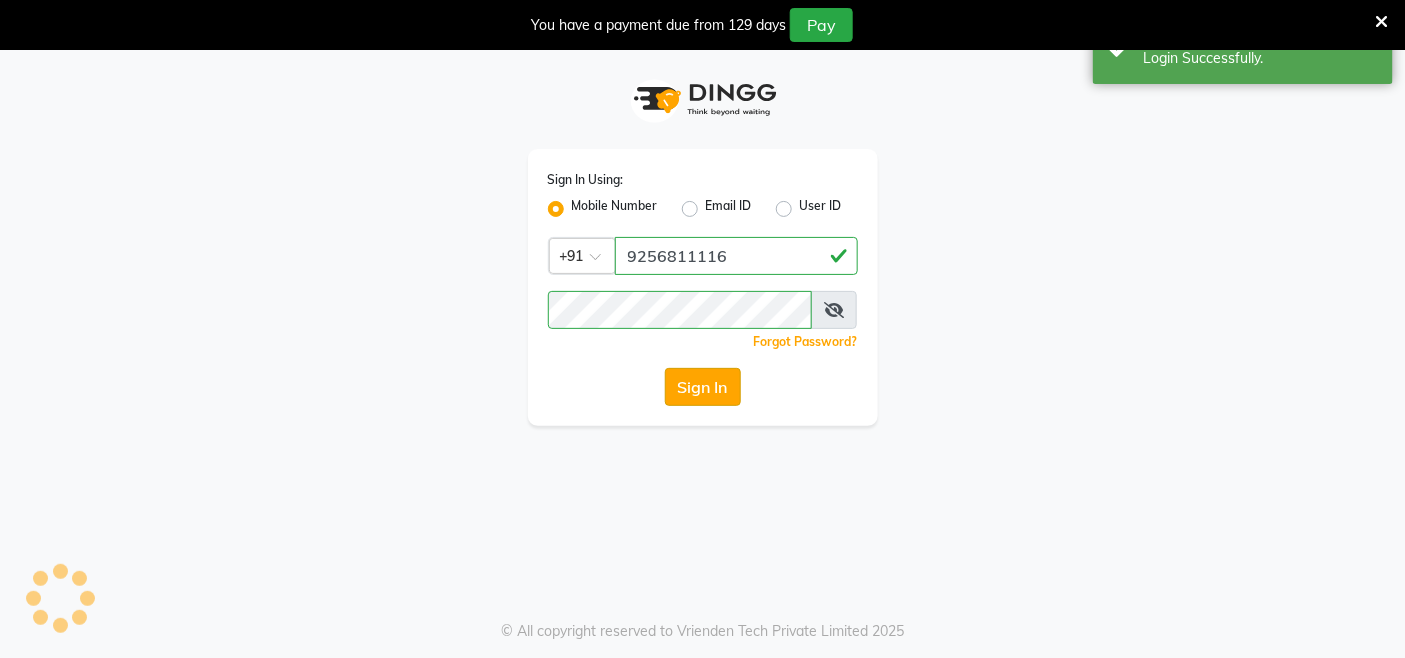 select on "75" 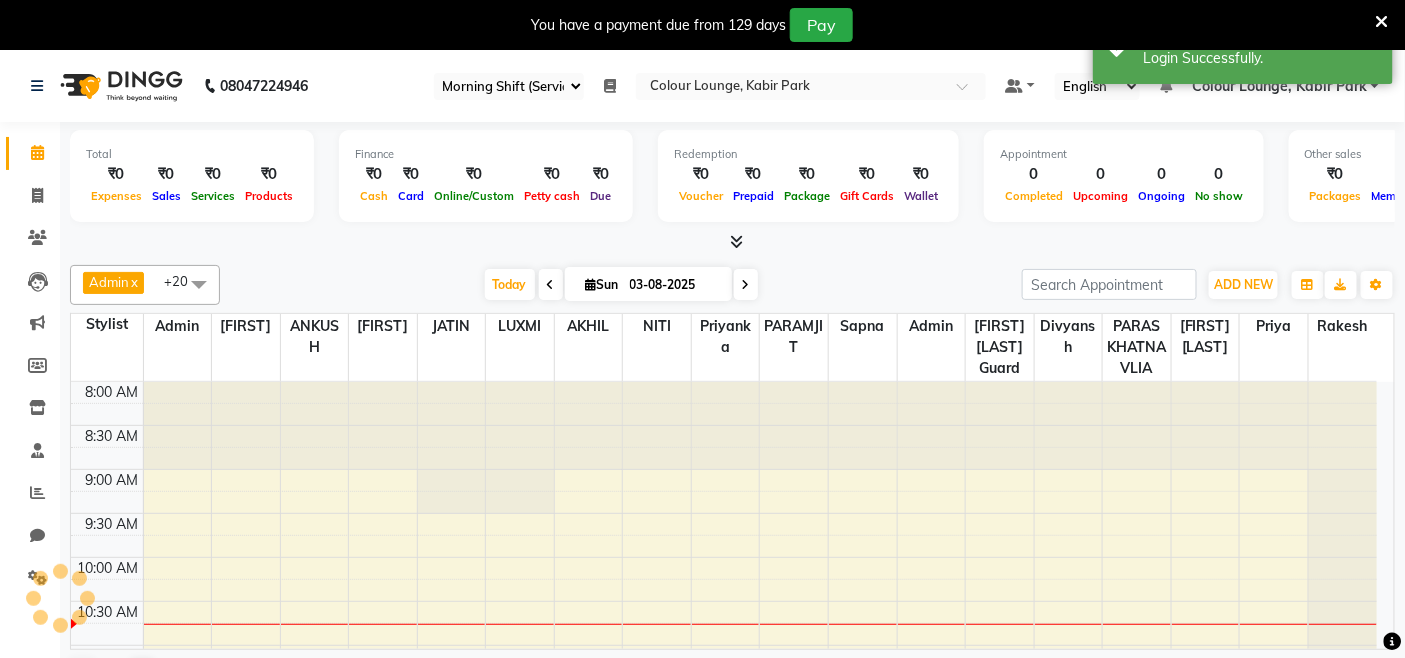 scroll, scrollTop: 0, scrollLeft: 0, axis: both 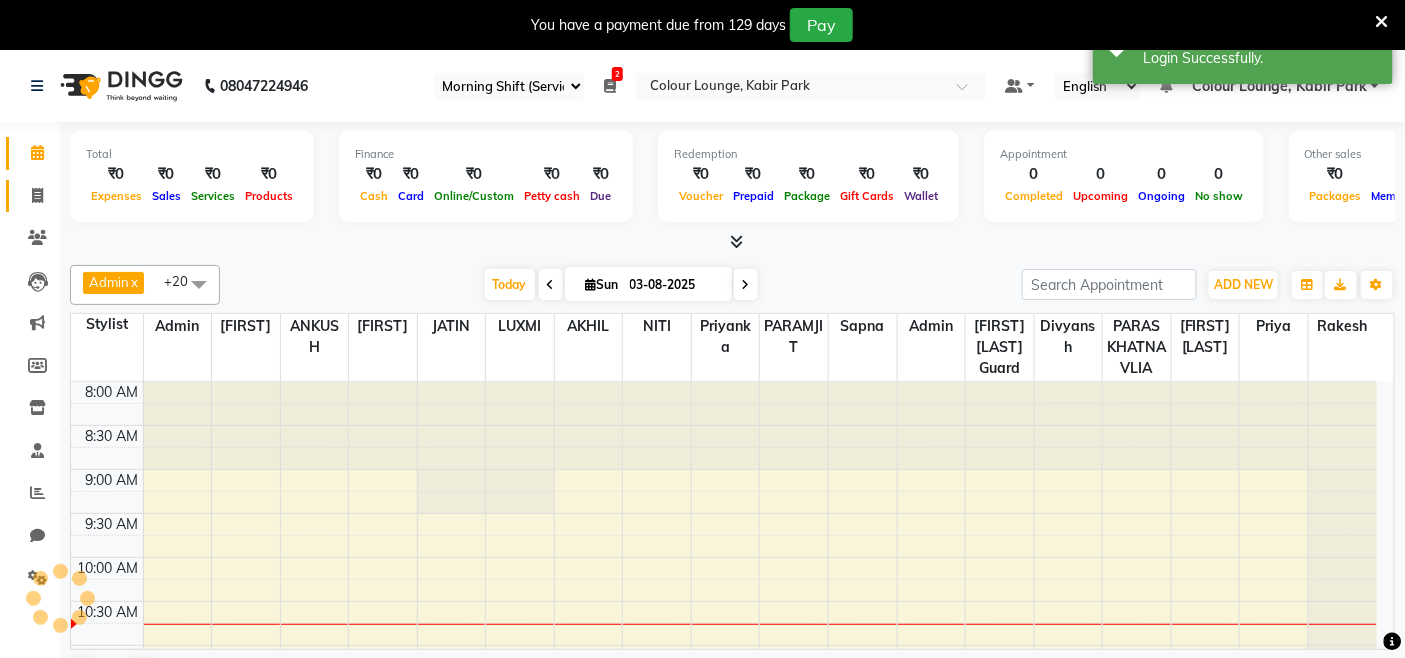 click 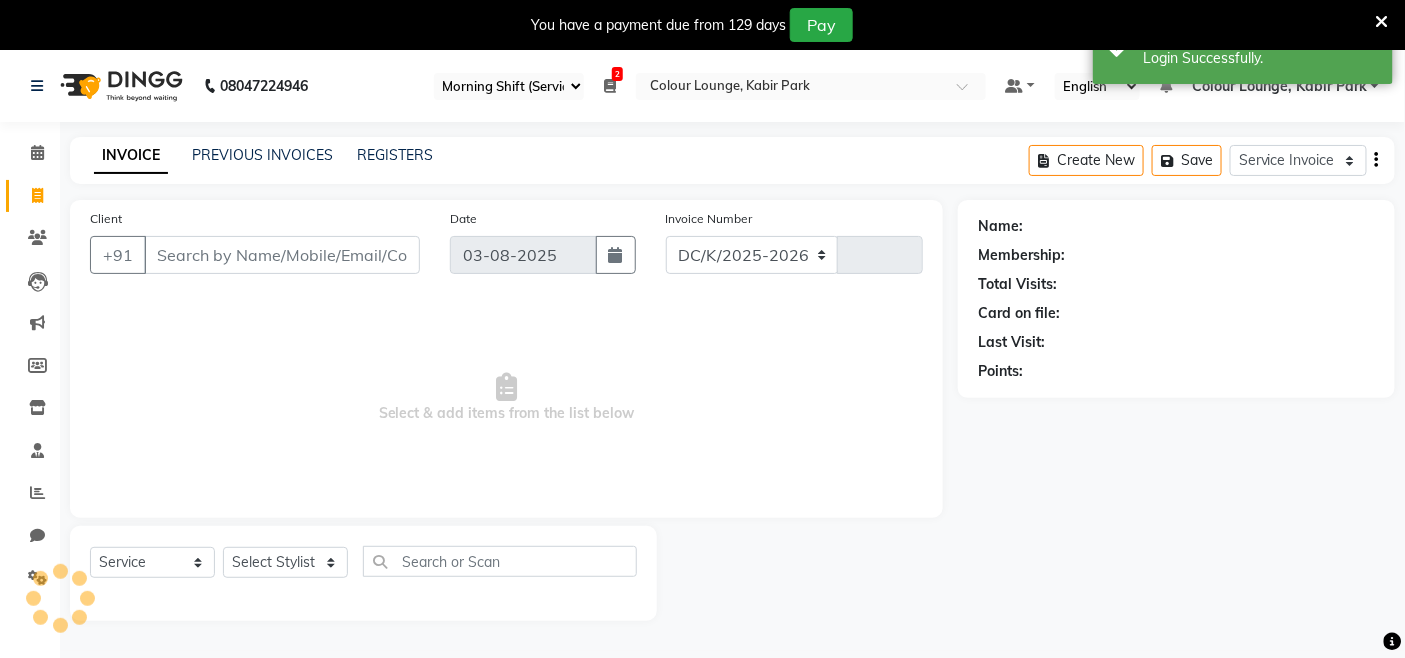 select on "8015" 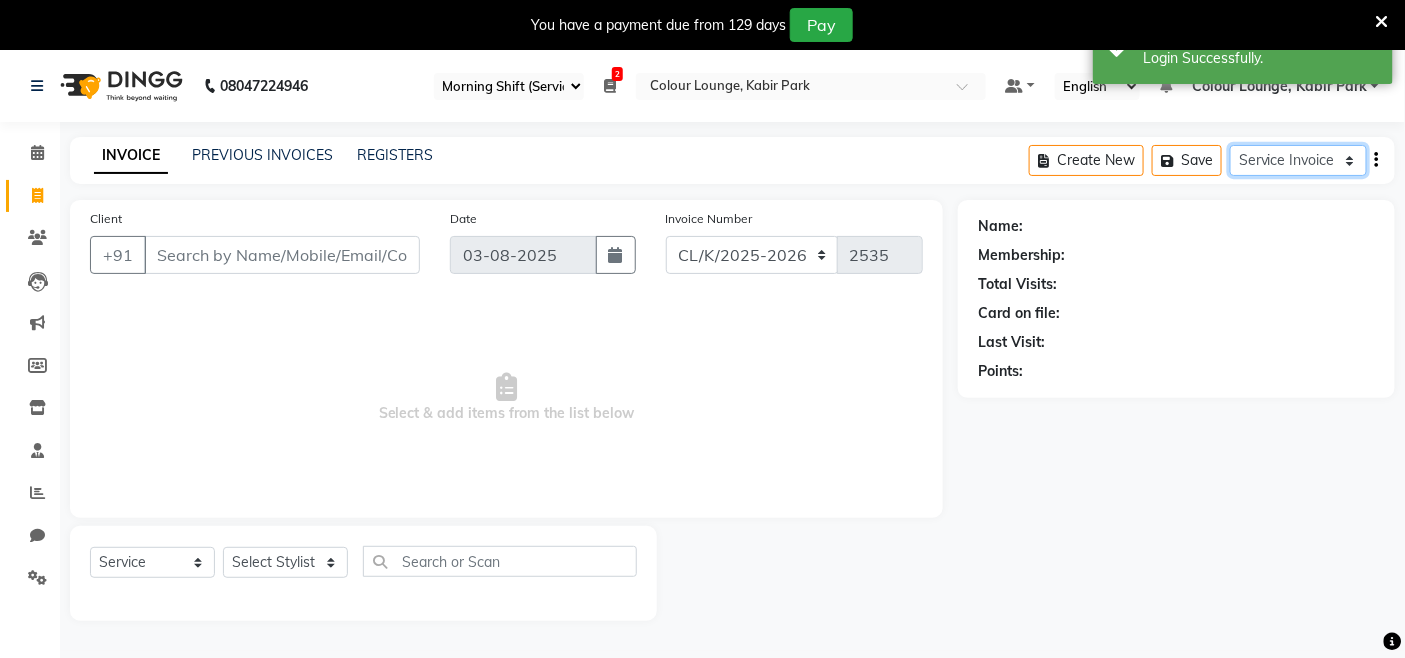 click on "Service Invoice Product Invoice" 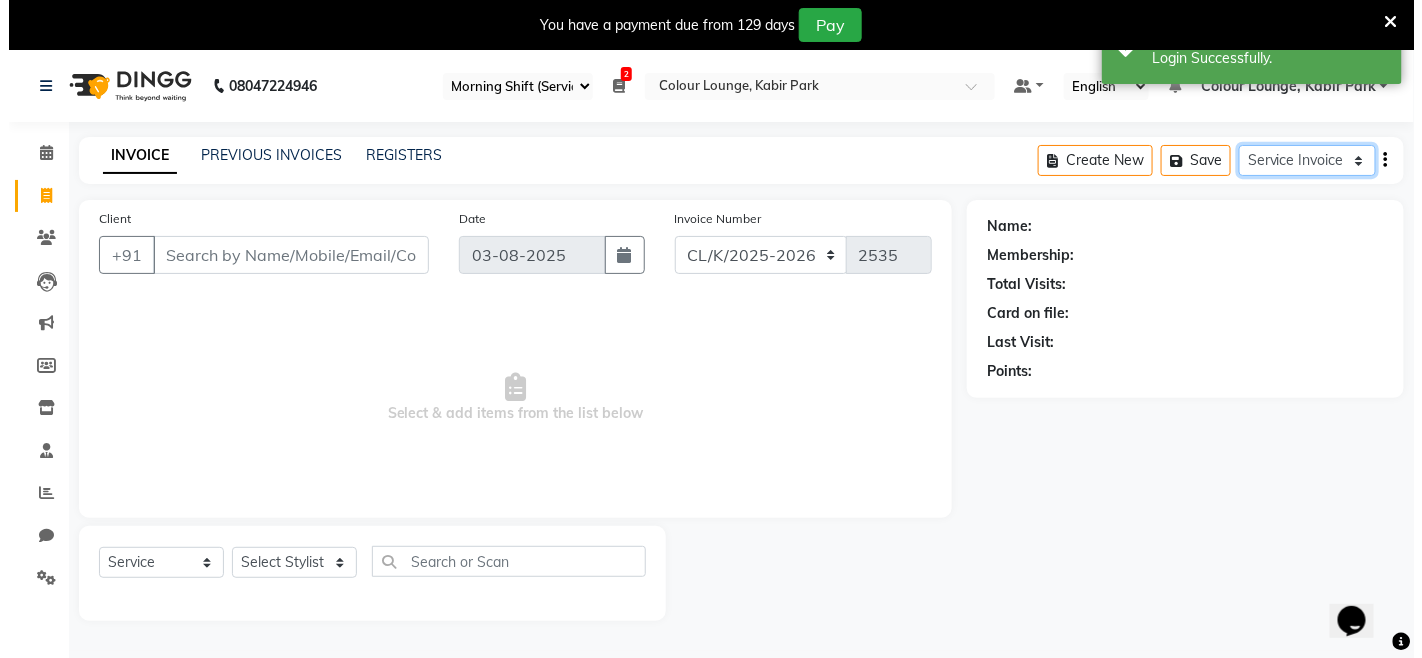 scroll, scrollTop: 0, scrollLeft: 0, axis: both 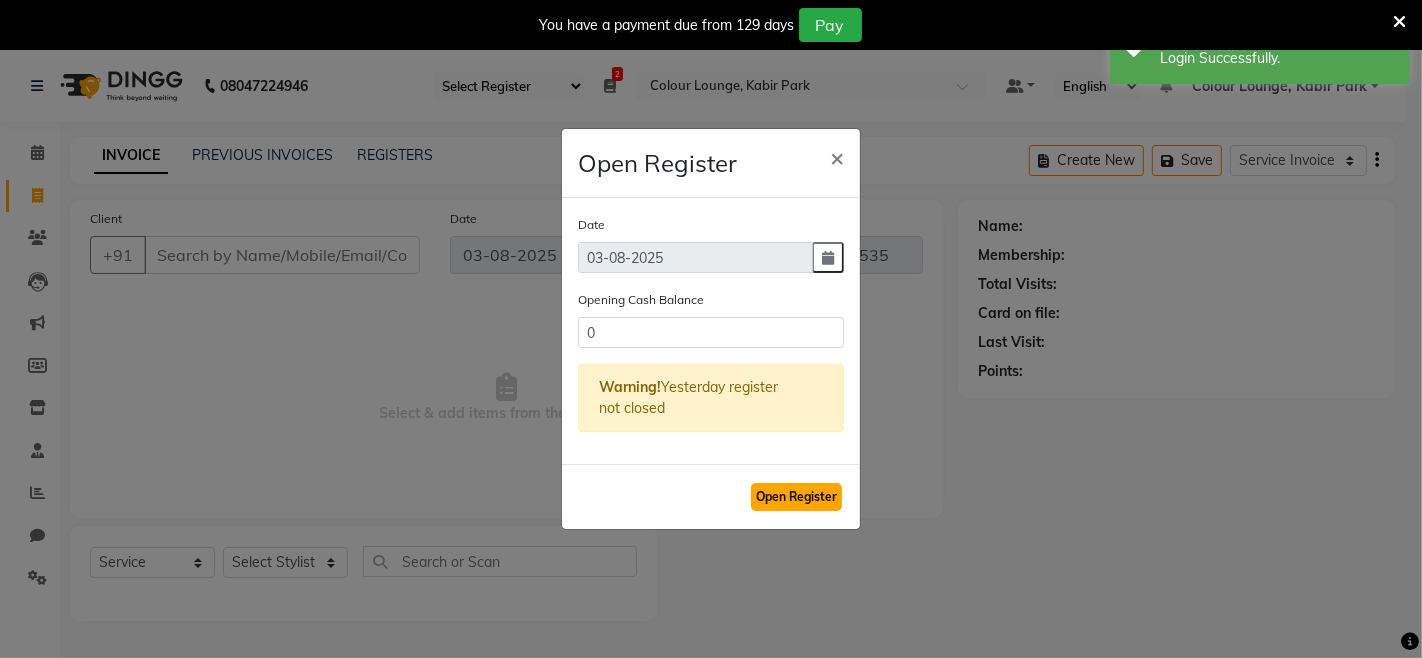 click on "Open Register" 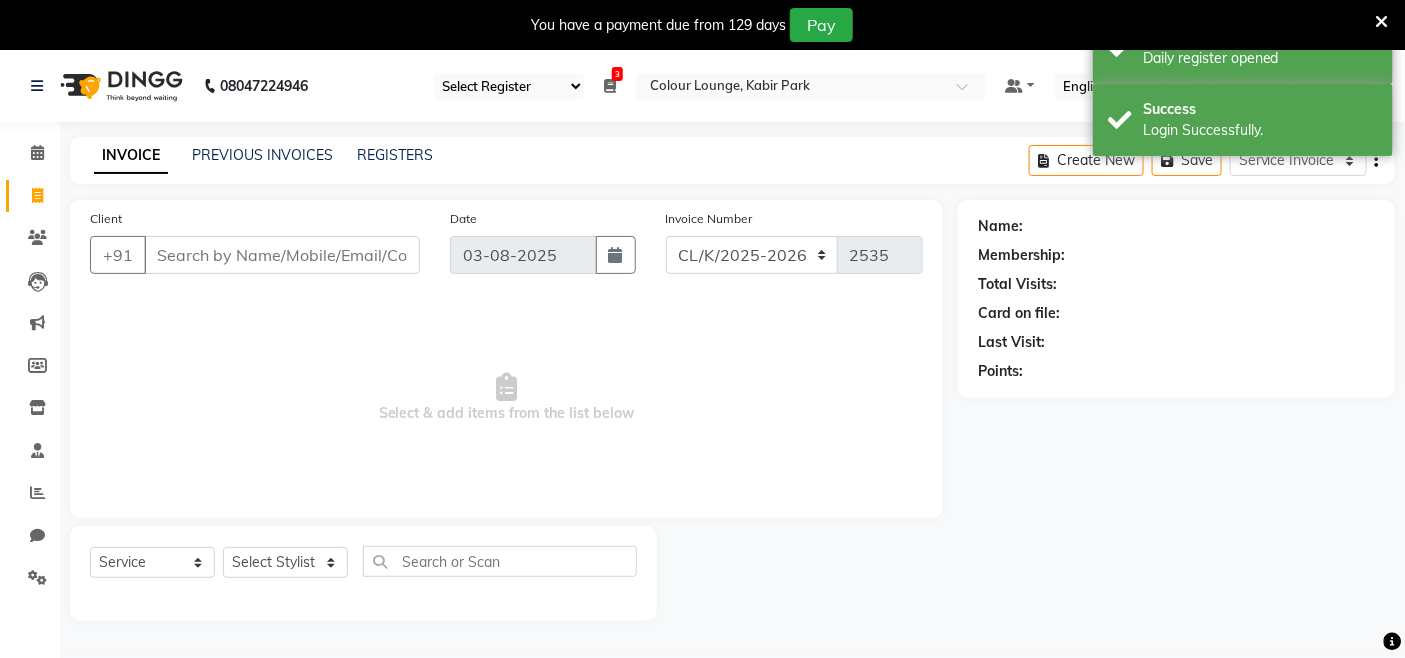 click at bounding box center (610, 86) 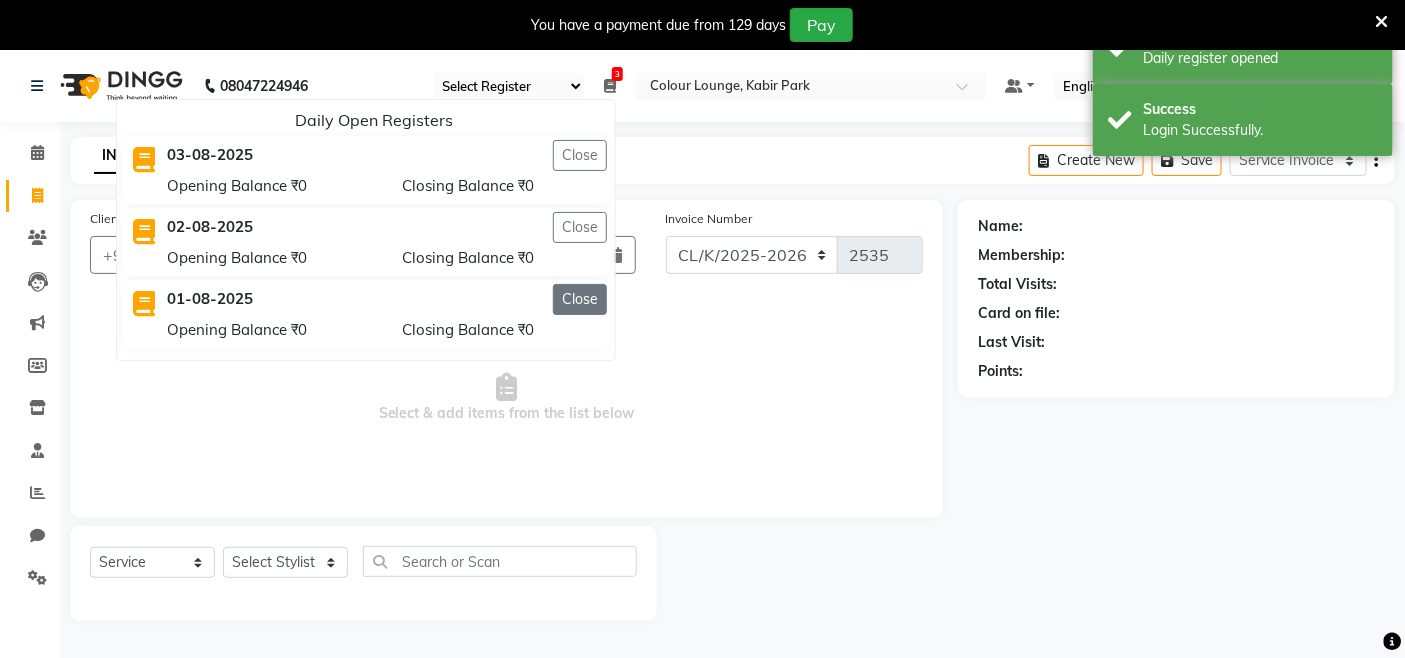 click on "Close" at bounding box center [580, 299] 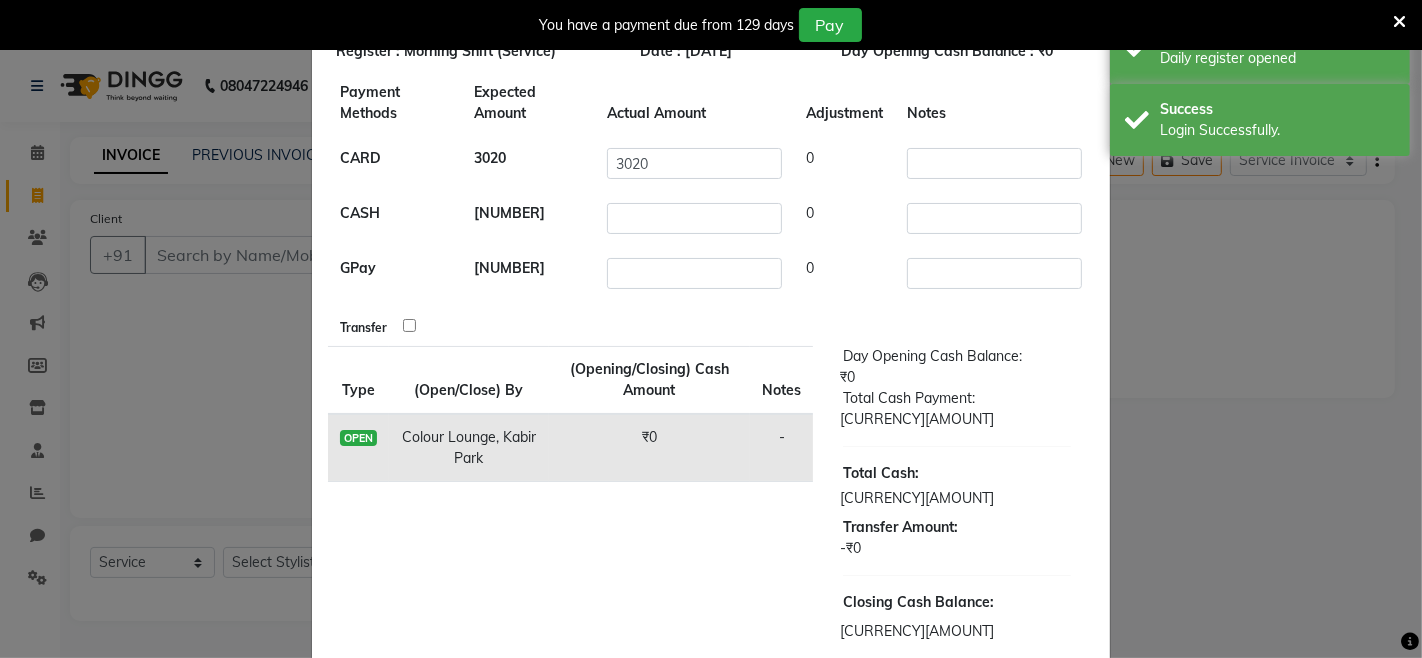 scroll, scrollTop: 166, scrollLeft: 0, axis: vertical 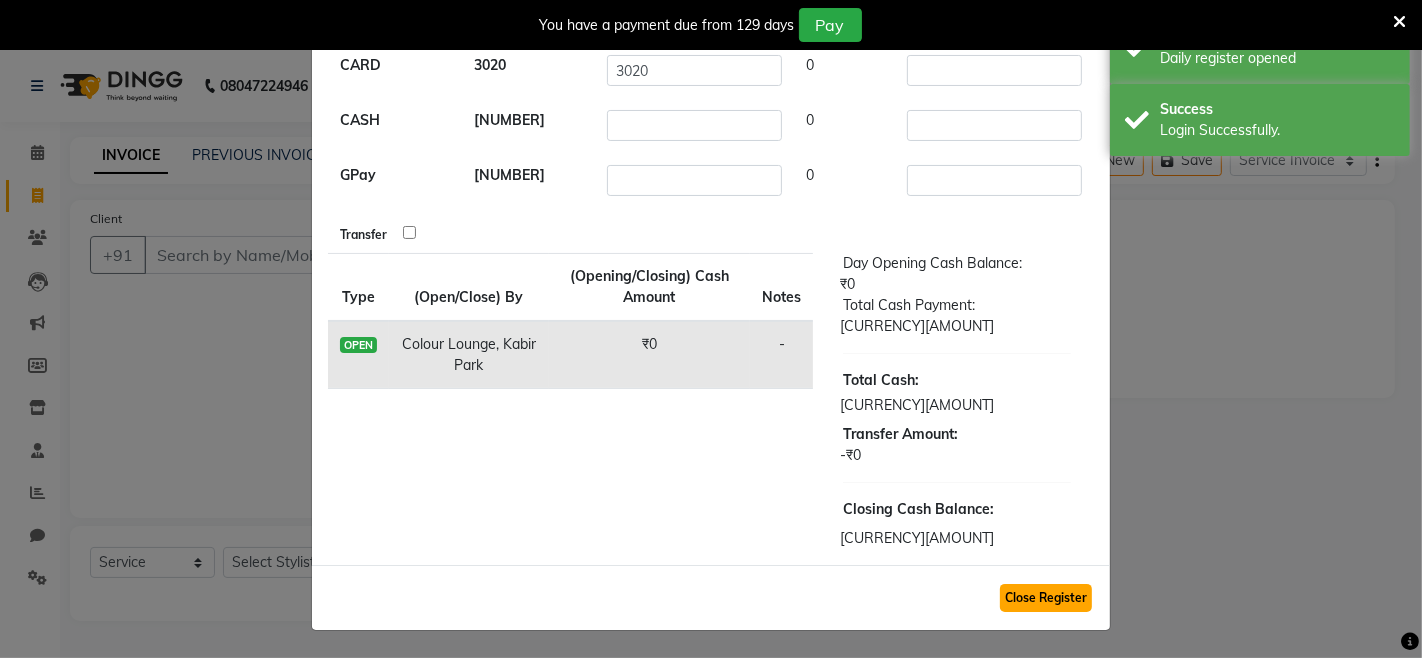 click on "Close Register" 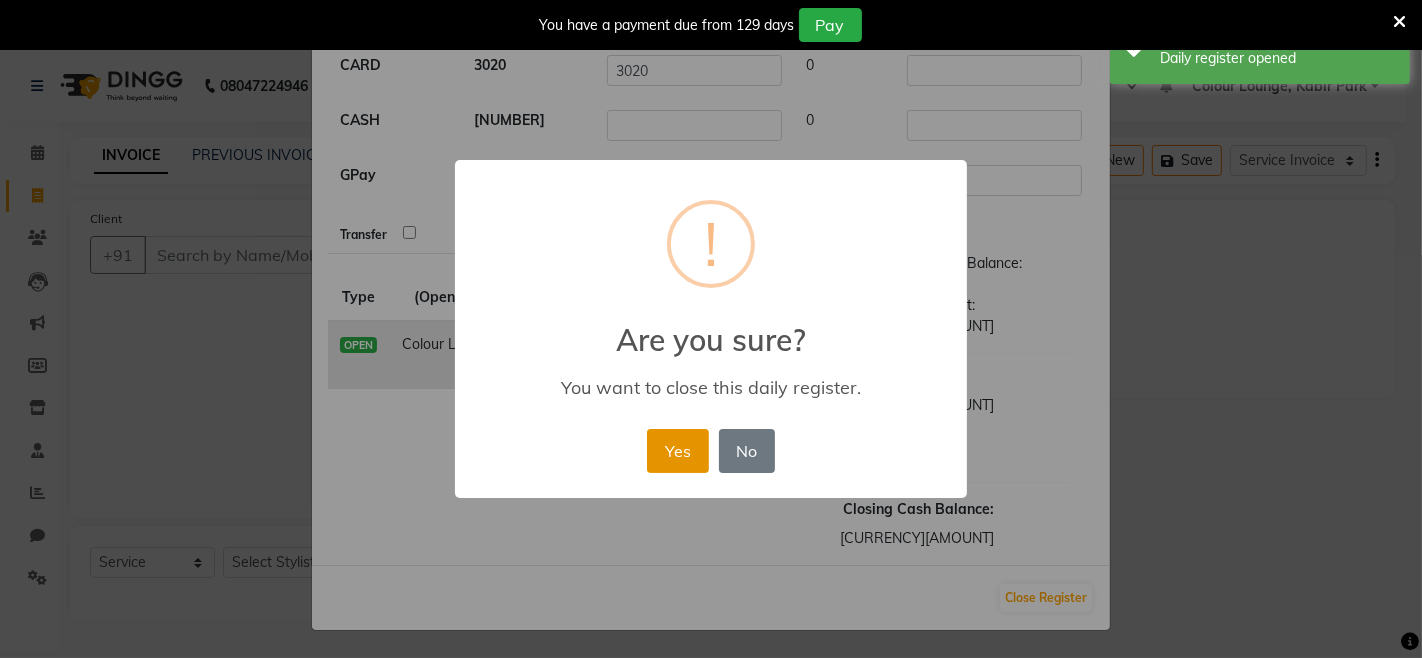 click on "Yes" at bounding box center [677, 451] 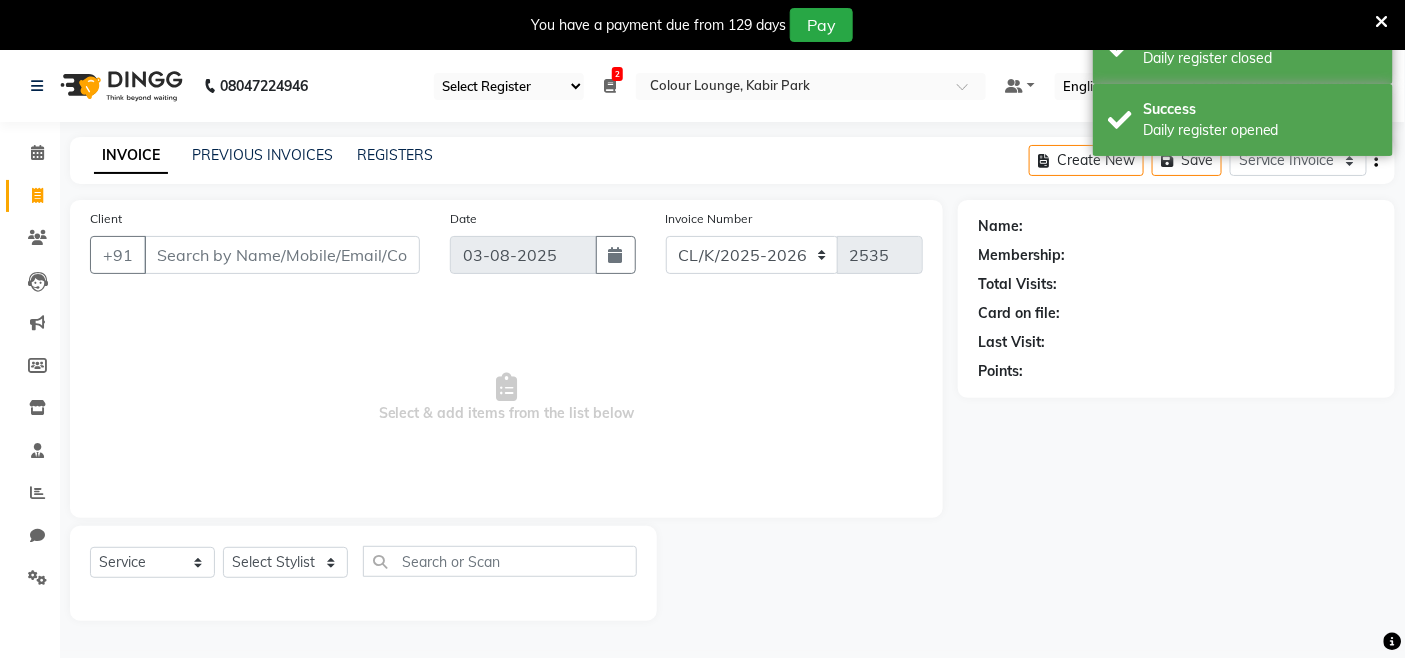 click at bounding box center [610, 86] 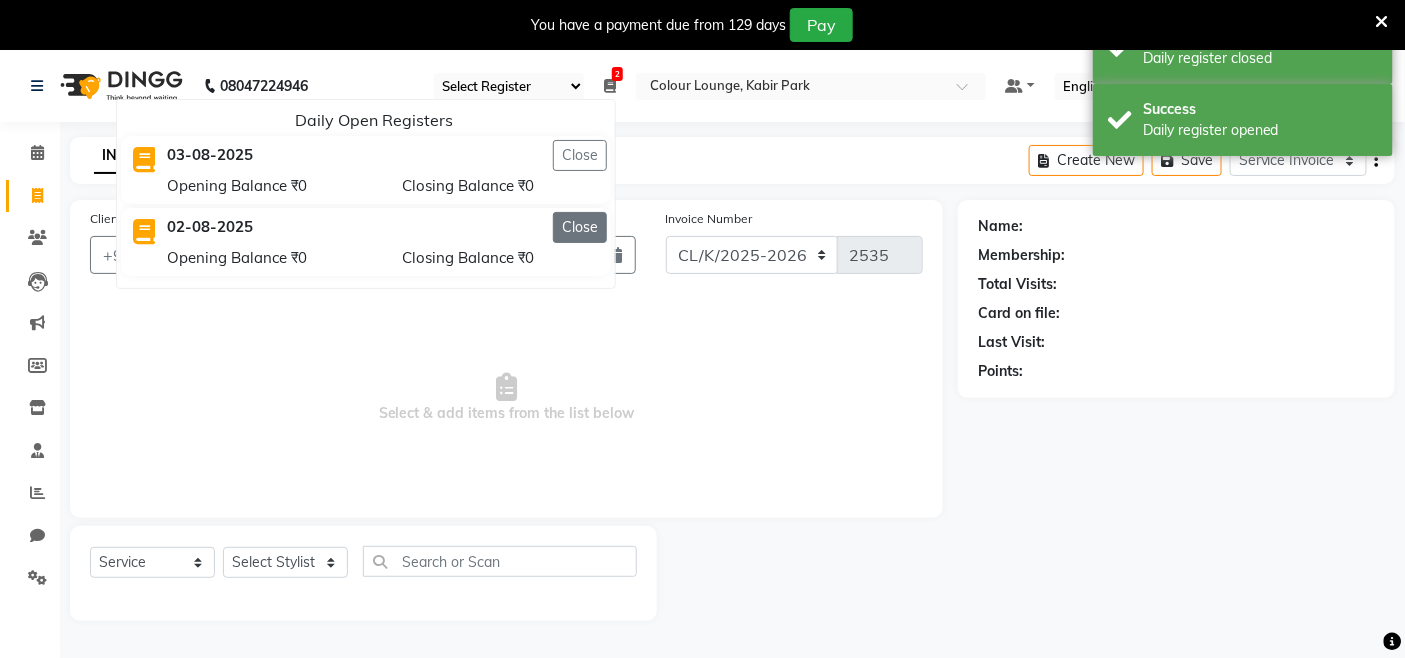 click on "Close" at bounding box center (580, 227) 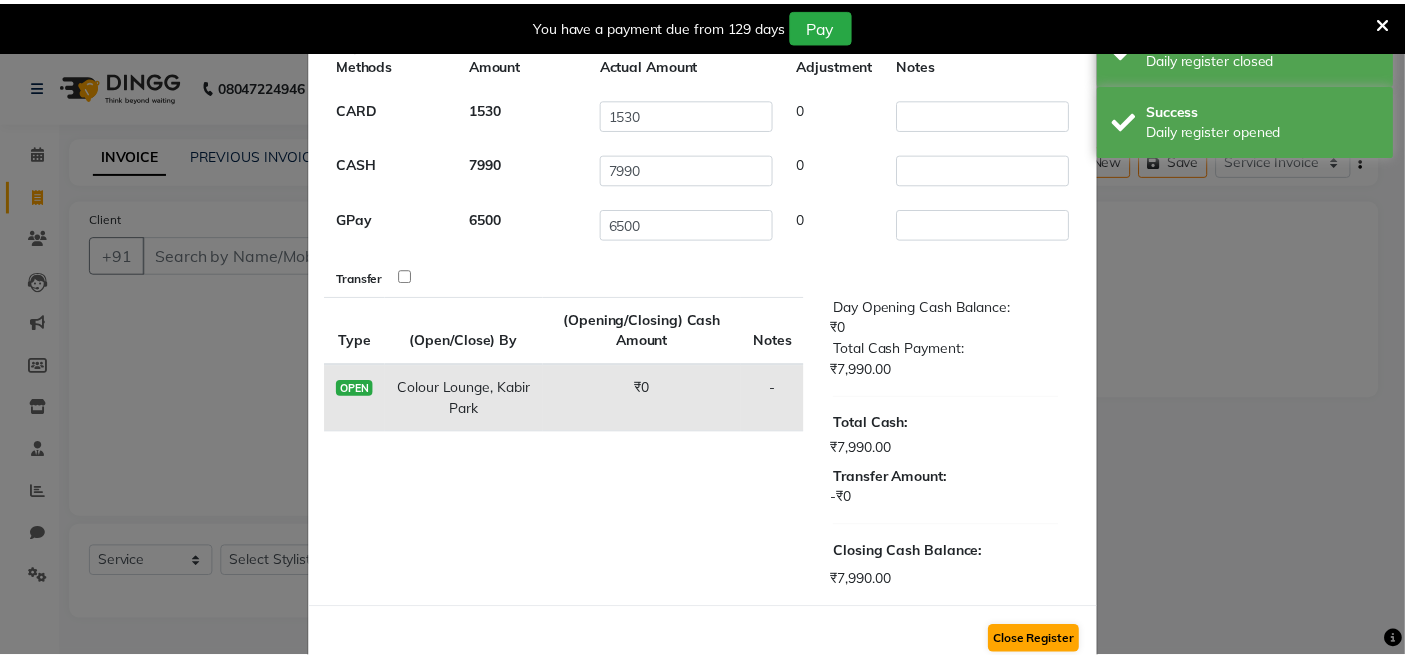 scroll, scrollTop: 166, scrollLeft: 0, axis: vertical 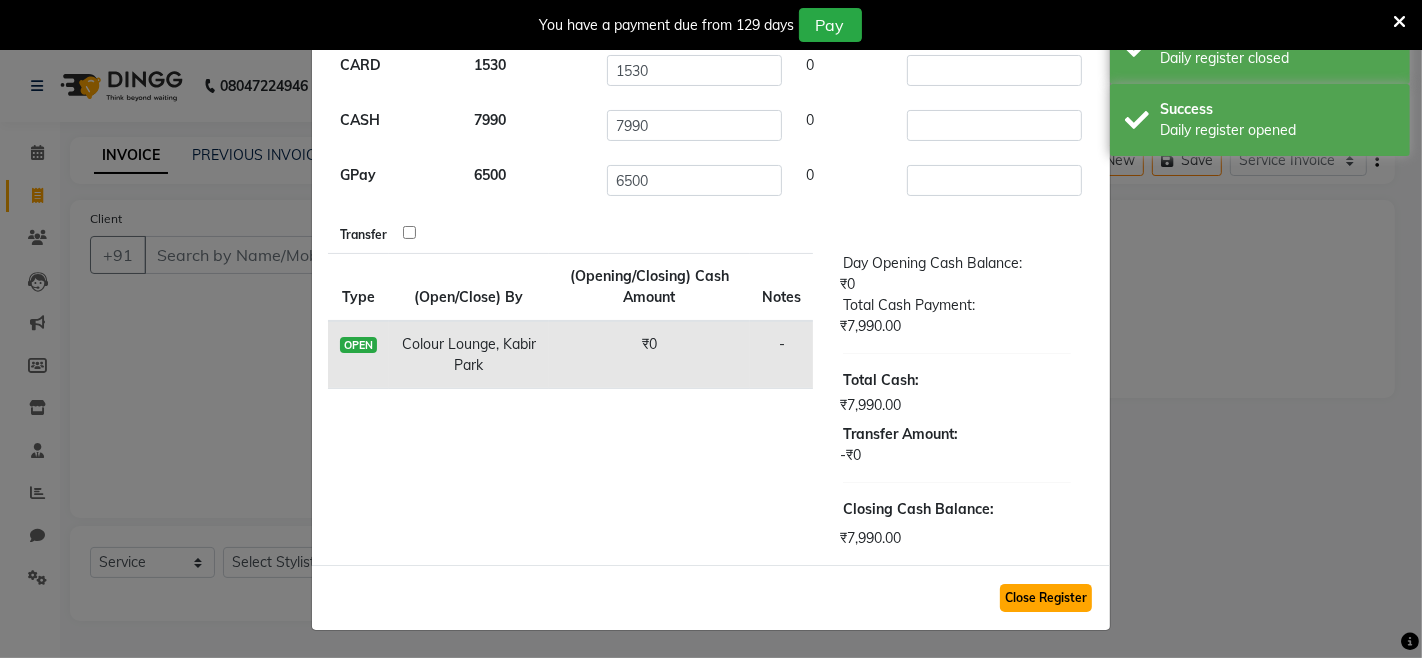 click on "Close Register" 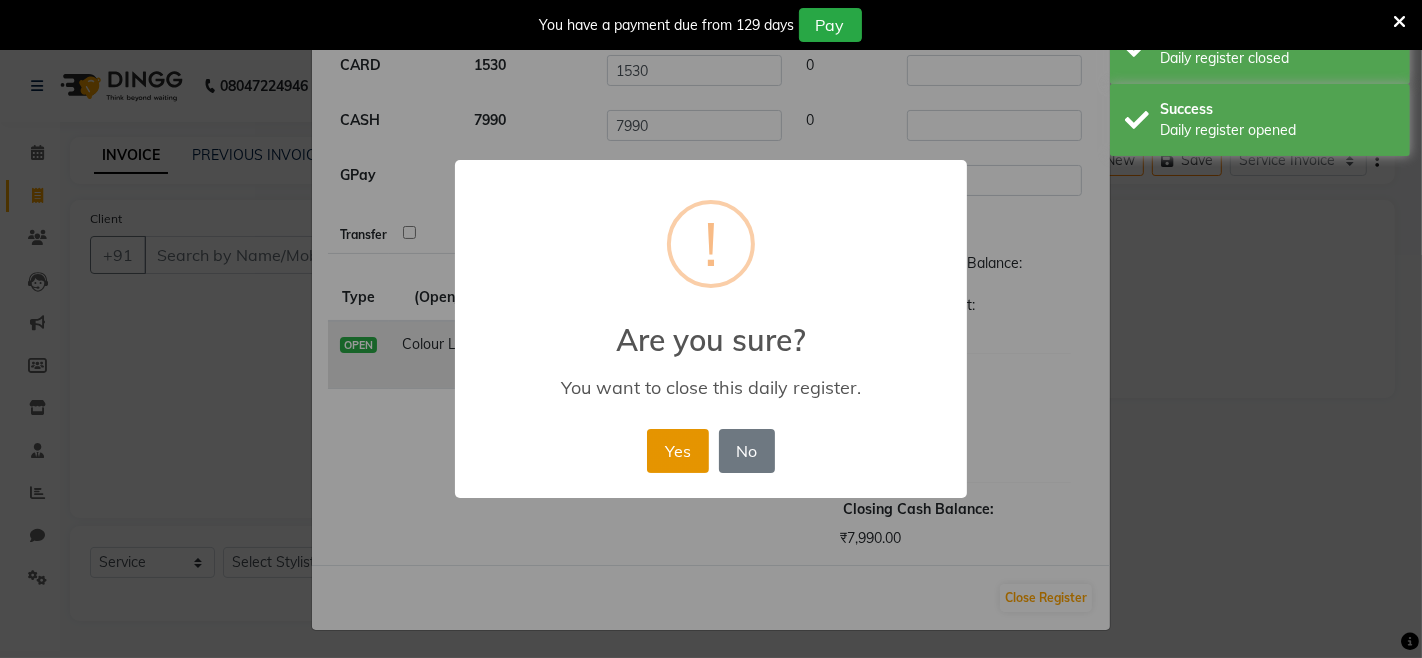 click on "Yes" at bounding box center (677, 451) 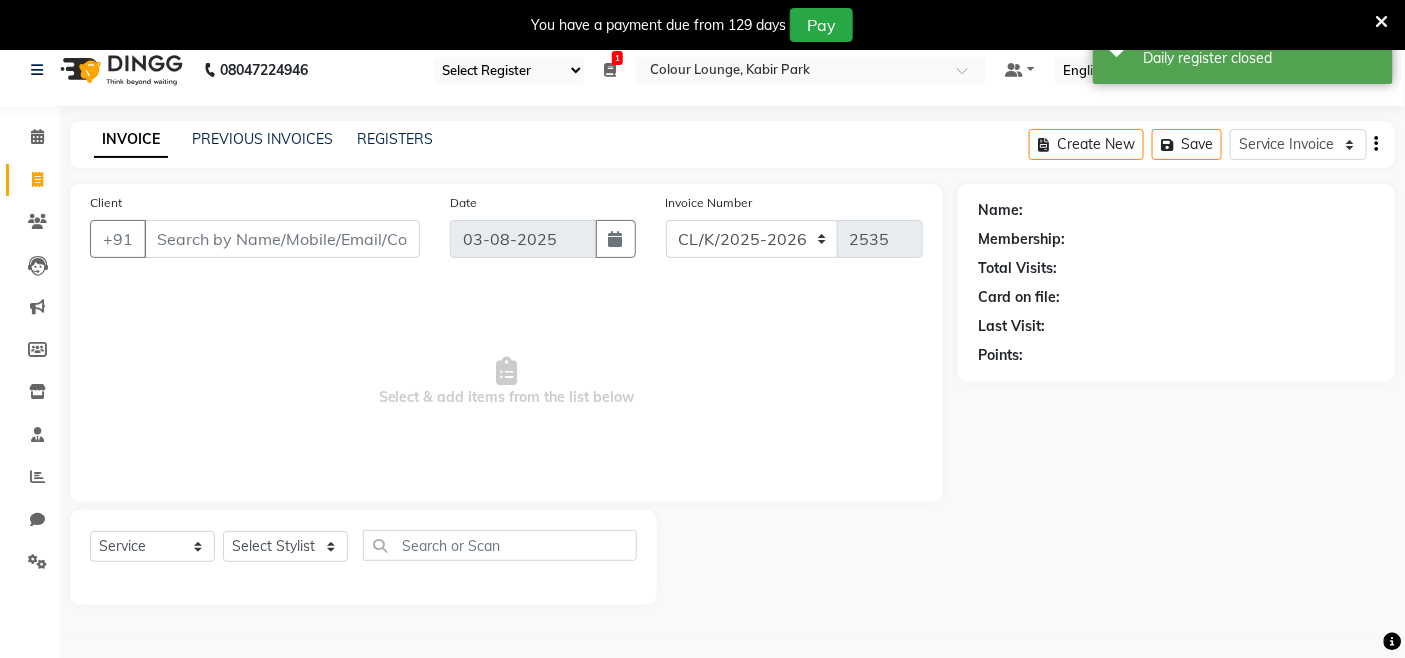 scroll, scrollTop: 0, scrollLeft: 0, axis: both 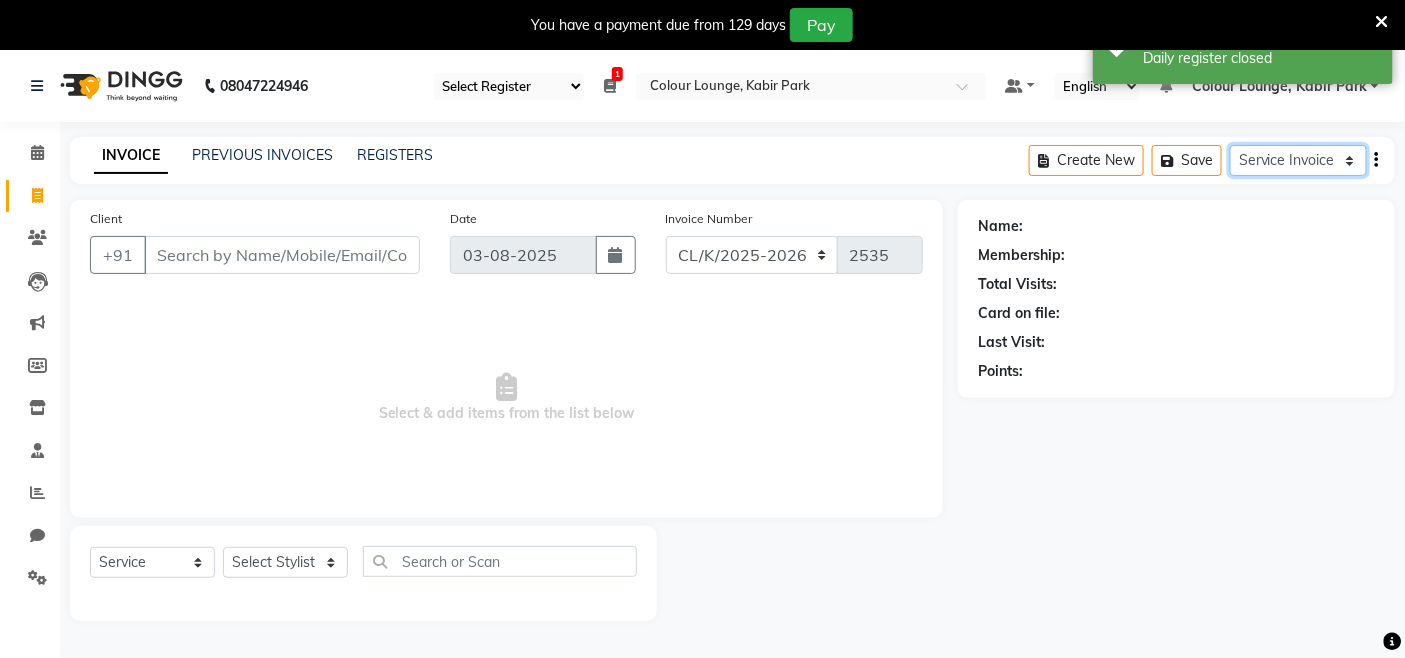 drag, startPoint x: 1305, startPoint y: 151, endPoint x: 1307, endPoint y: 171, distance: 20.09975 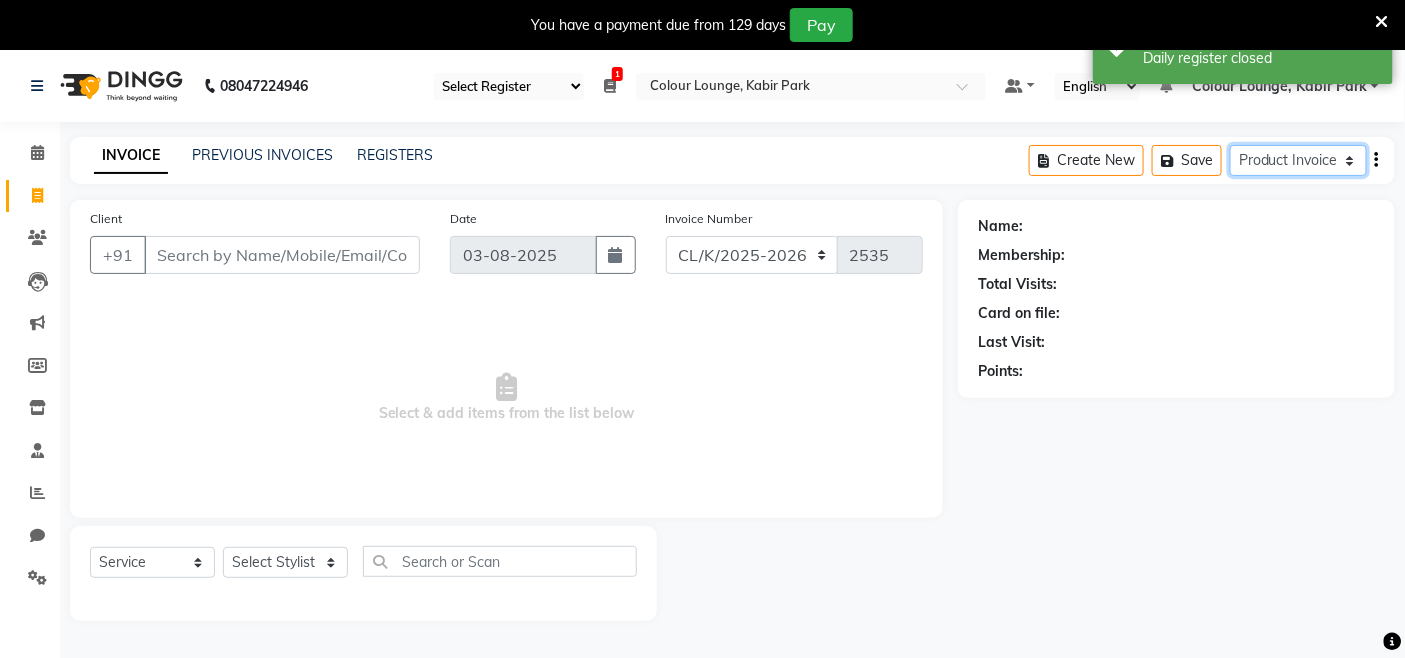click on "Service Invoice Product Invoice" 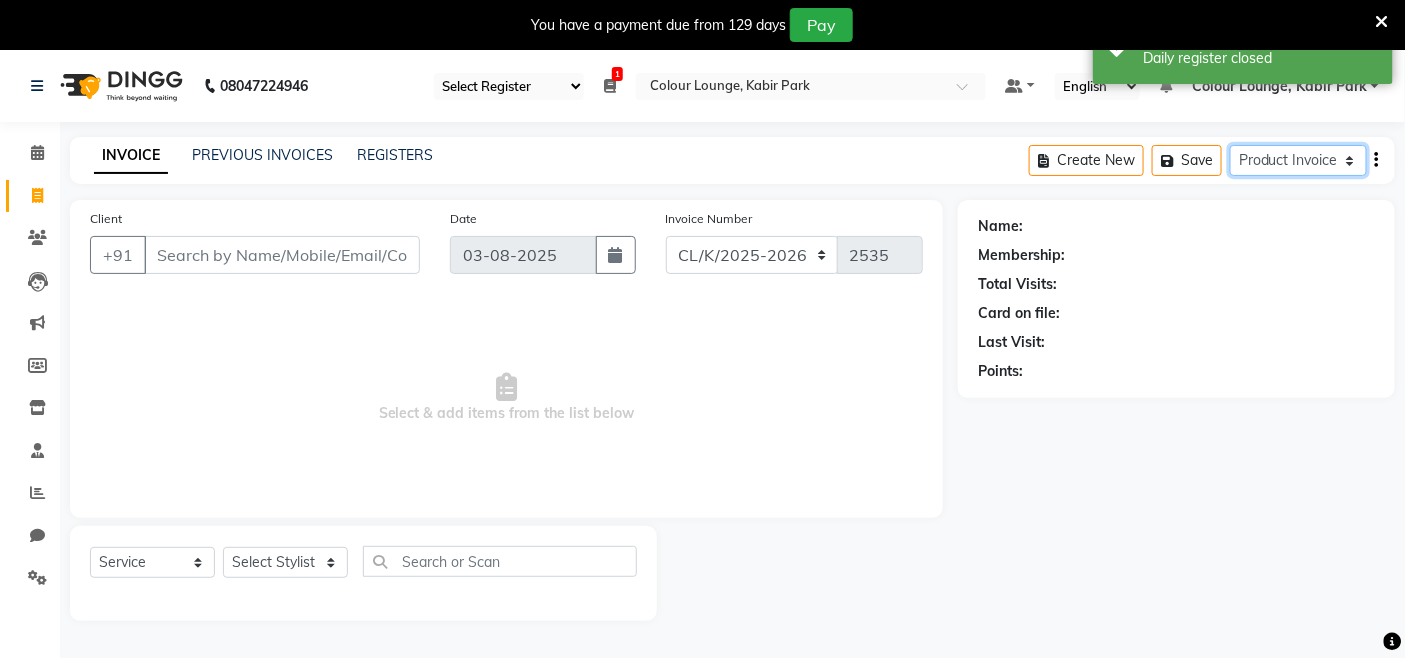 select 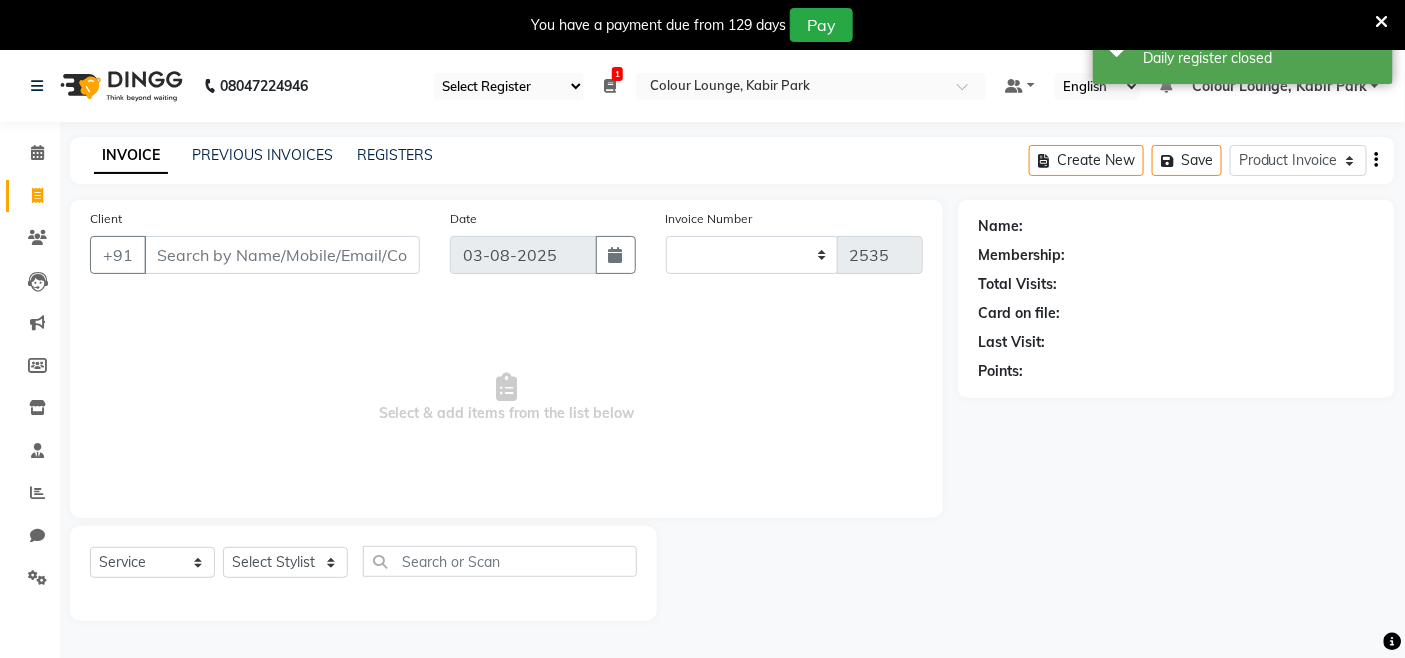 select on "76" 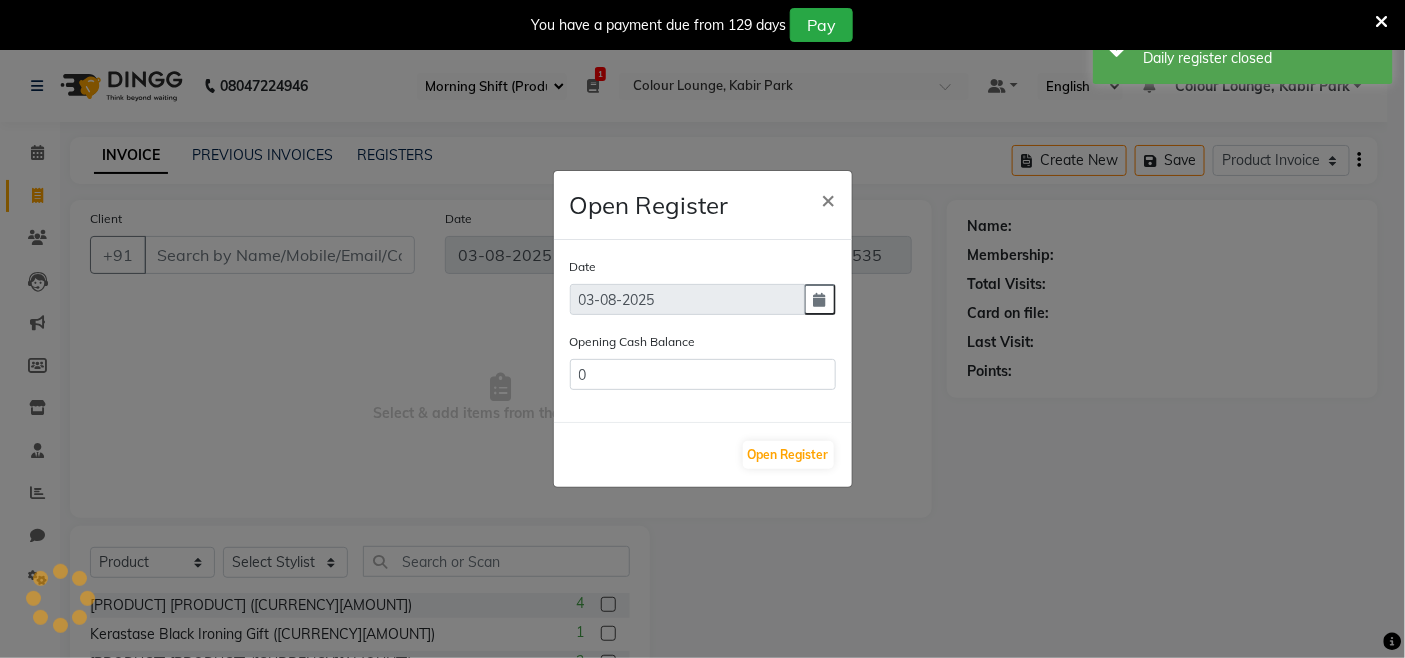 select on "8016" 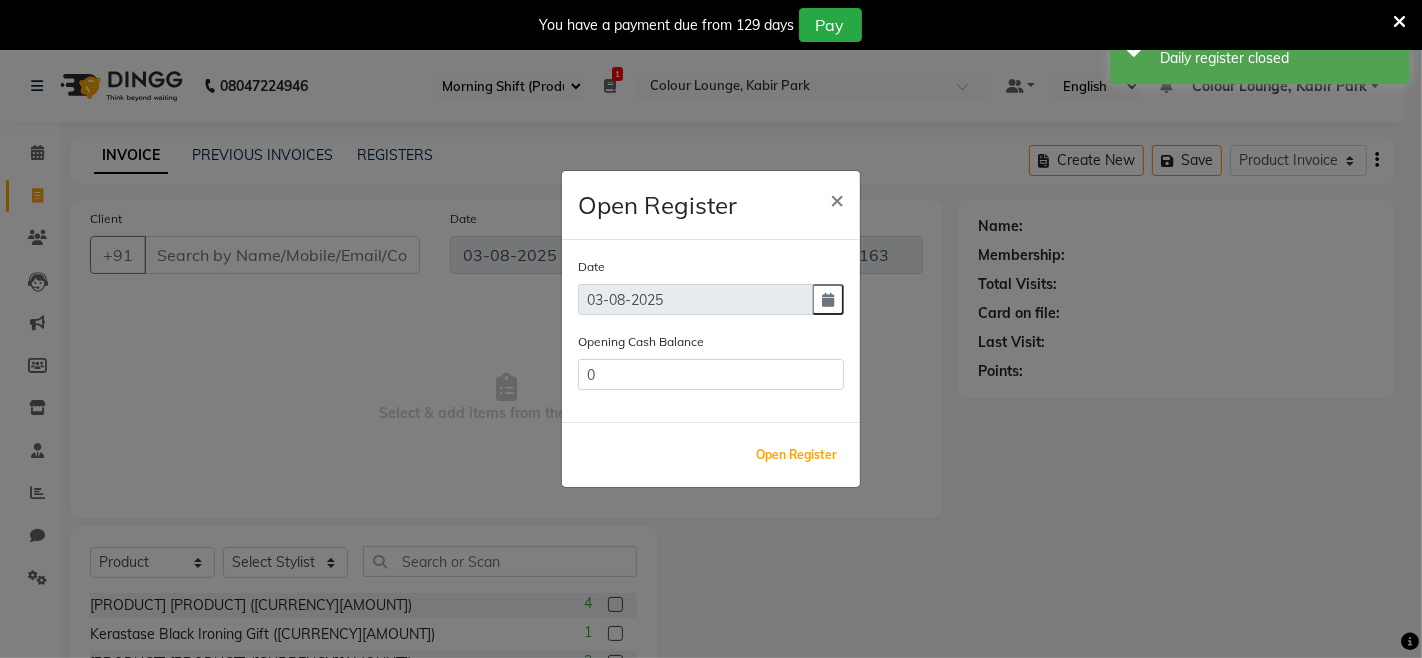 drag, startPoint x: 791, startPoint y: 447, endPoint x: 688, endPoint y: 188, distance: 278.72925 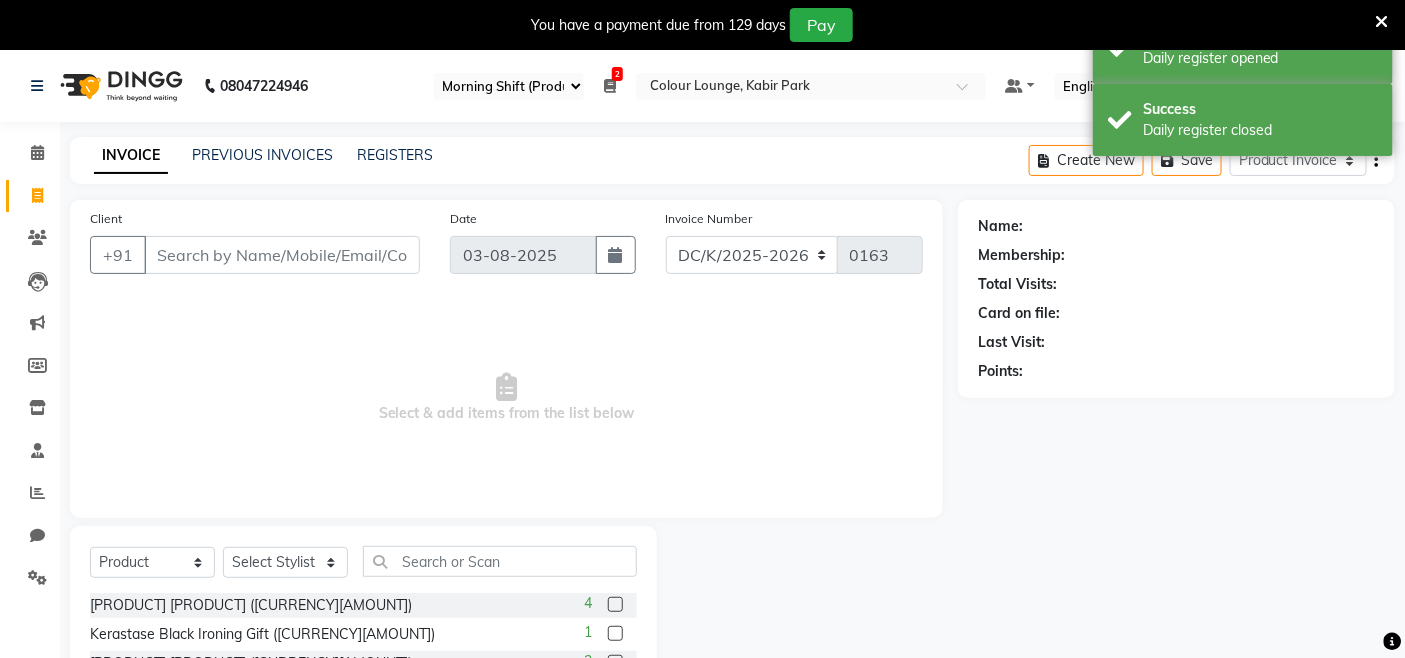 click at bounding box center (610, 86) 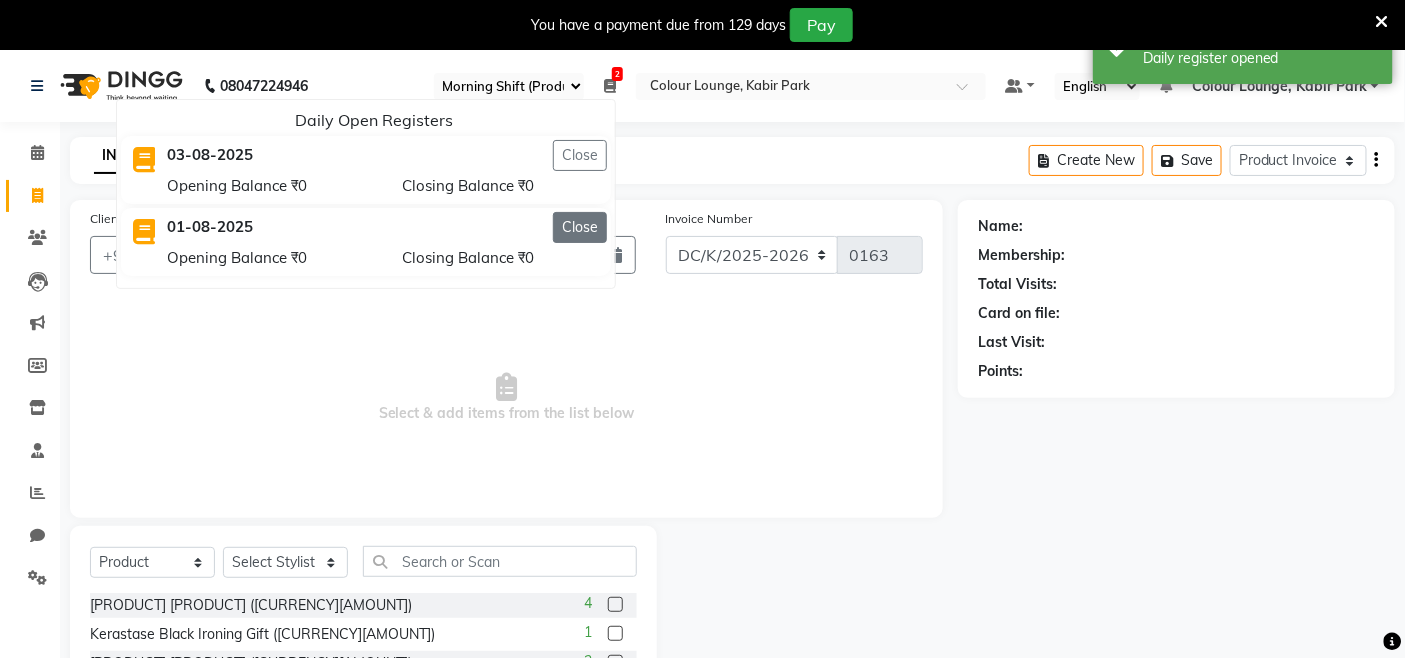 click on "Close" at bounding box center (580, 227) 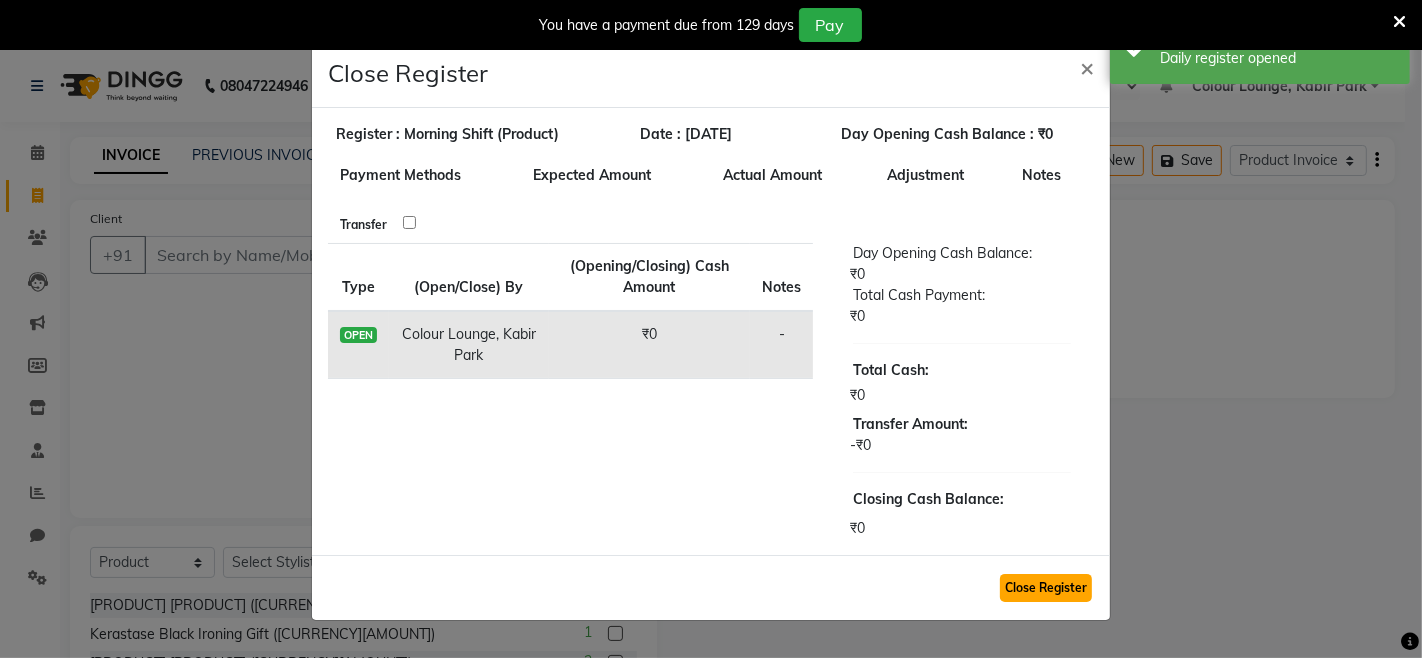 click on "Close Register" 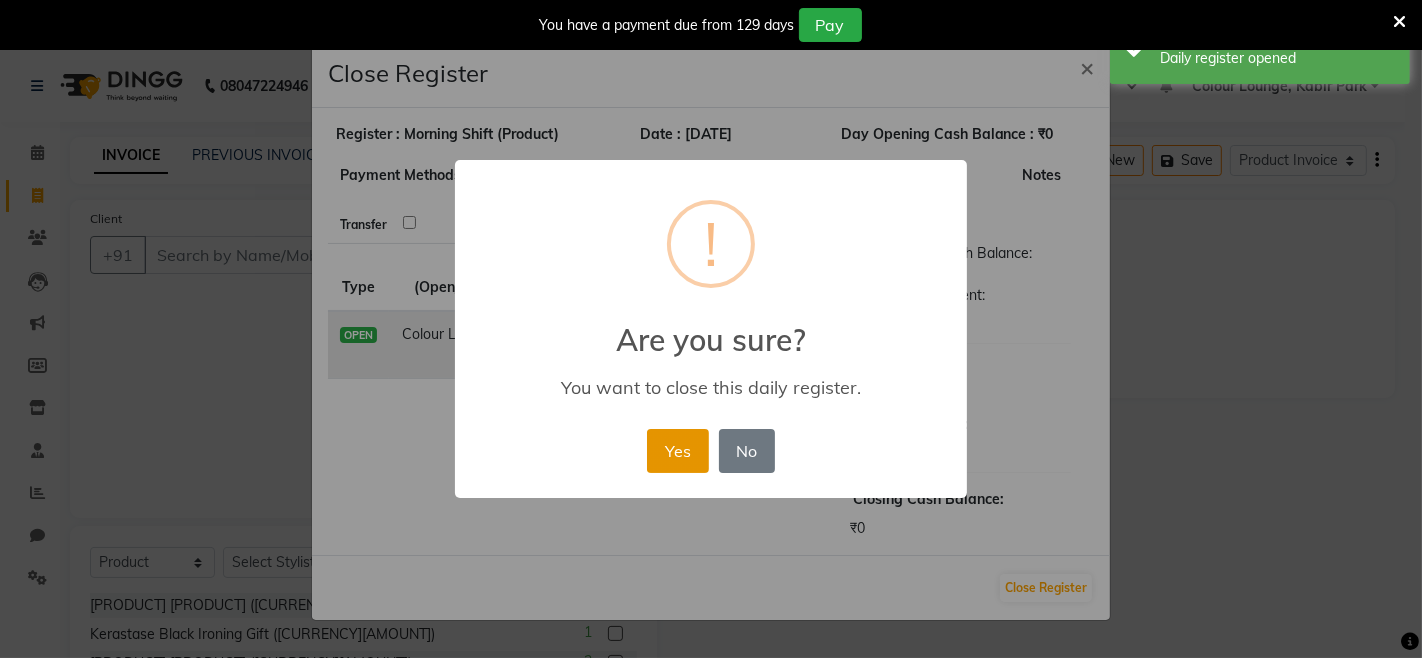 click on "Yes" at bounding box center (677, 451) 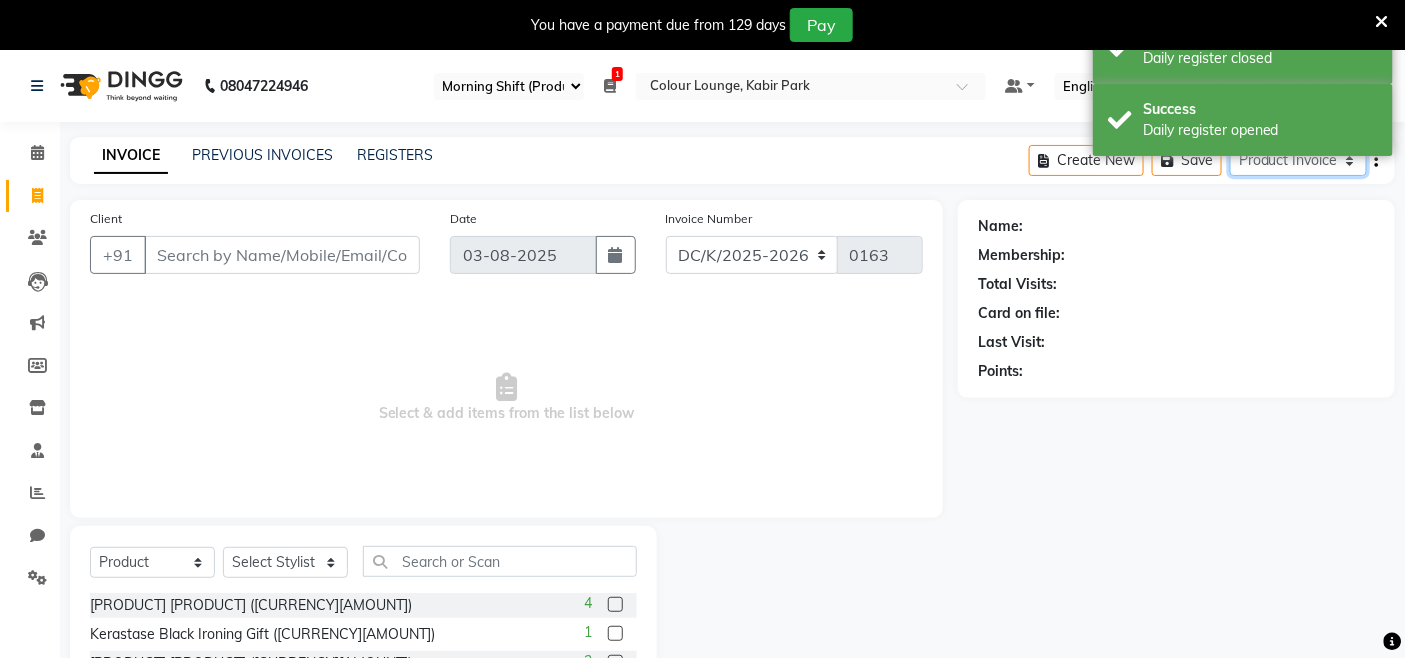 click on "Service Invoice Product Invoice" 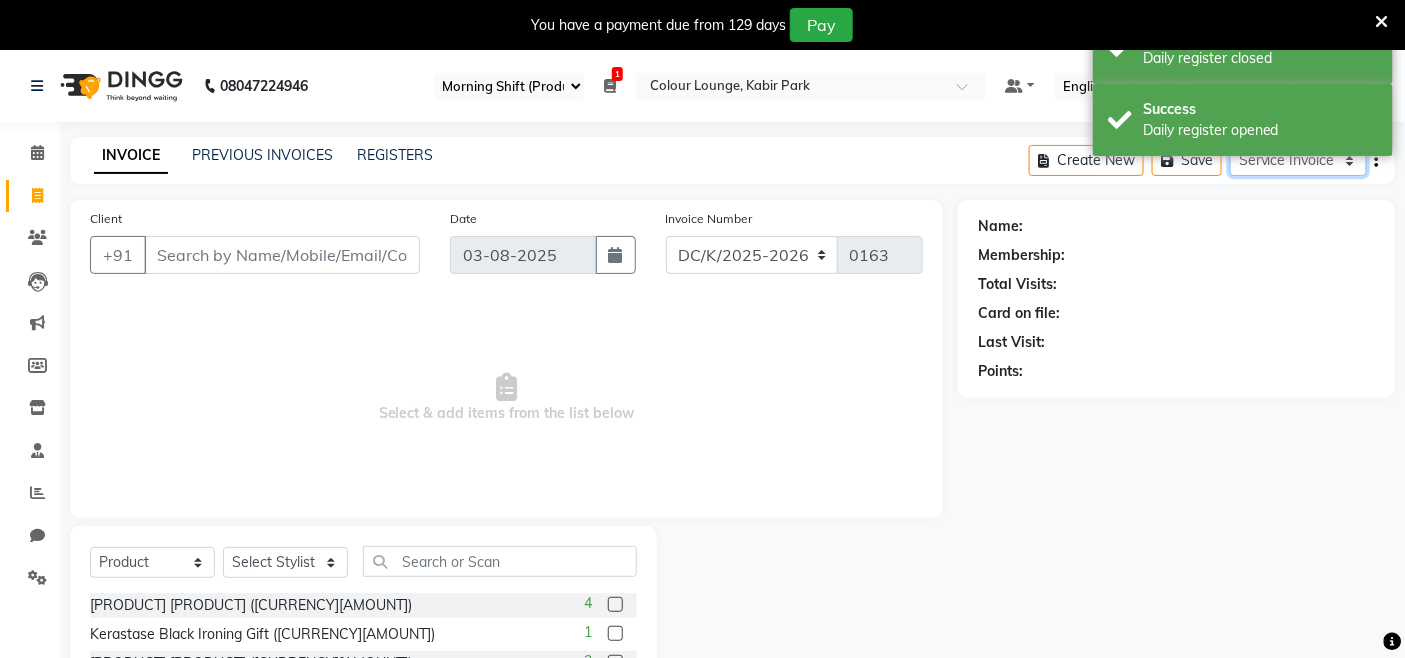 click on "Service Invoice Product Invoice" 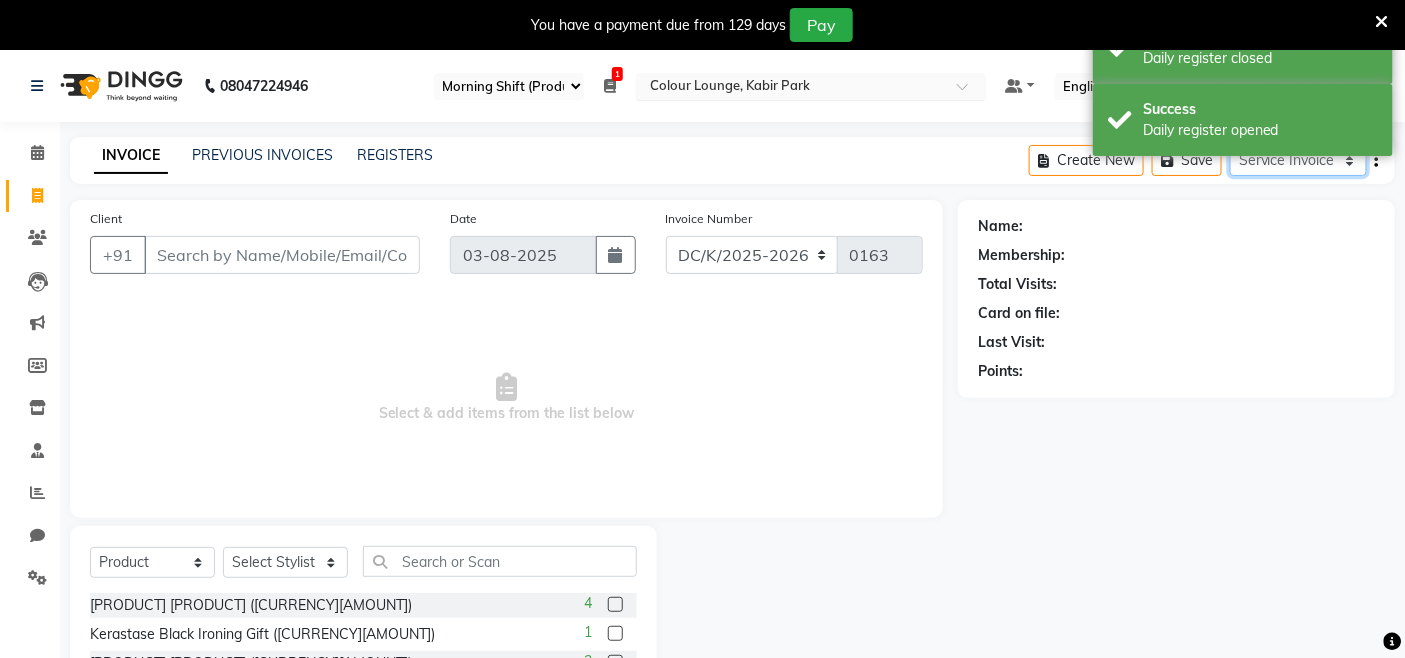 select 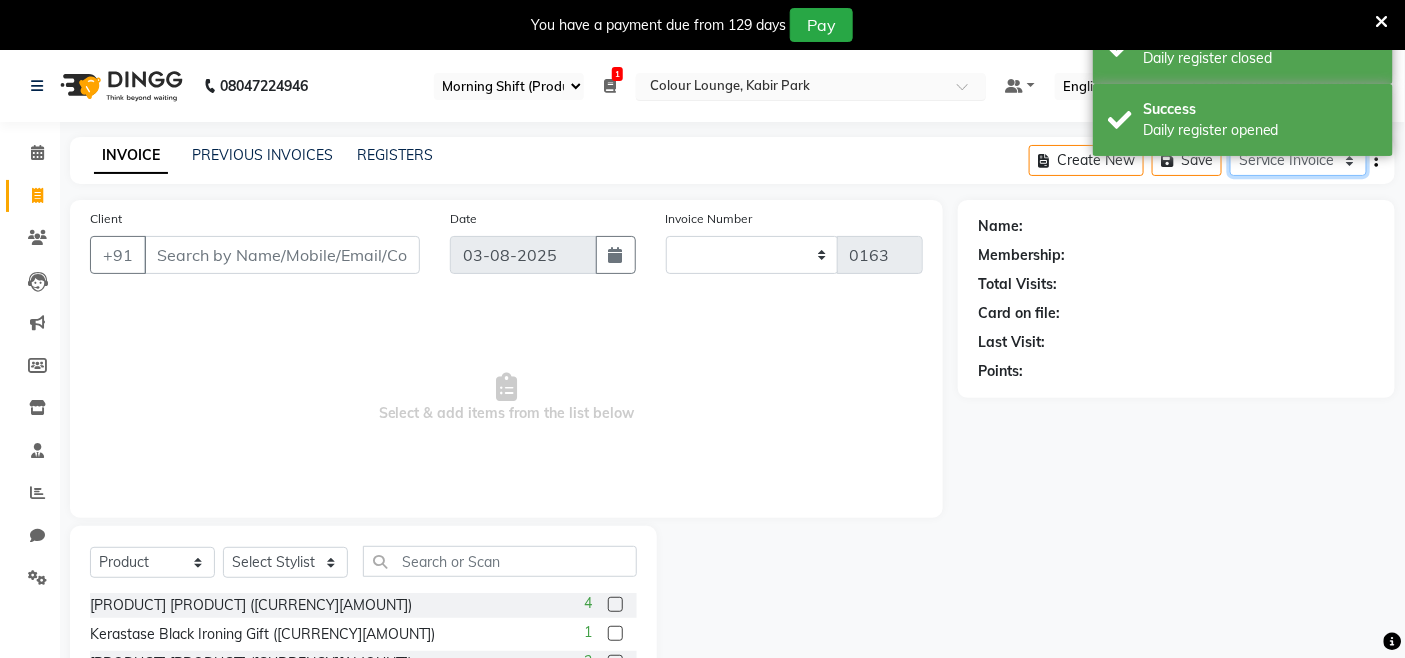 type on "2535" 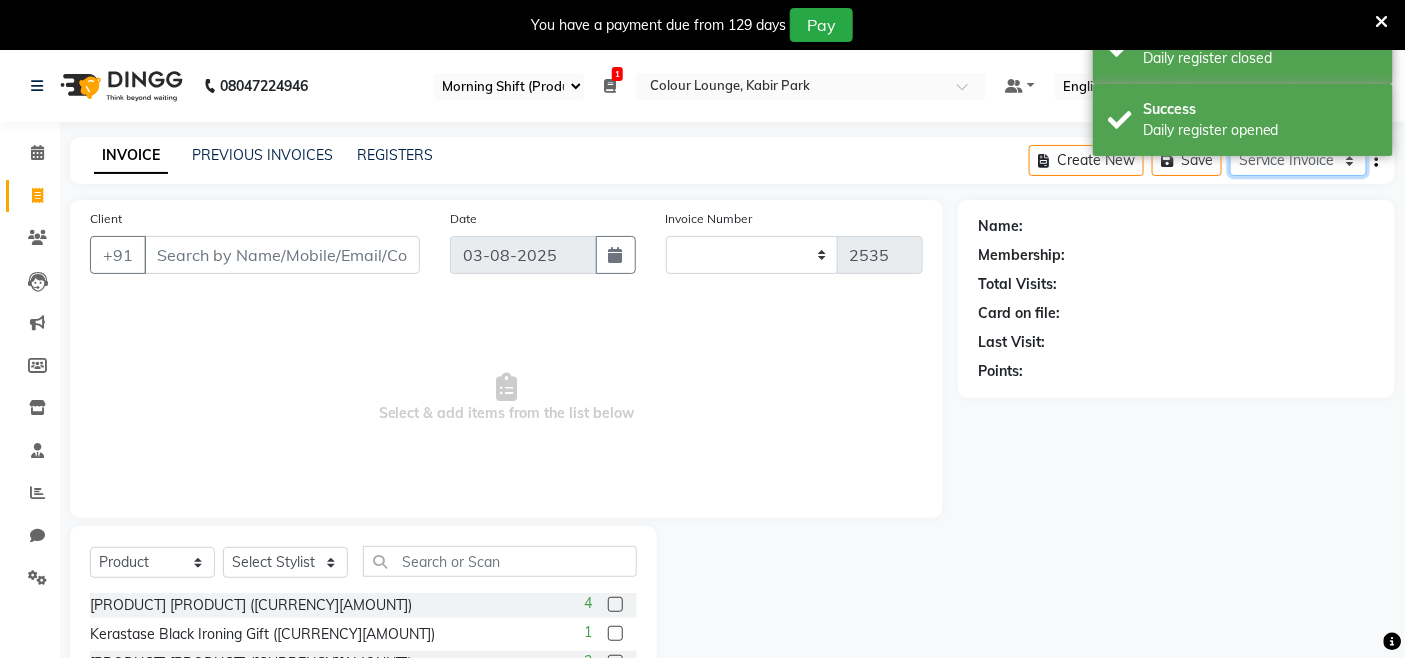 select on "75" 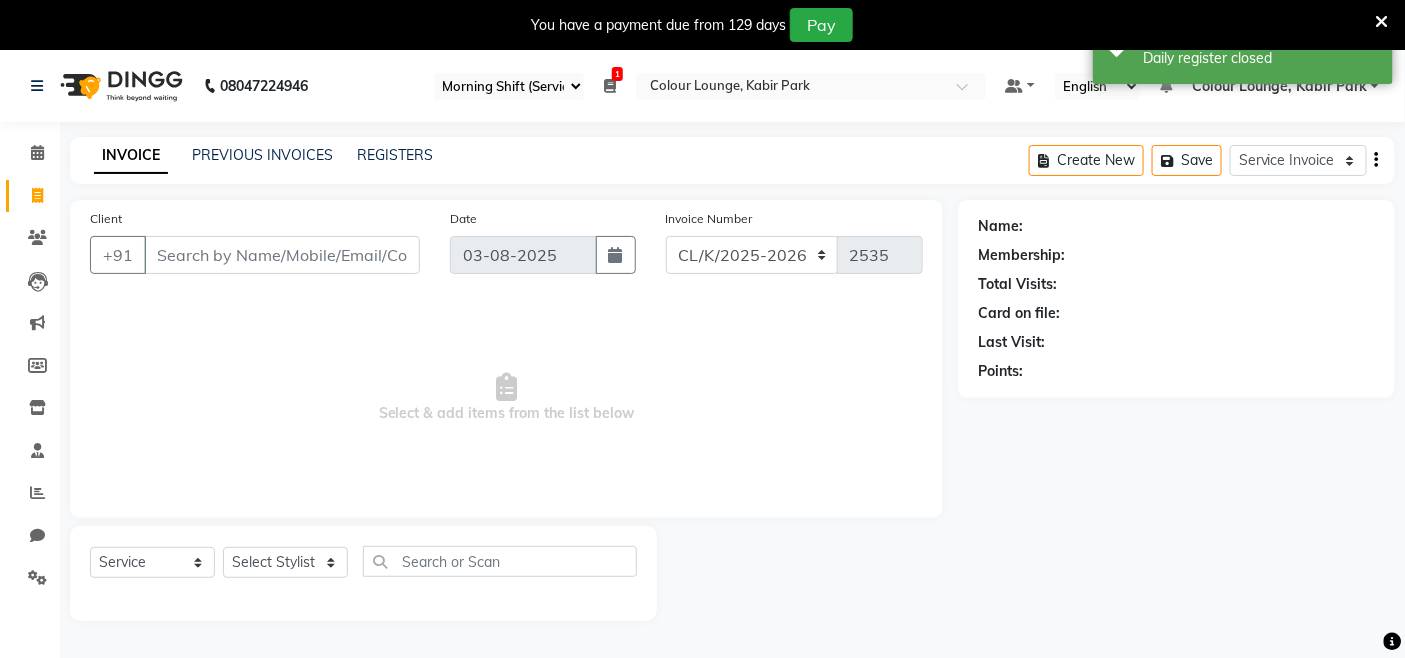 click at bounding box center [610, 86] 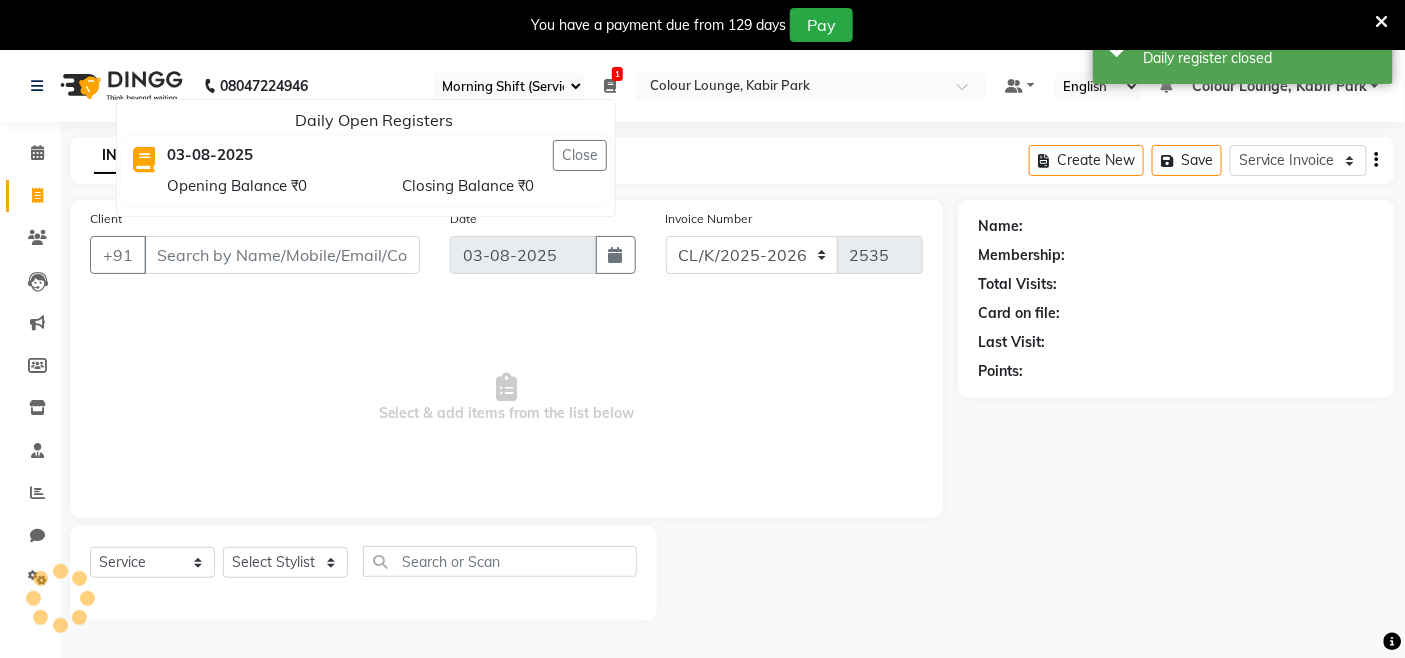 click on "INVOICE PREVIOUS INVOICES REGISTERS Create New   Save  Service Invoice Product Invoice" 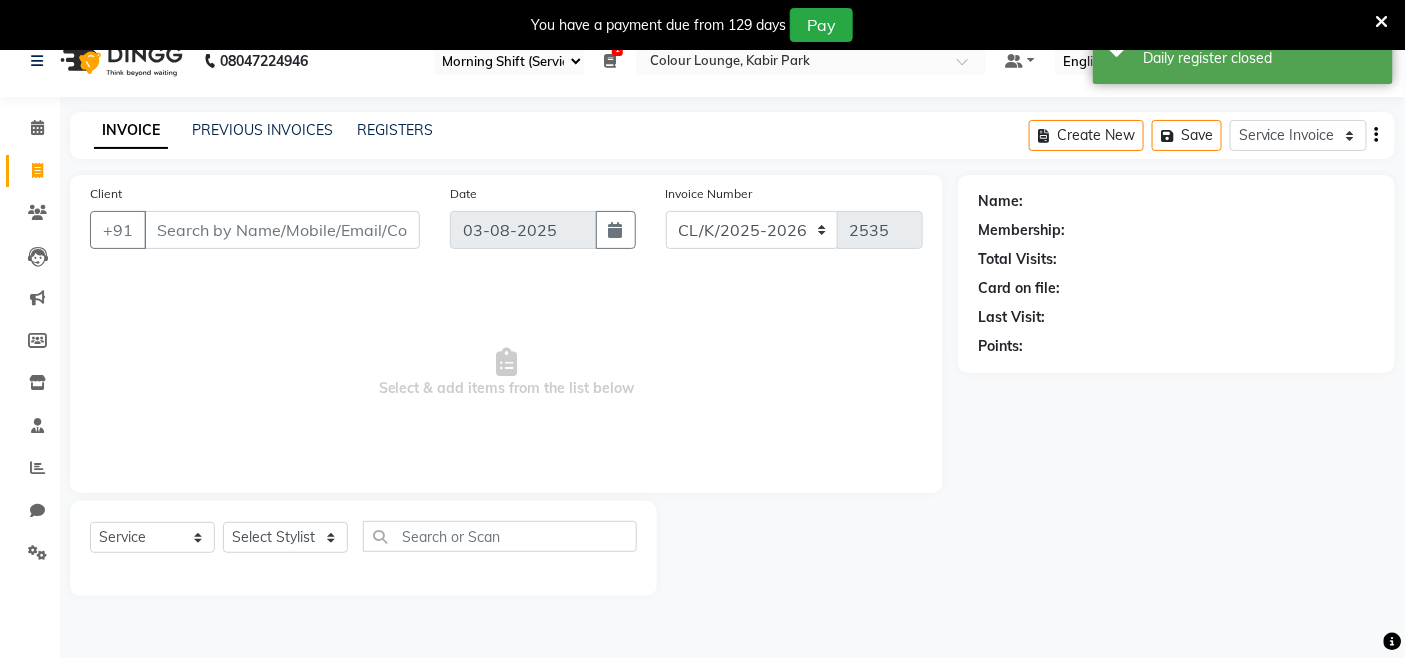 scroll, scrollTop: 50, scrollLeft: 0, axis: vertical 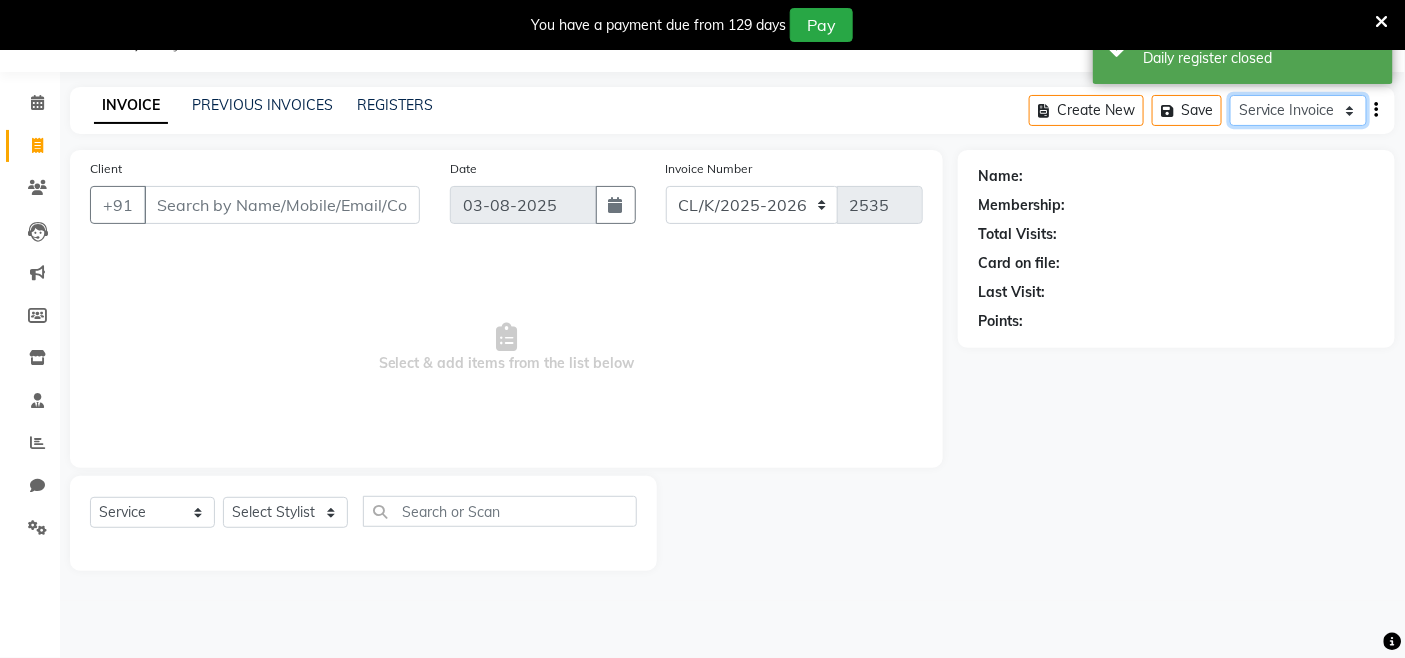 click on "Service Invoice Product Invoice" 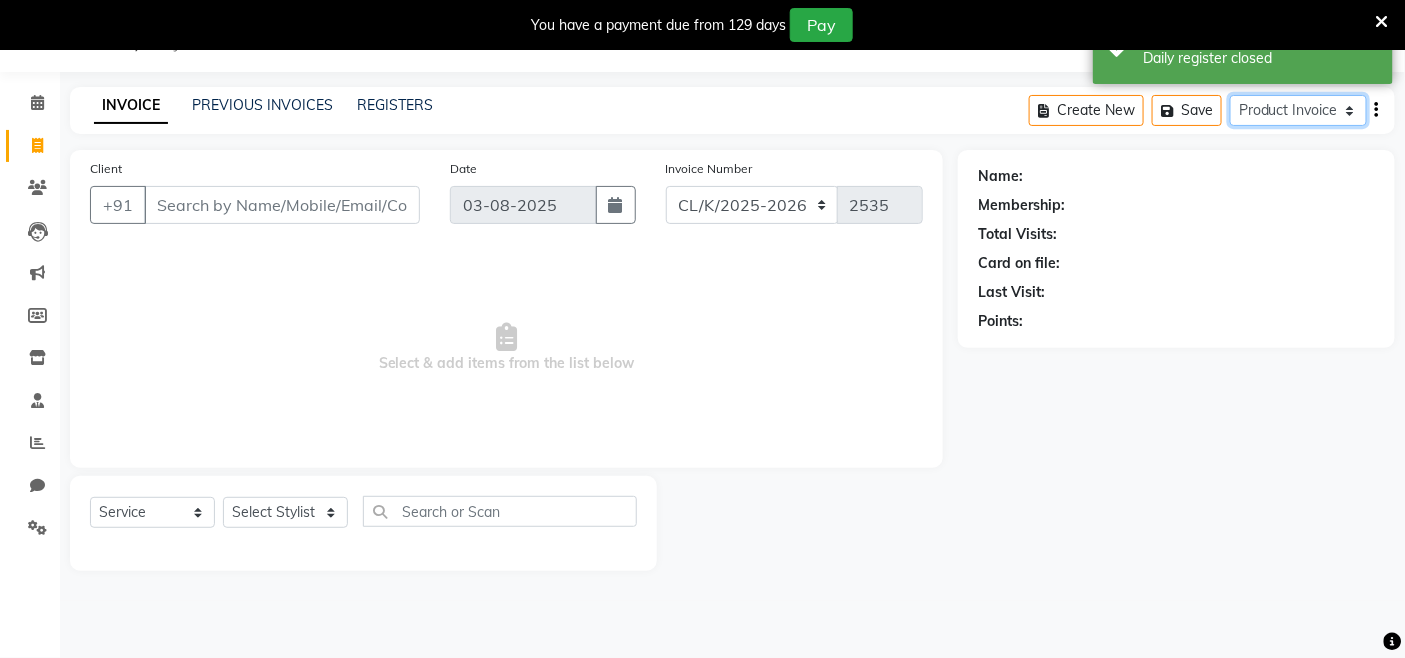 click on "Service Invoice Product Invoice" 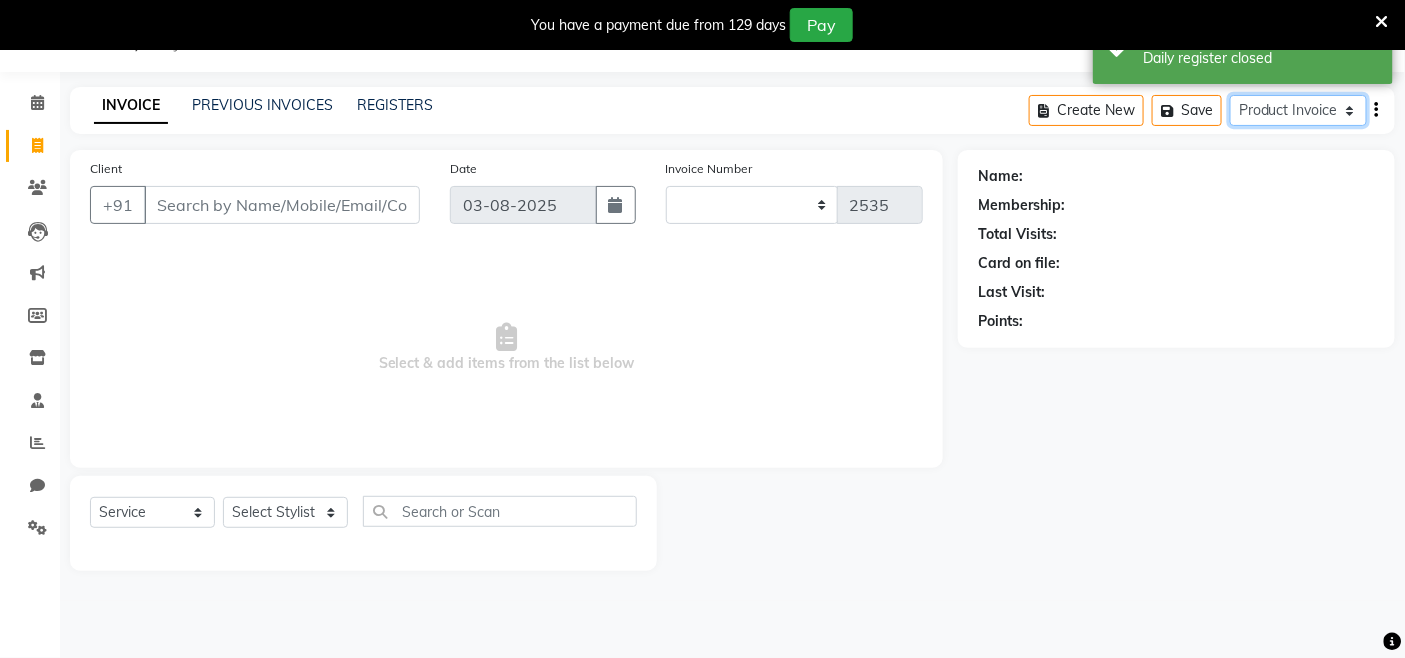 select on "76" 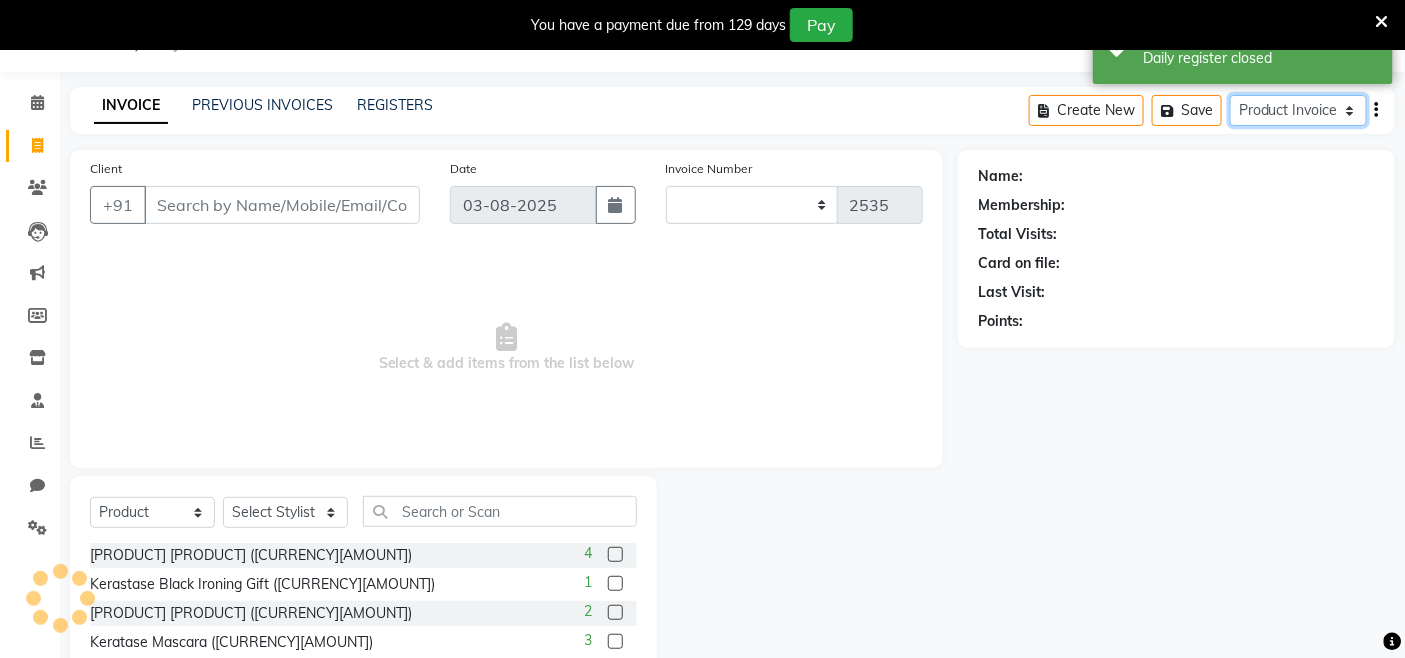 type on "0163" 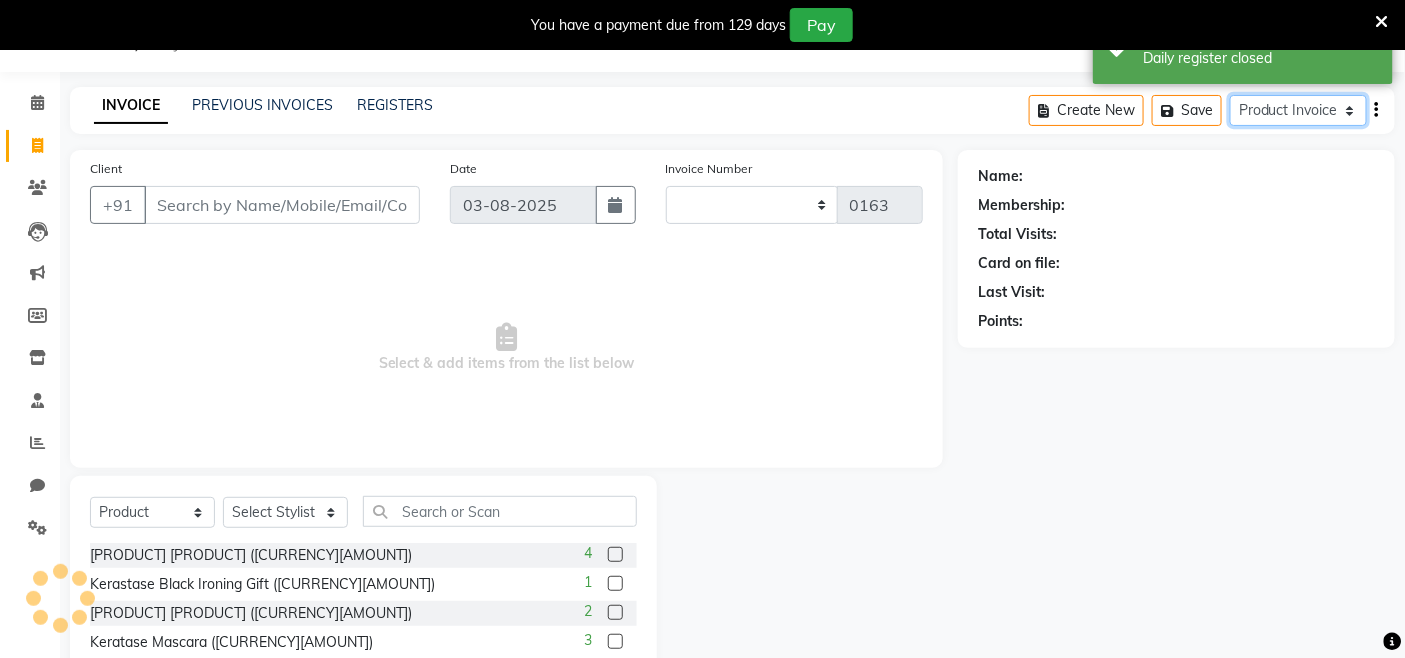 select on "8016" 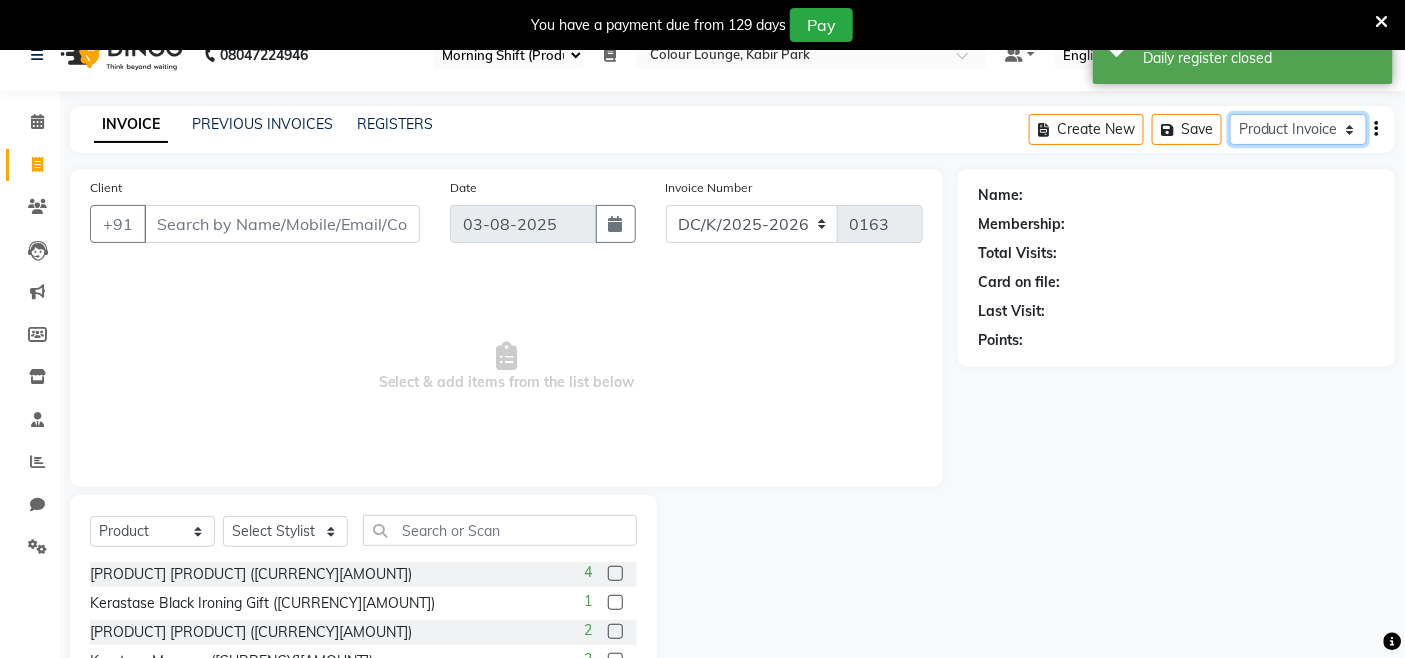 scroll, scrollTop: 0, scrollLeft: 0, axis: both 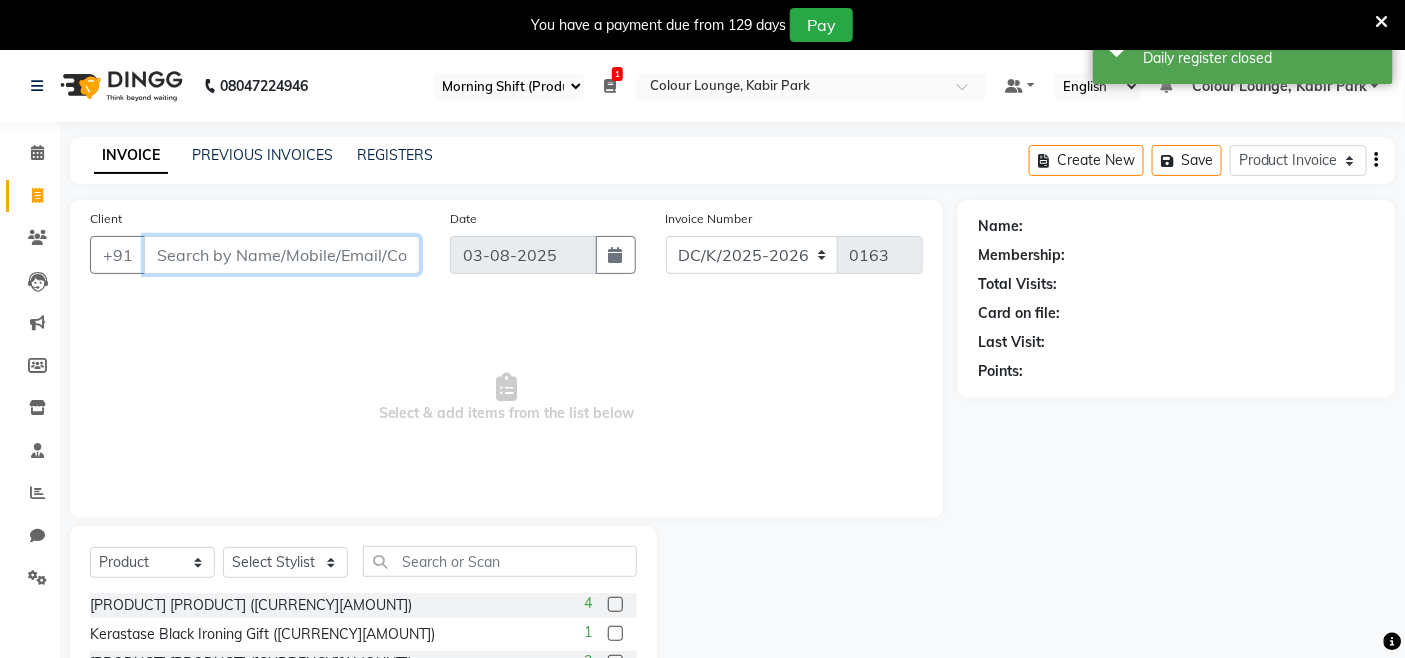 click on "Client" at bounding box center (282, 255) 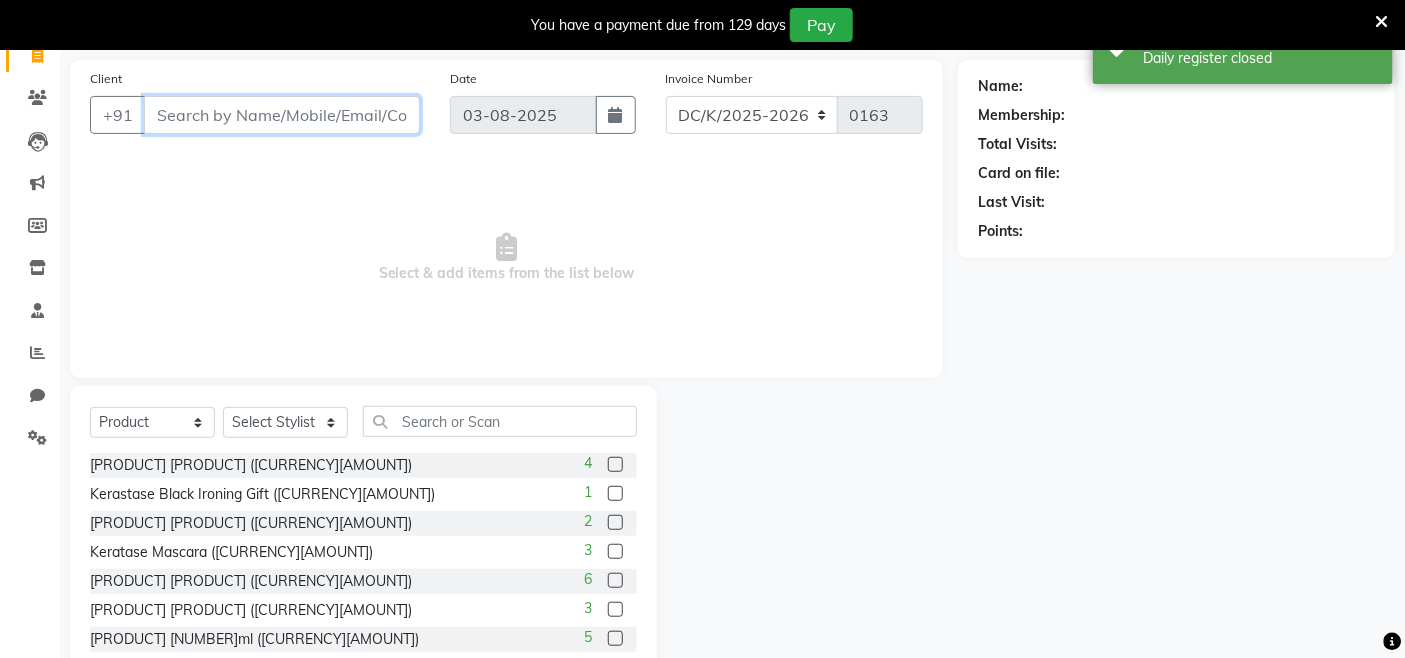 scroll, scrollTop: 192, scrollLeft: 0, axis: vertical 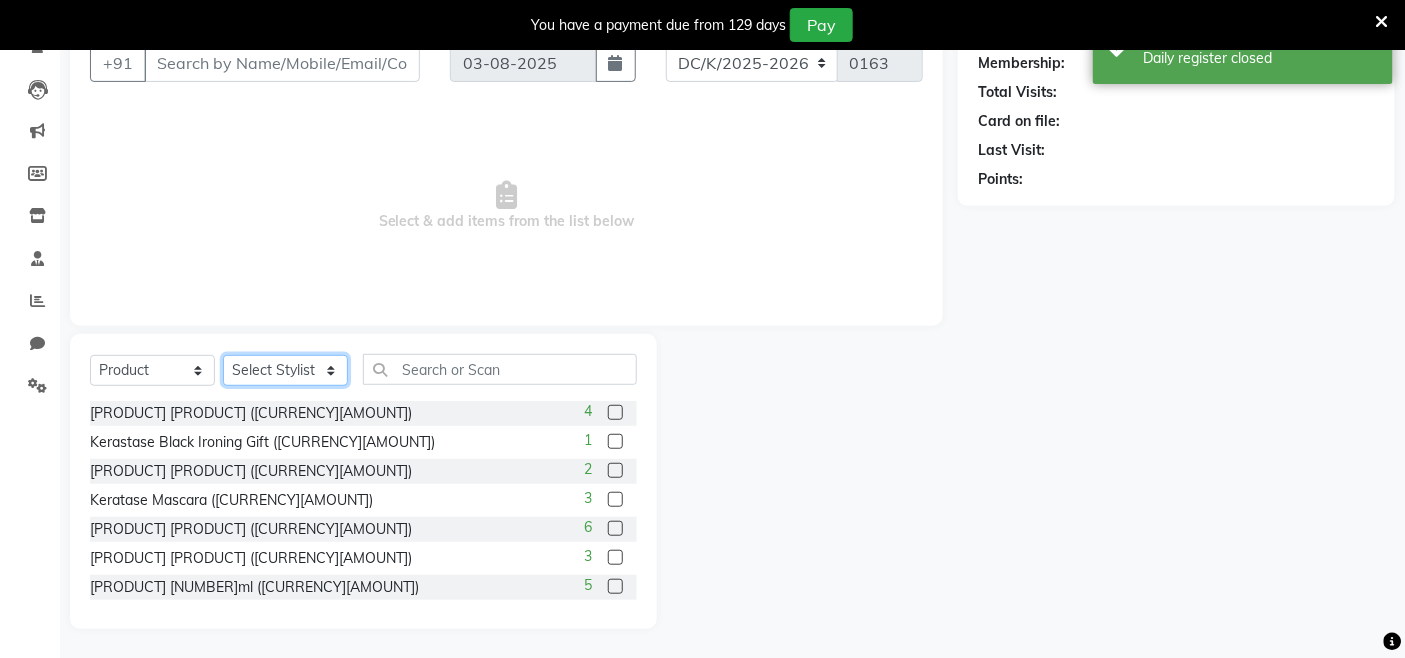 click on "Select Stylist Admin Admin AKHIL ANKUSH Colour Lounge, [CITY] Colour Lounge, [CITY] divyansh  [FIRST] [LAST] guard JATIN JOHN JONEY LUXMI NAVDEEP KAUR NITI PARAMJIT PARAS KHATNAVLIA priya  priyanka  Rakesh sapna  SUMAN VANDANA SHARMA VISHAL" 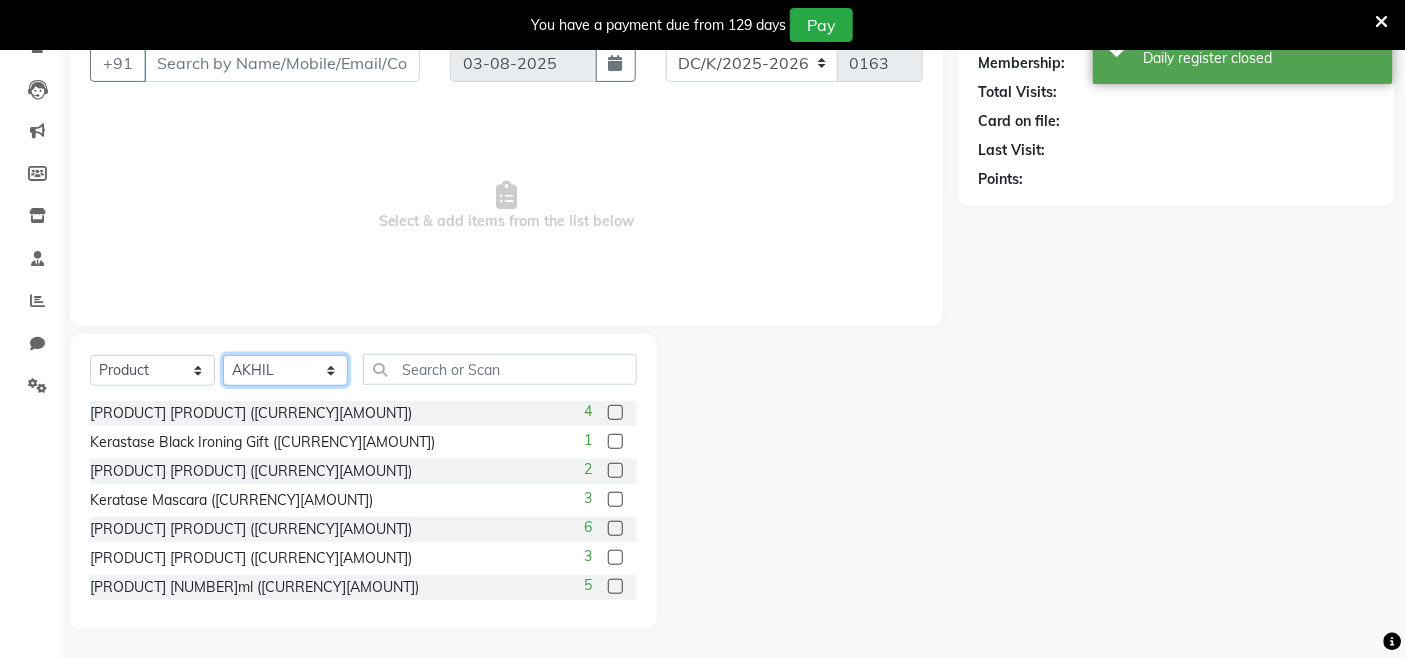 click on "Select Stylist Admin Admin AKHIL ANKUSH Colour Lounge, [CITY] Colour Lounge, [CITY] divyansh  [FIRST] [LAST] guard JATIN JOHN JONEY LUXMI NAVDEEP KAUR NITI PARAMJIT PARAS KHATNAVLIA priya  priyanka  Rakesh sapna  SUMAN VANDANA SHARMA VISHAL" 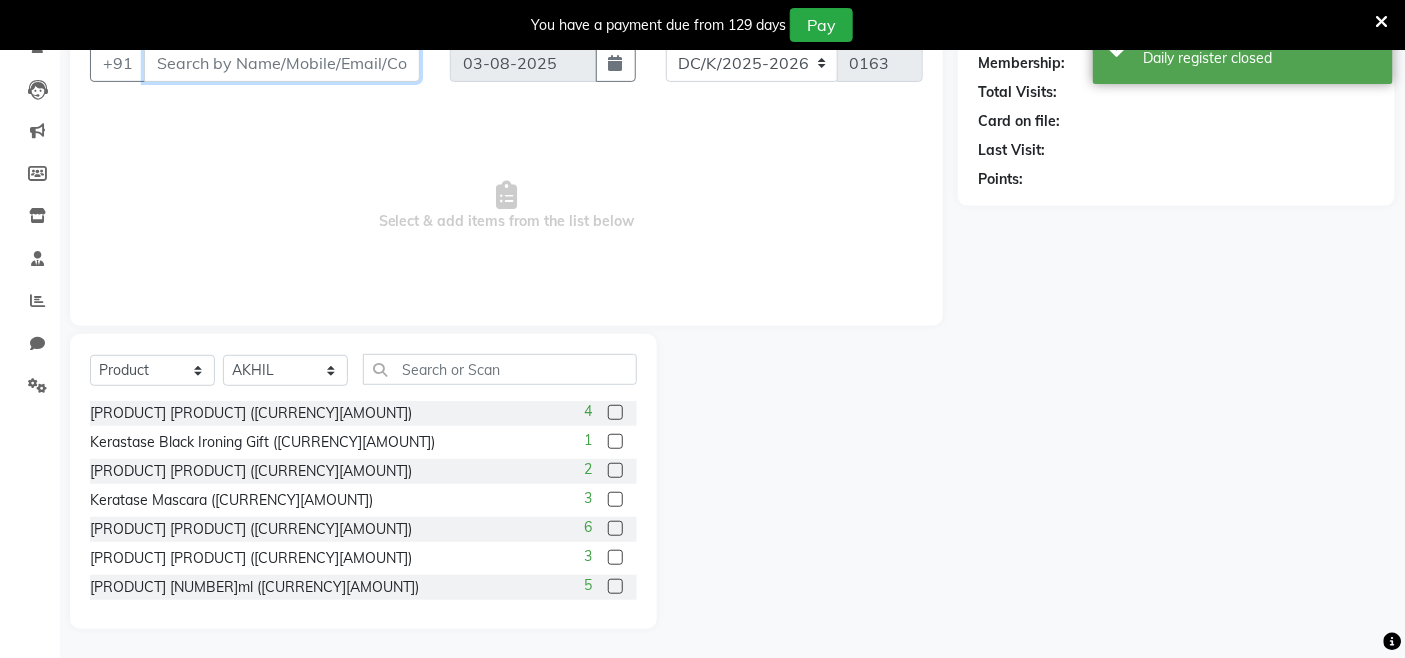 click on "Client" at bounding box center [282, 63] 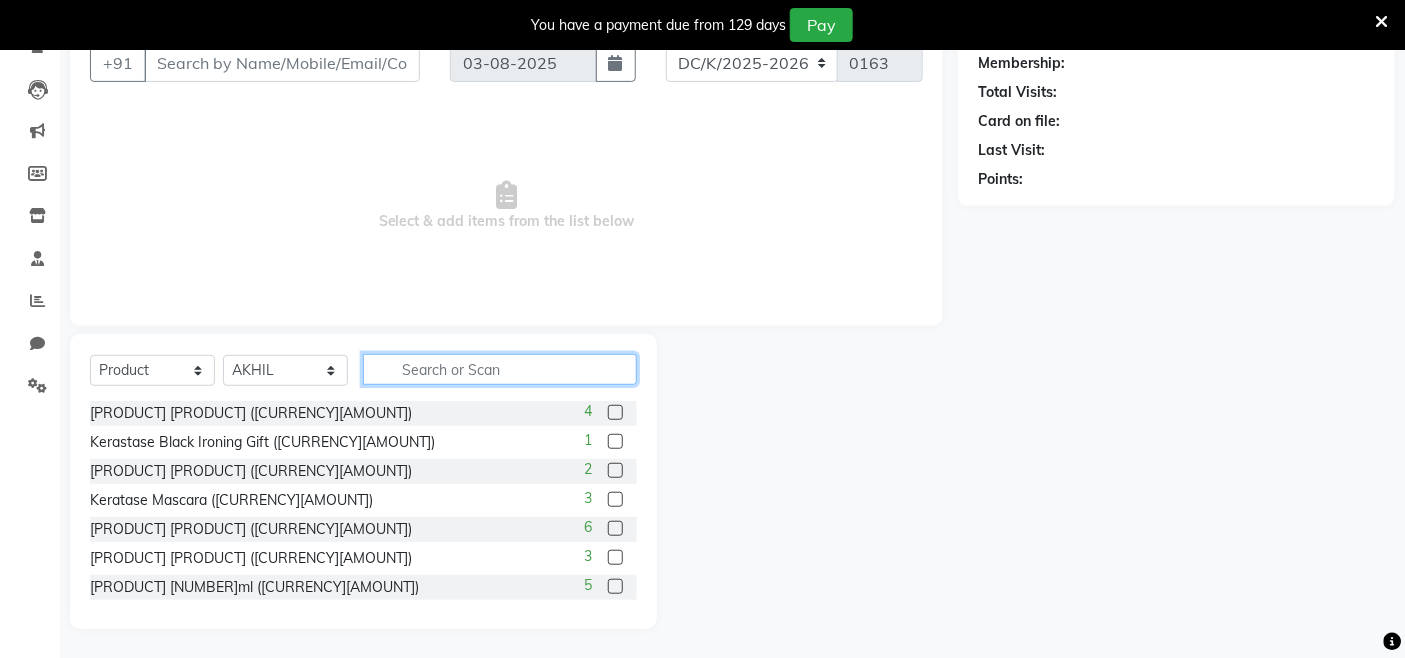 click 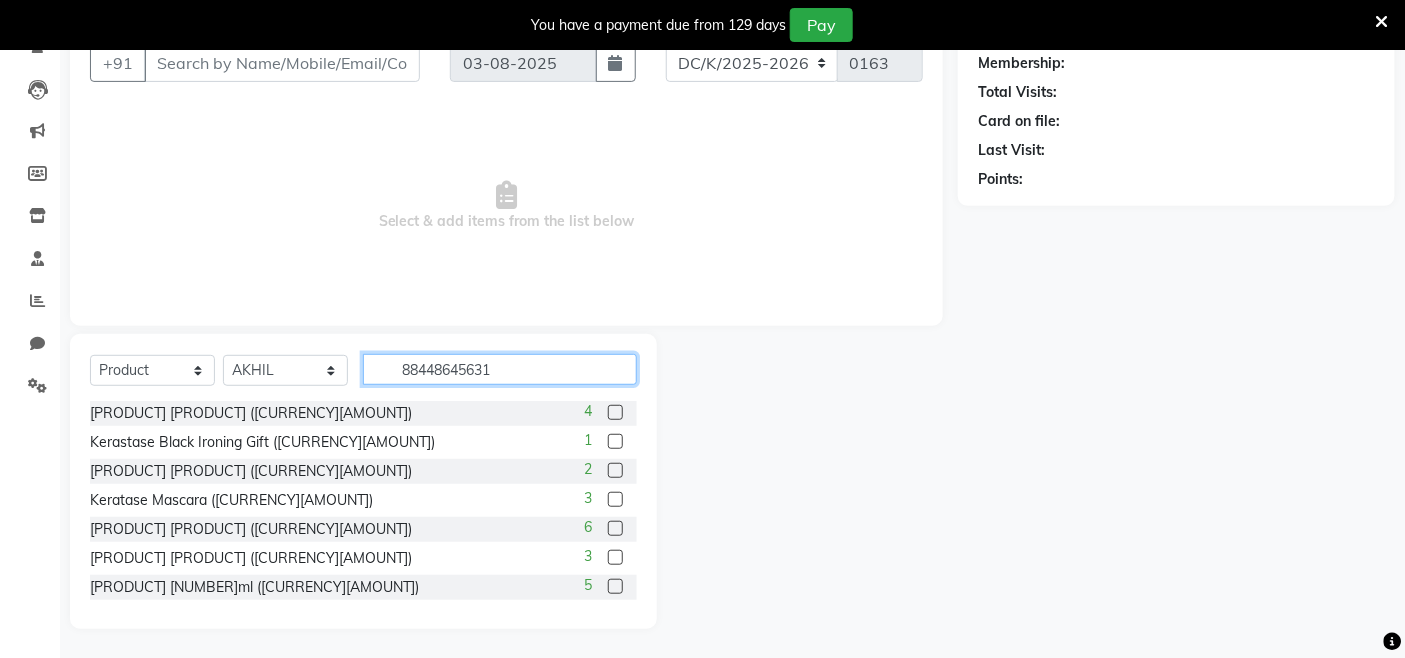 type on "884486456311" 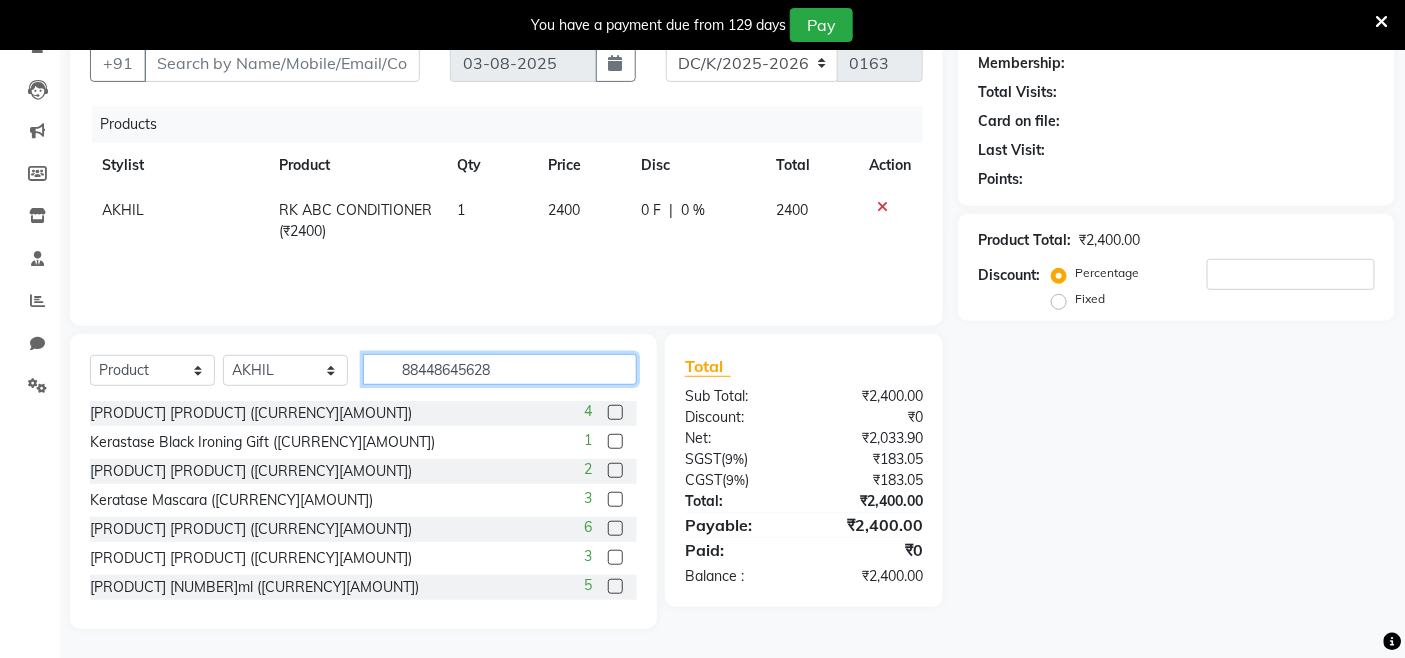 type on "884486456281" 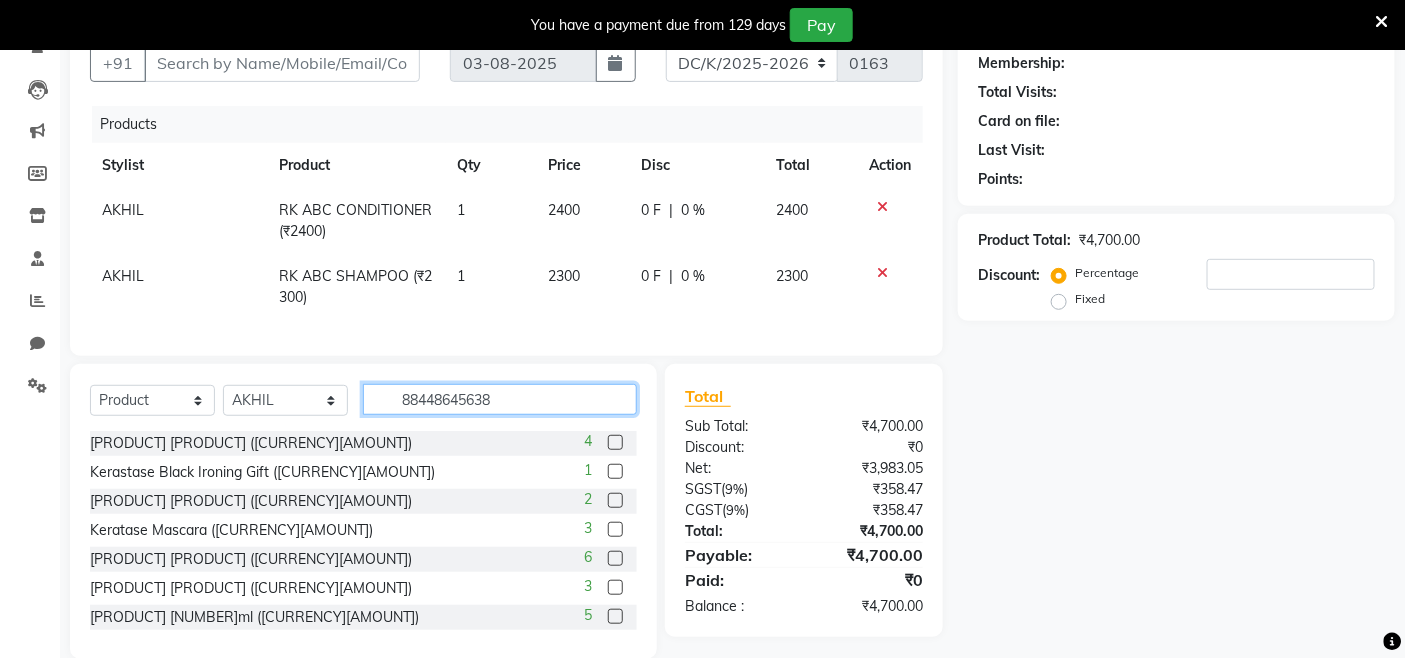 type on "884486456380" 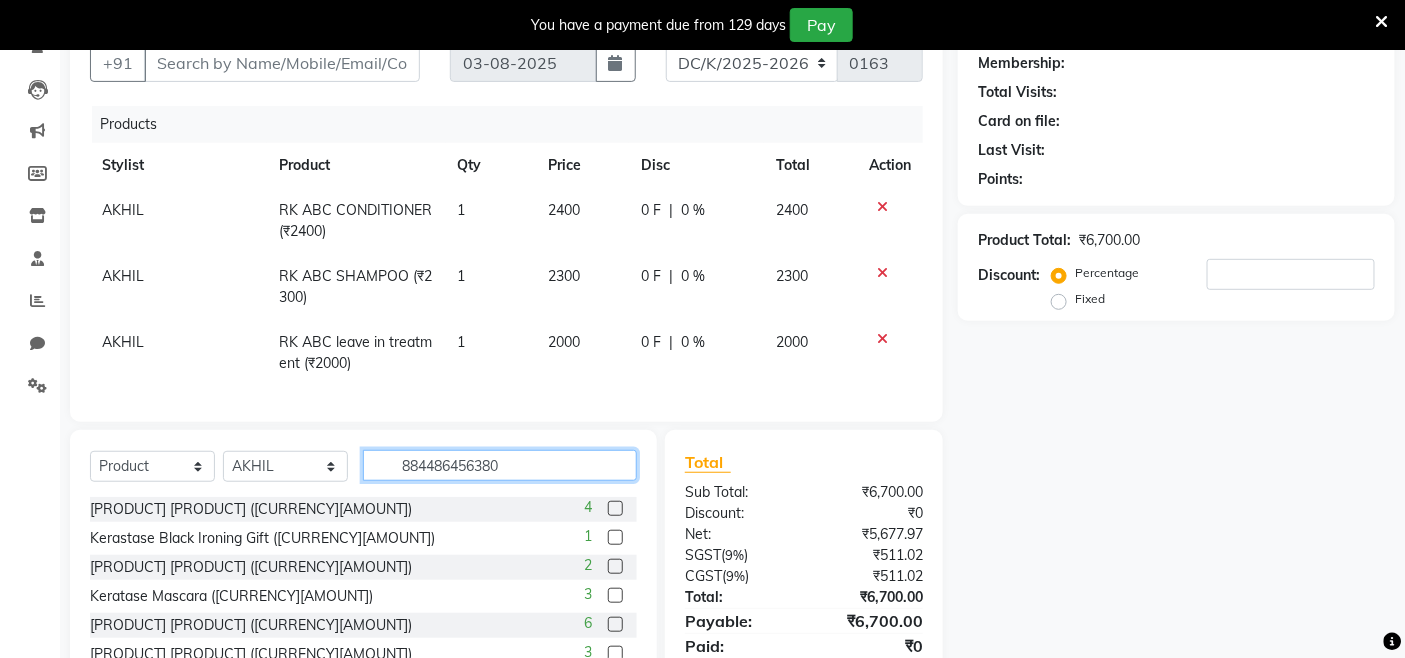 type 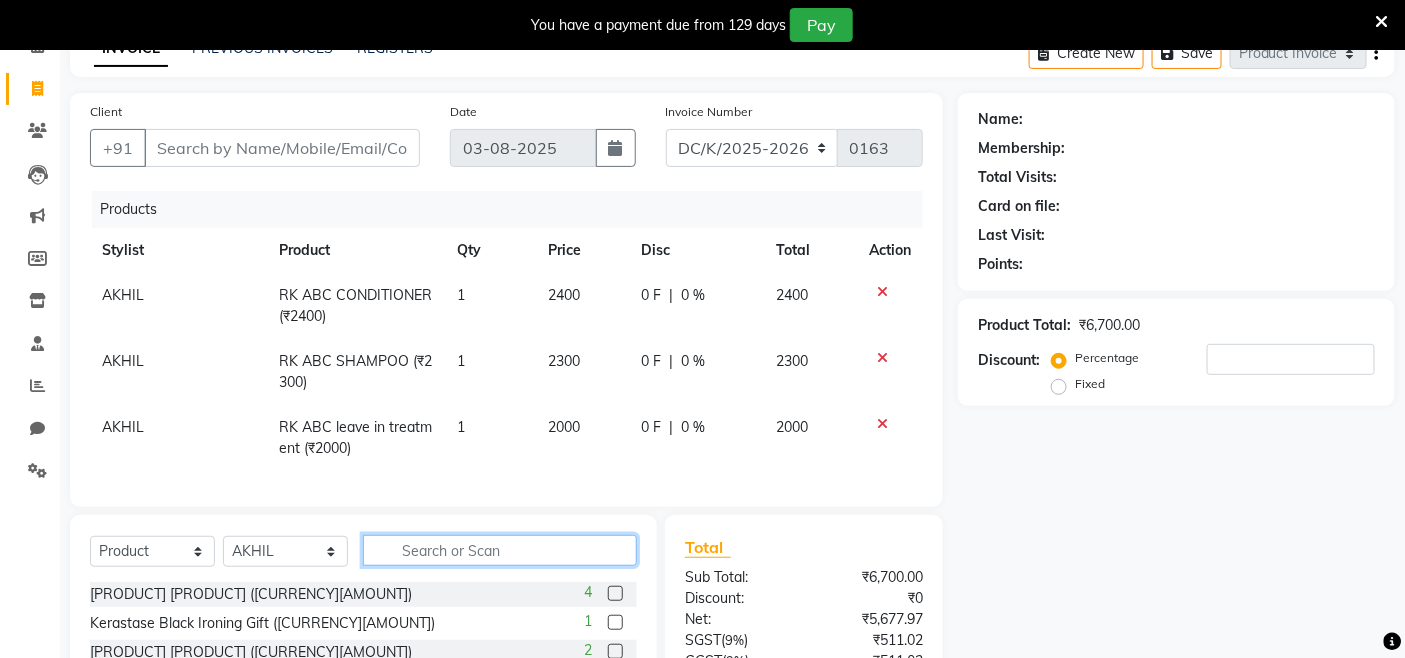 scroll, scrollTop: 0, scrollLeft: 0, axis: both 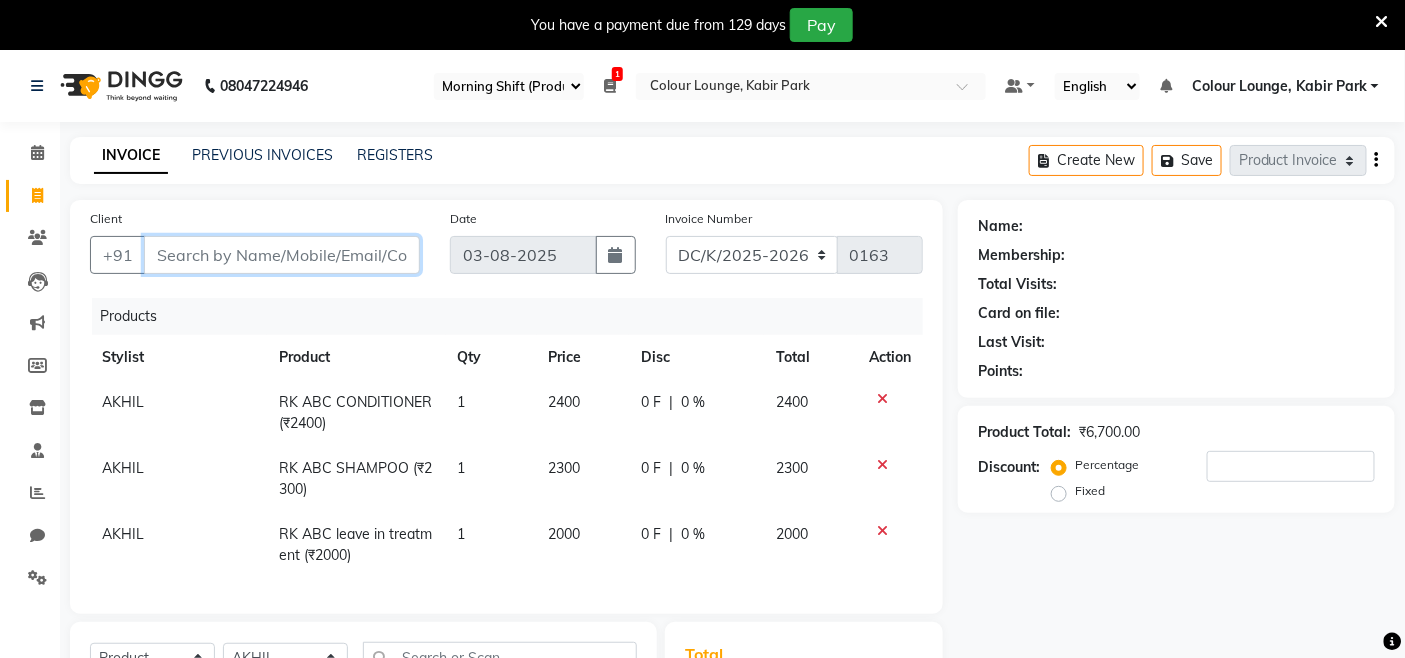 click on "Client" at bounding box center [282, 255] 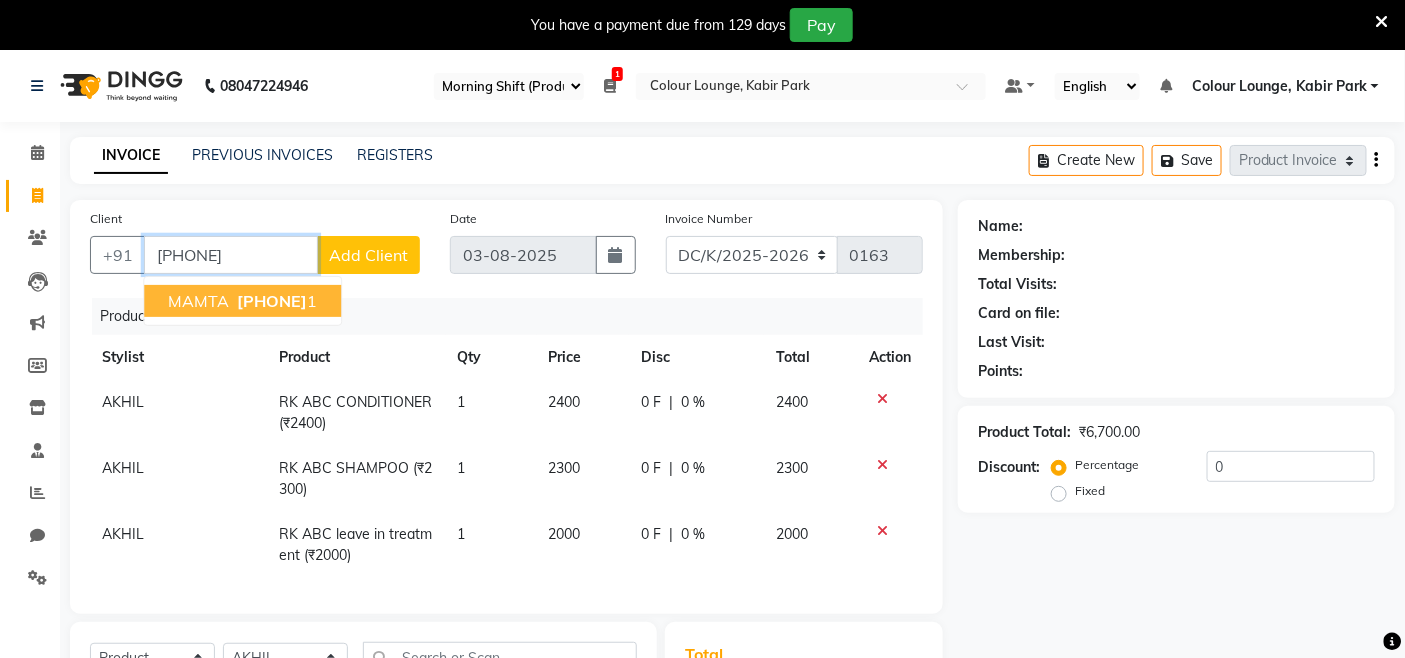 click on "MAMTA   [PHONE] 1" at bounding box center (242, 301) 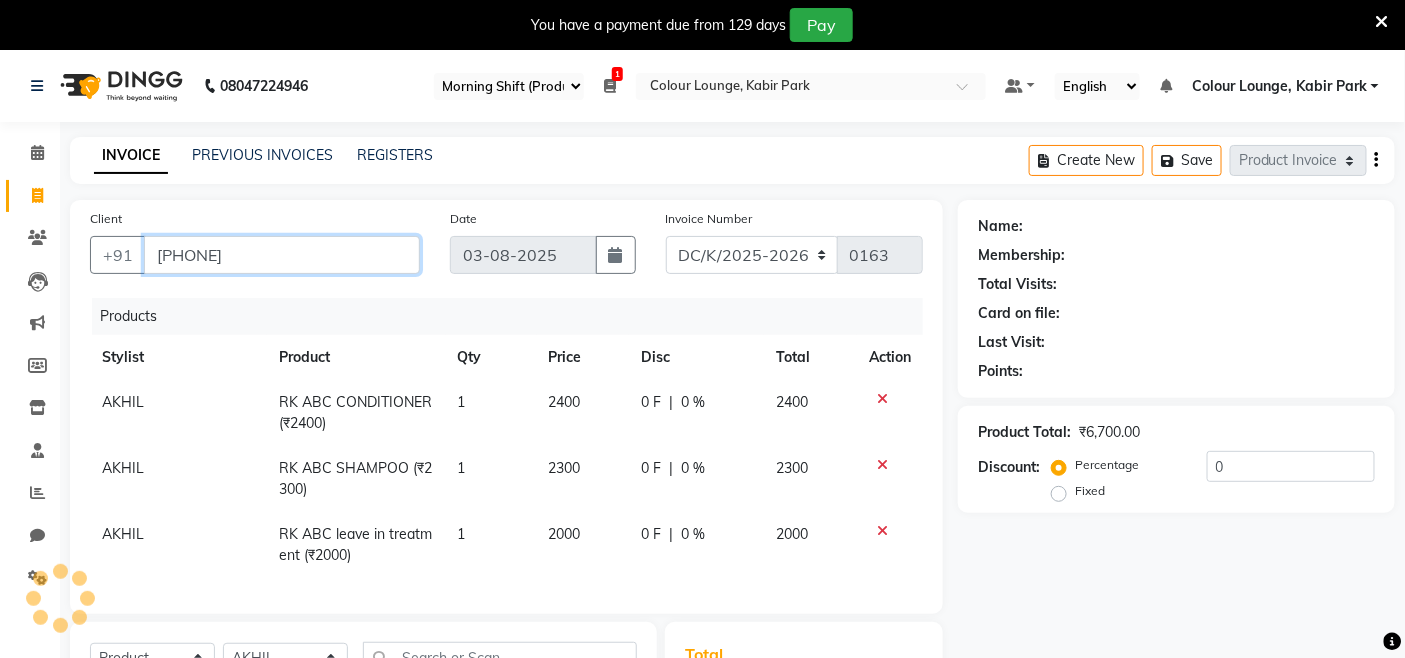 type on "[PHONE]" 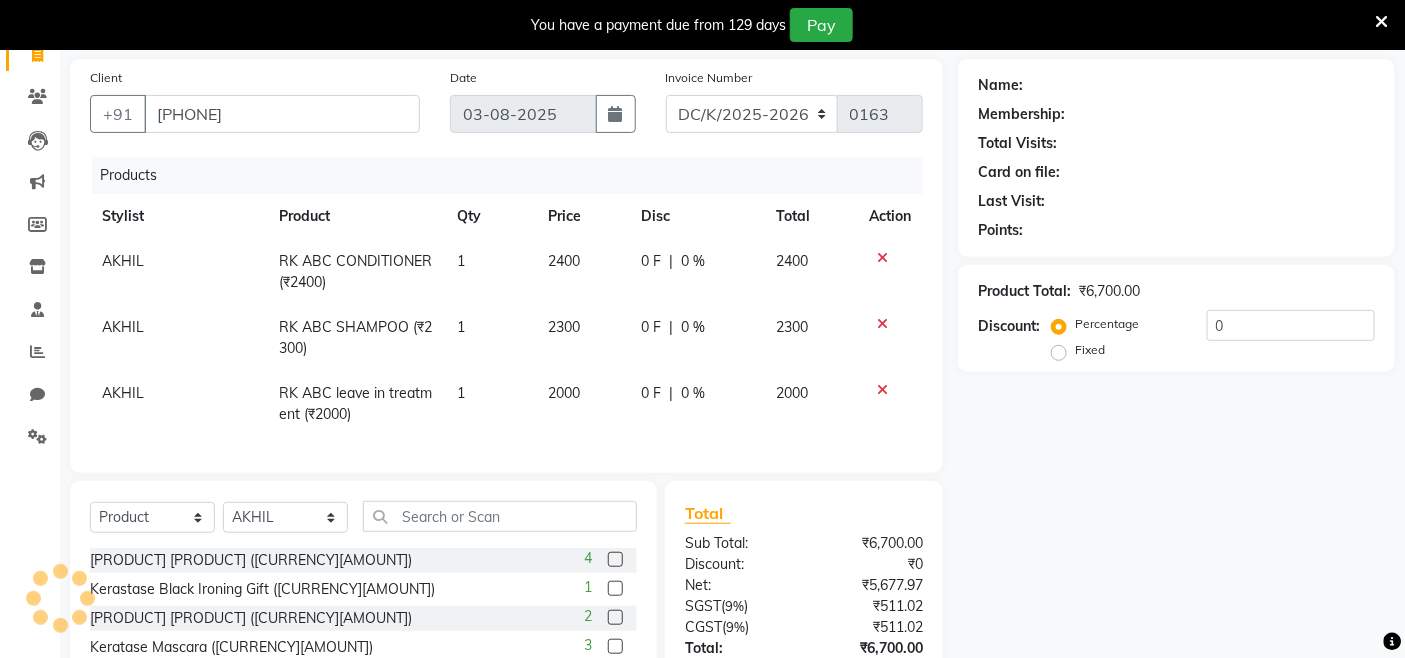 select on "1: Object" 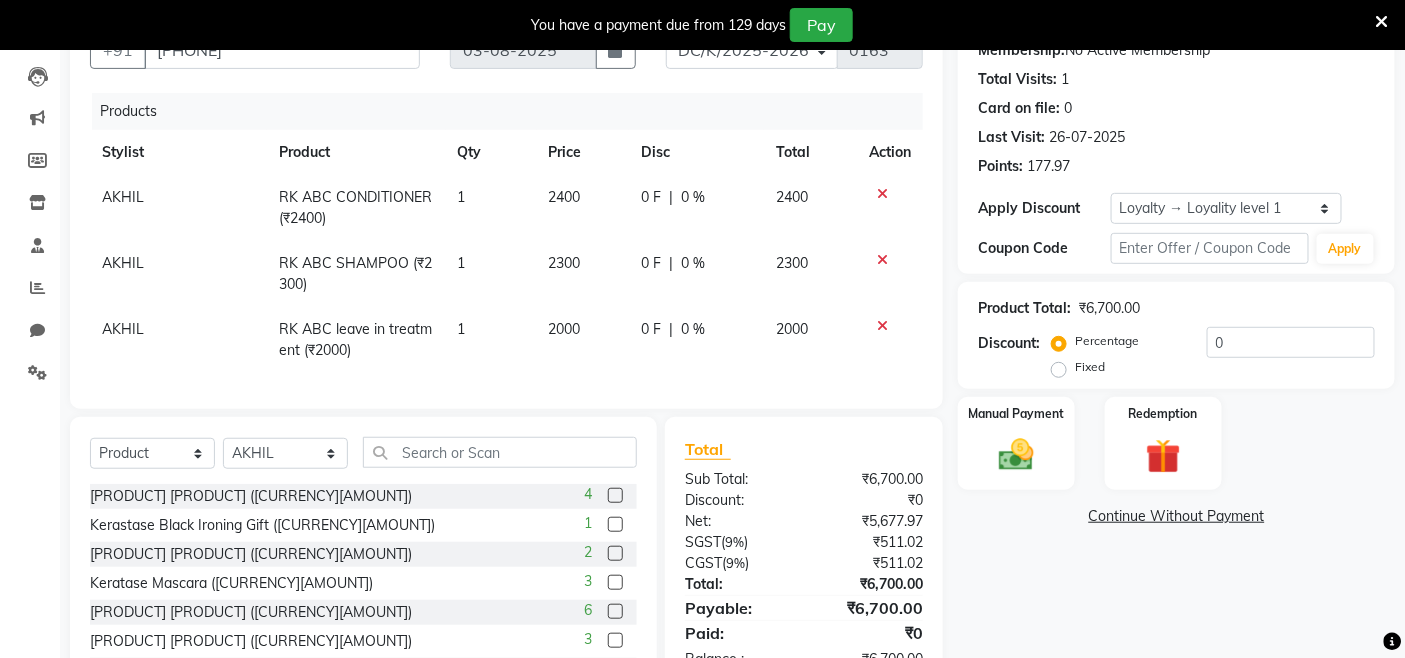 scroll, scrollTop: 304, scrollLeft: 0, axis: vertical 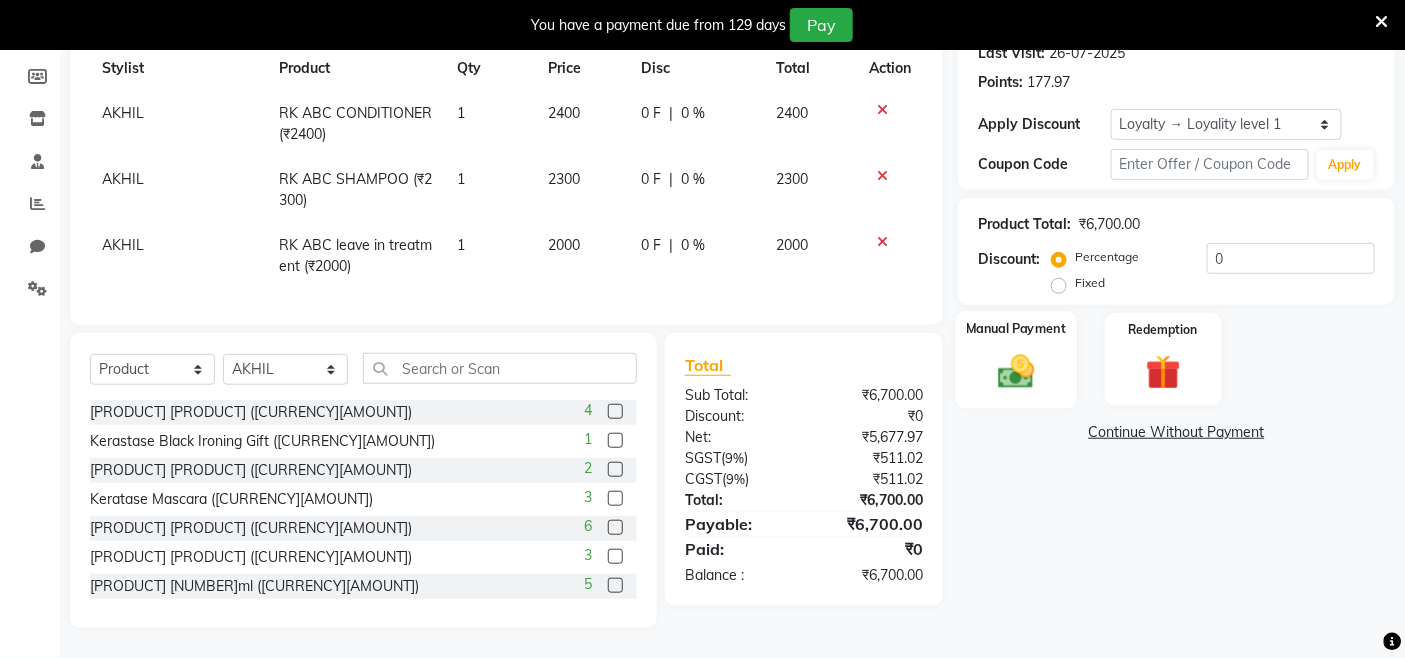 click on "Manual Payment" 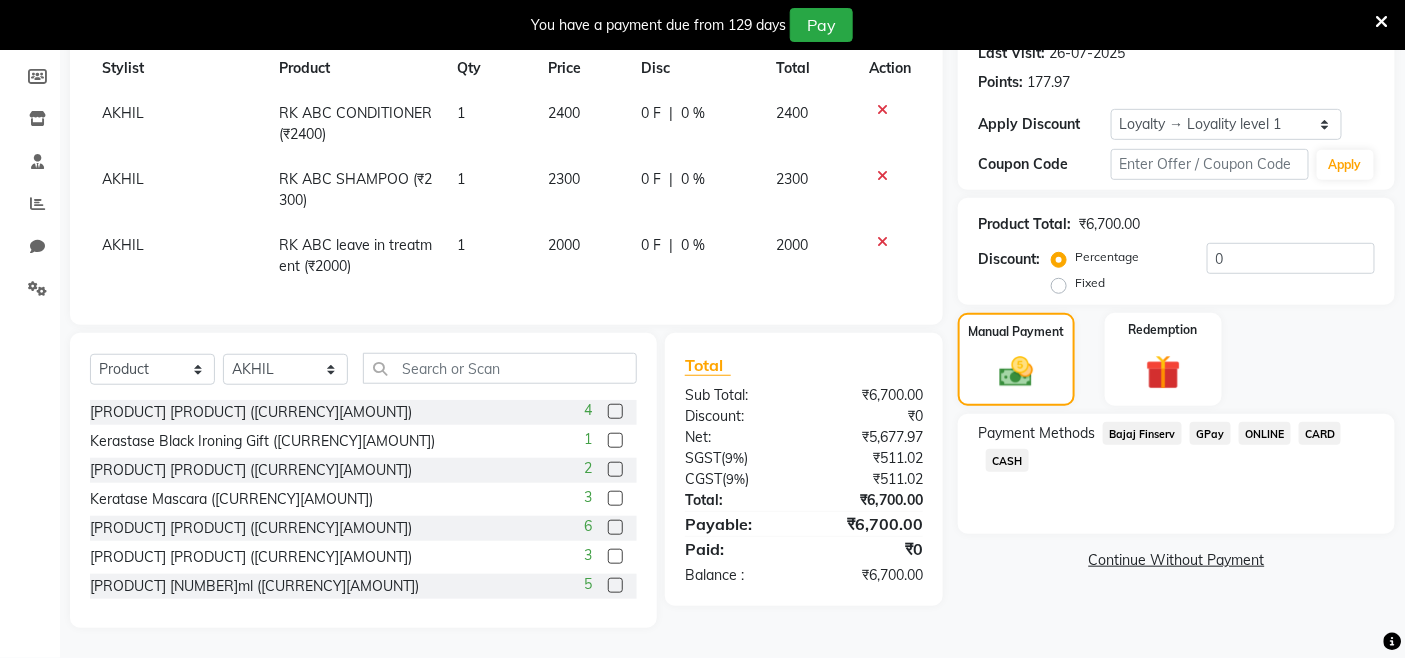 click on "AKHIL" 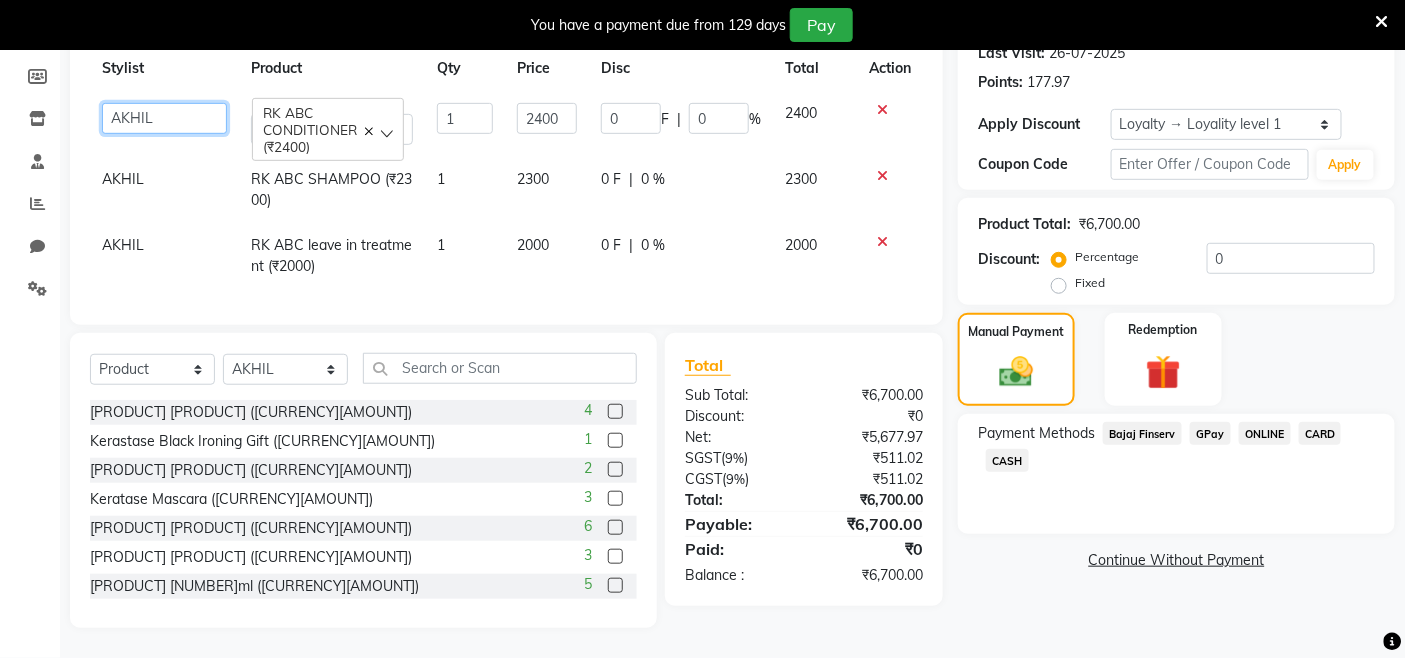 click on "Admin   Admin   AKHIL   ANKUSH   Colour Lounge, [CITY]   Colour Lounge, [CITY]   divyansh    [FIRST] [LAST] guard   JATIN   JOHN   JONEY   LUXMI   NAVDEEP KAUR   NITI   PARAMJIT   PARAS KHATNAVLIA   priya    priyanka    Rakesh   sapna    SUMAN   VANDANA SHARMA   VISHAL" 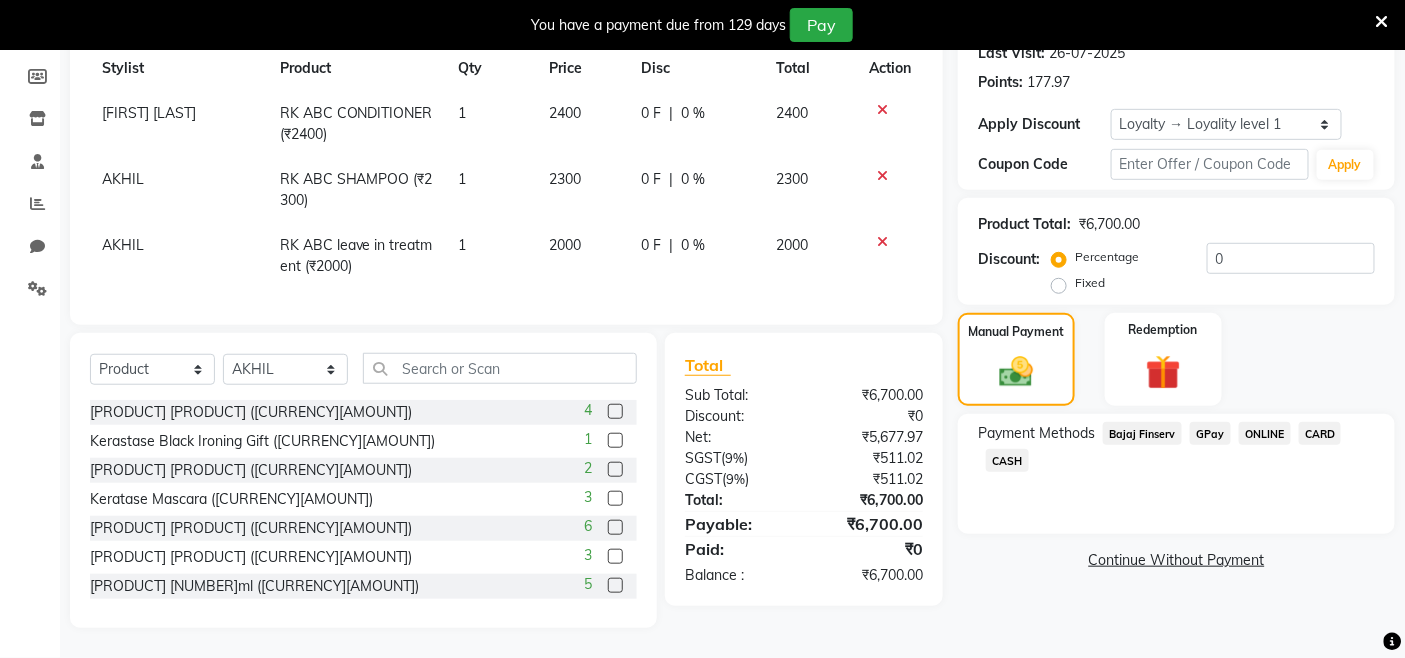 click on "Payment Methods  Bajaj Finserv   GPay   ONLINE   CARD   CASH" 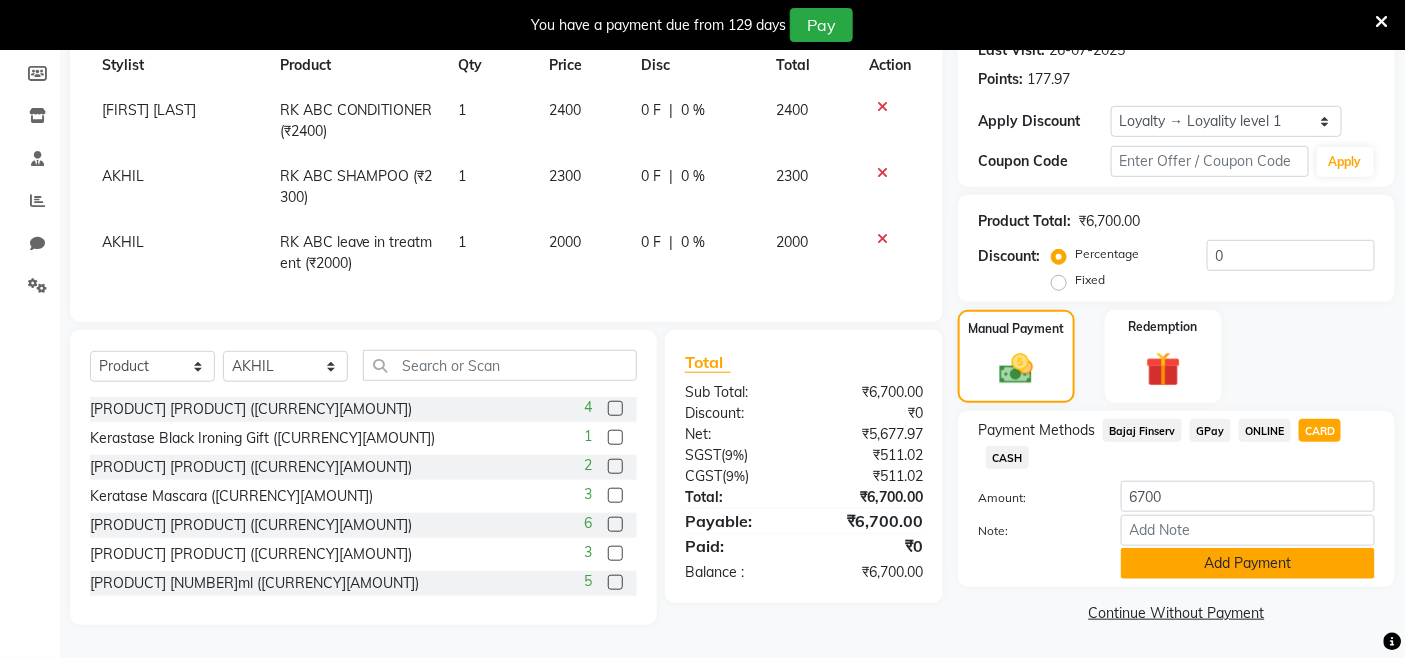 click on "Add Payment" 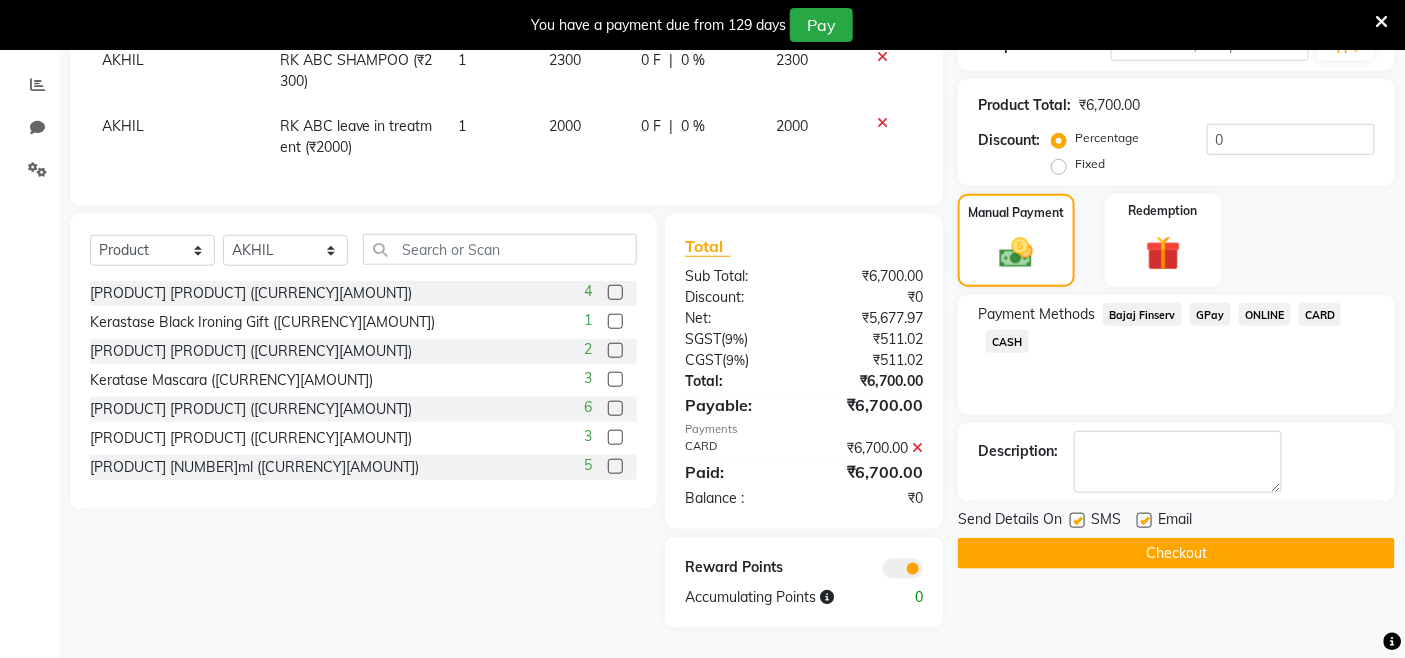scroll, scrollTop: 424, scrollLeft: 0, axis: vertical 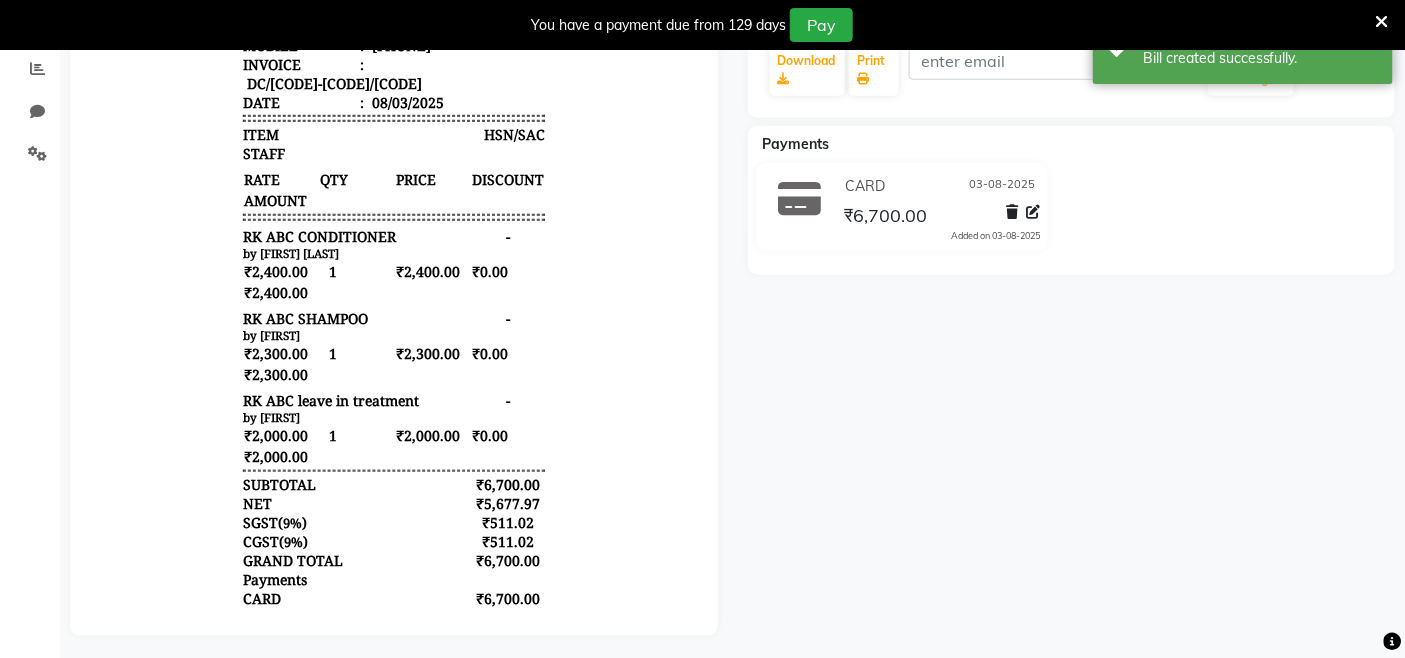 click on "MAMTA   Prebook   Payment Received  Download  Print   Email Invoice   Send Message Feedback  Payments CARD [DATE] [CURRENCY][AMOUNT]  Added on [DATE]" 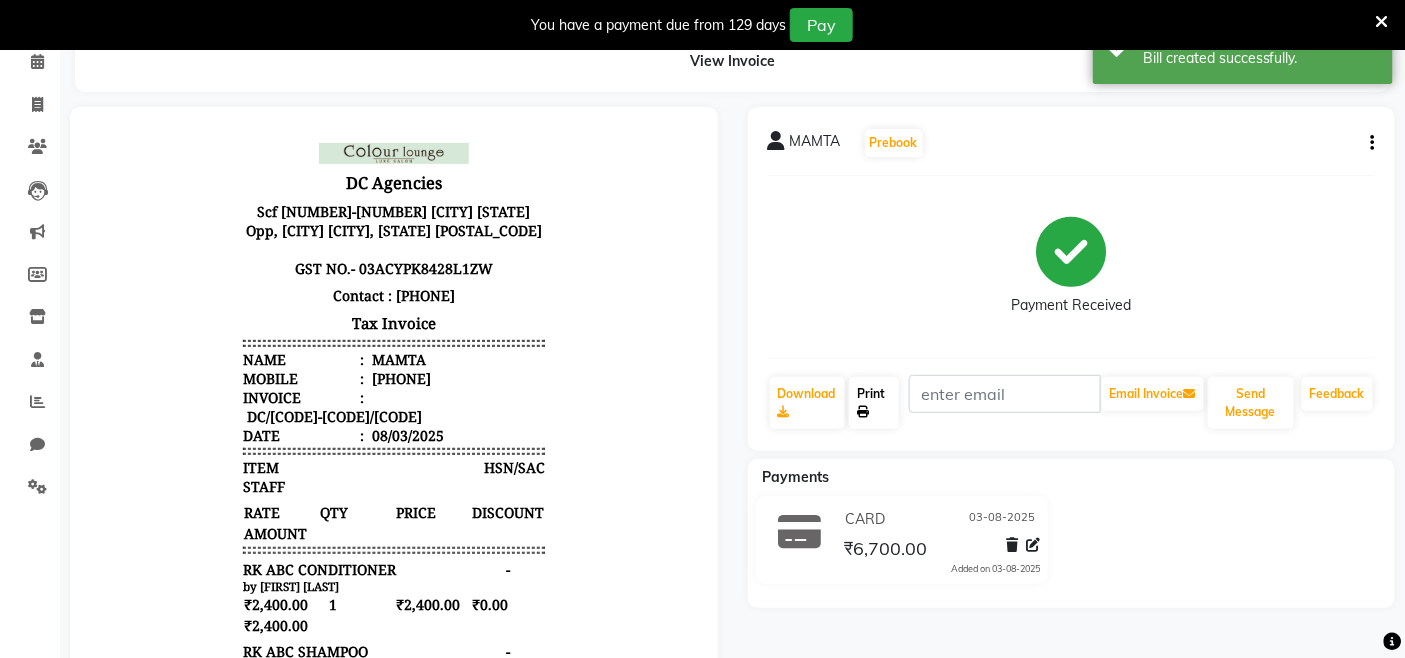click on "Print" 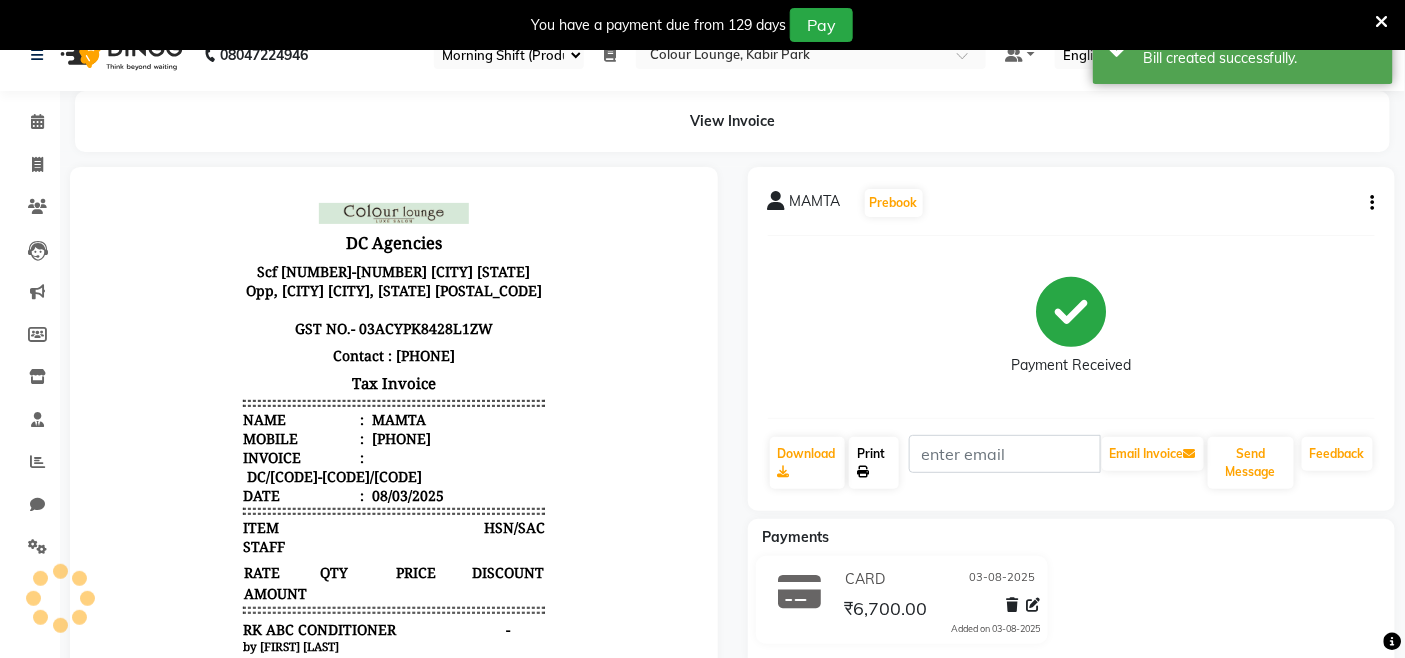 scroll, scrollTop: 0, scrollLeft: 0, axis: both 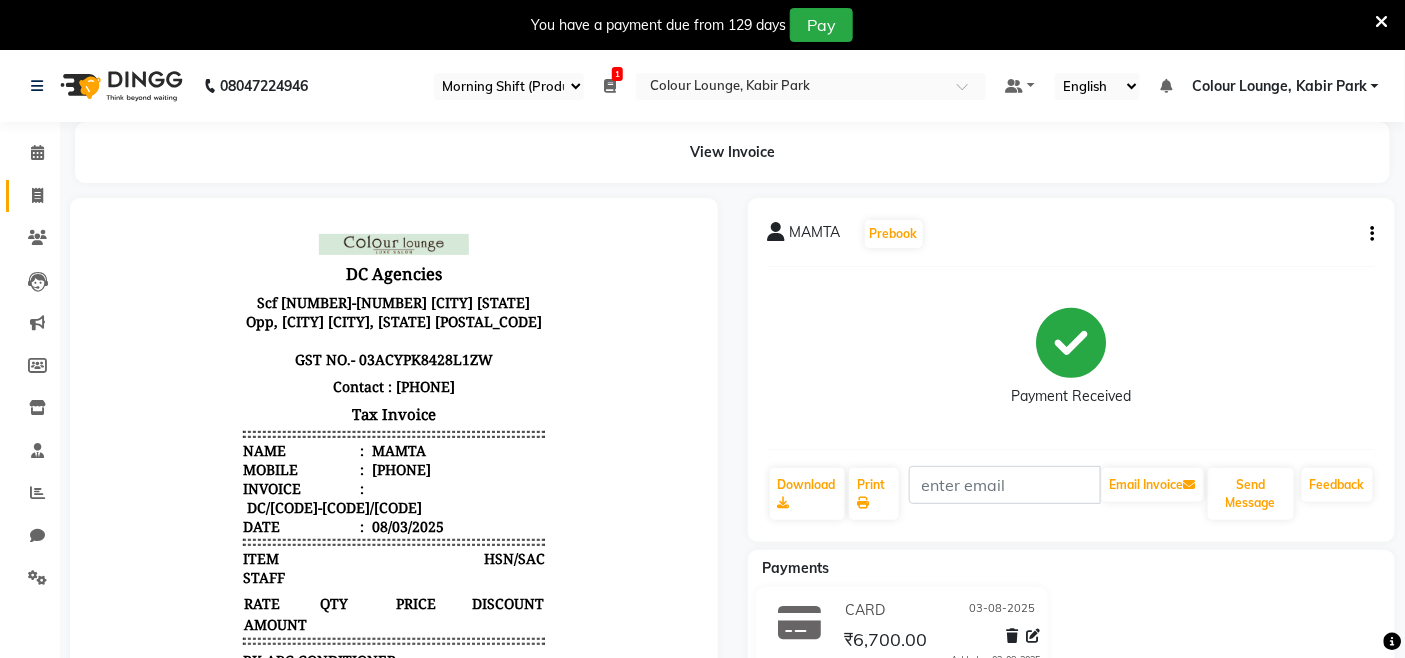 click 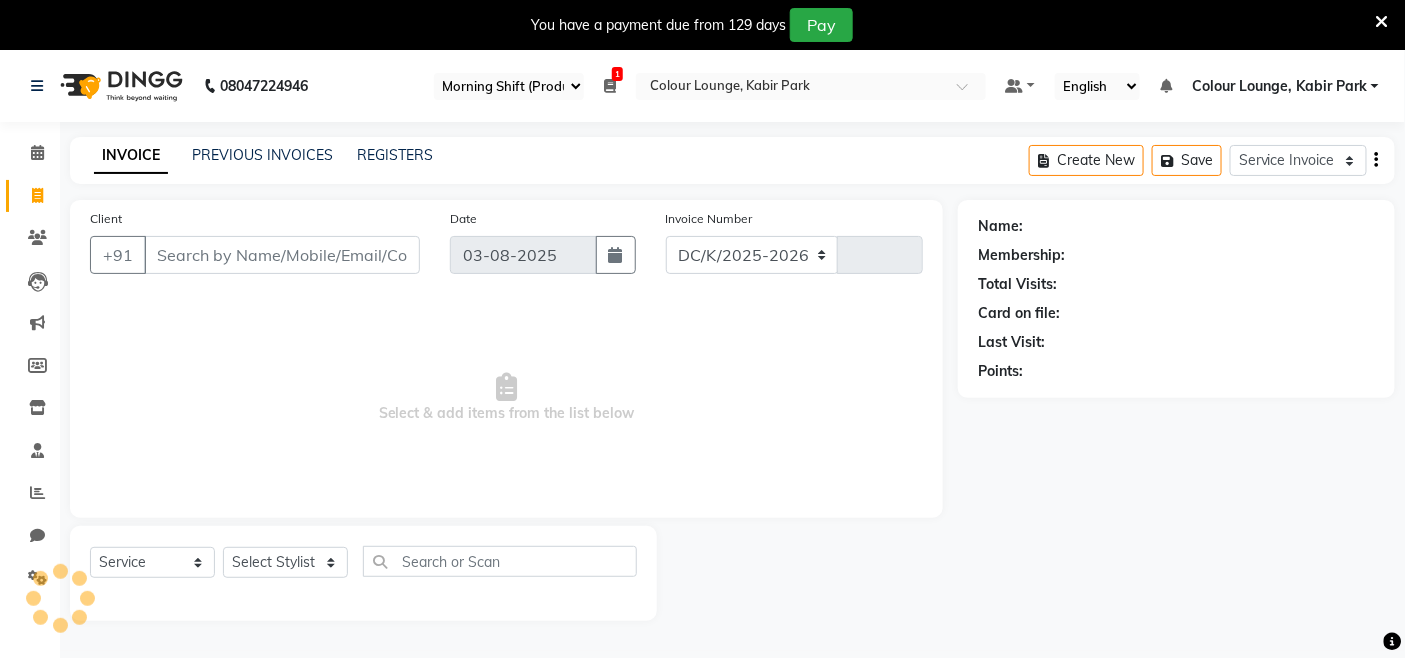 scroll, scrollTop: 50, scrollLeft: 0, axis: vertical 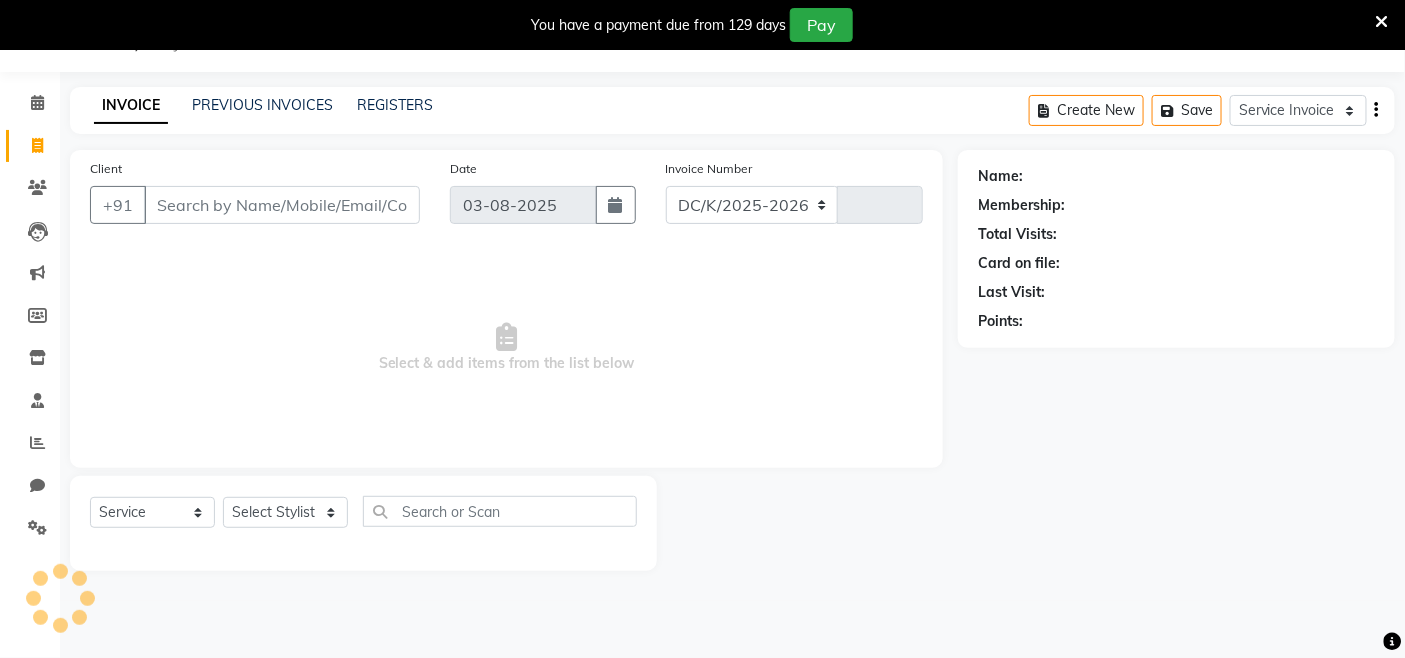 select on "8015" 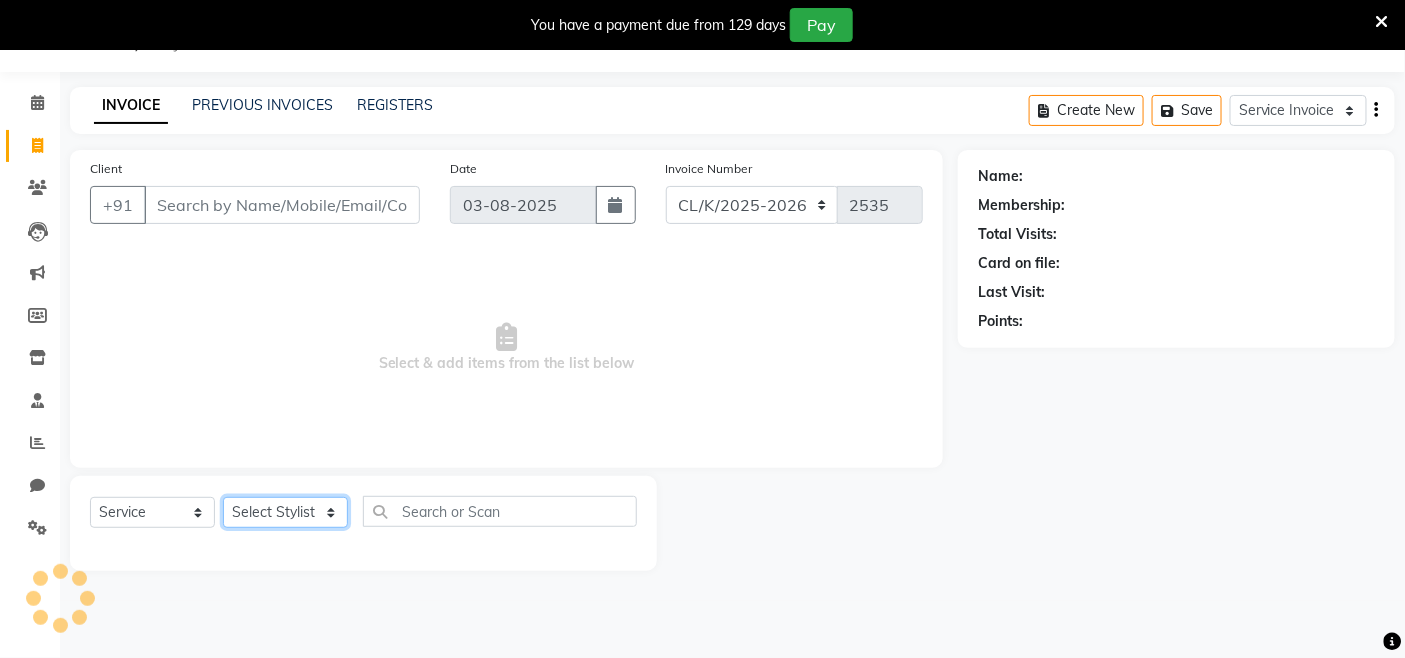 click on "Select Stylist" 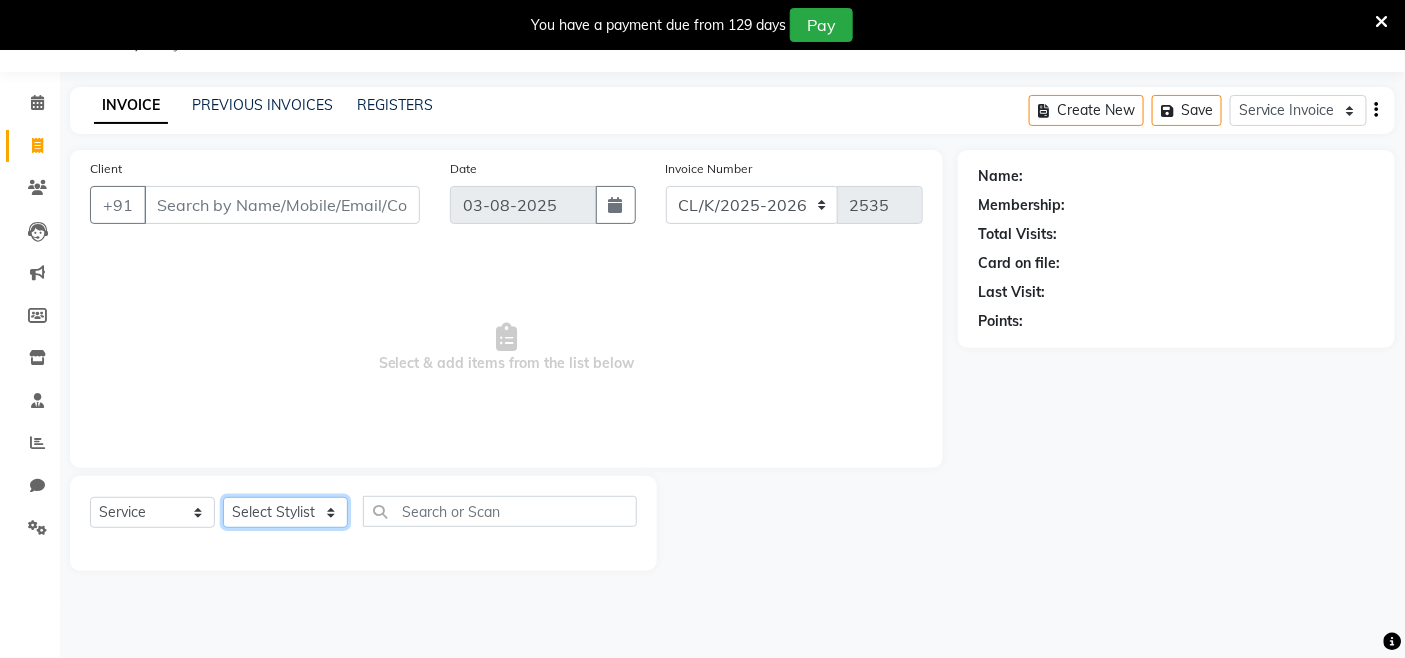 select on "75" 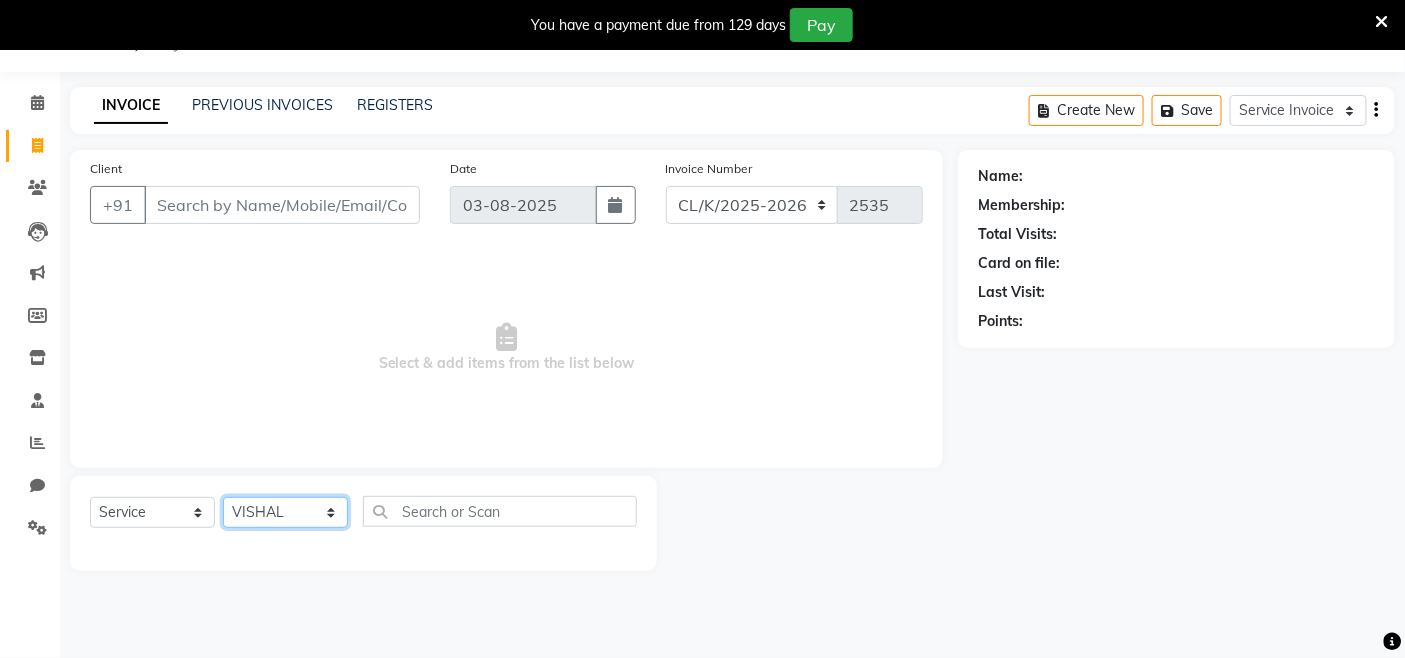 click on "Select Stylist Admin Admin AKHIL ANKUSH Colour Lounge, [CITY] Colour Lounge, [CITY] divyansh  [FIRST] [LAST] guard JATIN JOHN JONEY LUXMI NAVDEEP KAUR NITI PARAMJIT PARAS KHATNAVLIA priya  priyanka  Rakesh sapna  SUMAN VANDANA SHARMA VISHAL" 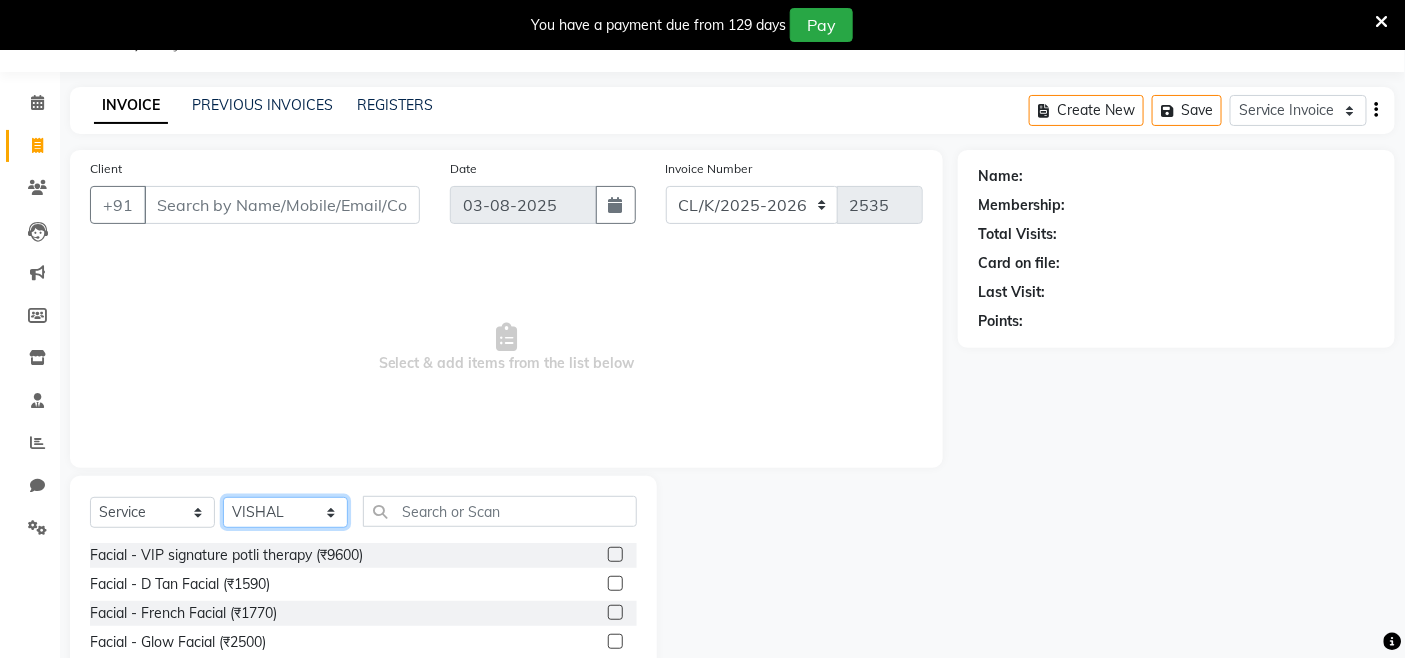 click on "Select Stylist Admin Admin AKHIL ANKUSH Colour Lounge, [CITY] Colour Lounge, [CITY] divyansh  [FIRST] [LAST] guard JATIN JOHN JONEY LUXMI NAVDEEP KAUR NITI PARAMJIT PARAS KHATNAVLIA priya  priyanka  Rakesh sapna  SUMAN VANDANA SHARMA VISHAL" 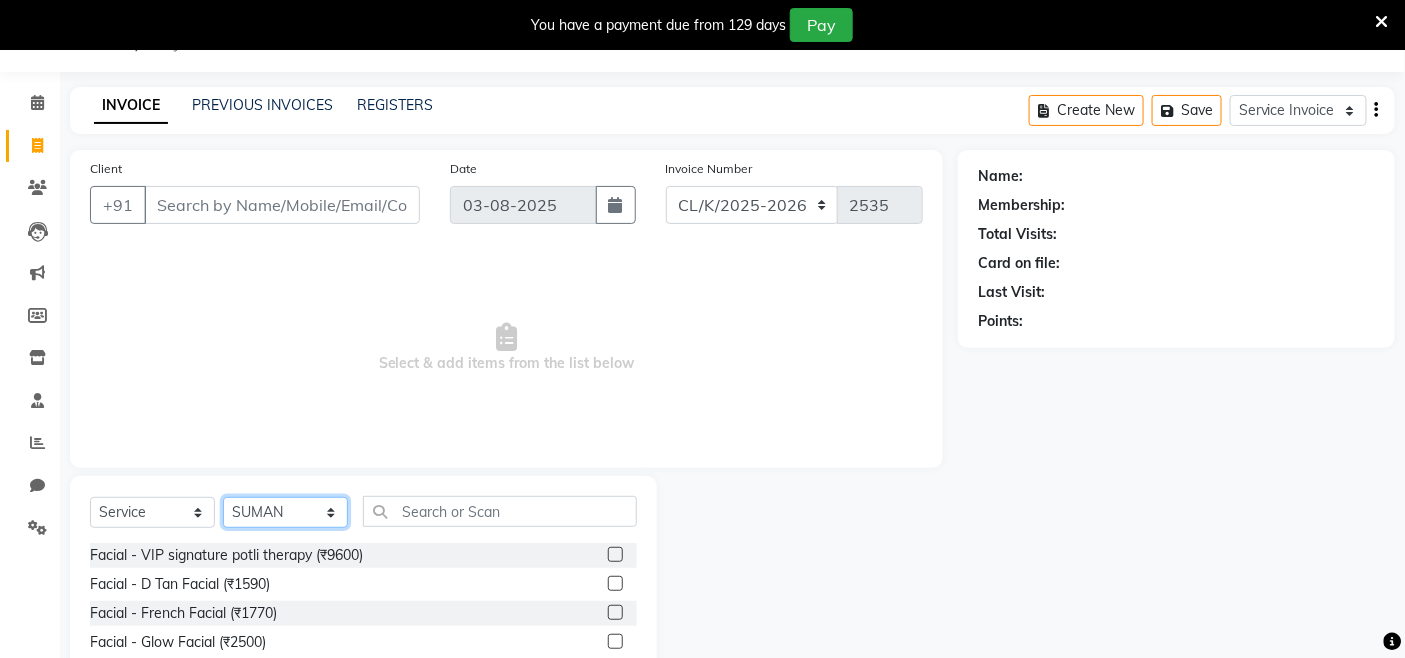 click on "Select Stylist Admin Admin AKHIL ANKUSH Colour Lounge, [CITY] Colour Lounge, [CITY] divyansh  [FIRST] [LAST] guard JATIN JOHN JONEY LUXMI NAVDEEP KAUR NITI PARAMJIT PARAS KHATNAVLIA priya  priyanka  Rakesh sapna  SUMAN VANDANA SHARMA VISHAL" 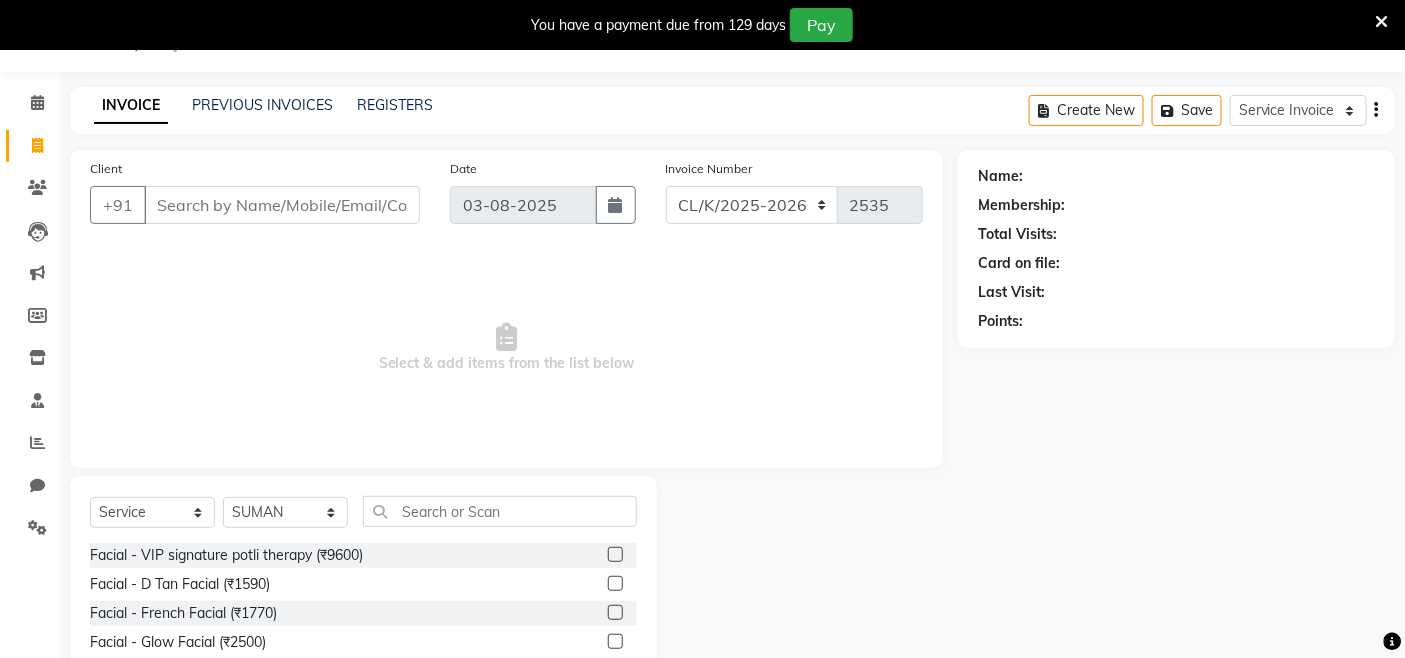 drag, startPoint x: 494, startPoint y: 542, endPoint x: 465, endPoint y: 506, distance: 46.227695 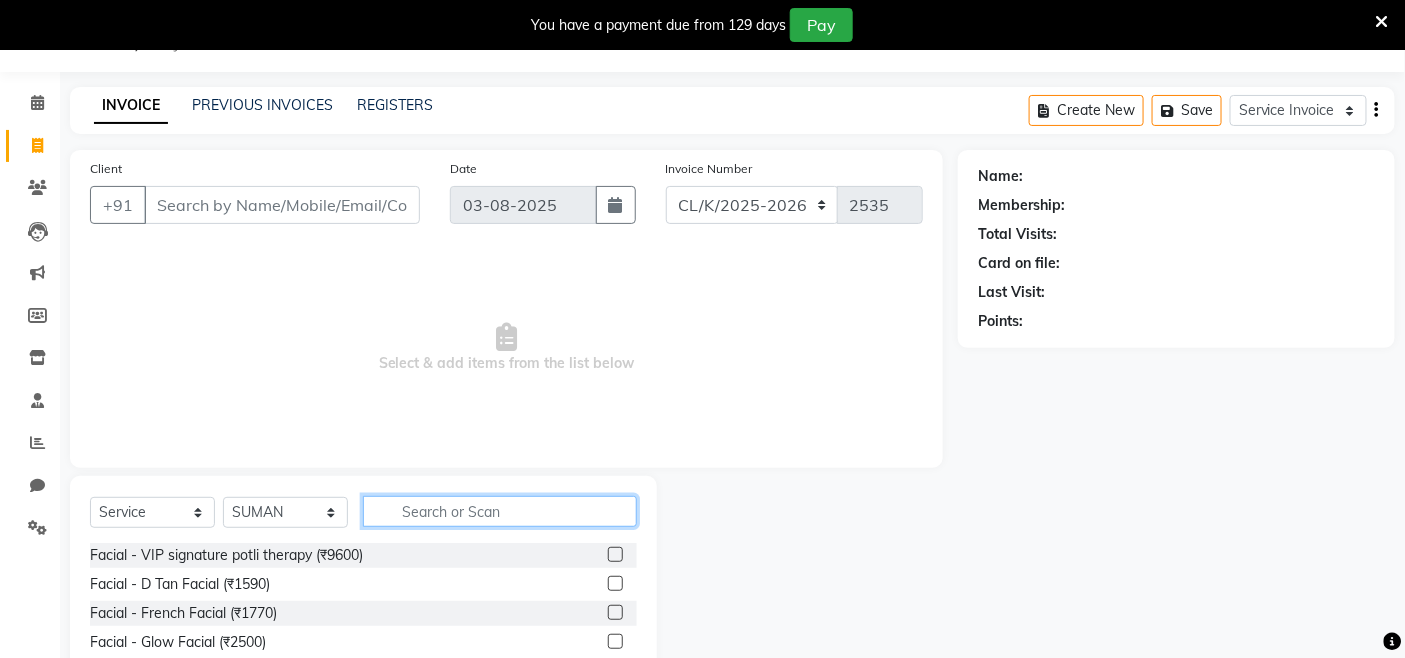 click 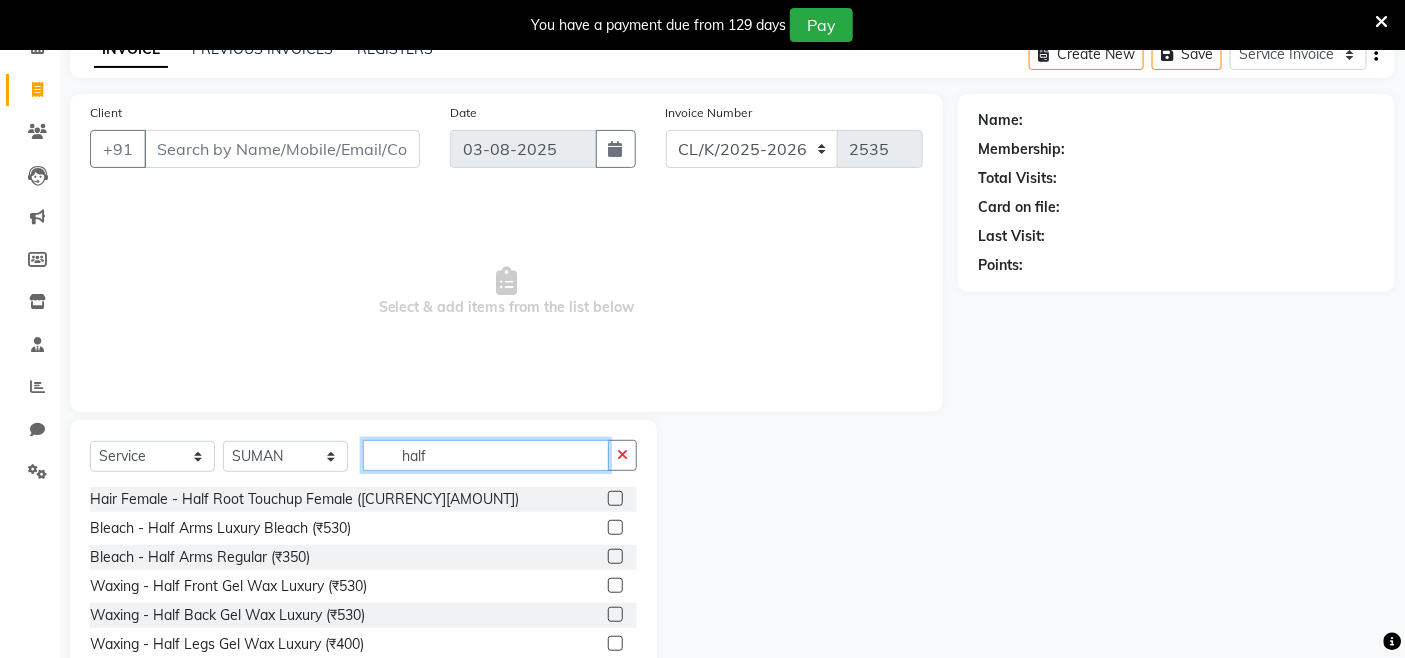 scroll, scrollTop: 192, scrollLeft: 0, axis: vertical 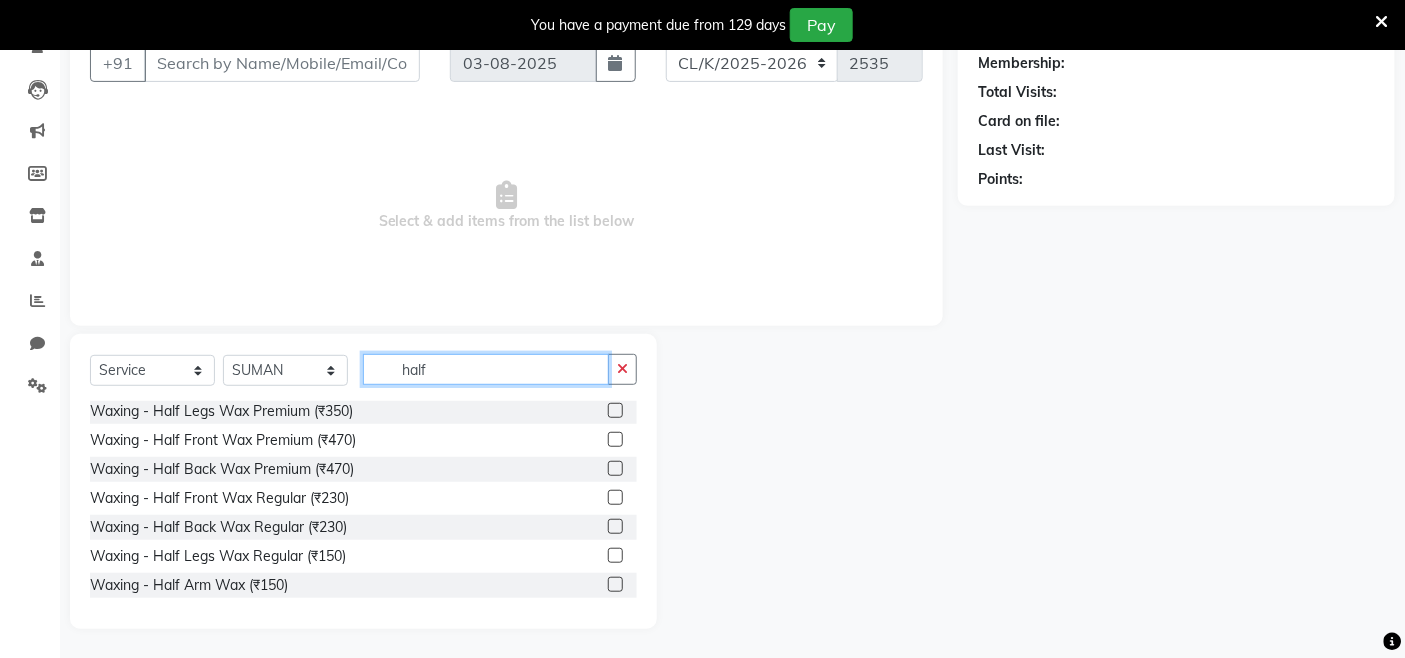 type on "half" 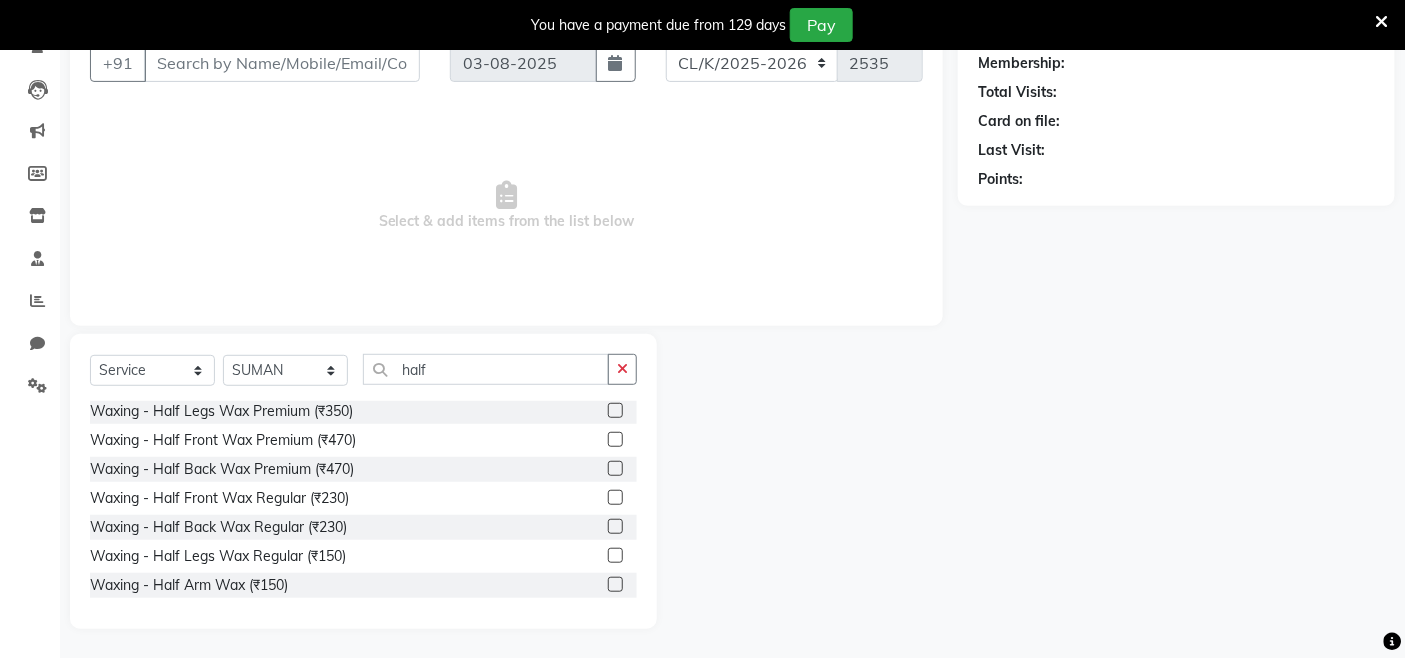 click 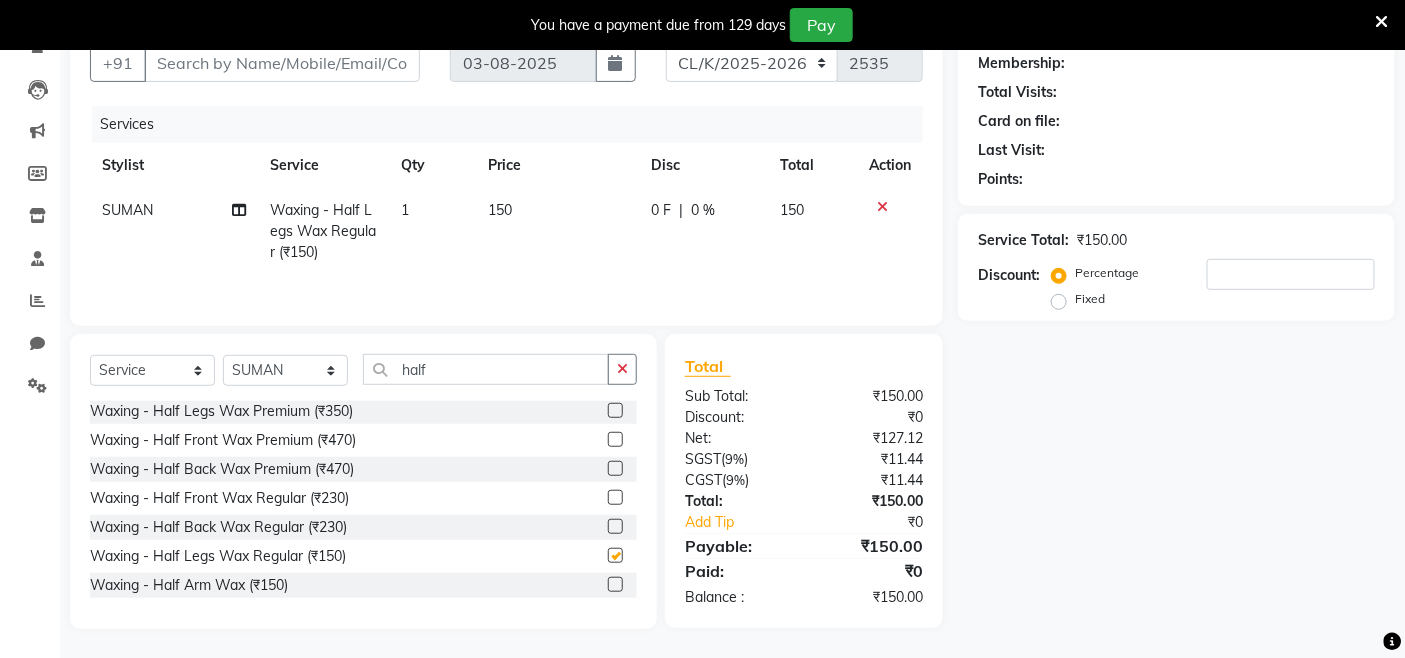checkbox on "false" 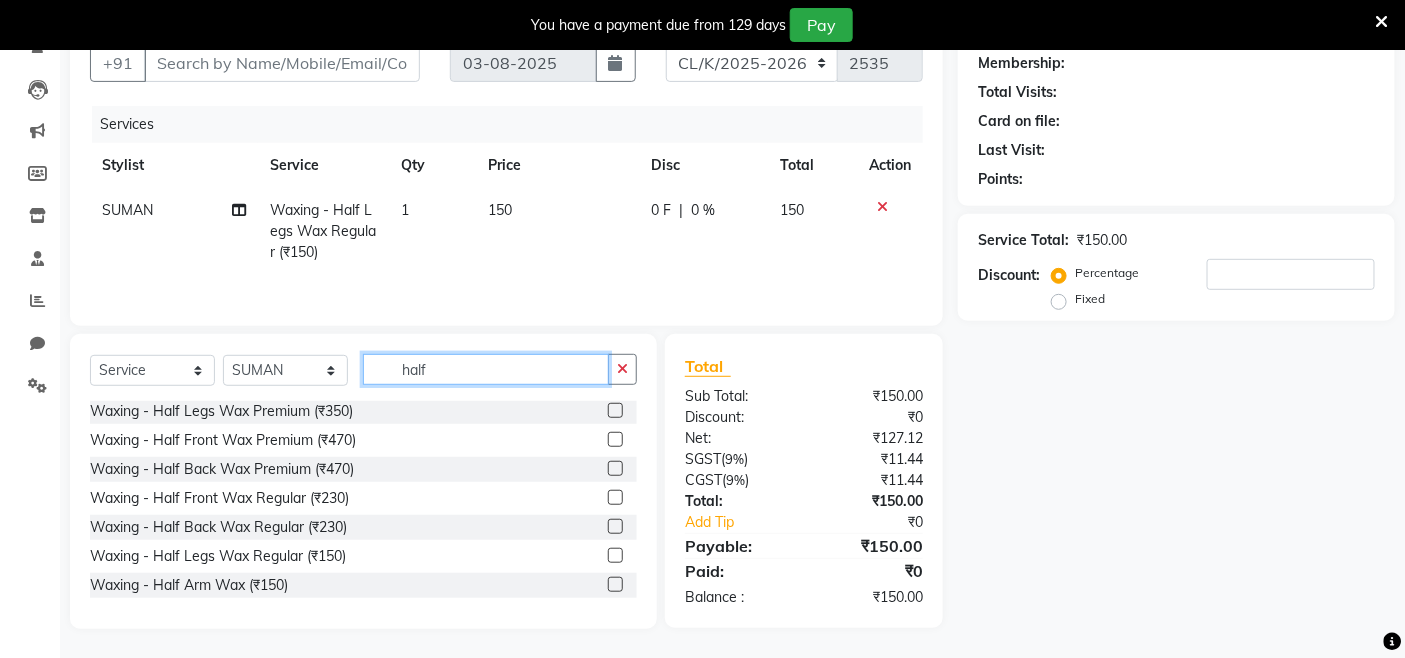 drag, startPoint x: 510, startPoint y: 374, endPoint x: 292, endPoint y: 373, distance: 218.00229 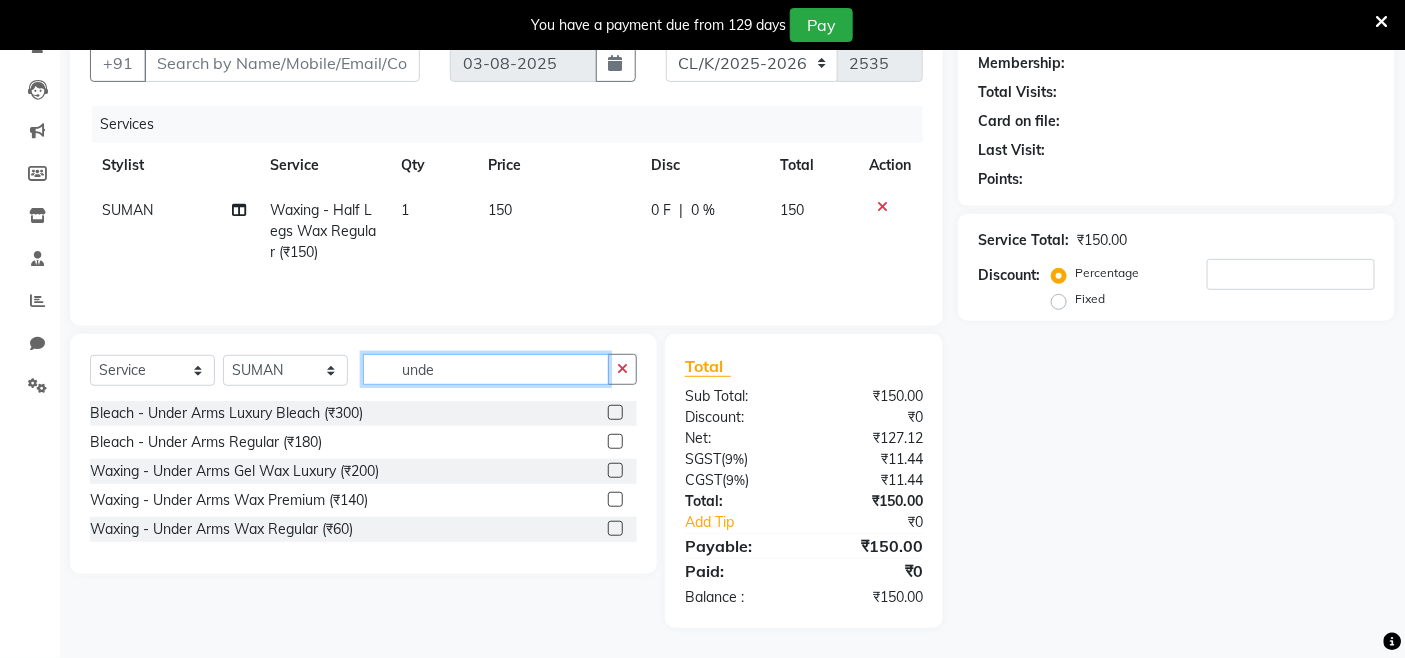 scroll, scrollTop: 0, scrollLeft: 0, axis: both 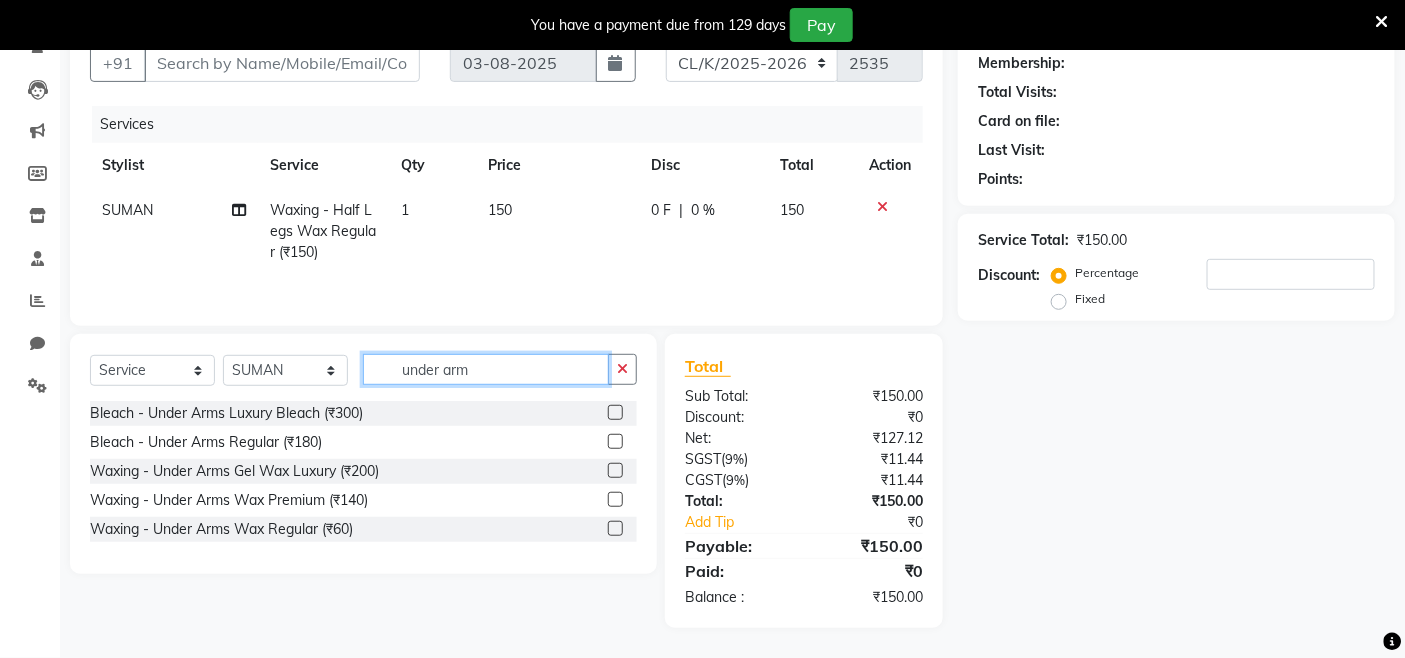 type on "under arm" 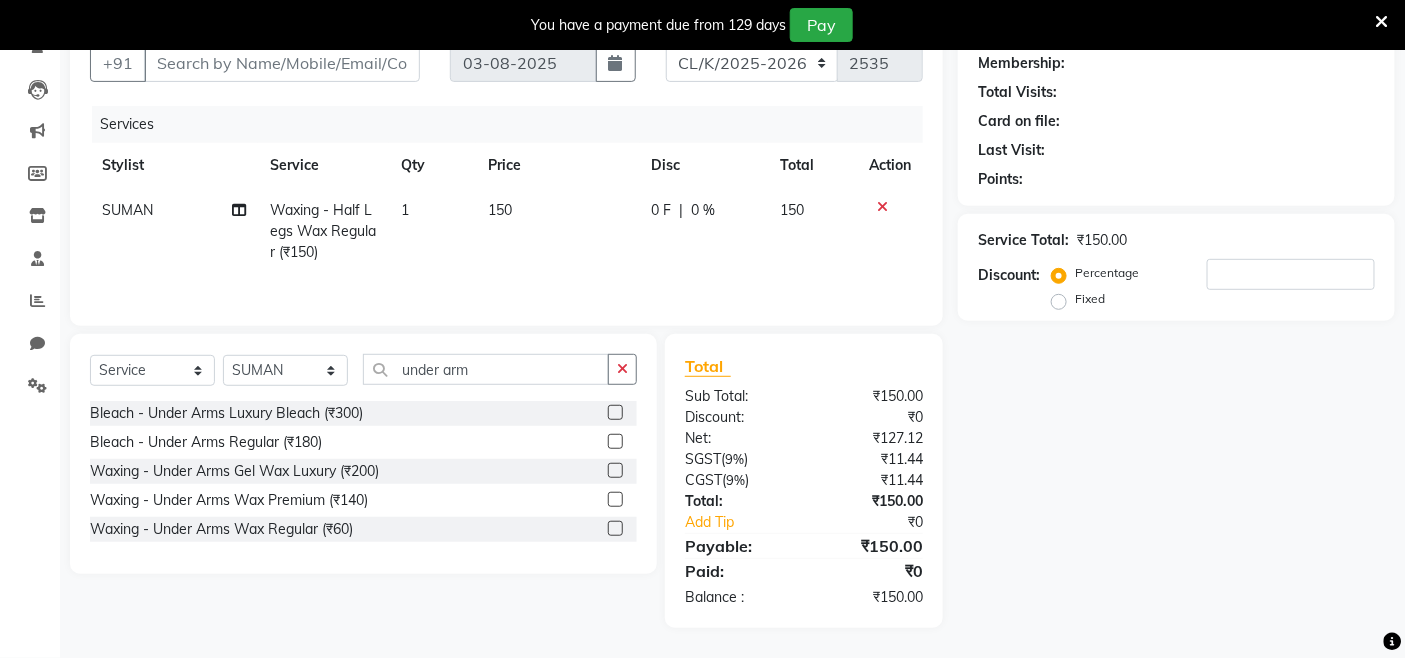 click 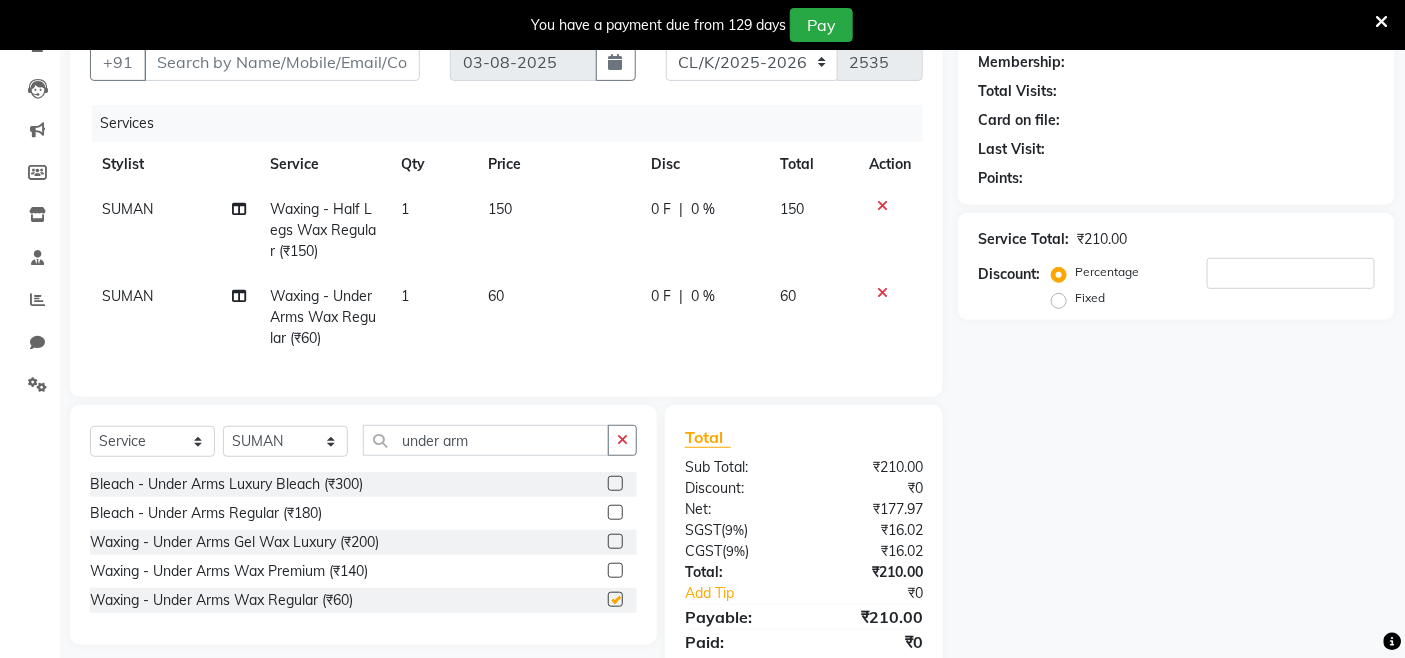 checkbox on "false" 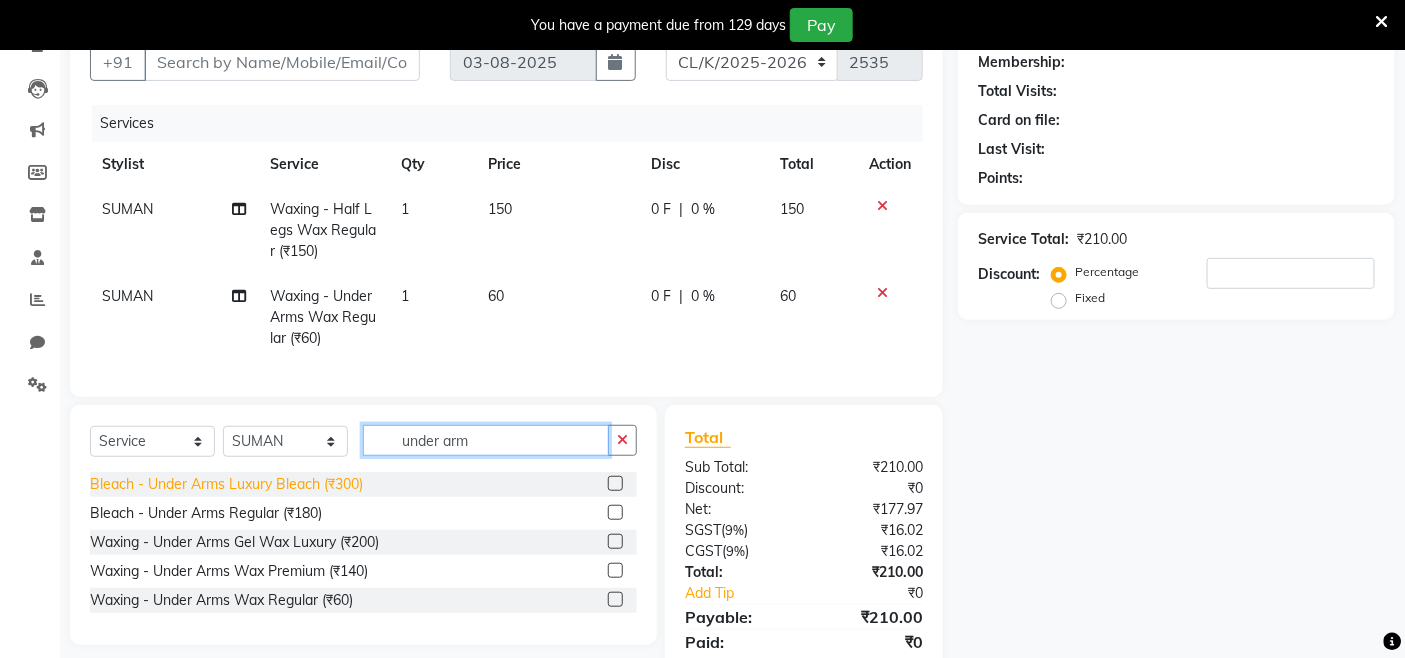 drag, startPoint x: 338, startPoint y: 486, endPoint x: 178, endPoint y: 507, distance: 161.37224 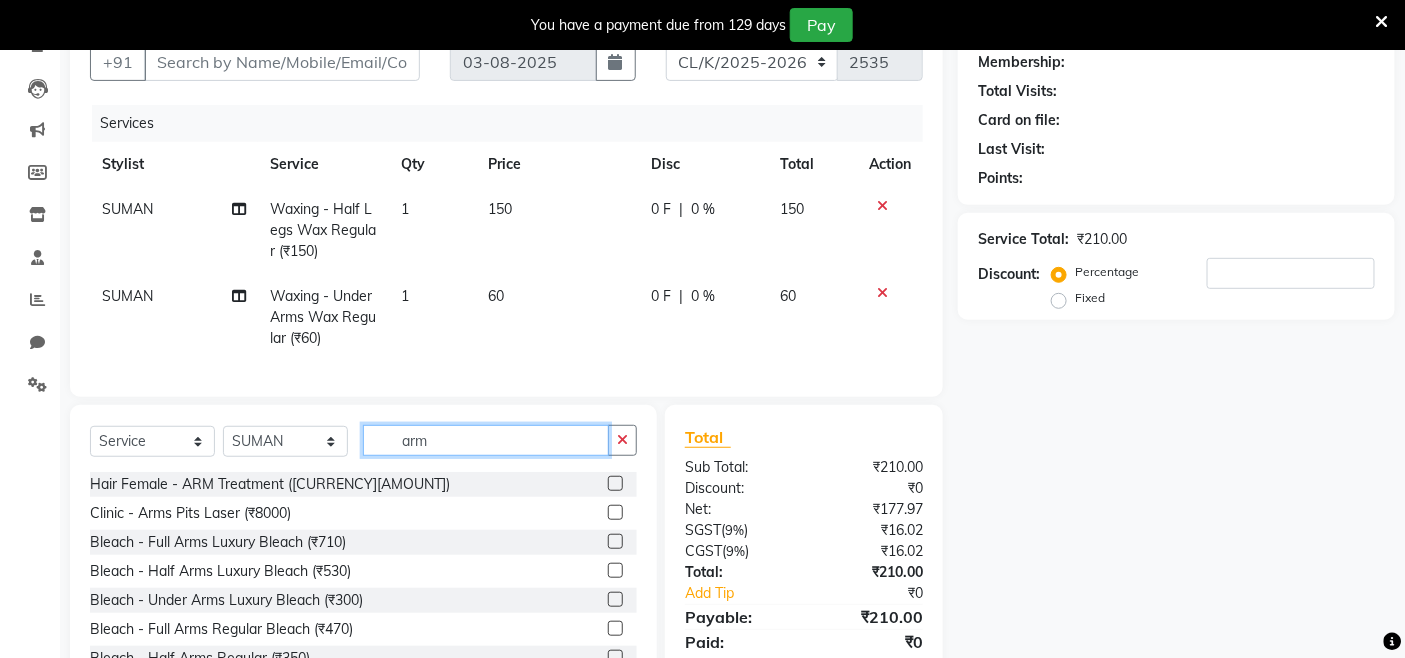 scroll, scrollTop: 234, scrollLeft: 0, axis: vertical 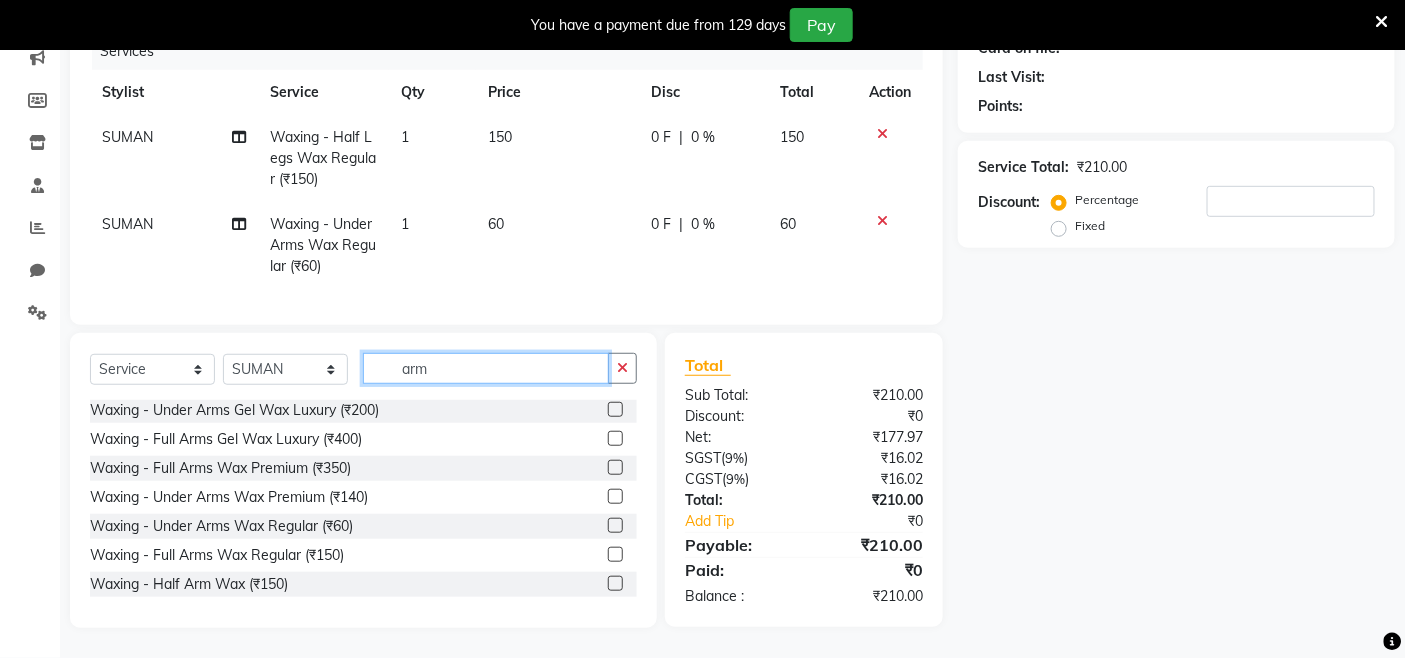 type on "arm" 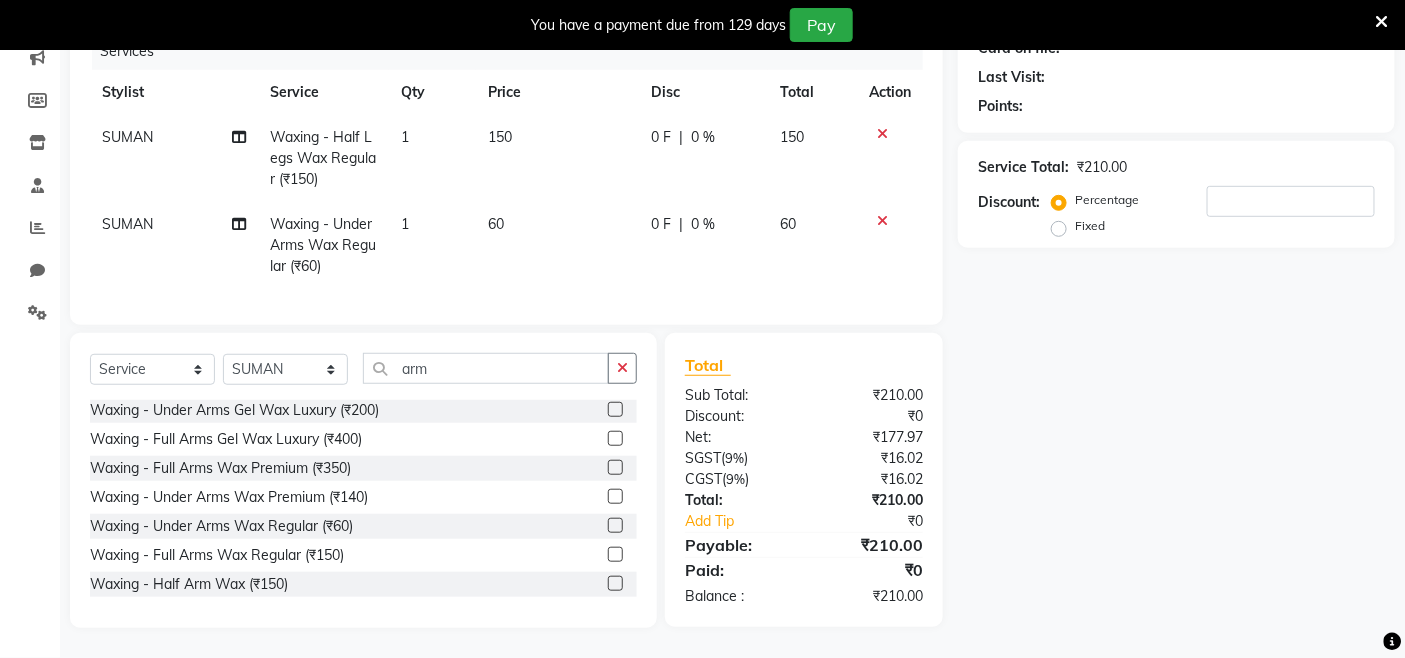click 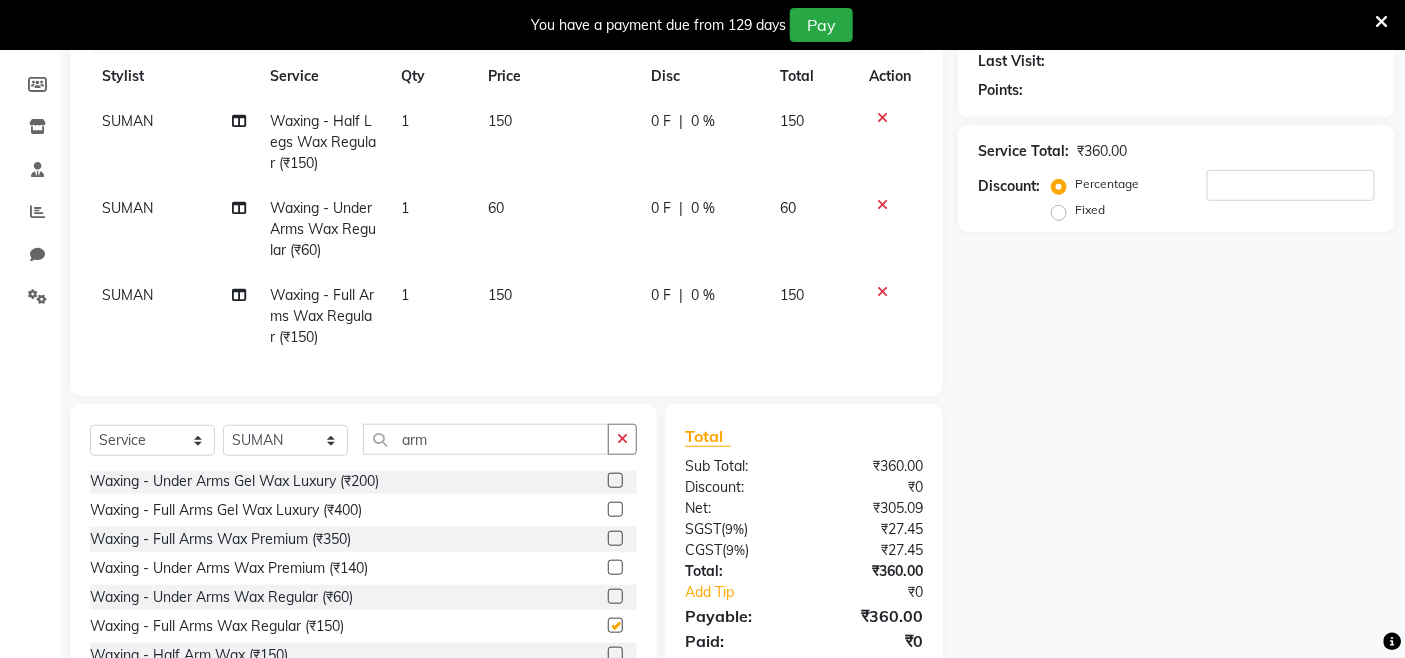 checkbox on "false" 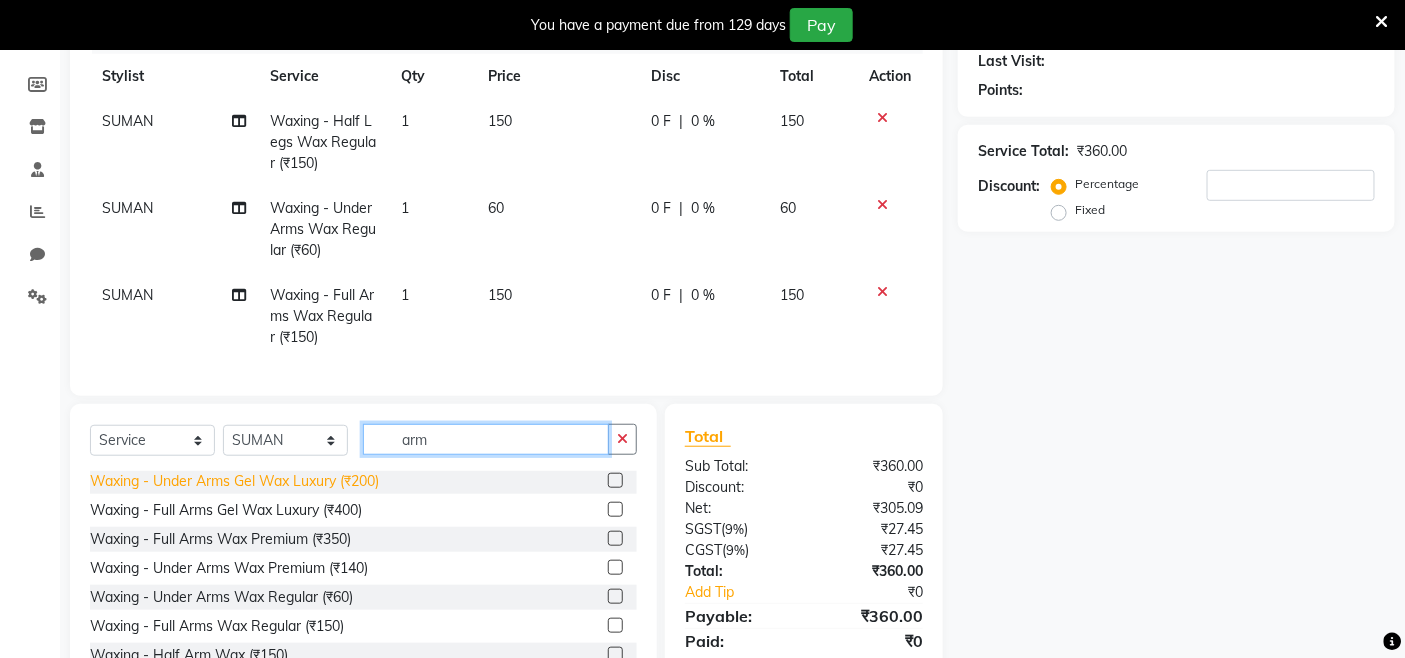 drag, startPoint x: 458, startPoint y: 461, endPoint x: 353, endPoint y: 491, distance: 109.201645 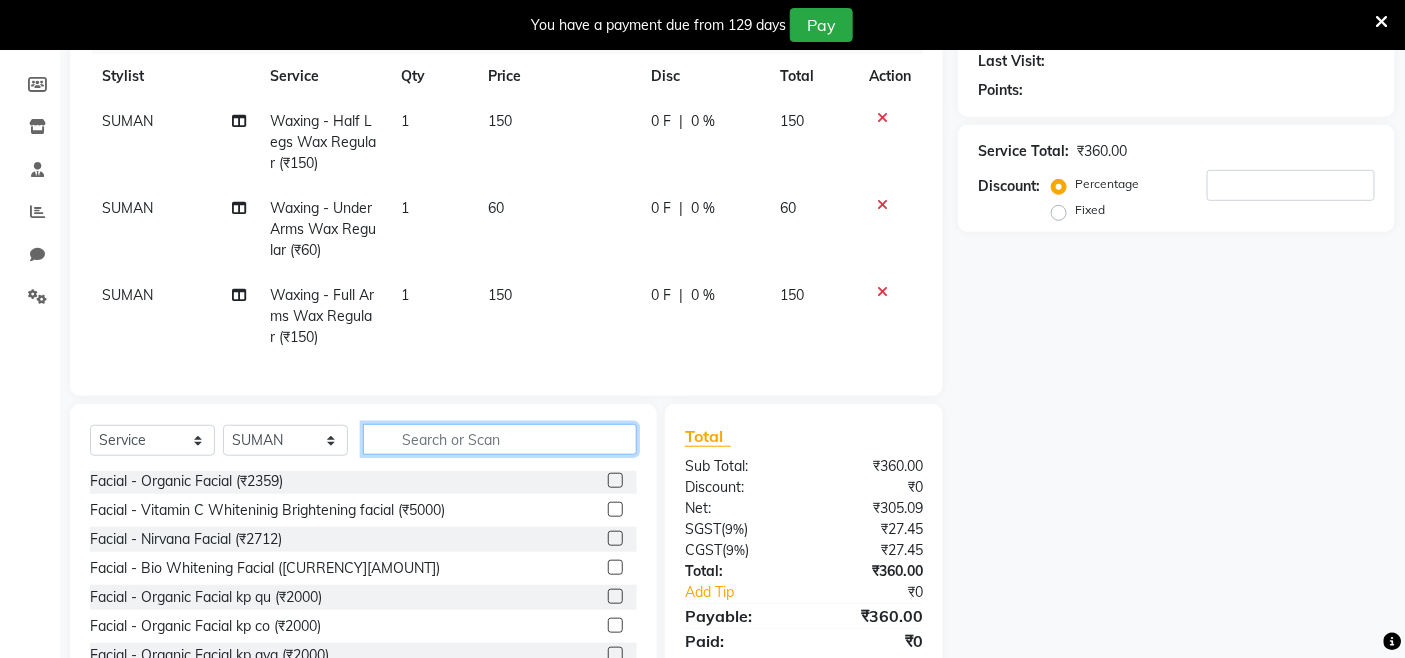 type on "t" 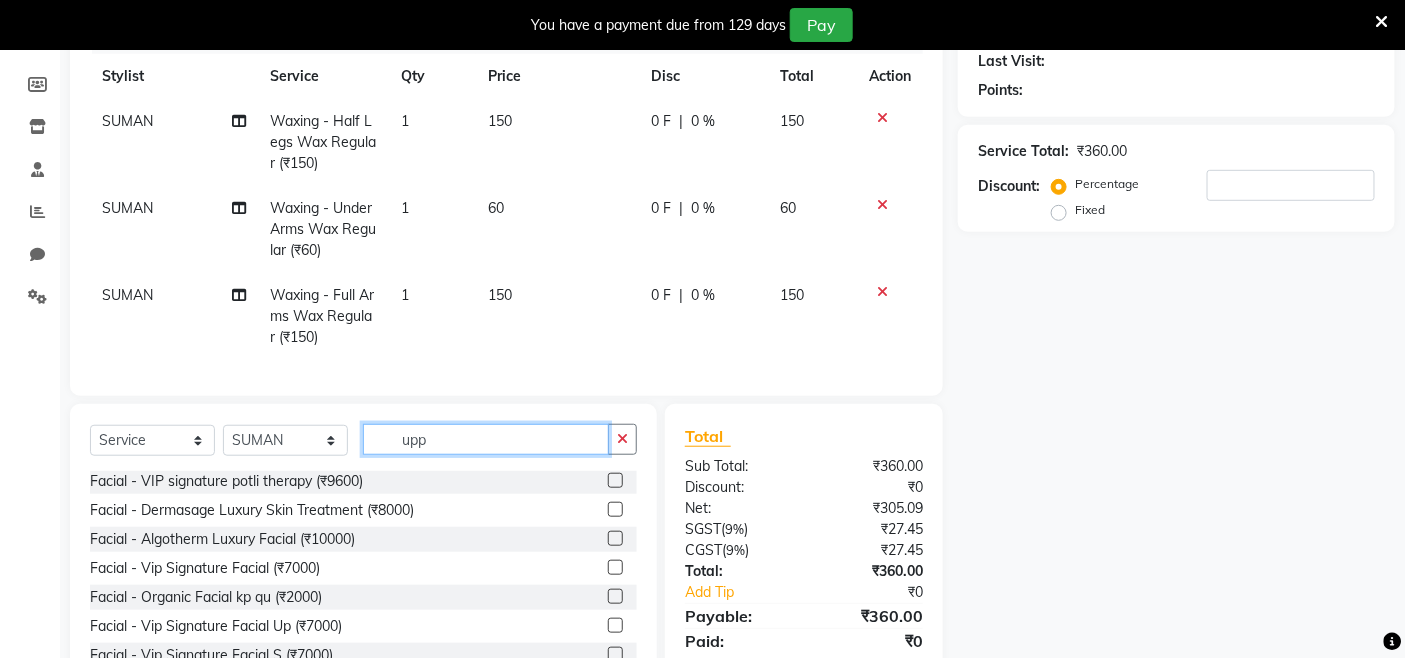 scroll, scrollTop: 0, scrollLeft: 0, axis: both 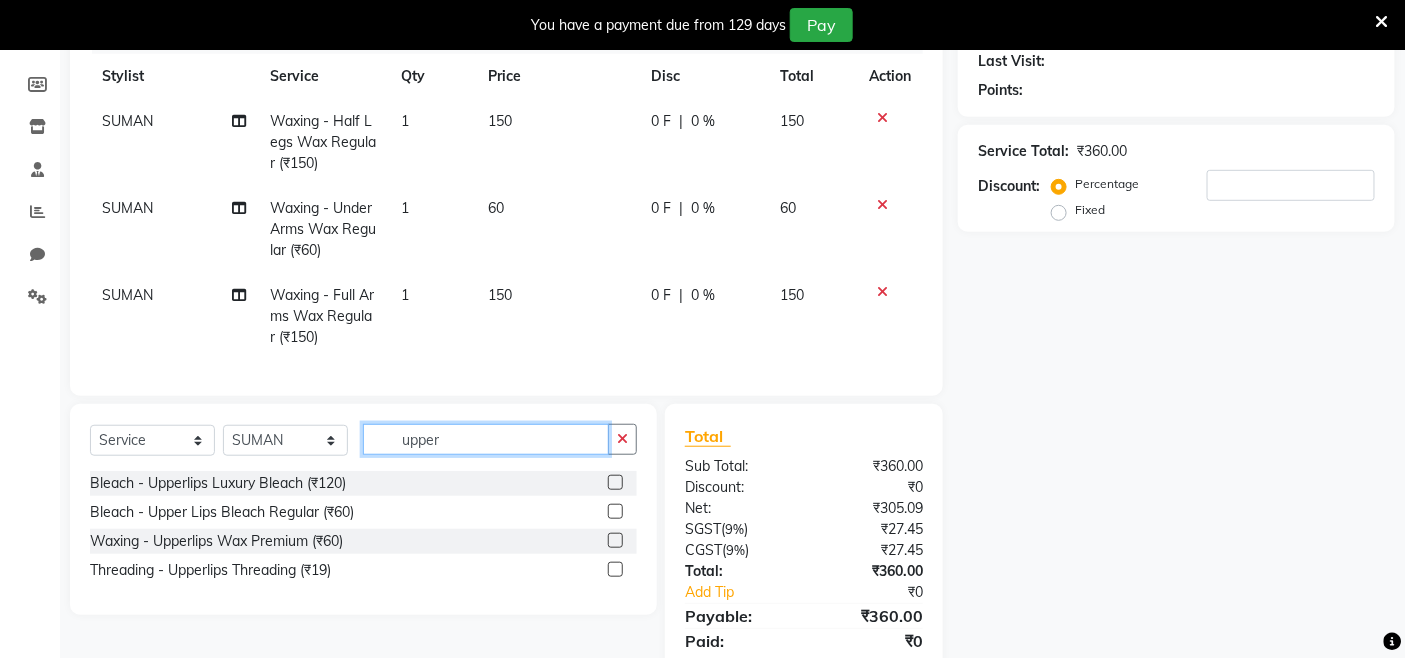 type on "upper" 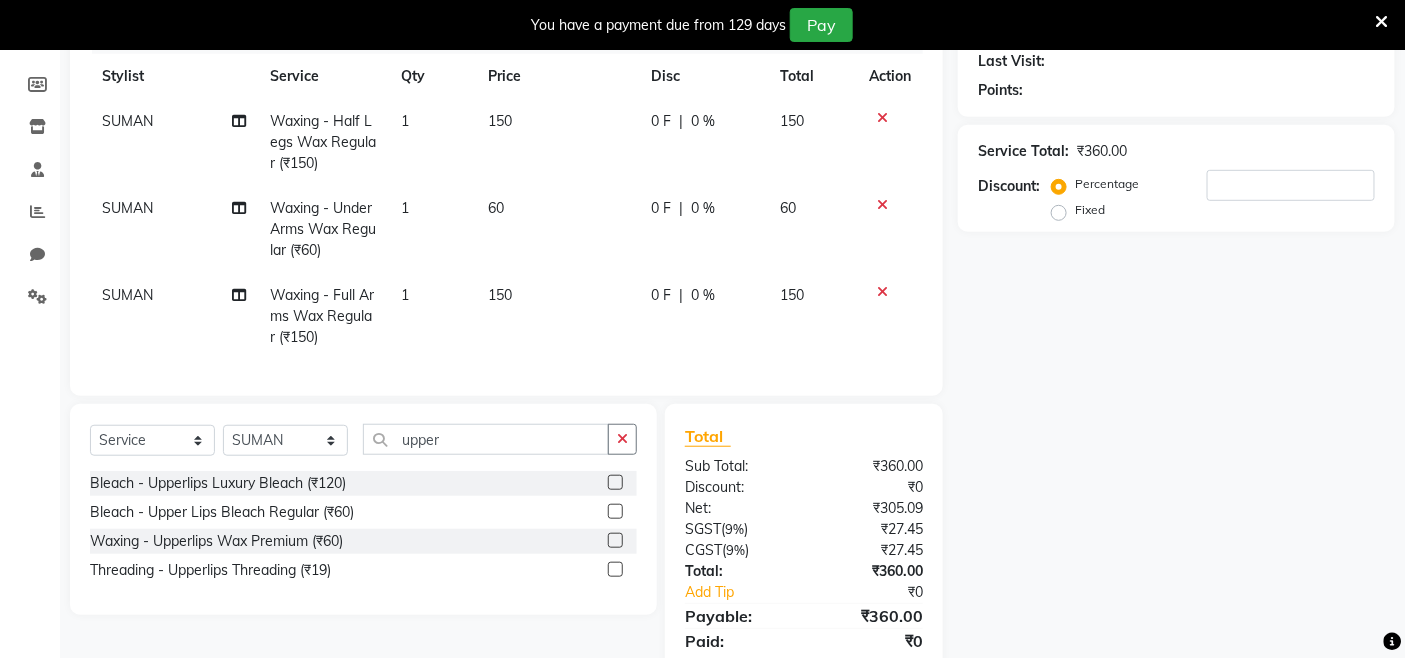 click 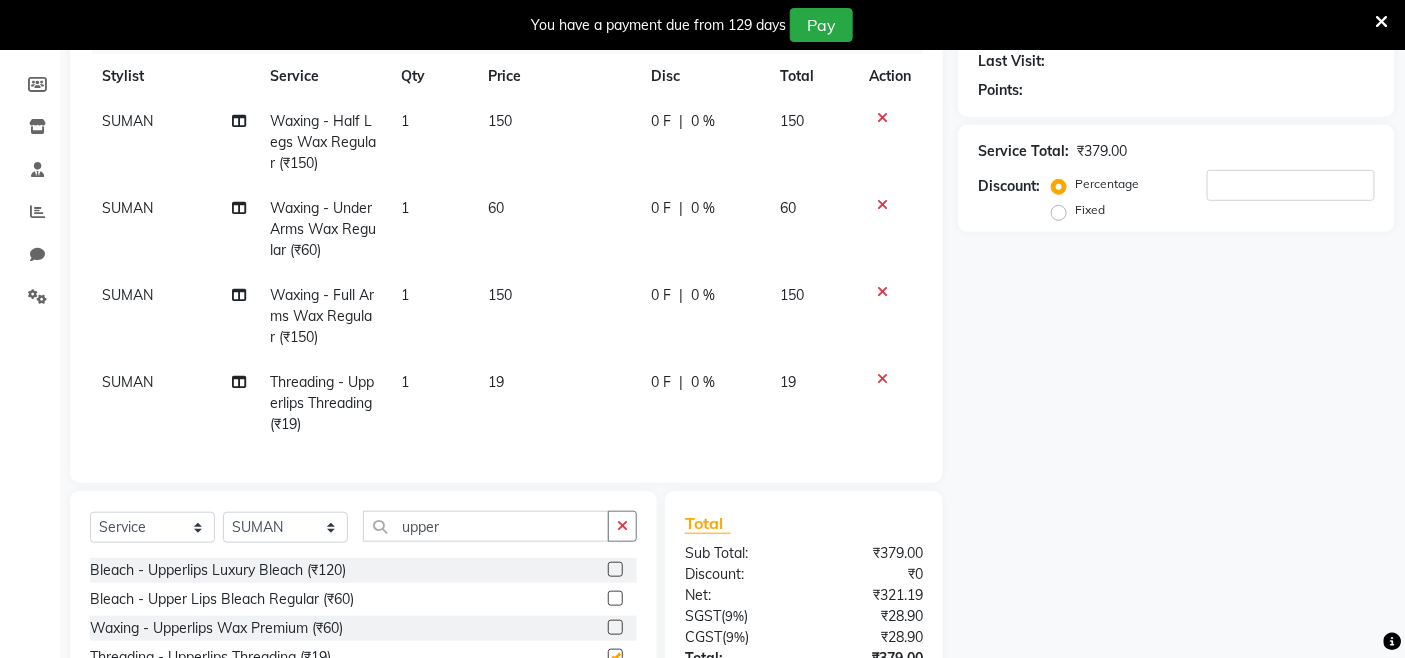 click on "150" 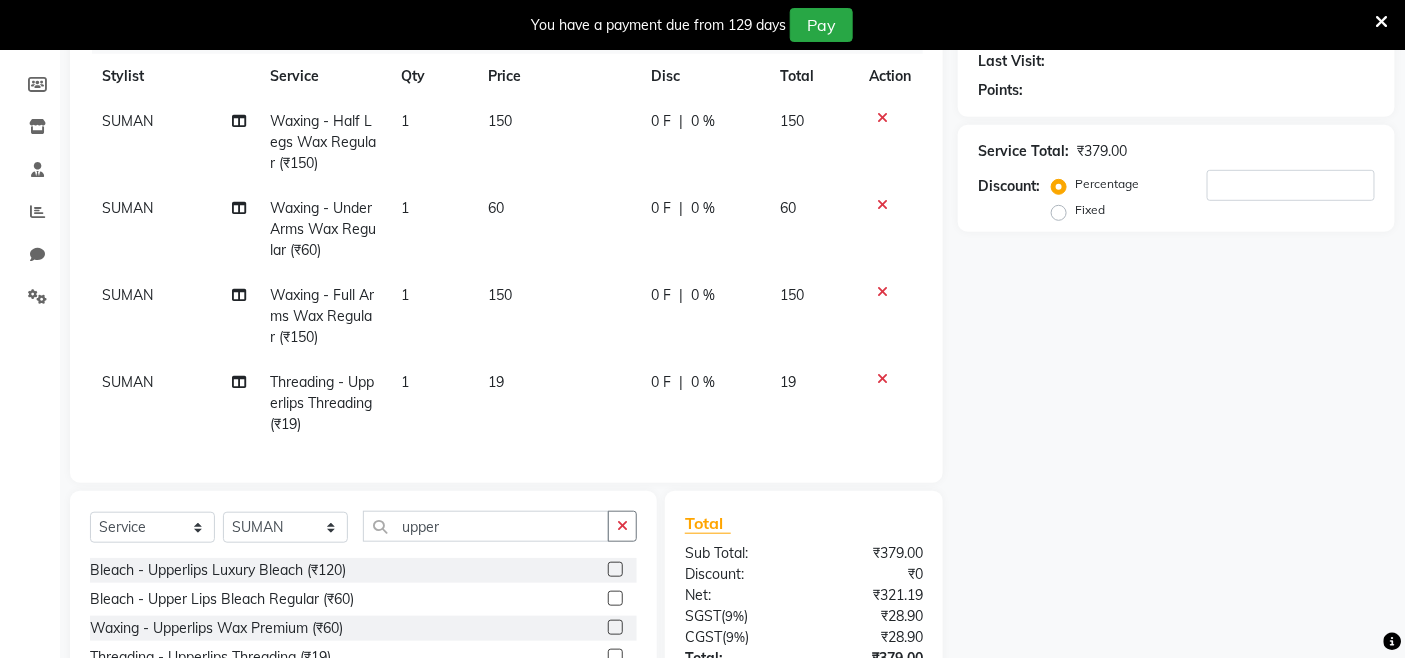 checkbox on "false" 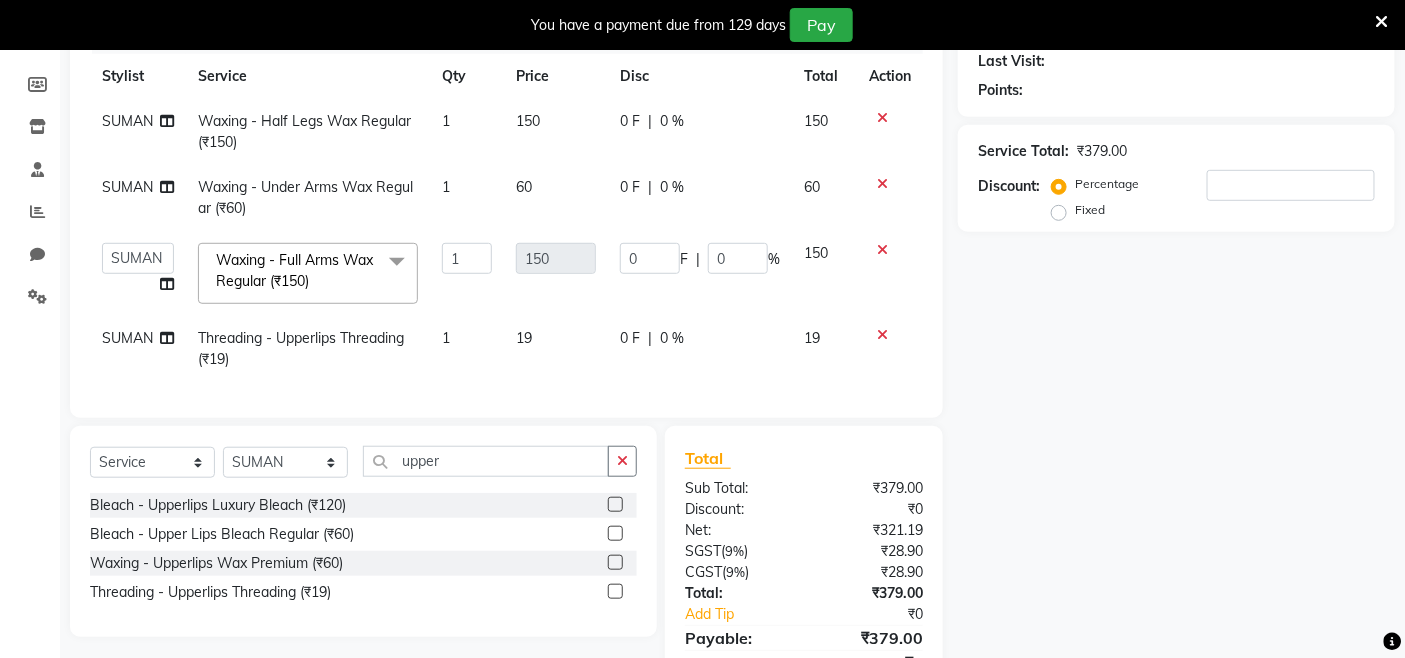click on "19" 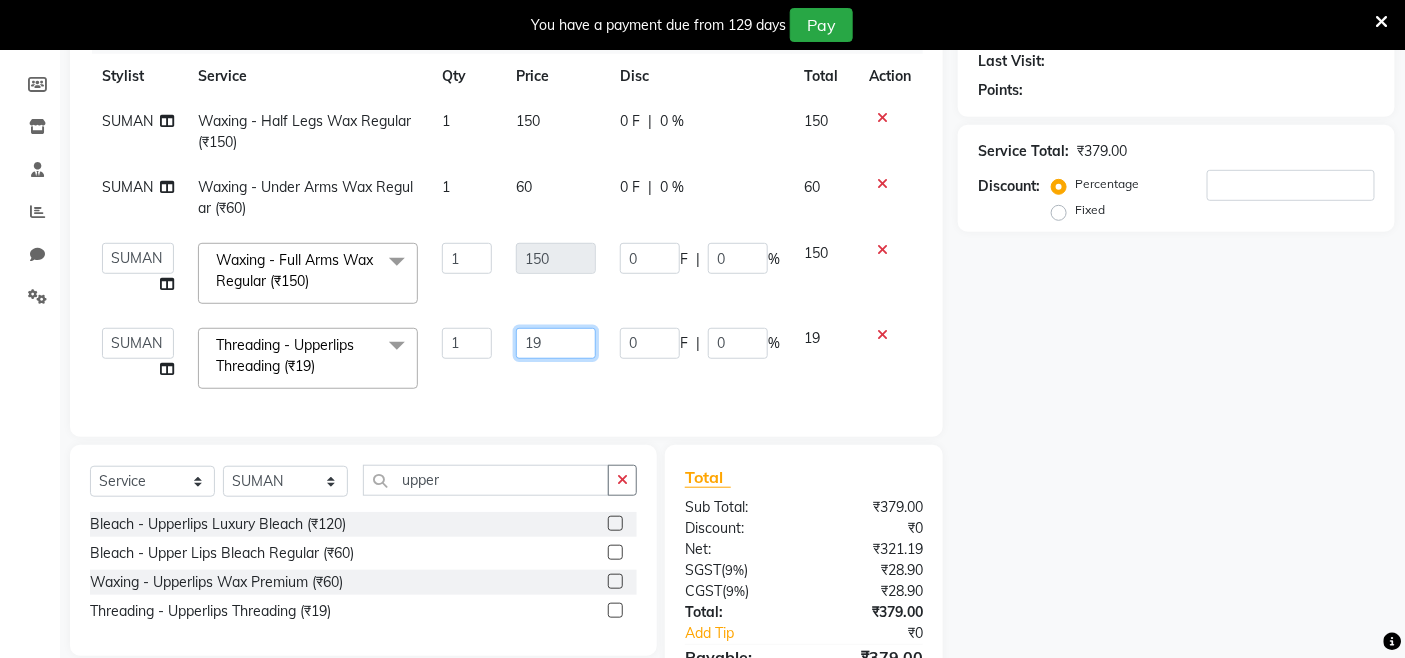 drag, startPoint x: 572, startPoint y: 360, endPoint x: 452, endPoint y: 382, distance: 122 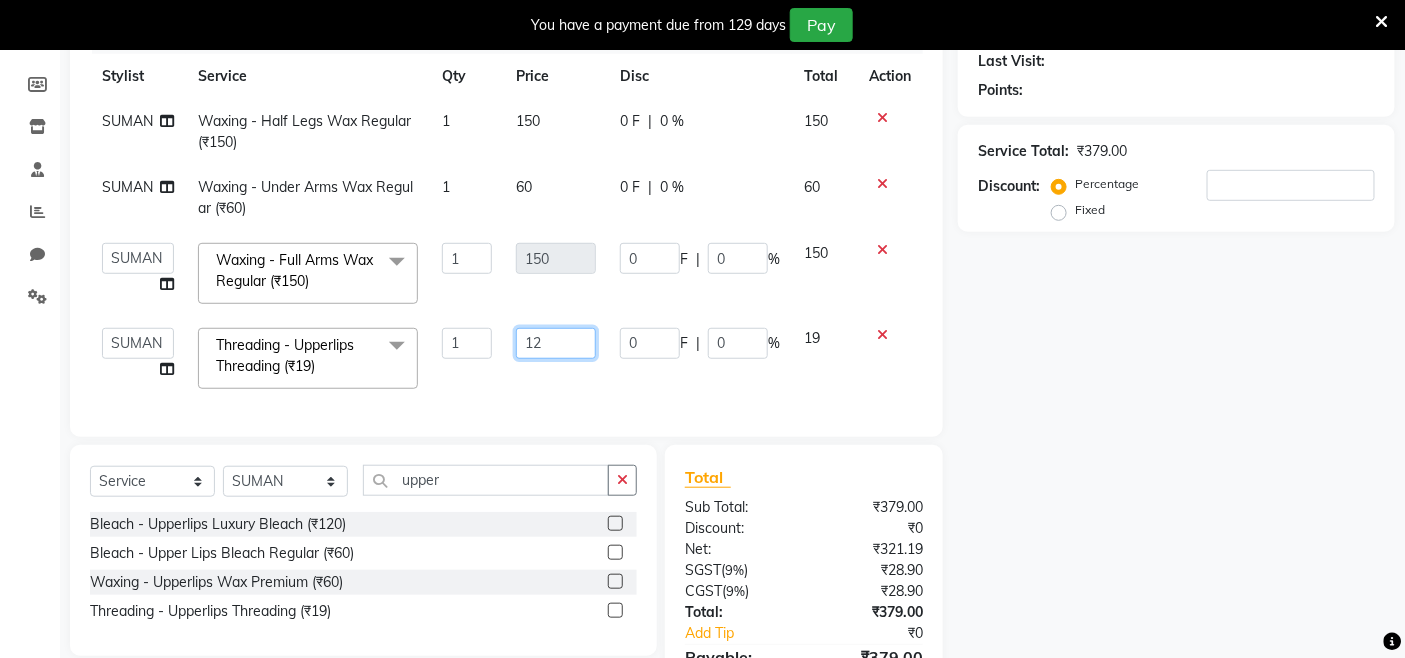 type on "1" 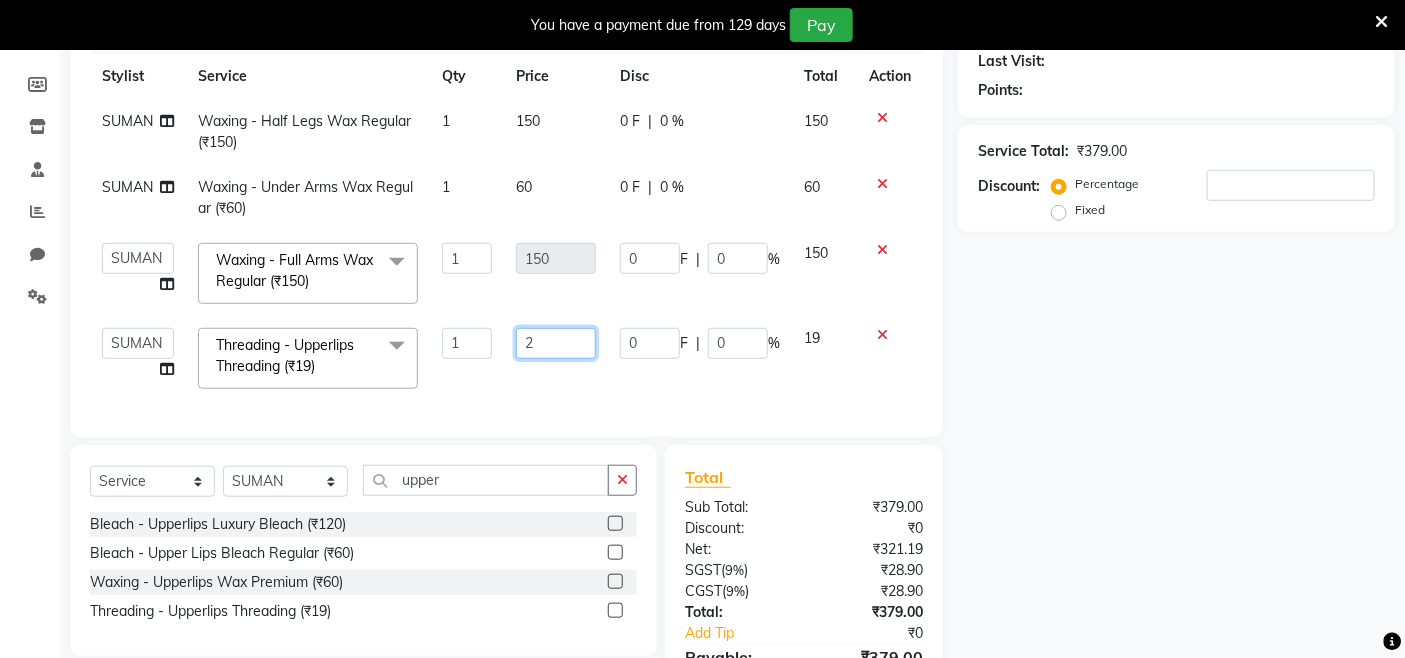 type on "20" 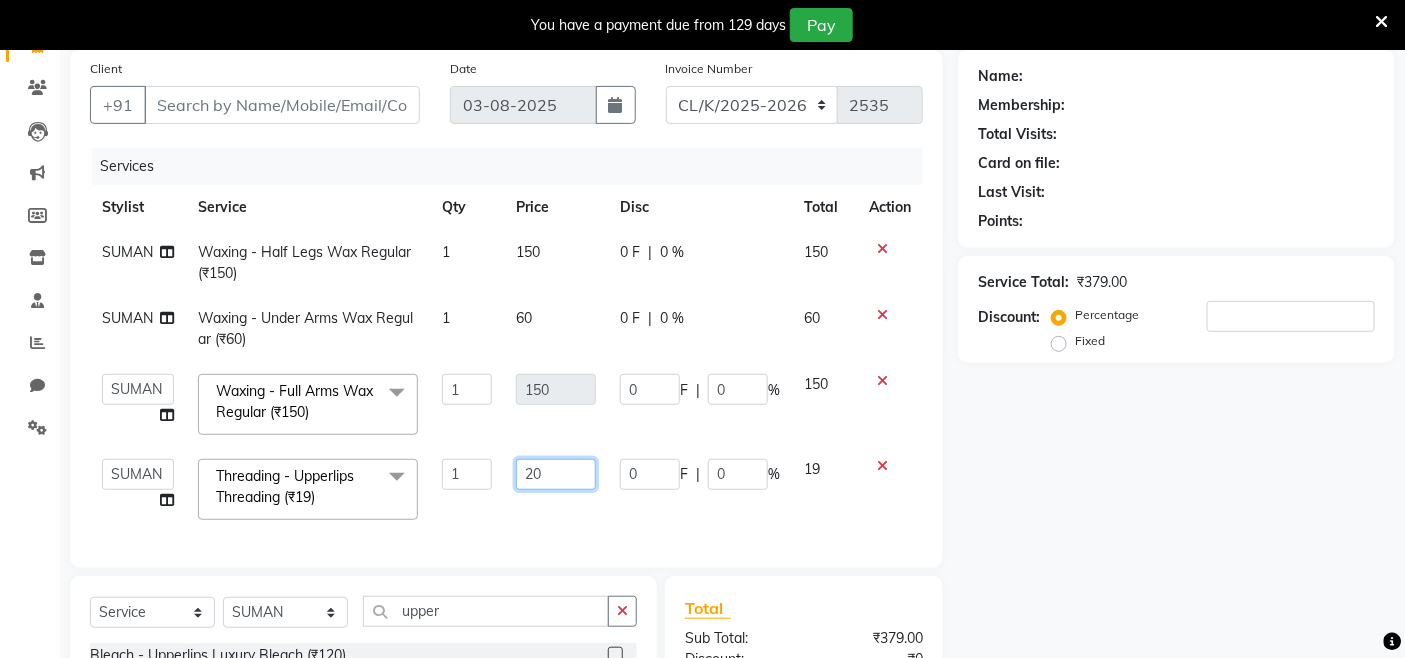 scroll, scrollTop: 0, scrollLeft: 0, axis: both 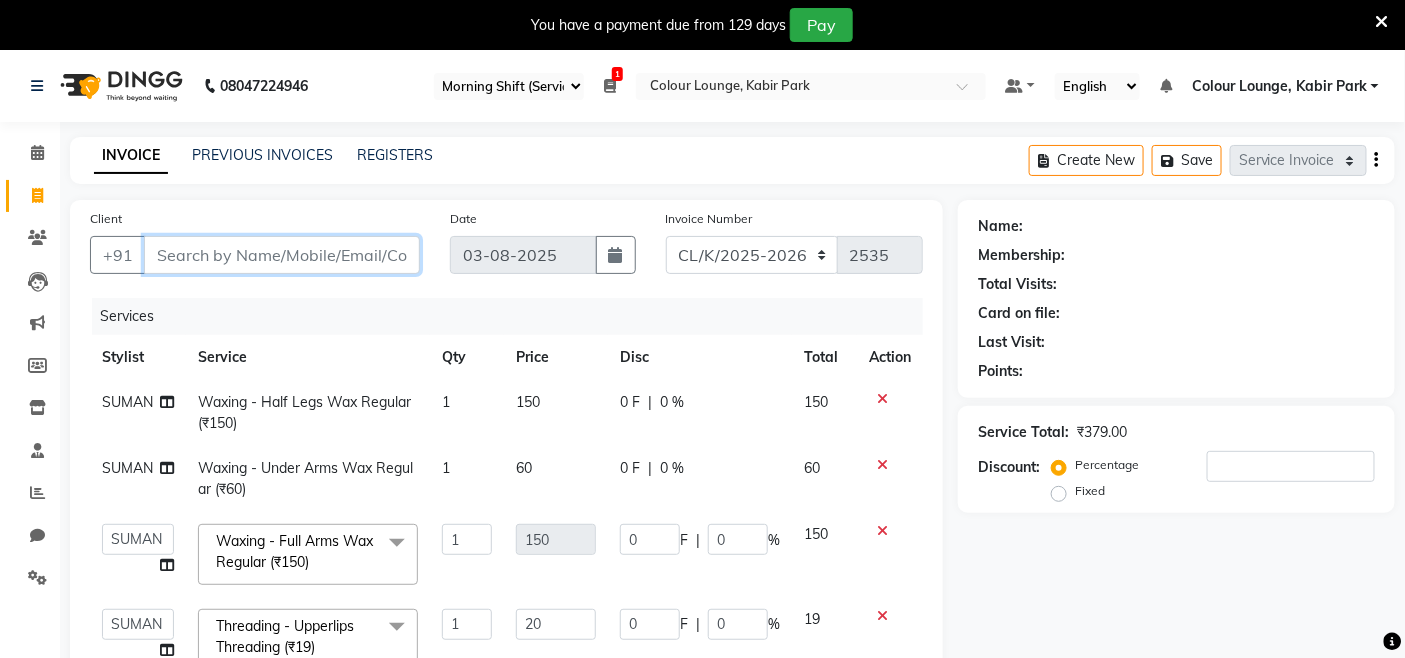 click on "Client" at bounding box center (282, 255) 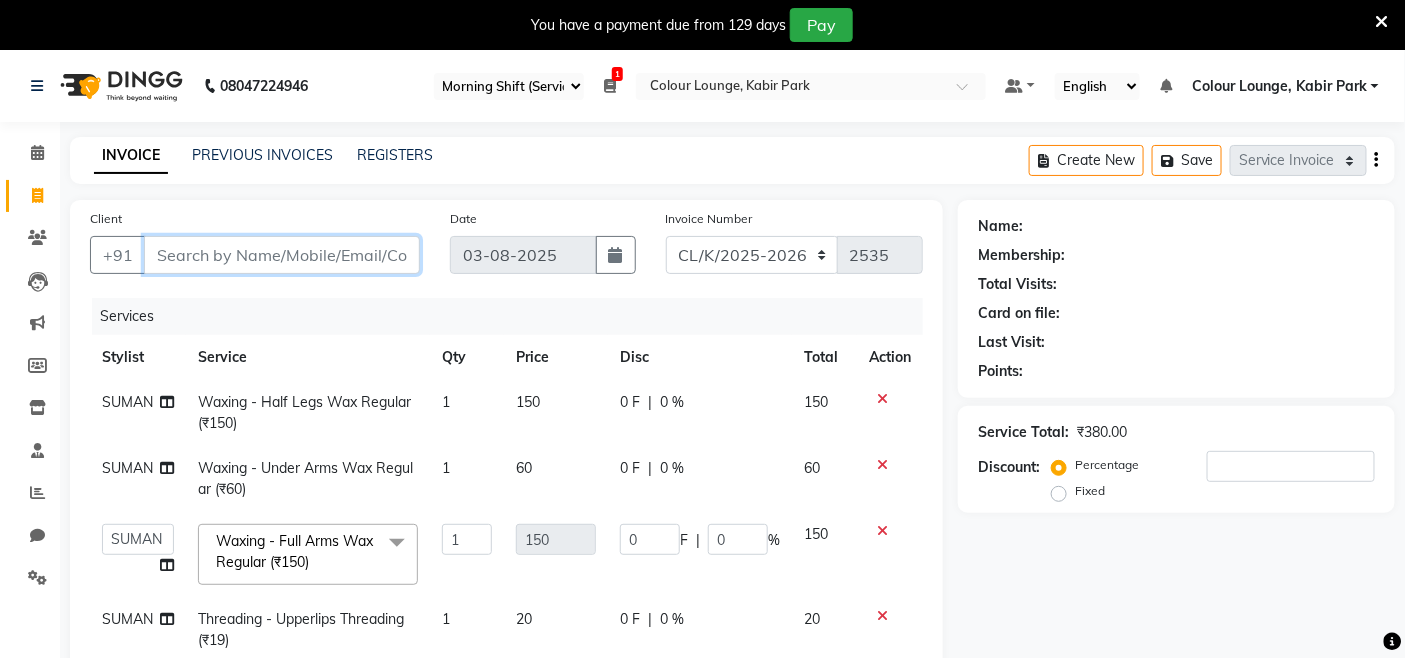 type on "9" 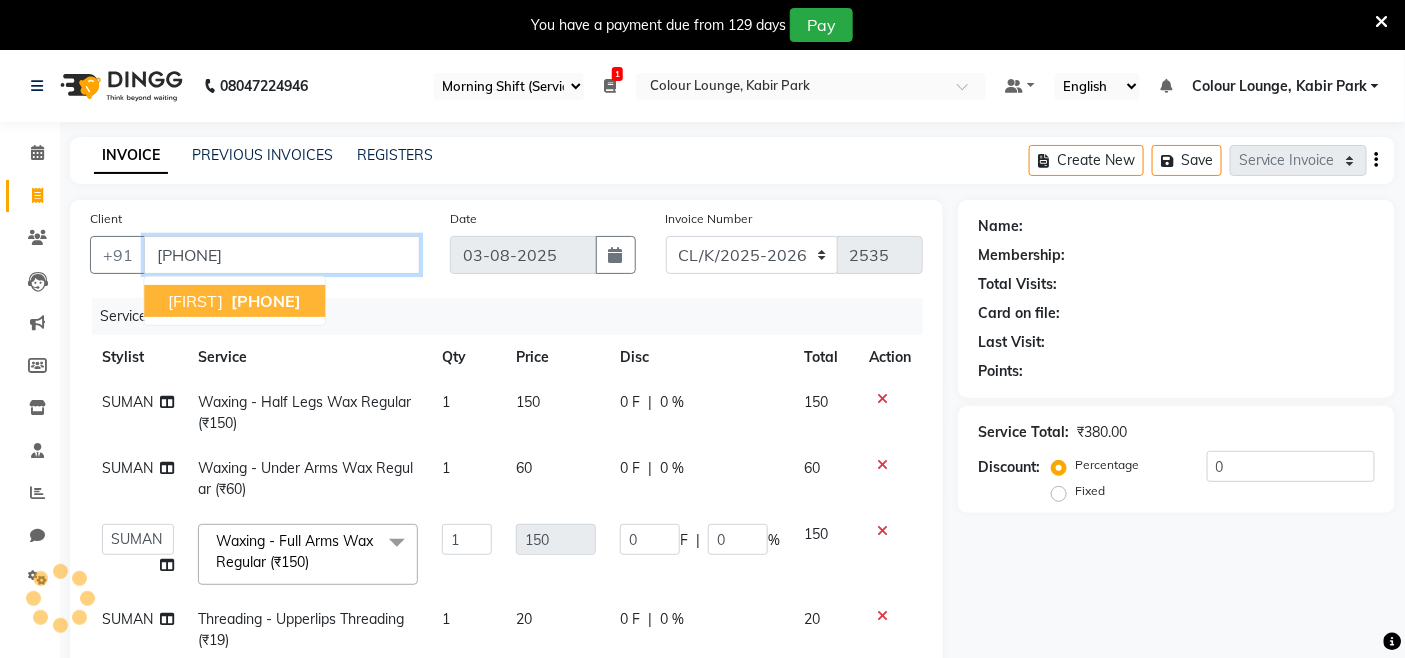 type on "[PHONE]" 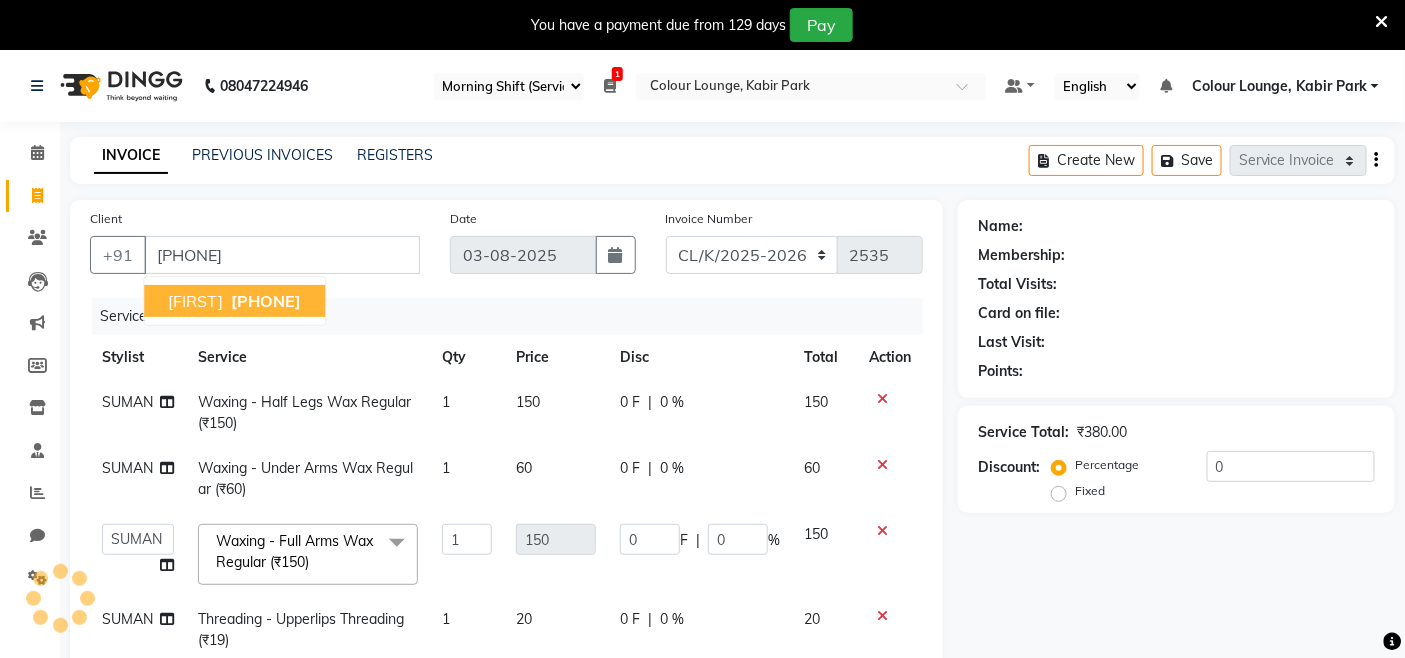 select on "1: Object" 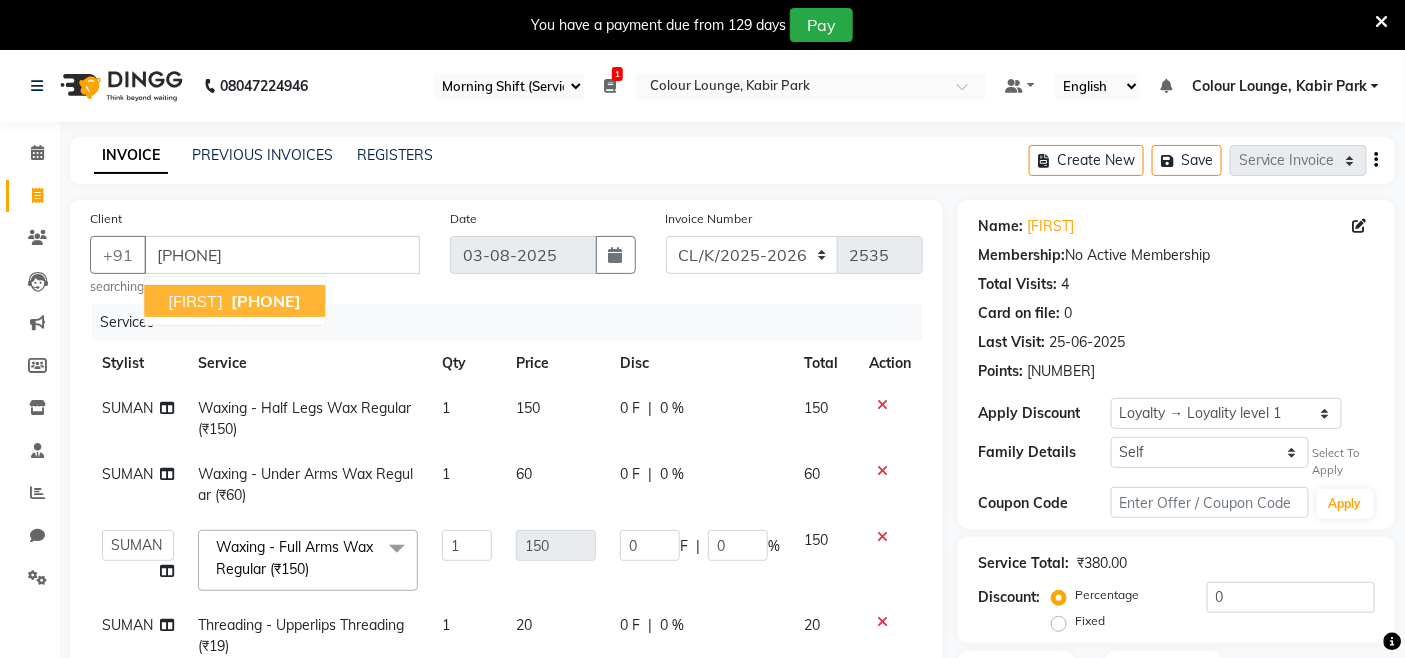 click on "[FIRST]   [PHONE]" at bounding box center (234, 301) 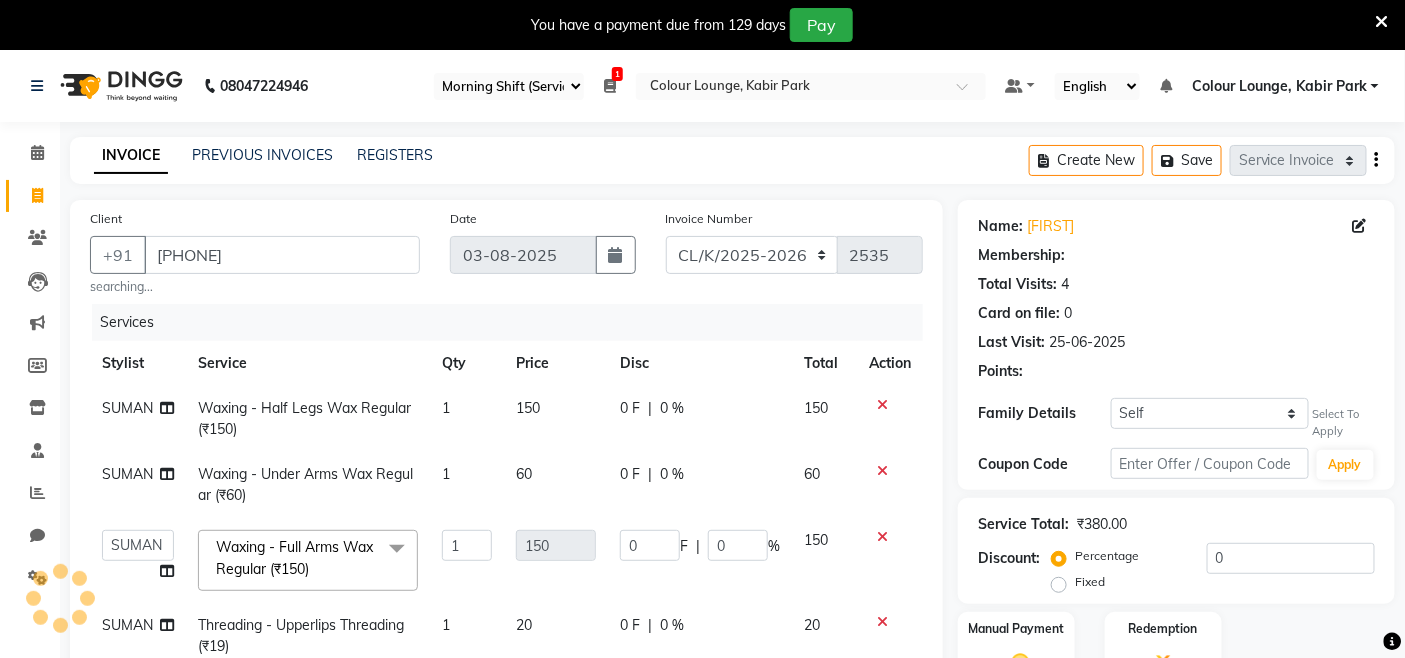 select on "1: Object" 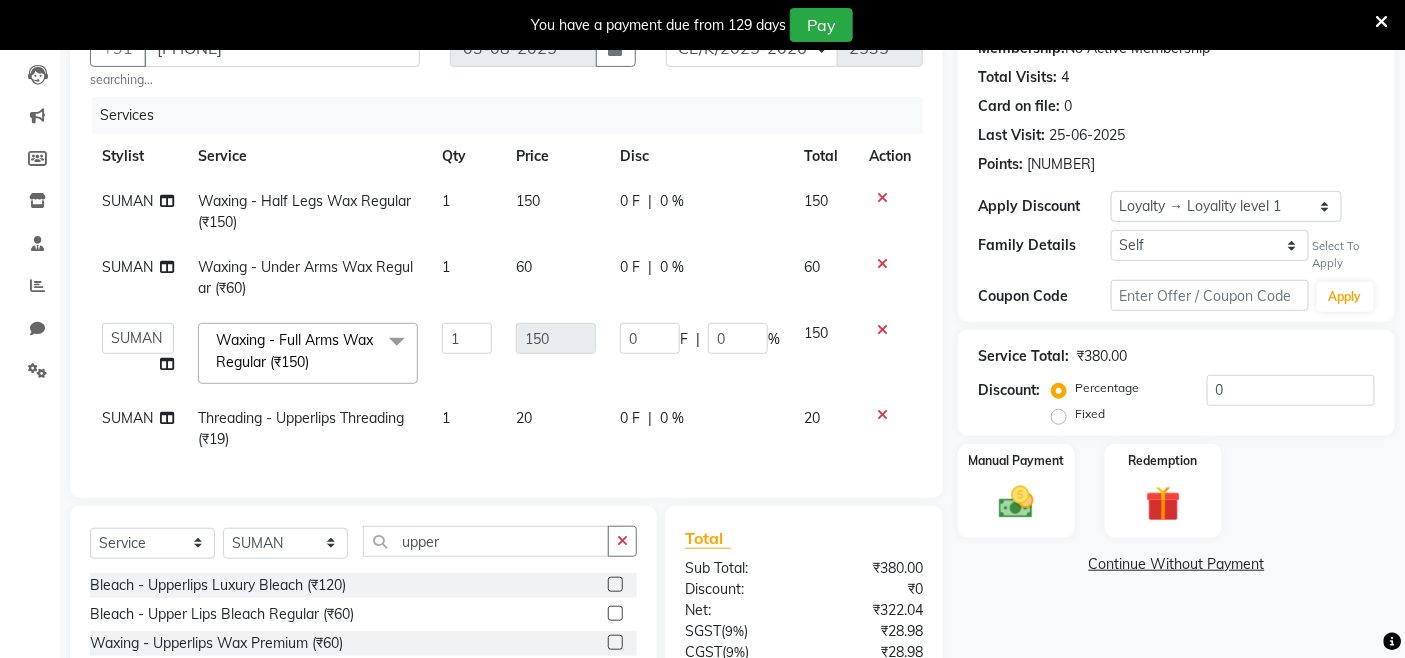 scroll, scrollTop: 395, scrollLeft: 0, axis: vertical 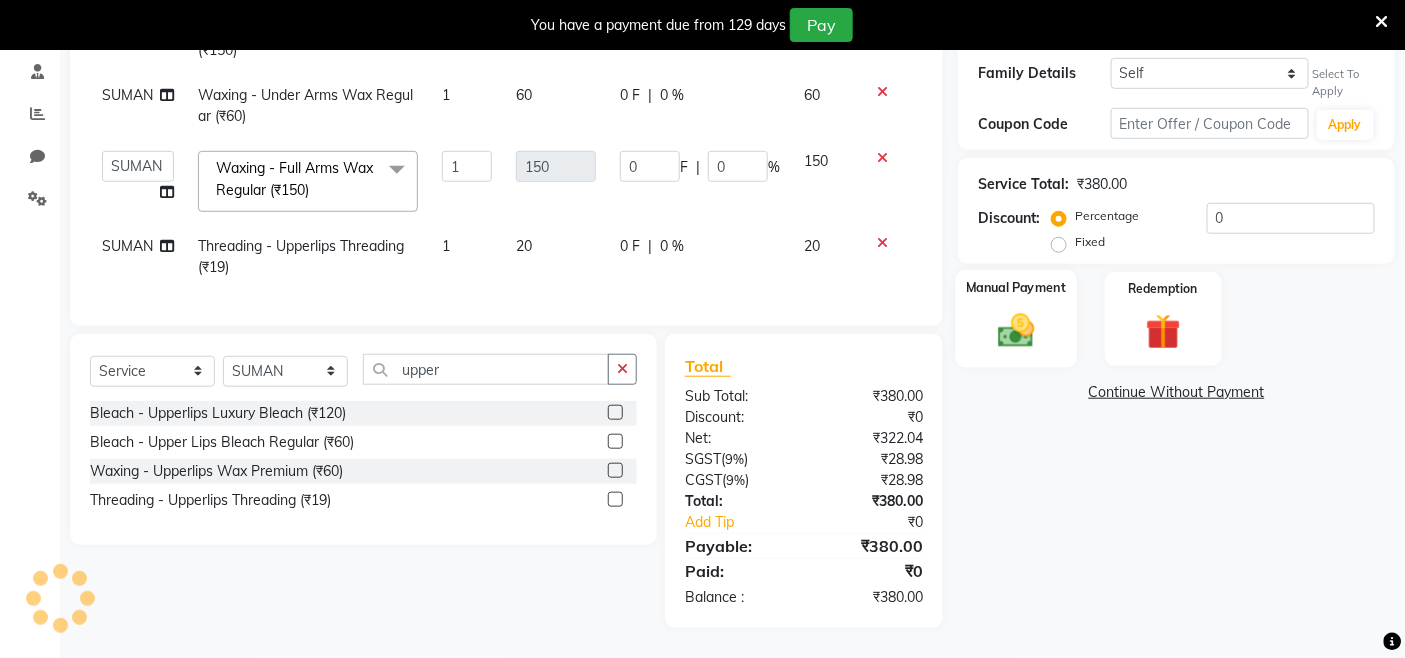 click on "Manual Payment" 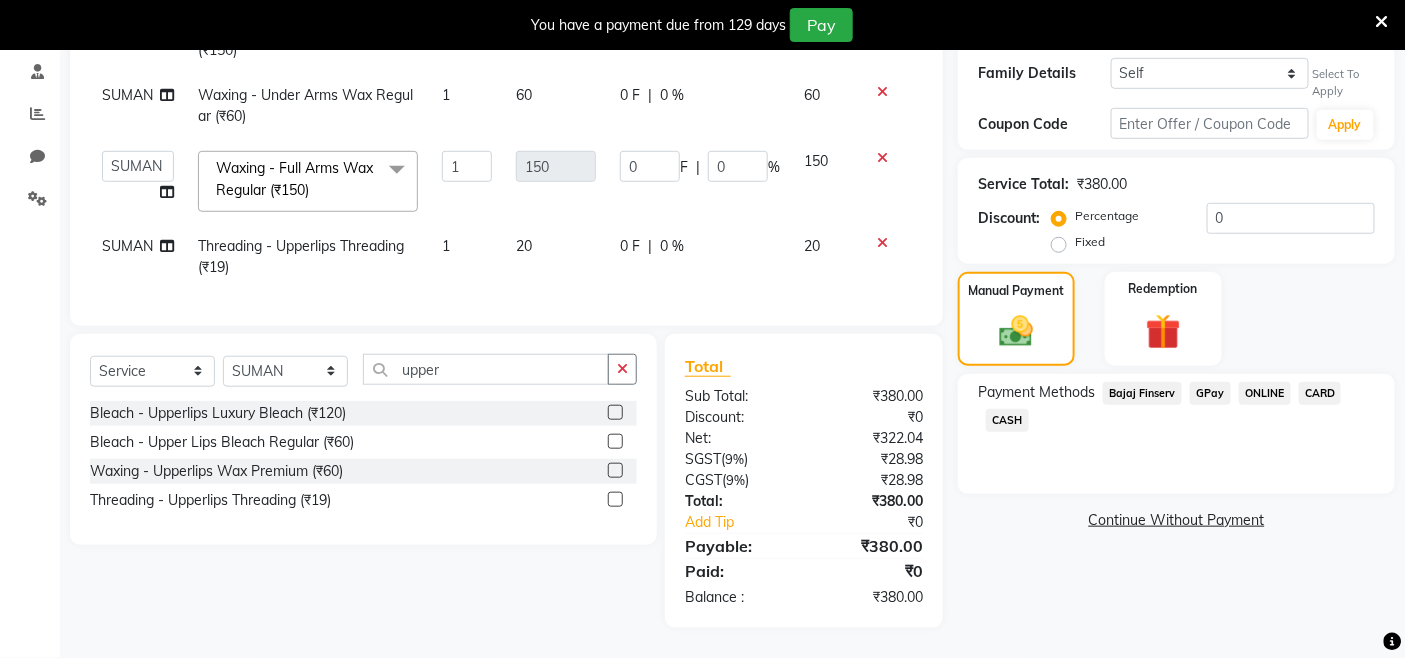 click on "CARD" 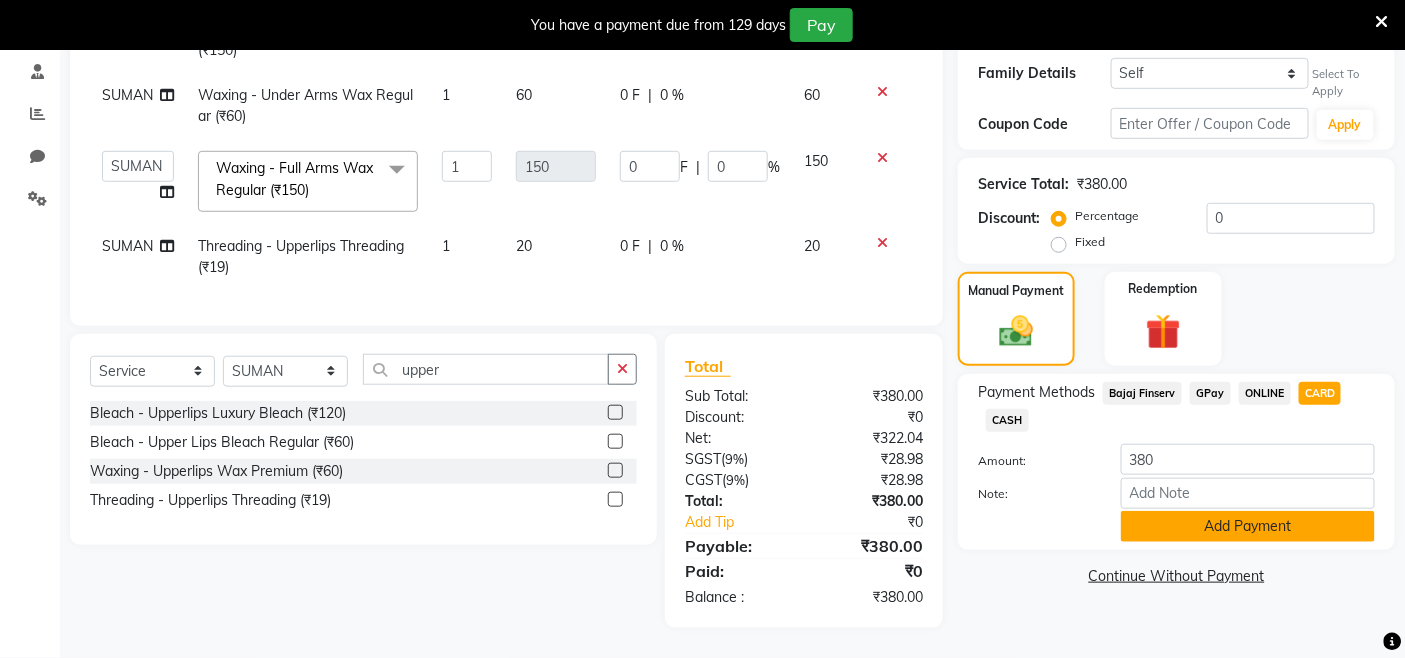 click on "Add Payment" 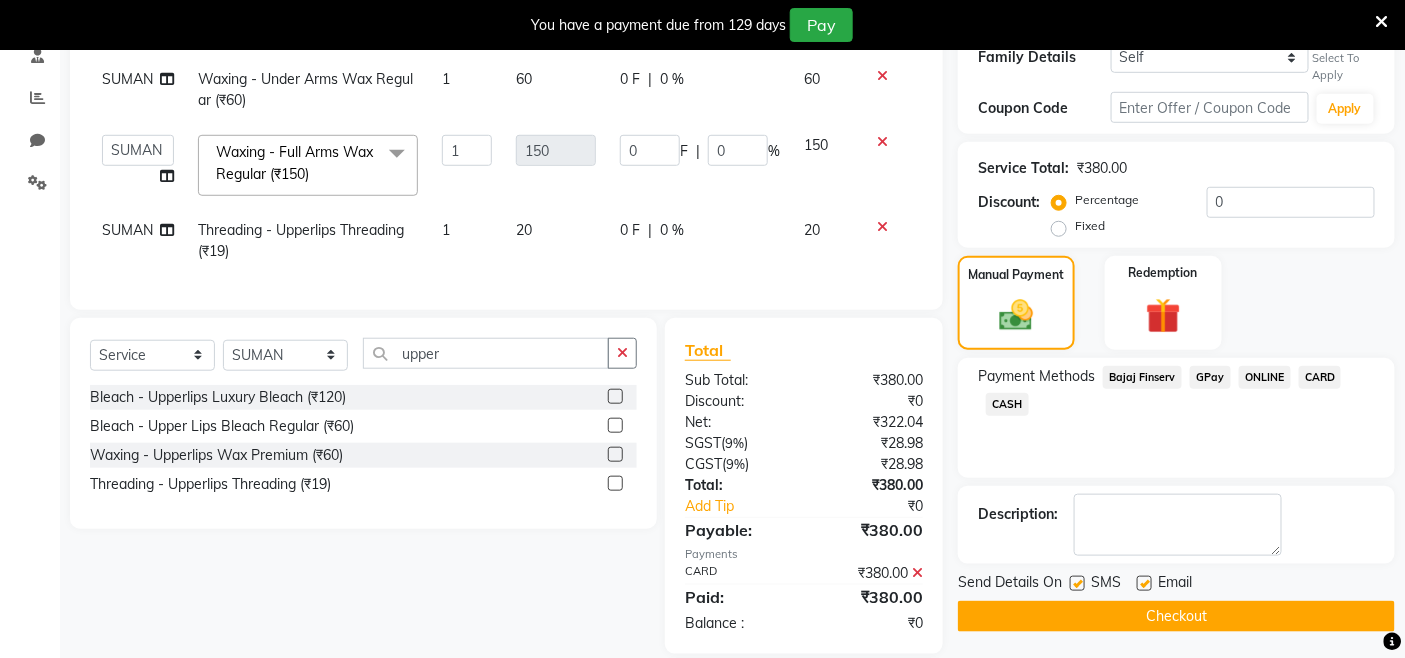 scroll, scrollTop: 536, scrollLeft: 0, axis: vertical 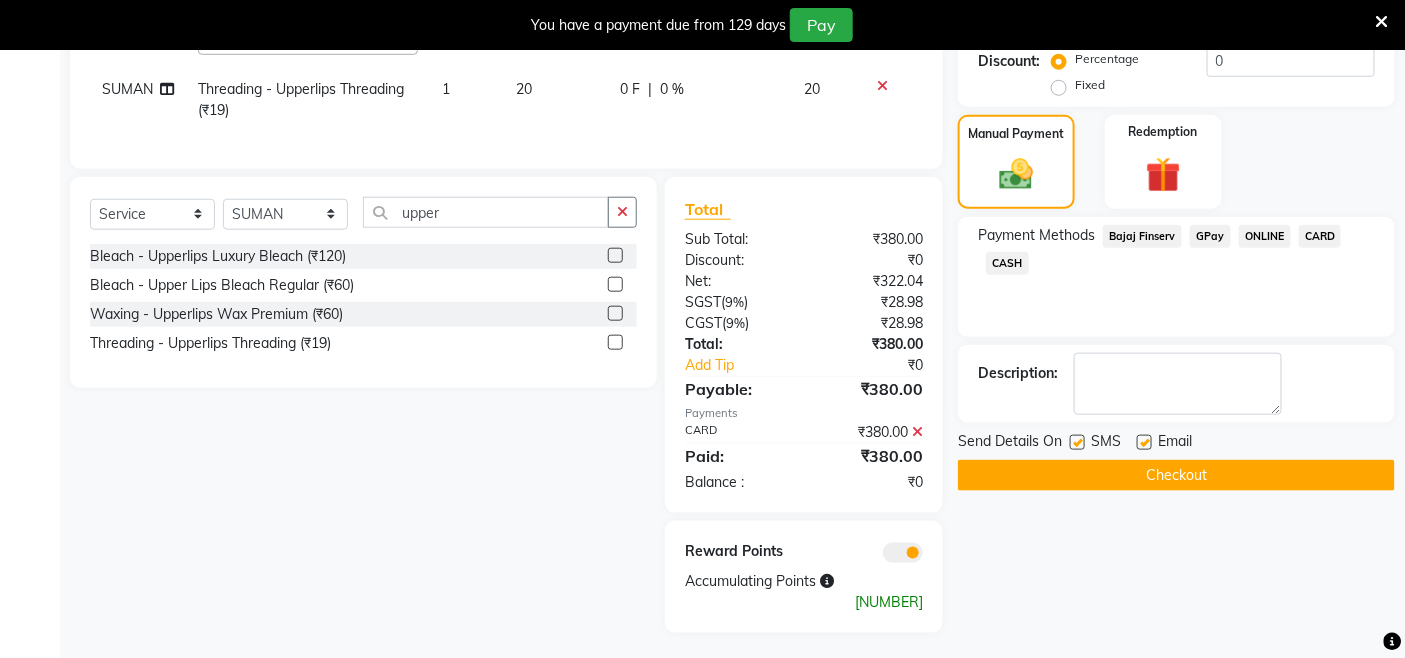 click on "Checkout" 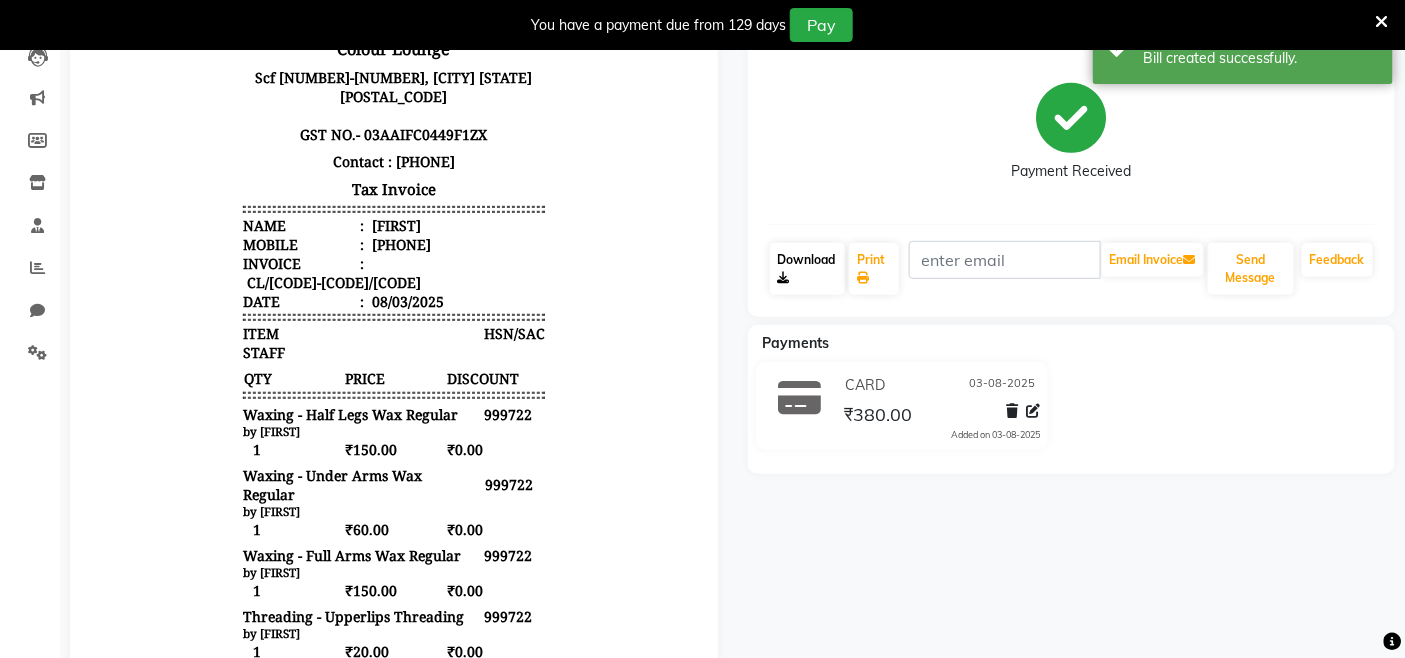 scroll, scrollTop: 203, scrollLeft: 0, axis: vertical 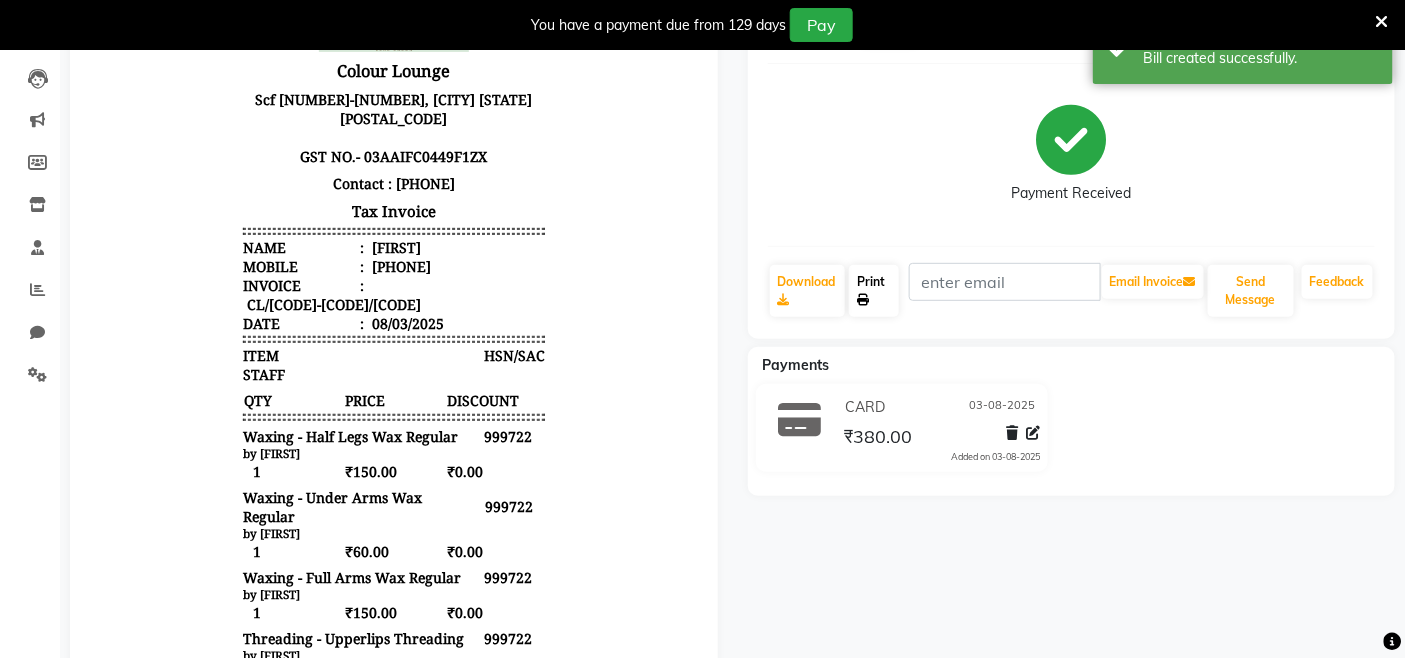 click 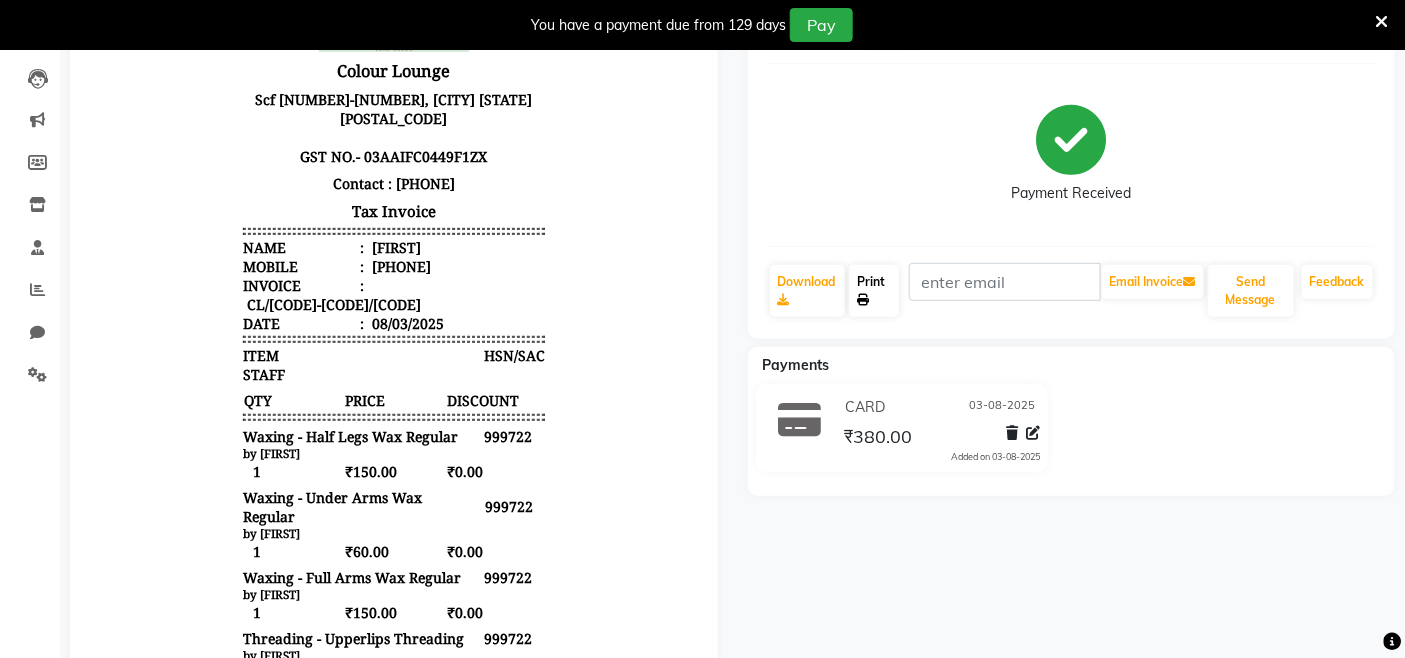 click on "Print" 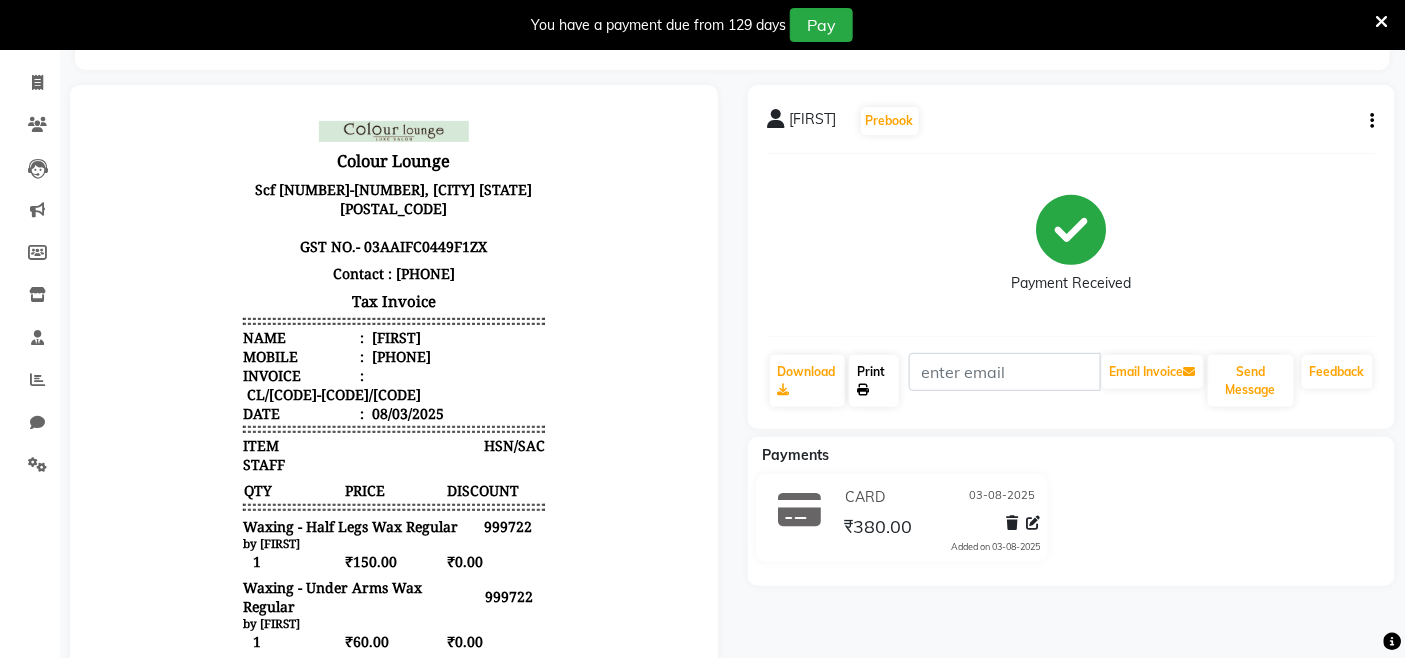 scroll, scrollTop: 0, scrollLeft: 0, axis: both 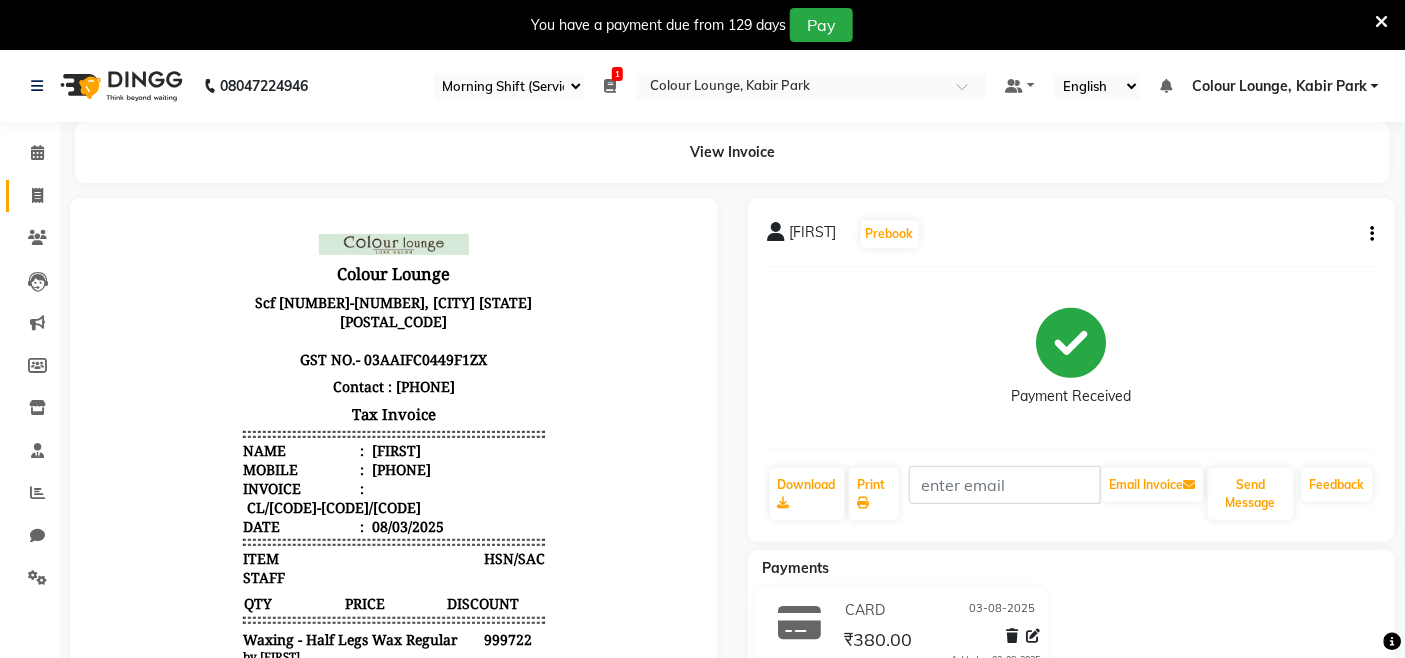 click on "Invoice" 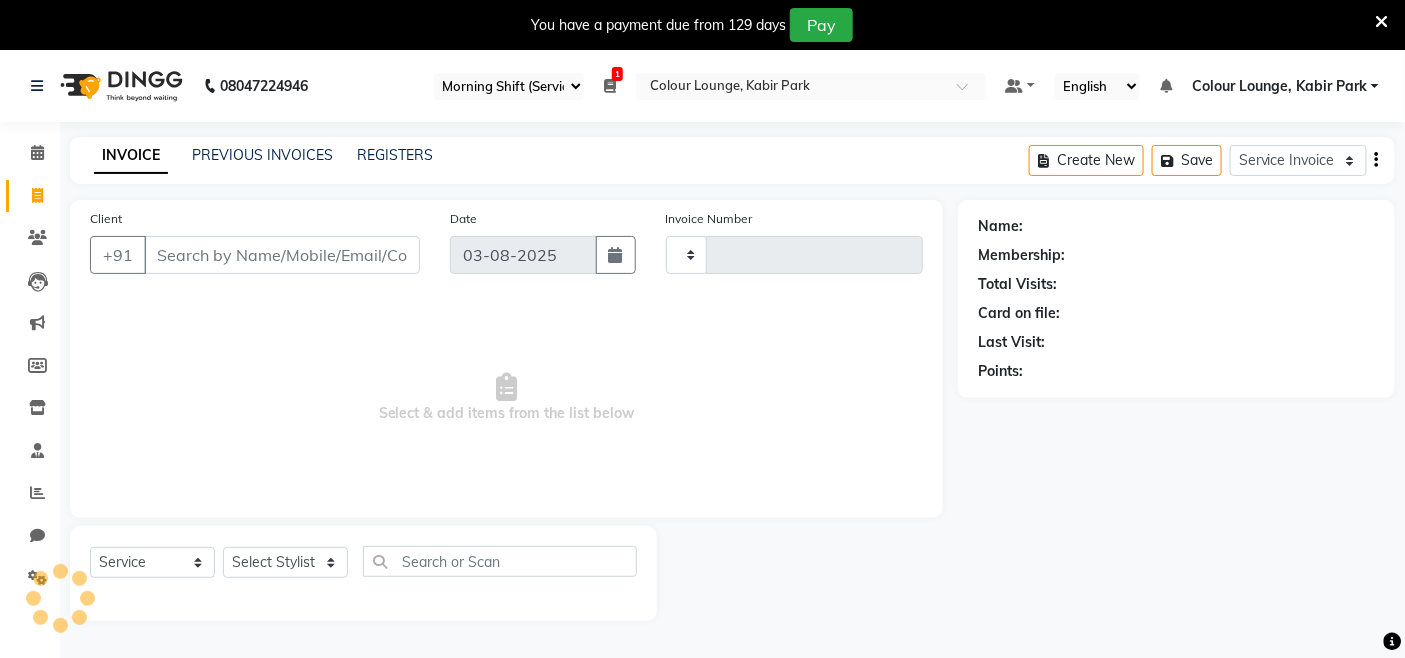 scroll, scrollTop: 50, scrollLeft: 0, axis: vertical 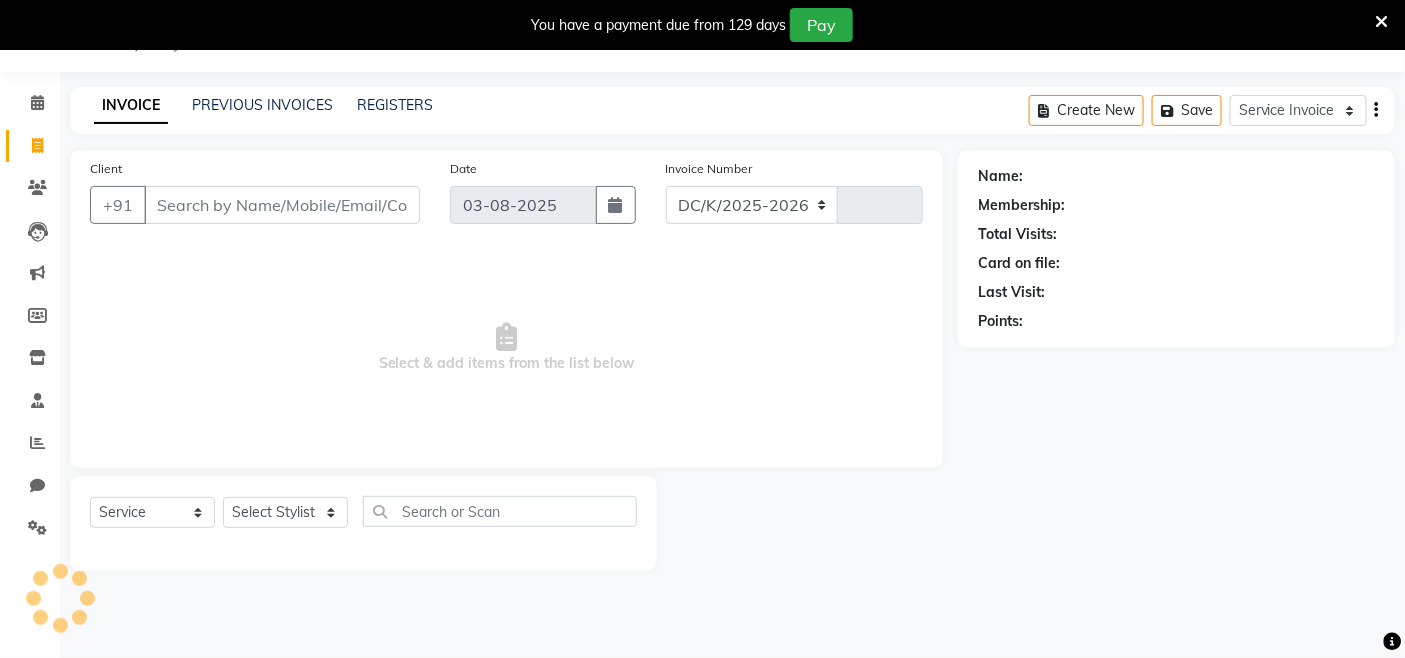 select on "8015" 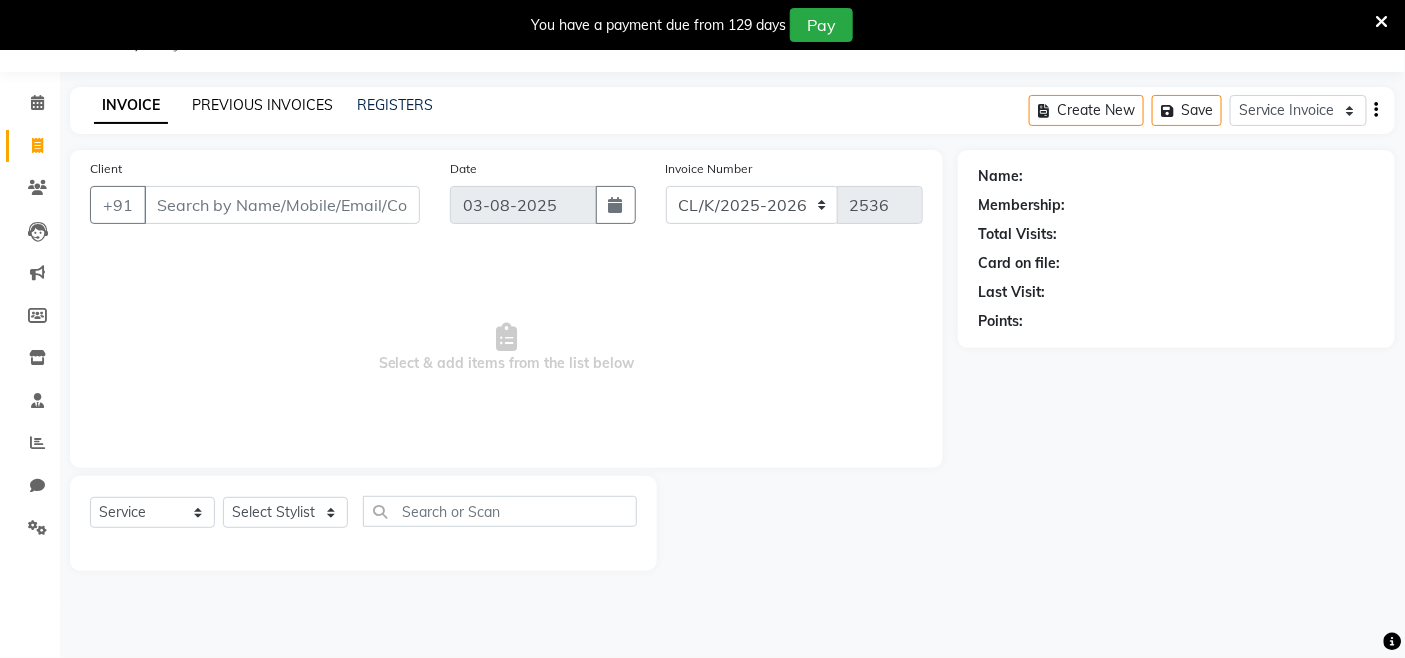 click on "PREVIOUS INVOICES" 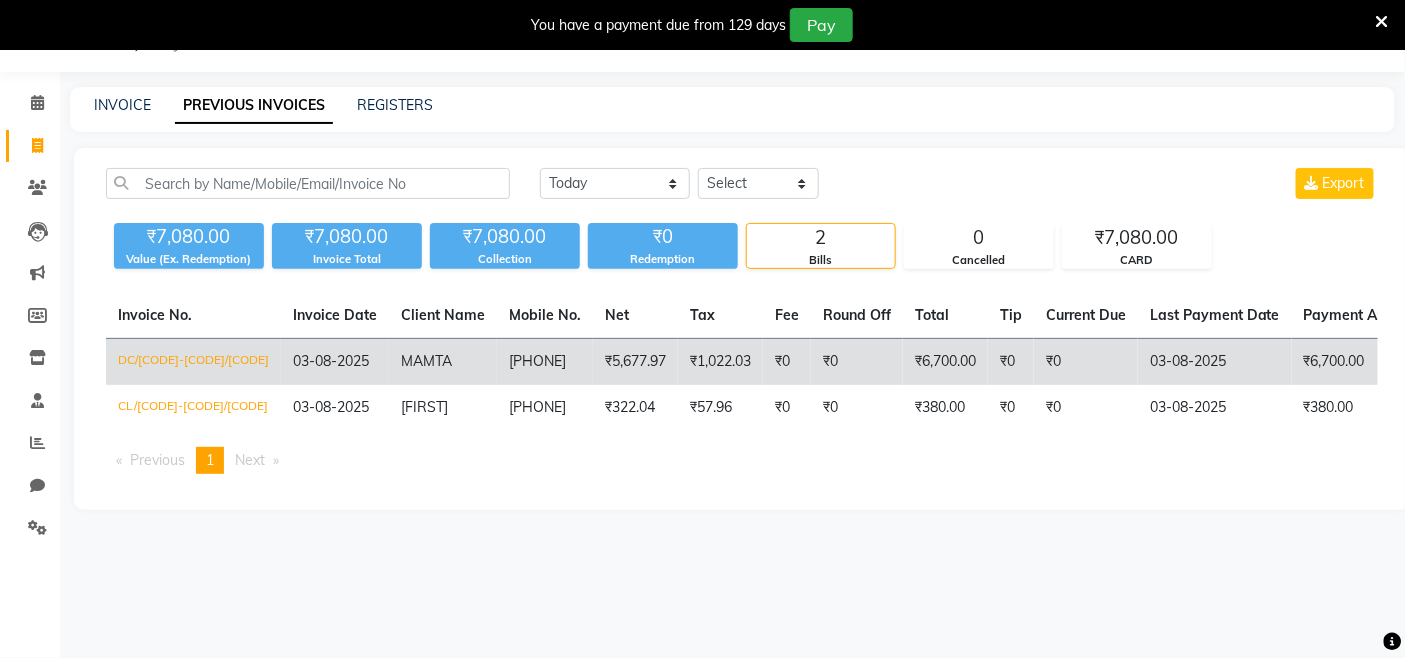 click on "03-08-2025" 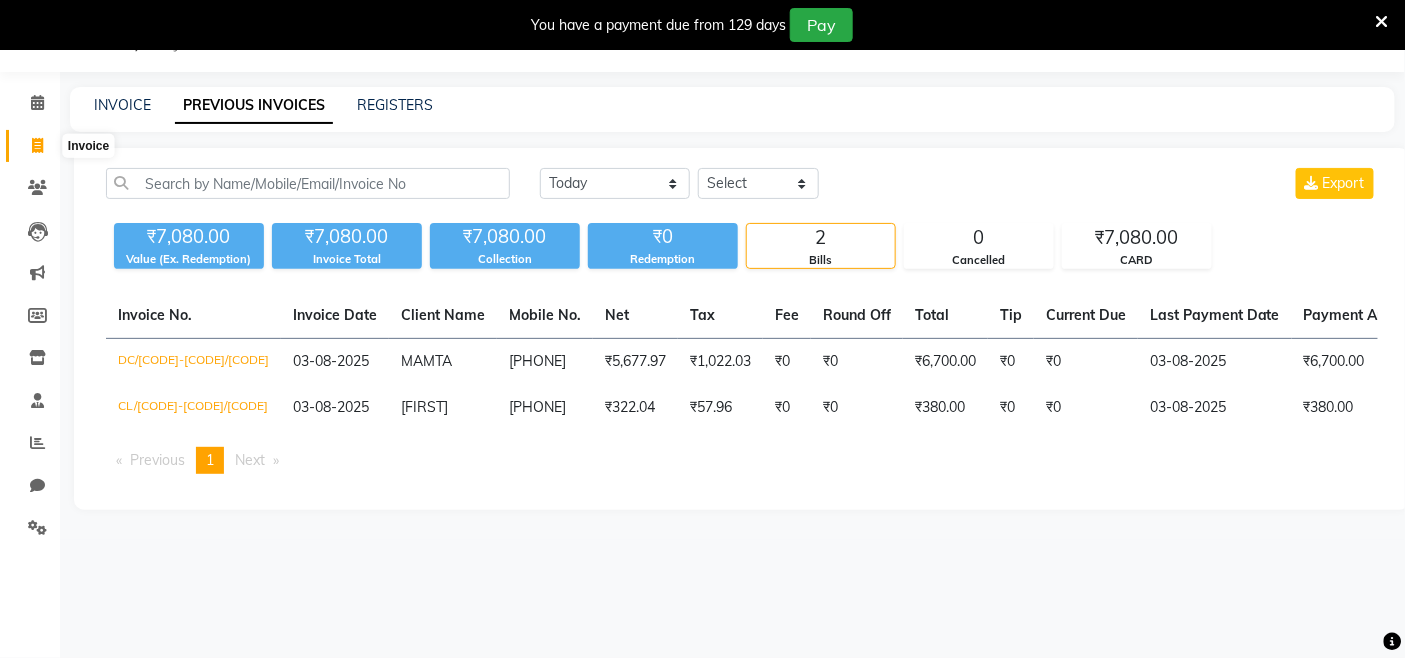 click 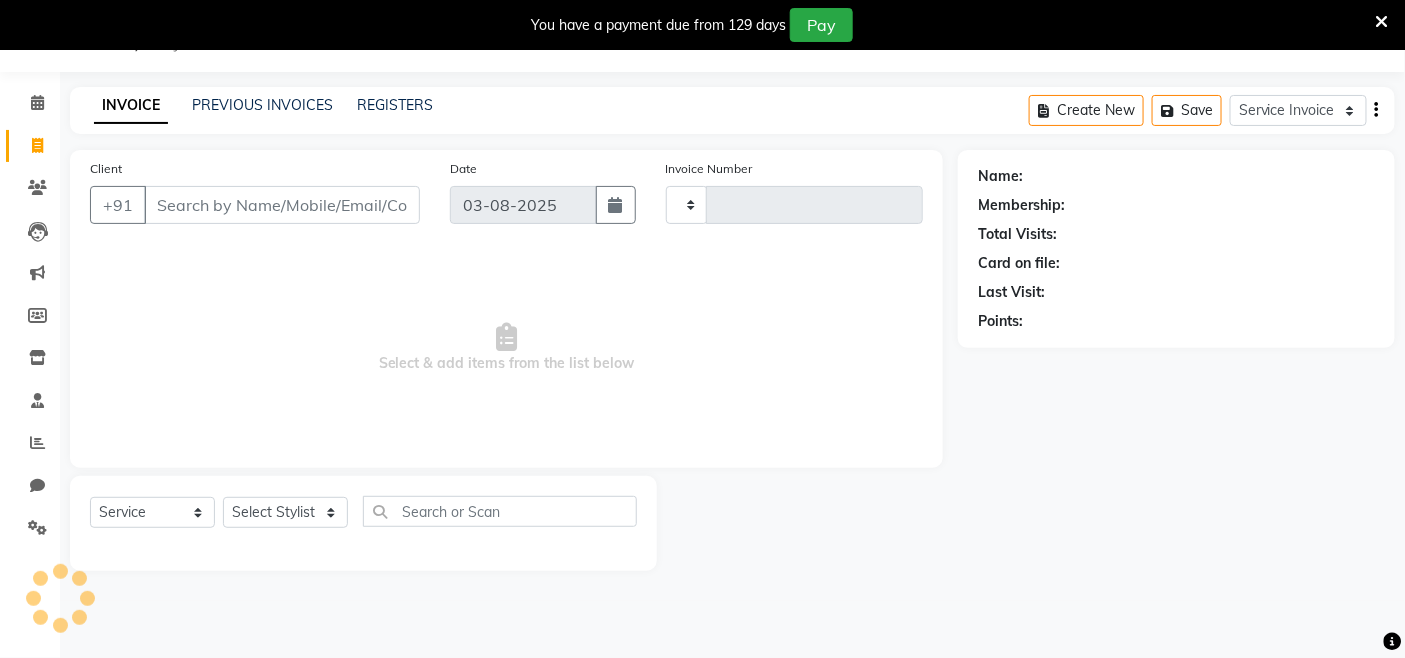 type on "2536" 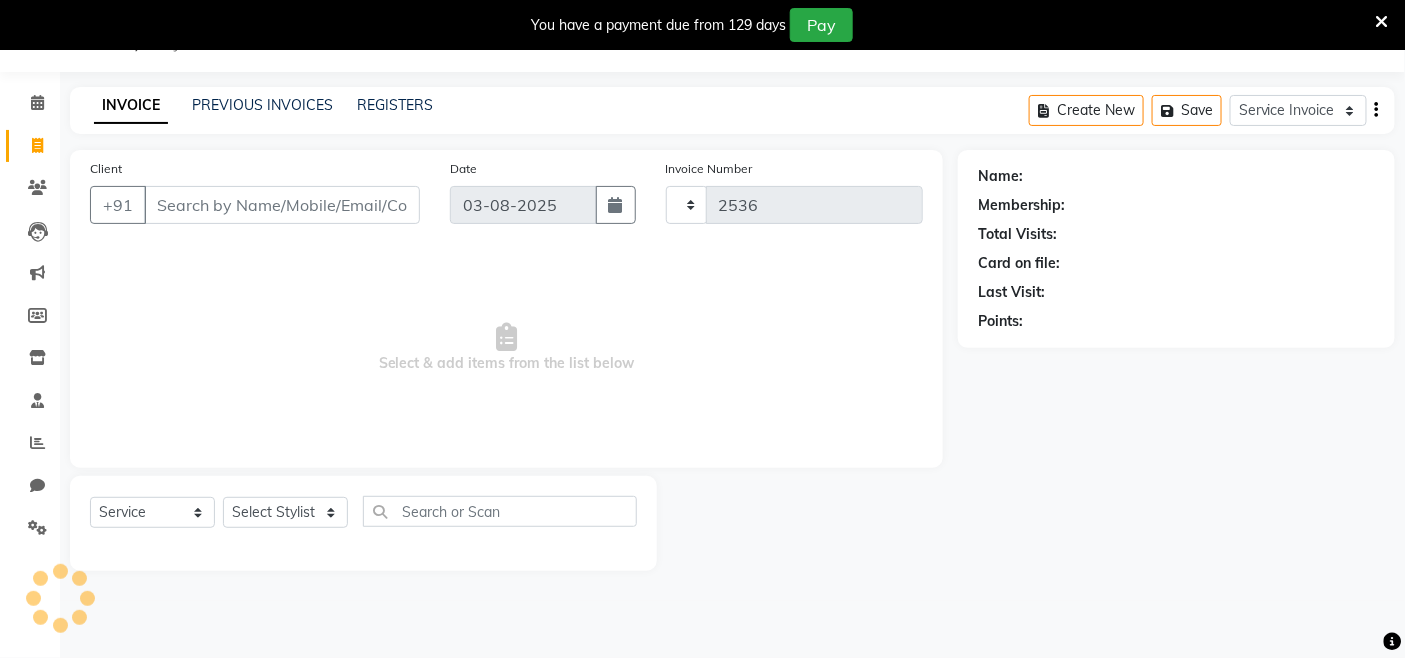 select on "8015" 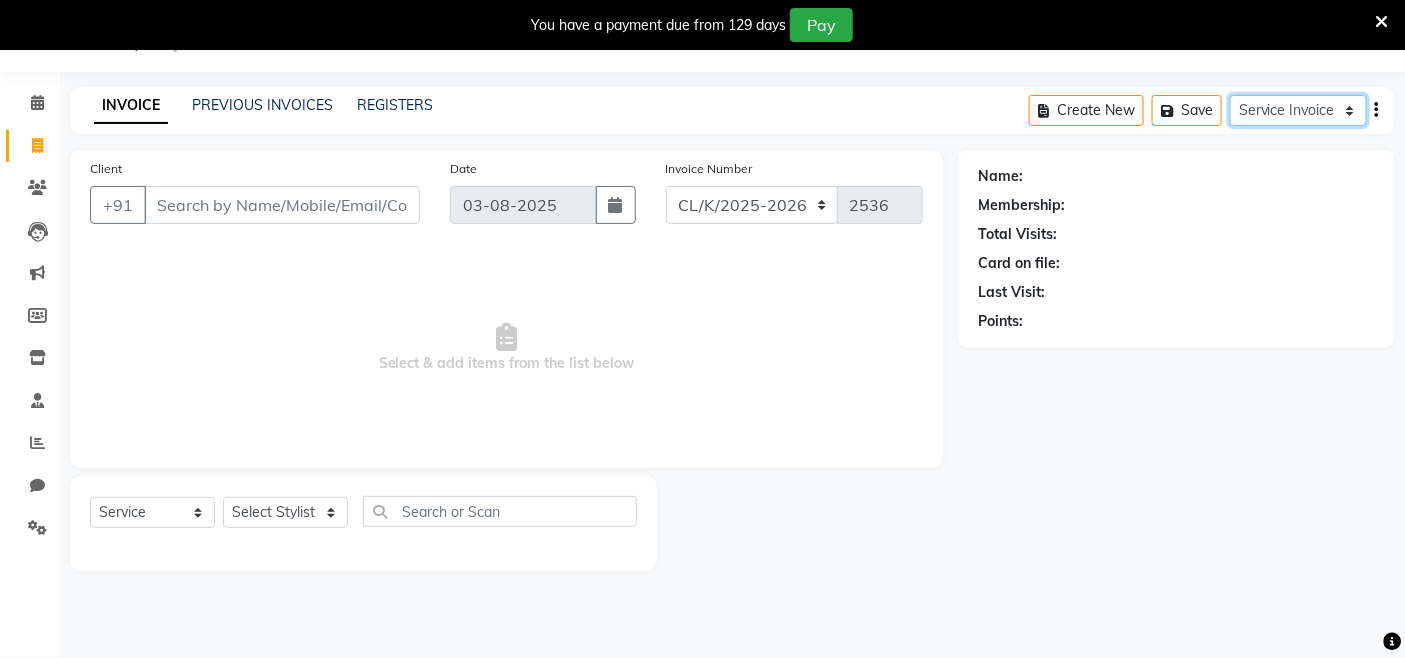 drag, startPoint x: 1248, startPoint y: 97, endPoint x: 1273, endPoint y: 122, distance: 35.35534 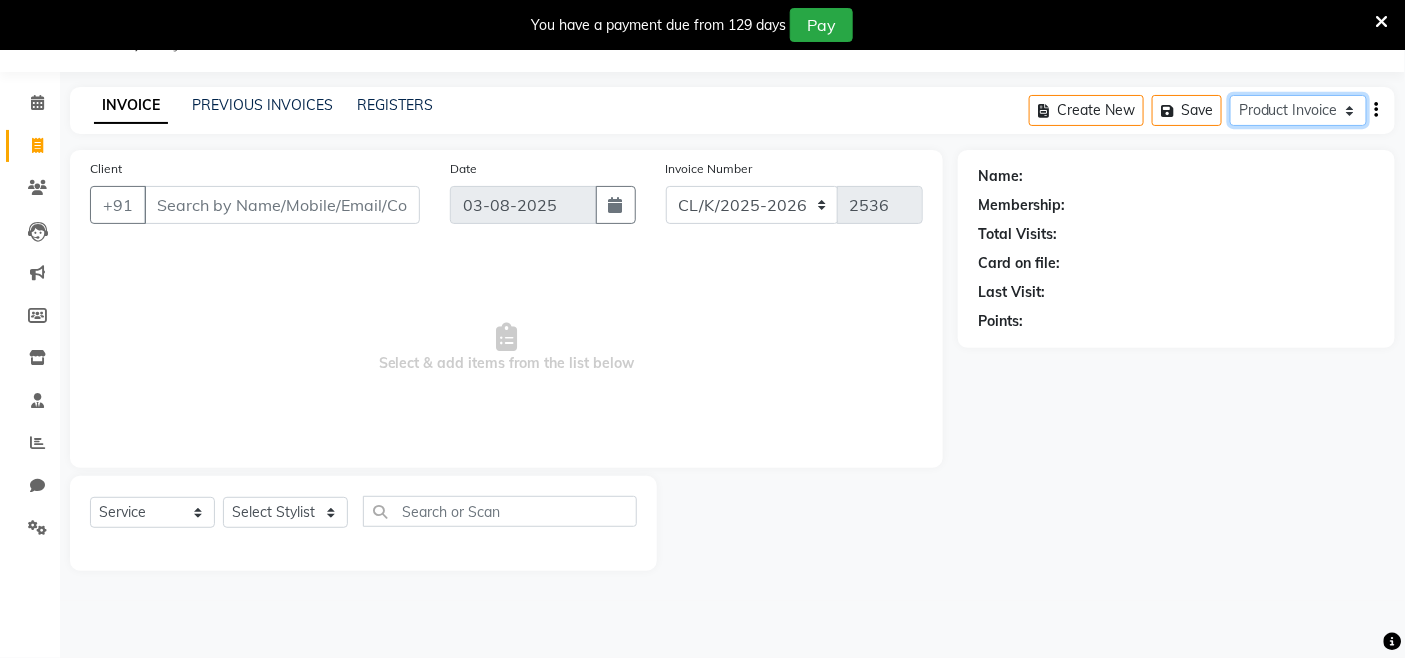 click on "Service Invoice Product Invoice" 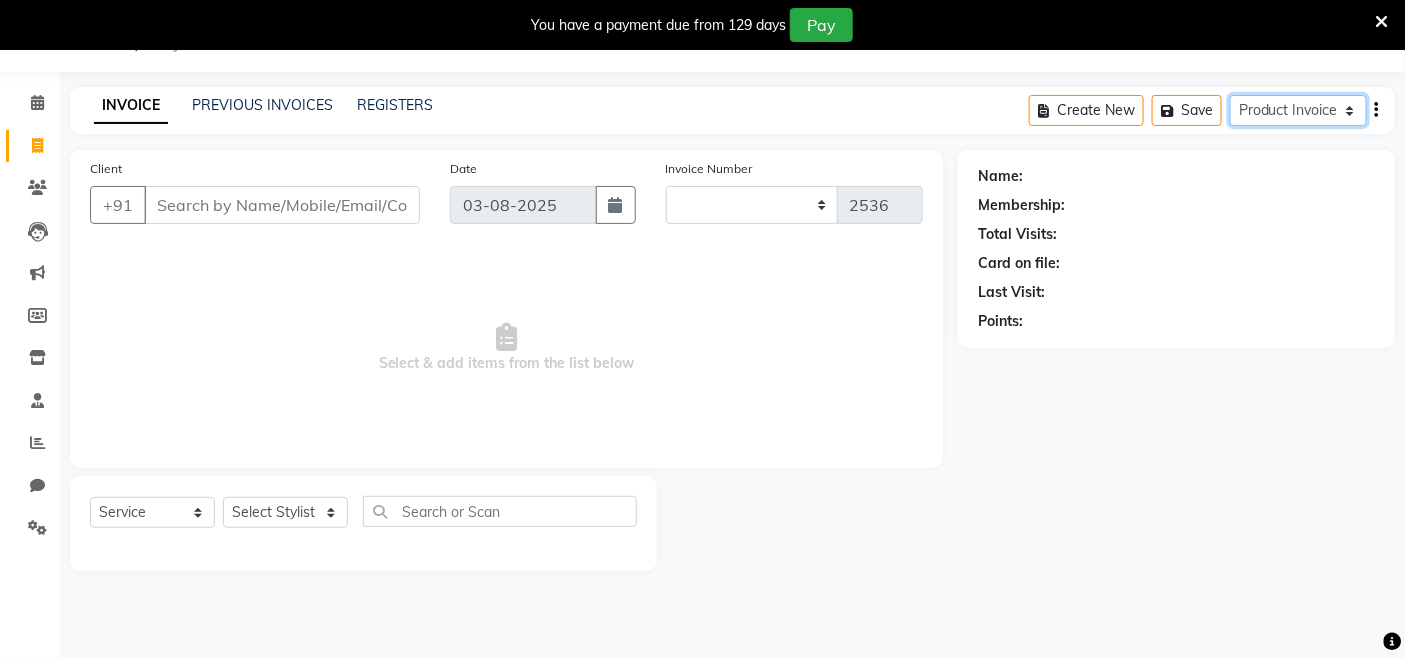 select on "76" 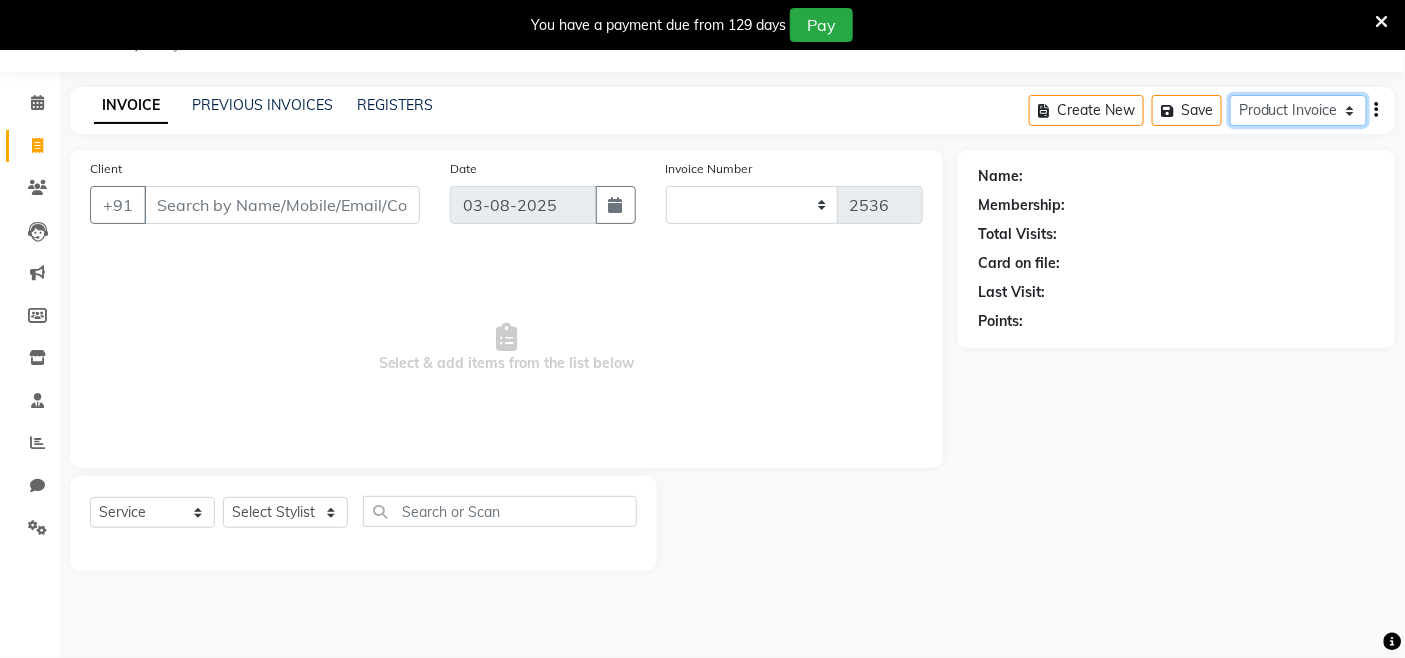 select on "product" 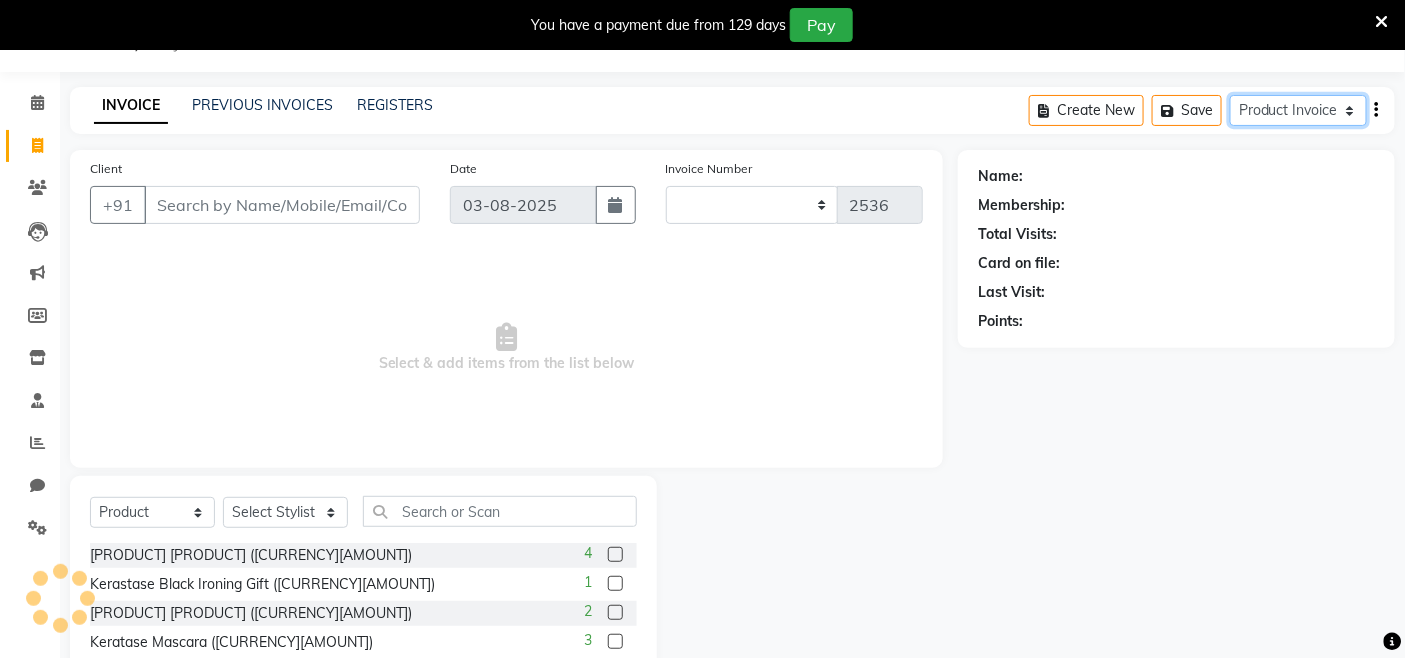 type on "0164" 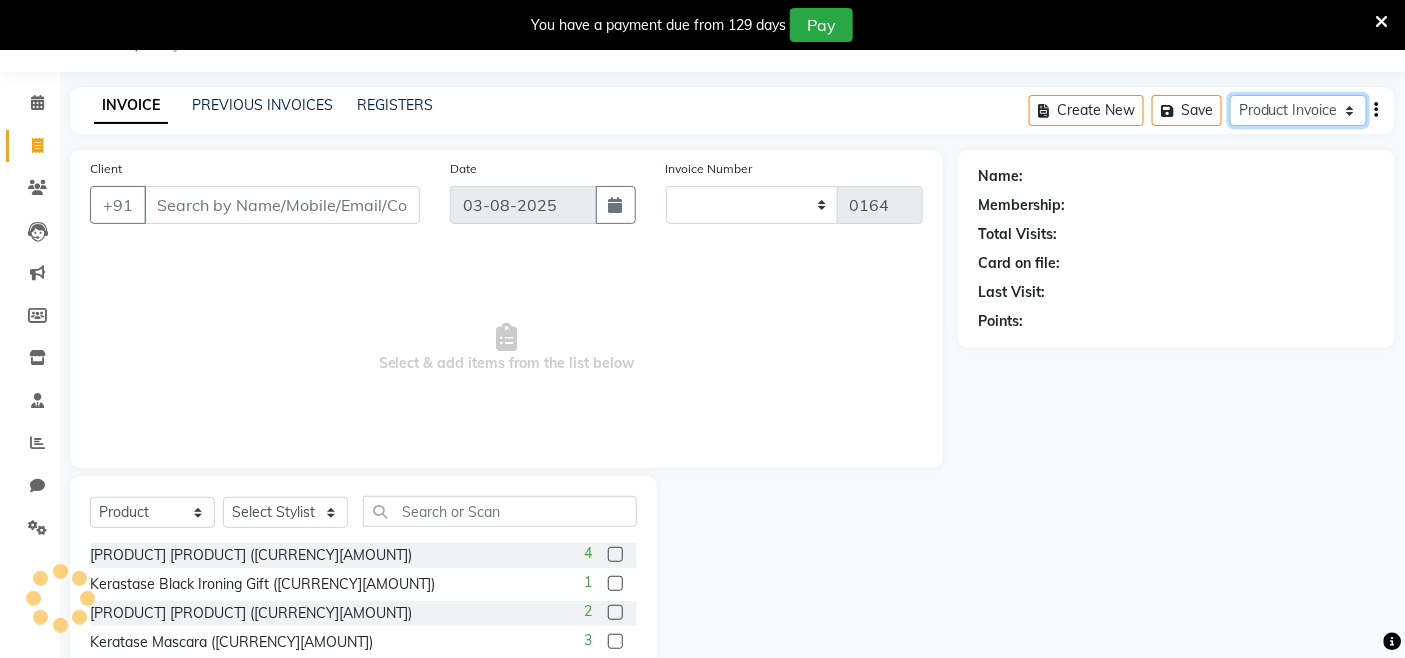 select on "8016" 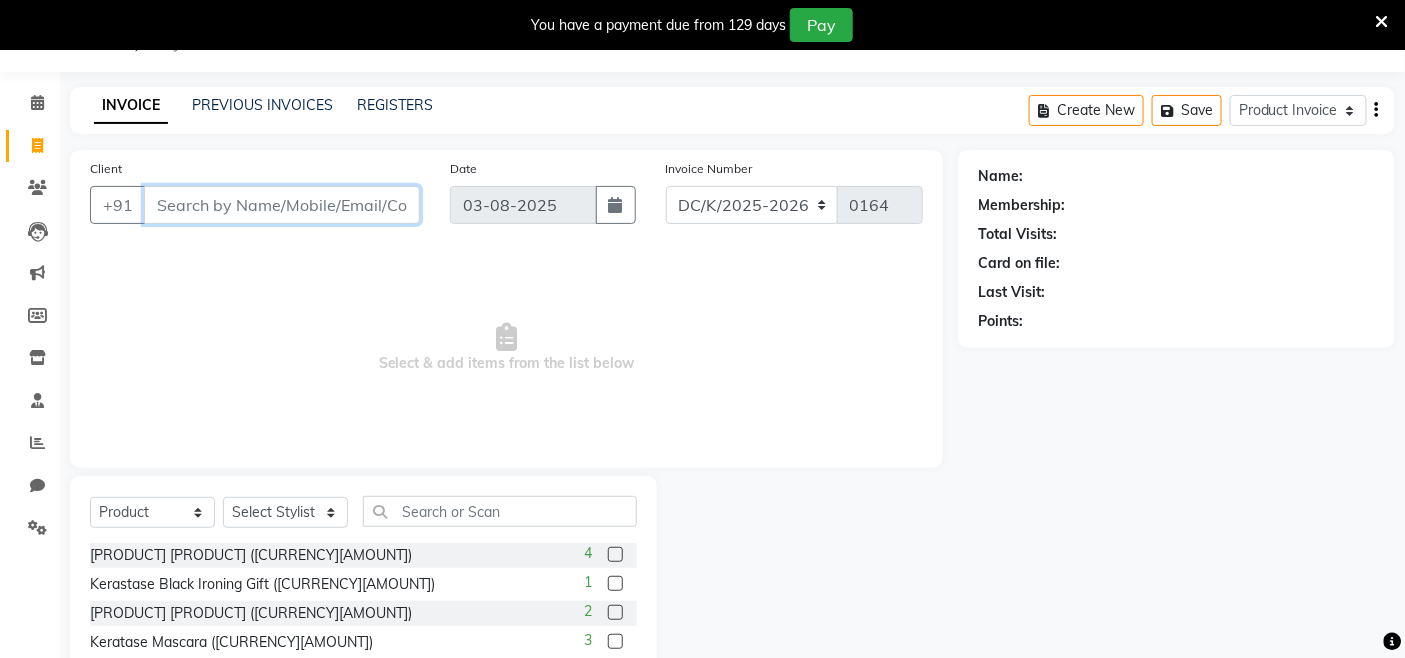 click on "Client" at bounding box center [282, 205] 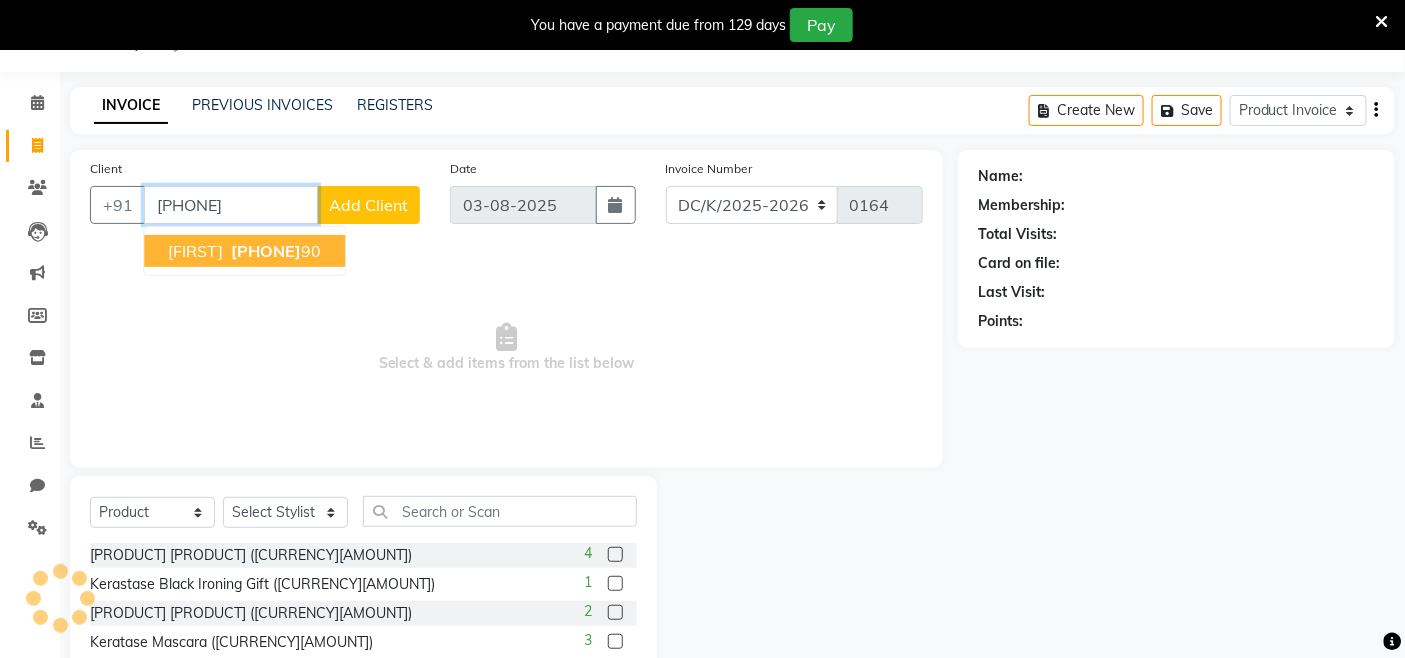 click on "[PHONE] [NUMBER]" at bounding box center [274, 251] 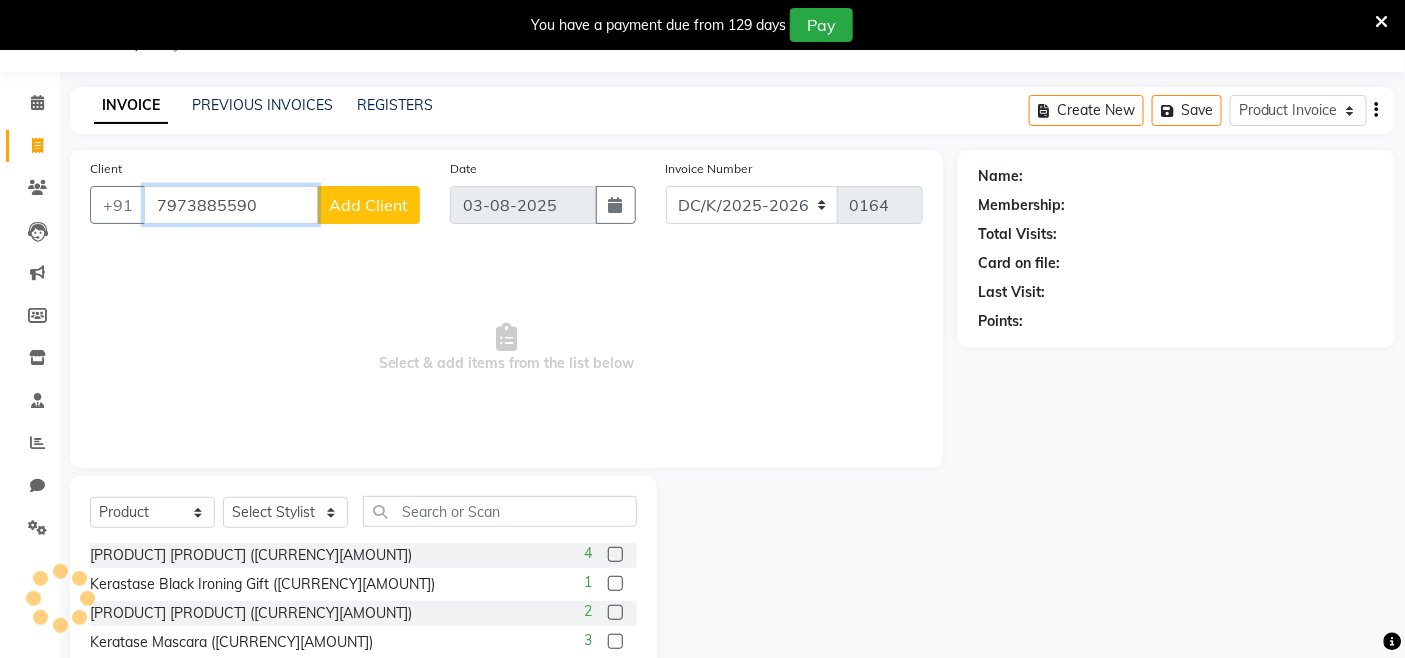 type on "7973885590" 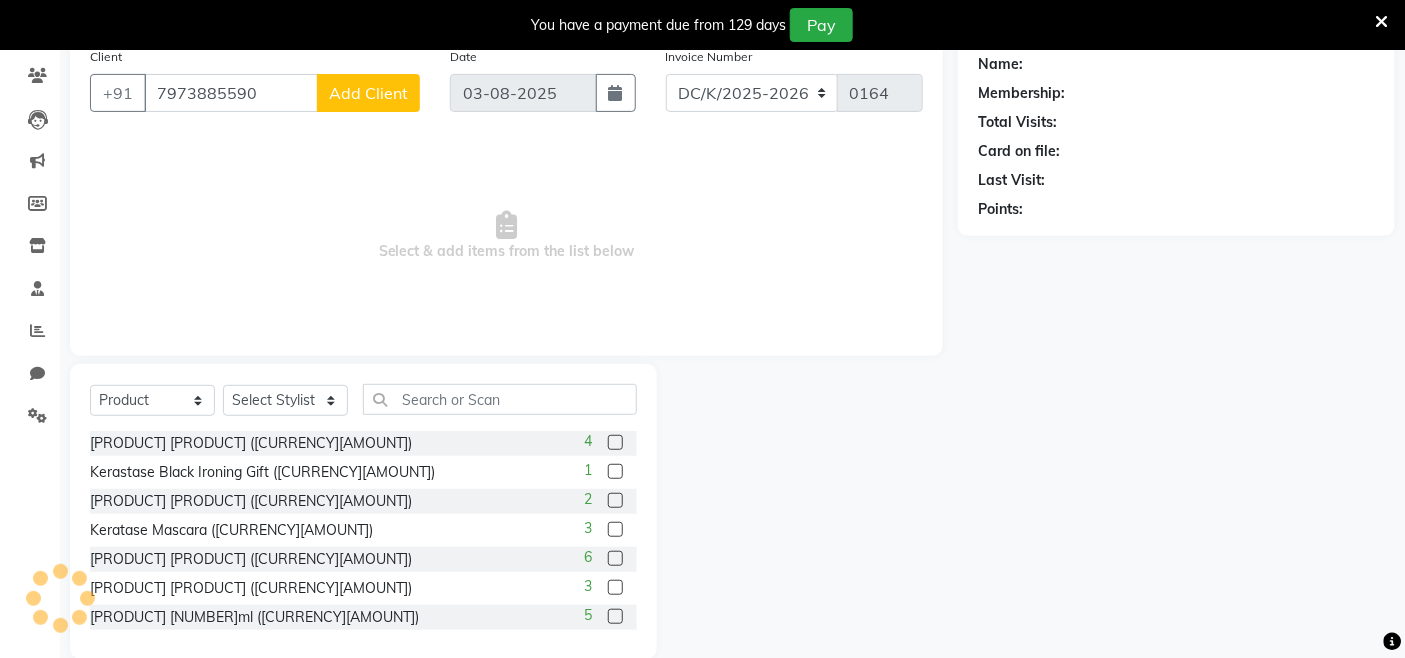 select on "1: Object" 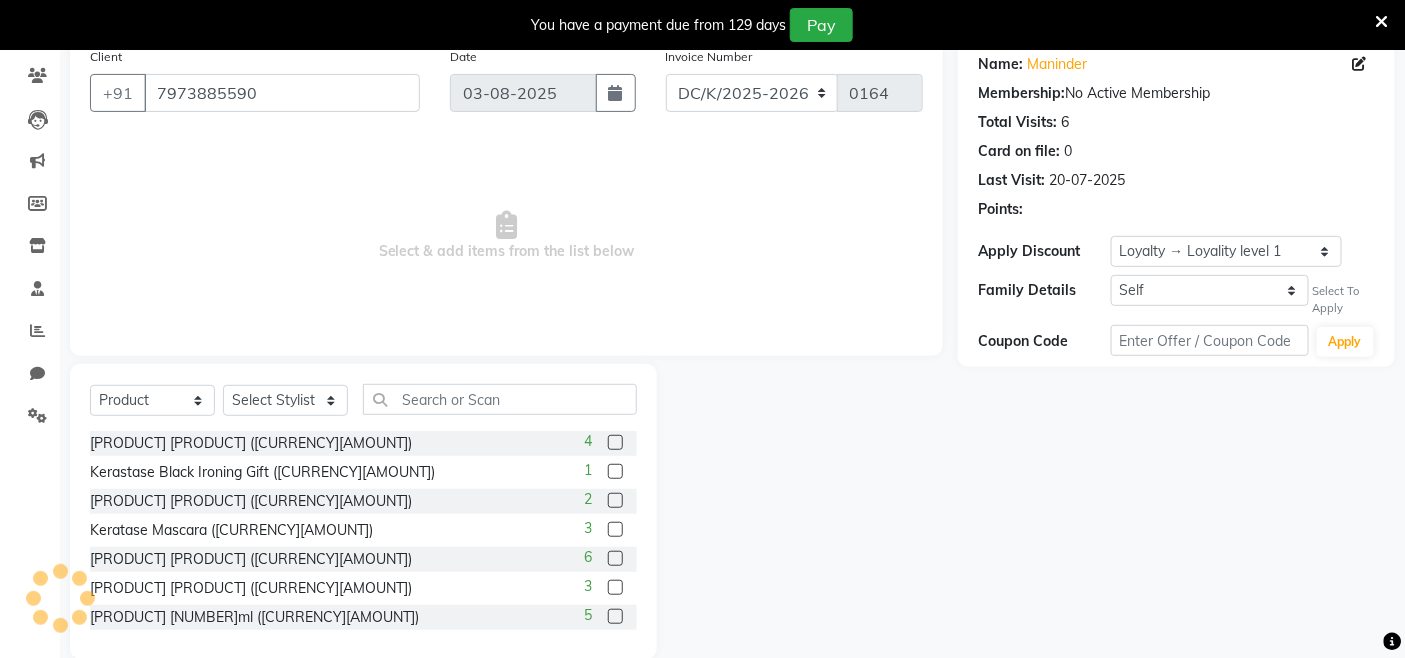 scroll, scrollTop: 192, scrollLeft: 0, axis: vertical 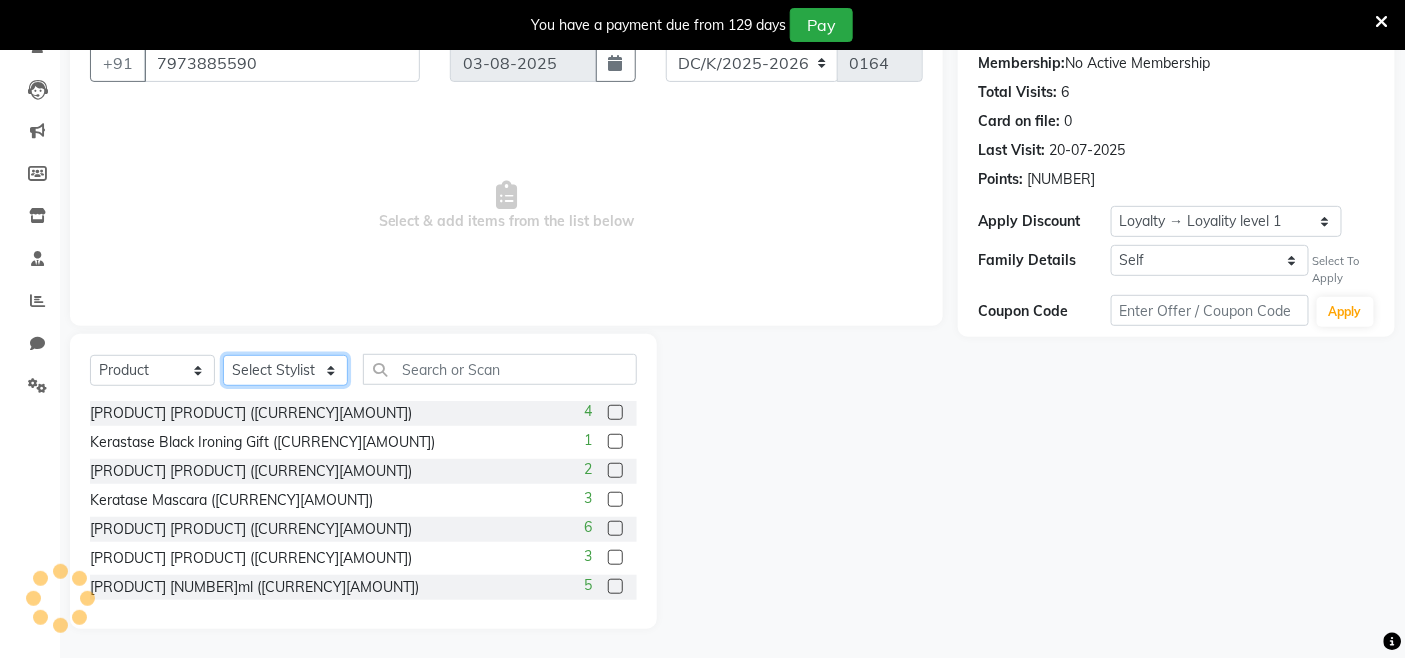 click on "Select Stylist Admin Admin AKHIL ANKUSH Colour Lounge, [CITY] Colour Lounge, [CITY] divyansh  [FIRST] [LAST] guard JATIN JOHN JONEY LUXMI NAVDEEP KAUR NITI PARAMJIT PARAS KHATNAVLIA priya  priyanka  Rakesh sapna  SUMAN VANDANA SHARMA VISHAL" 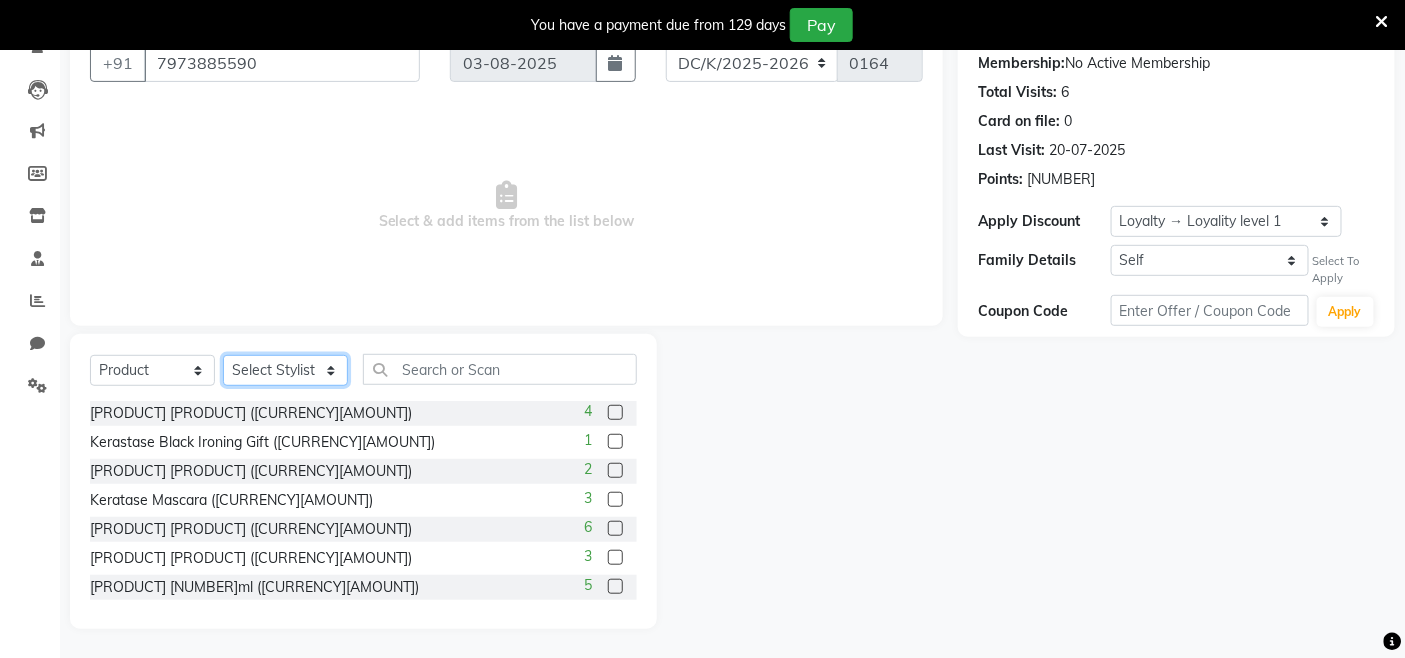 select on "70125" 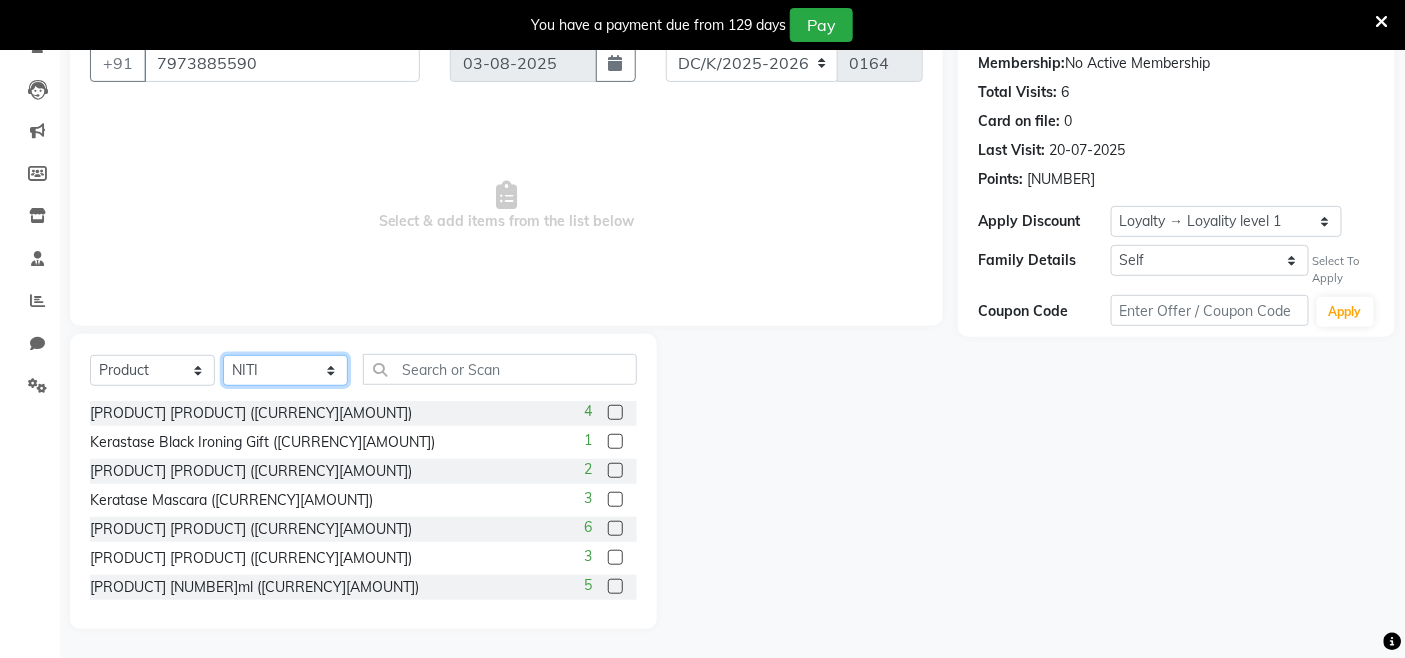 click on "Select Stylist Admin Admin AKHIL ANKUSH Colour Lounge, [CITY] Colour Lounge, [CITY] divyansh  [FIRST] [LAST] guard JATIN JOHN JONEY LUXMI NAVDEEP KAUR NITI PARAMJIT PARAS KHATNAVLIA priya  priyanka  Rakesh sapna  SUMAN VANDANA SHARMA VISHAL" 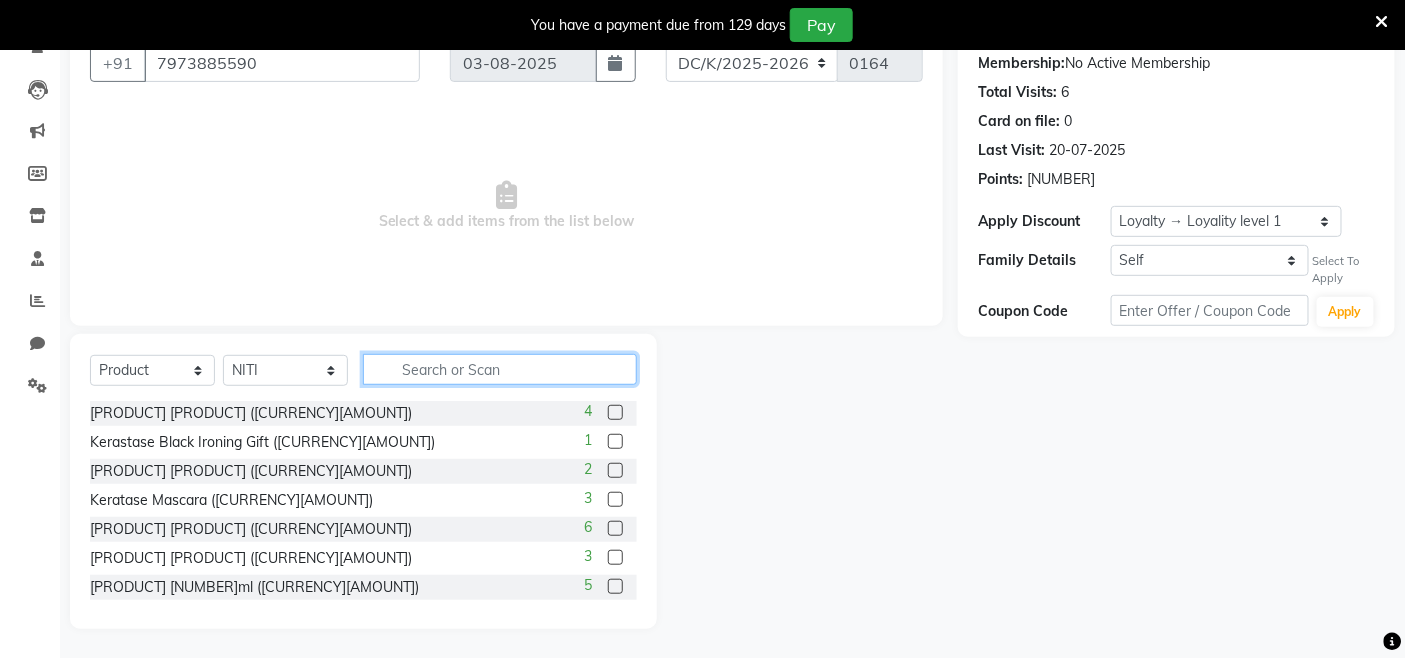 click 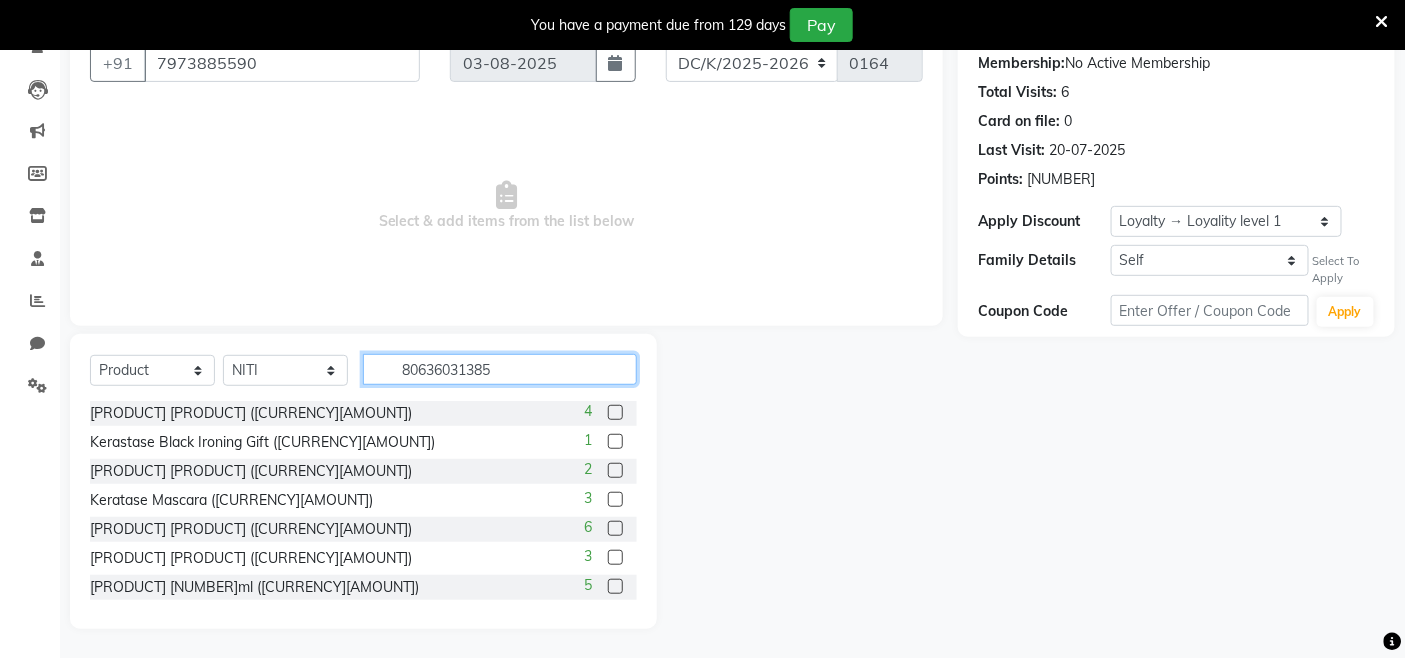 type on "806360313855" 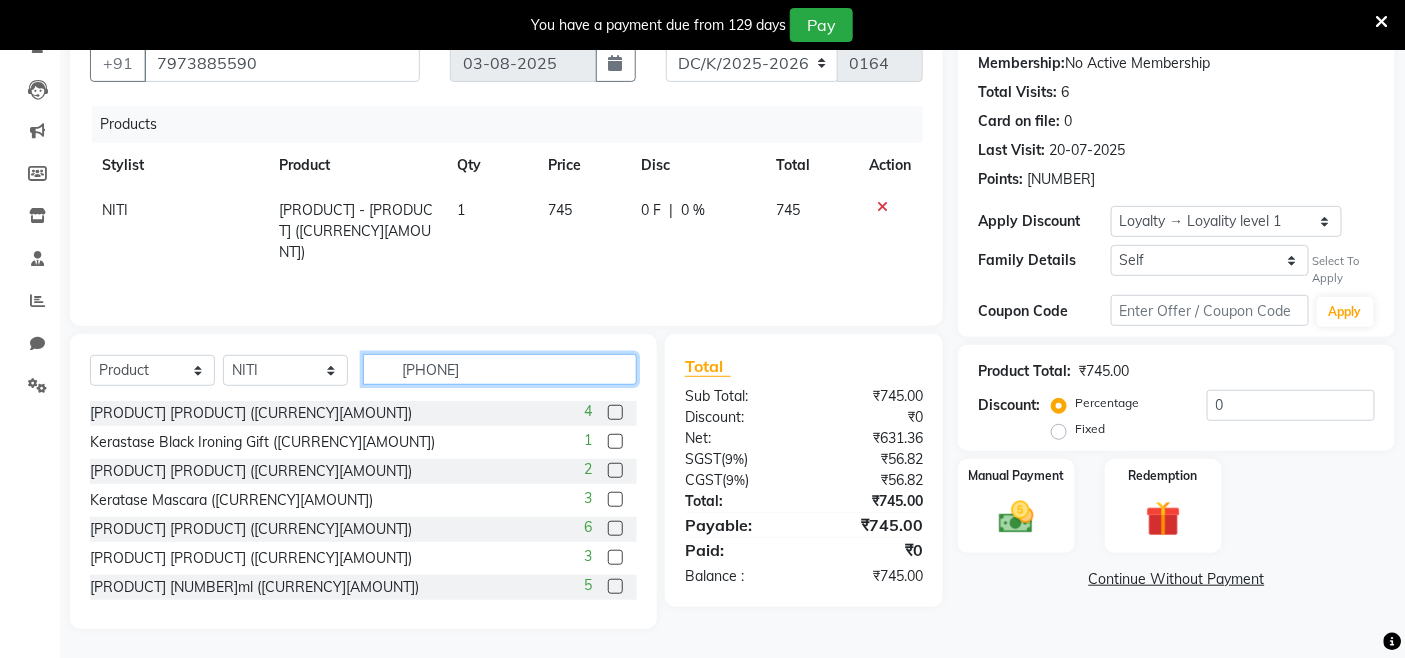 type on "[PHONE]" 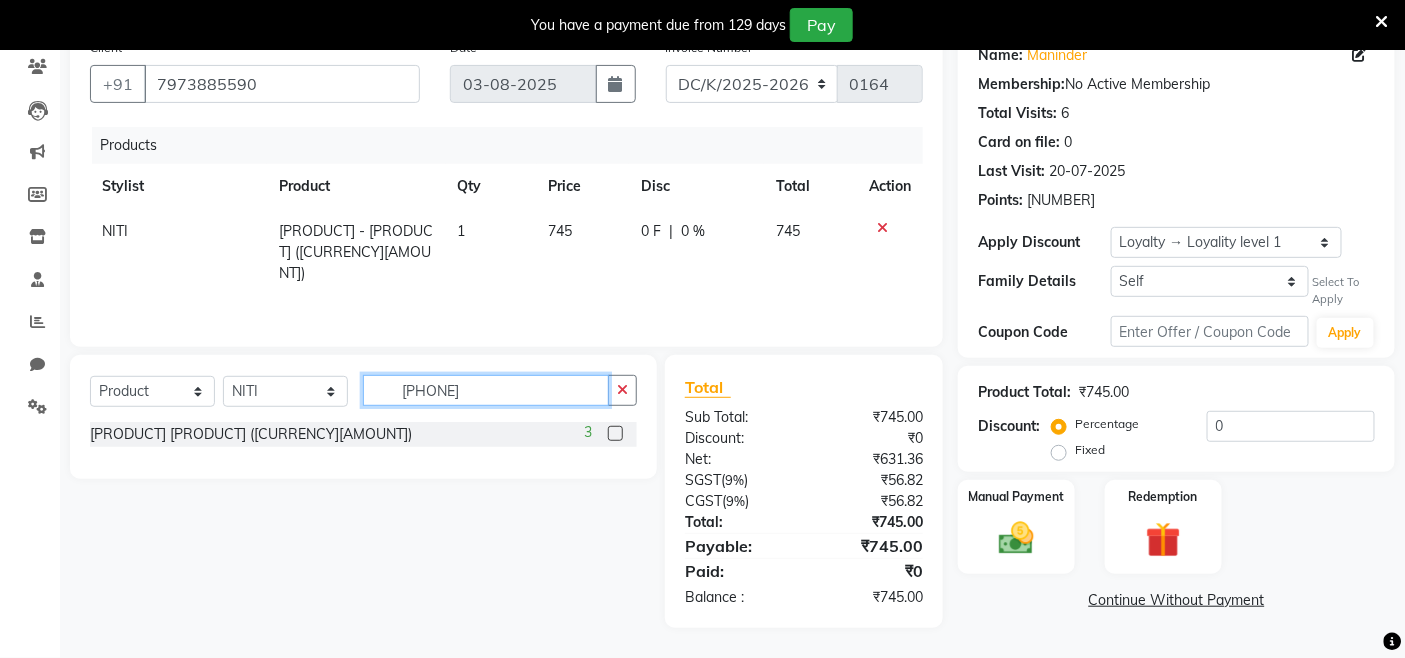 type 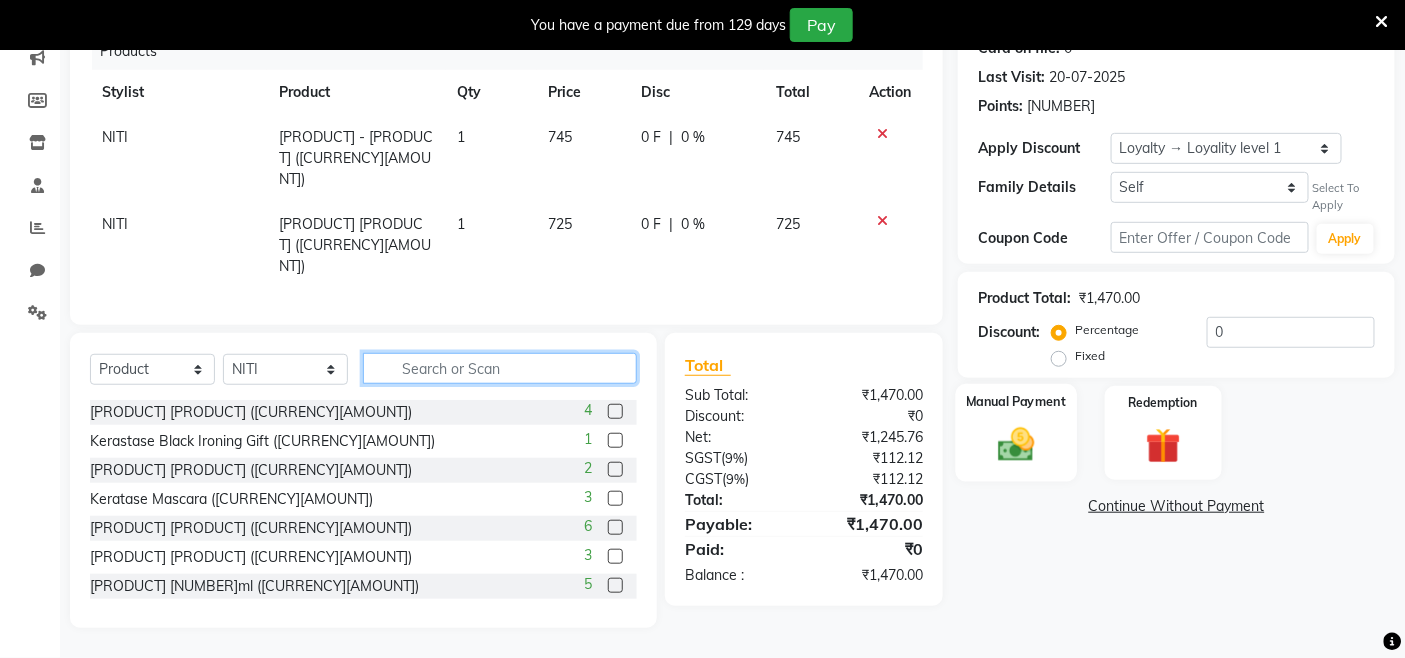 scroll, scrollTop: 281, scrollLeft: 0, axis: vertical 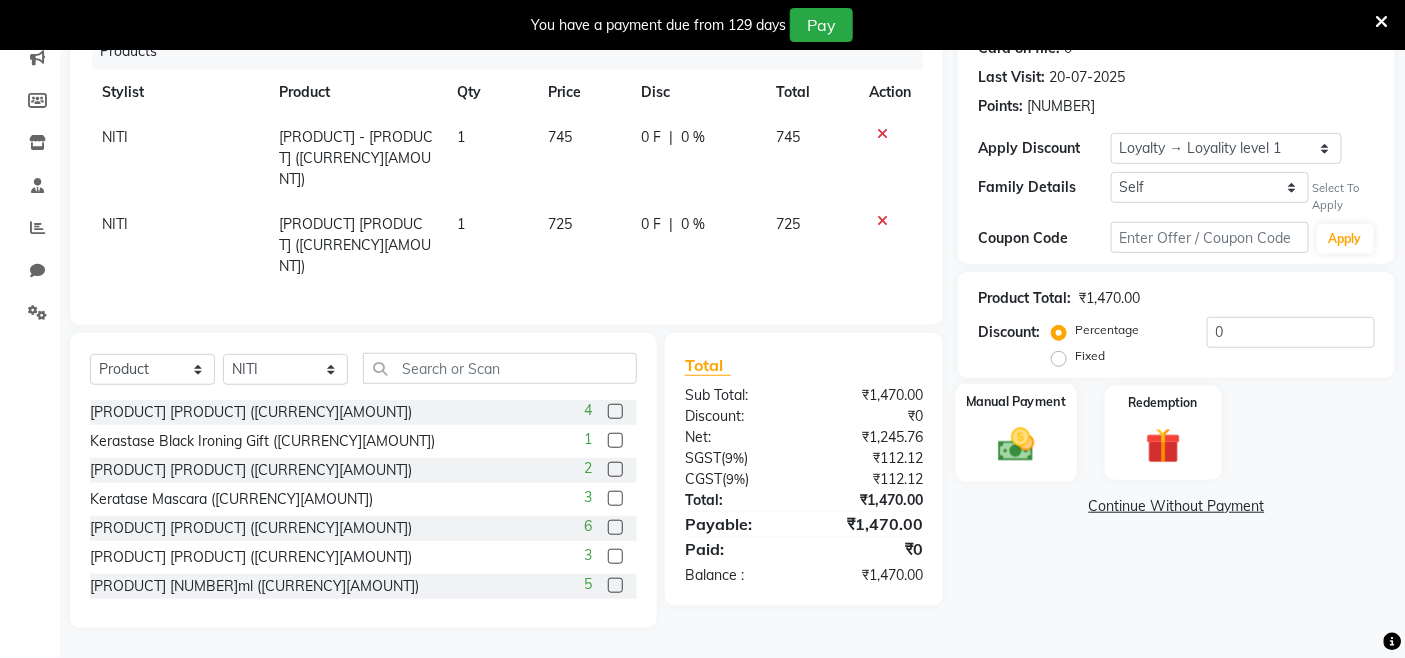click 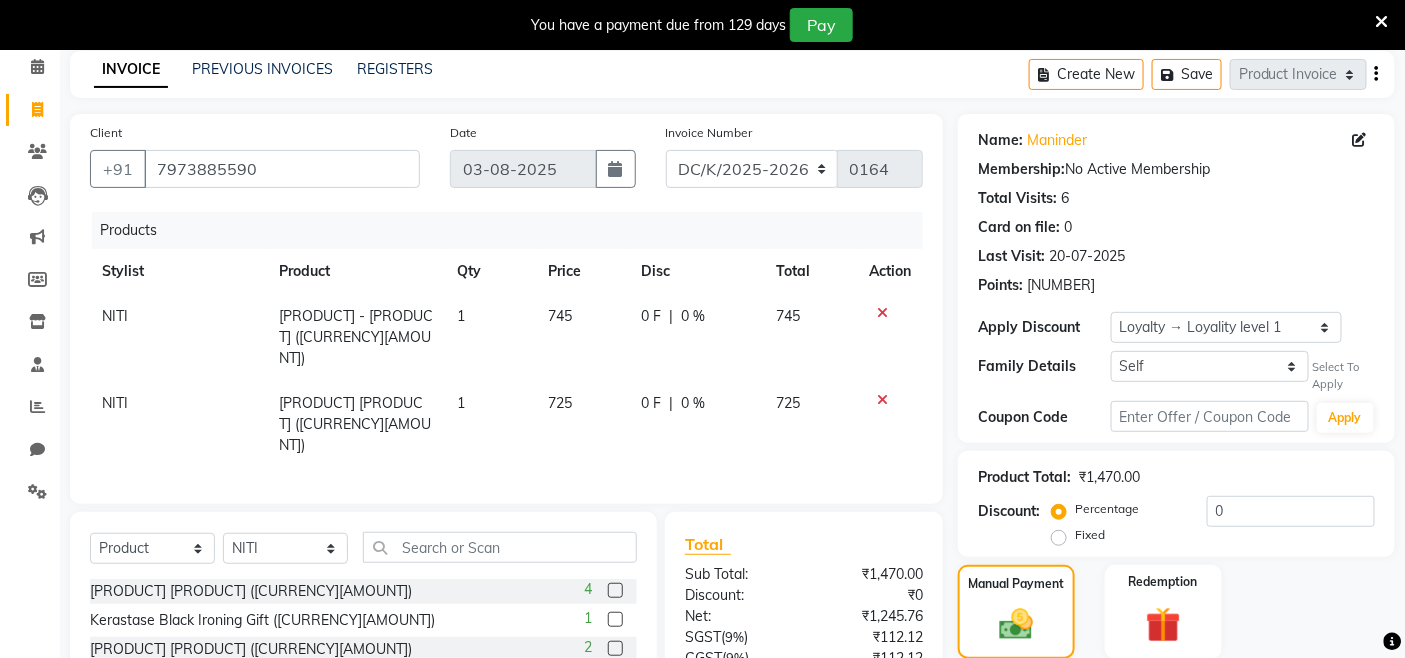 scroll, scrollTop: 0, scrollLeft: 0, axis: both 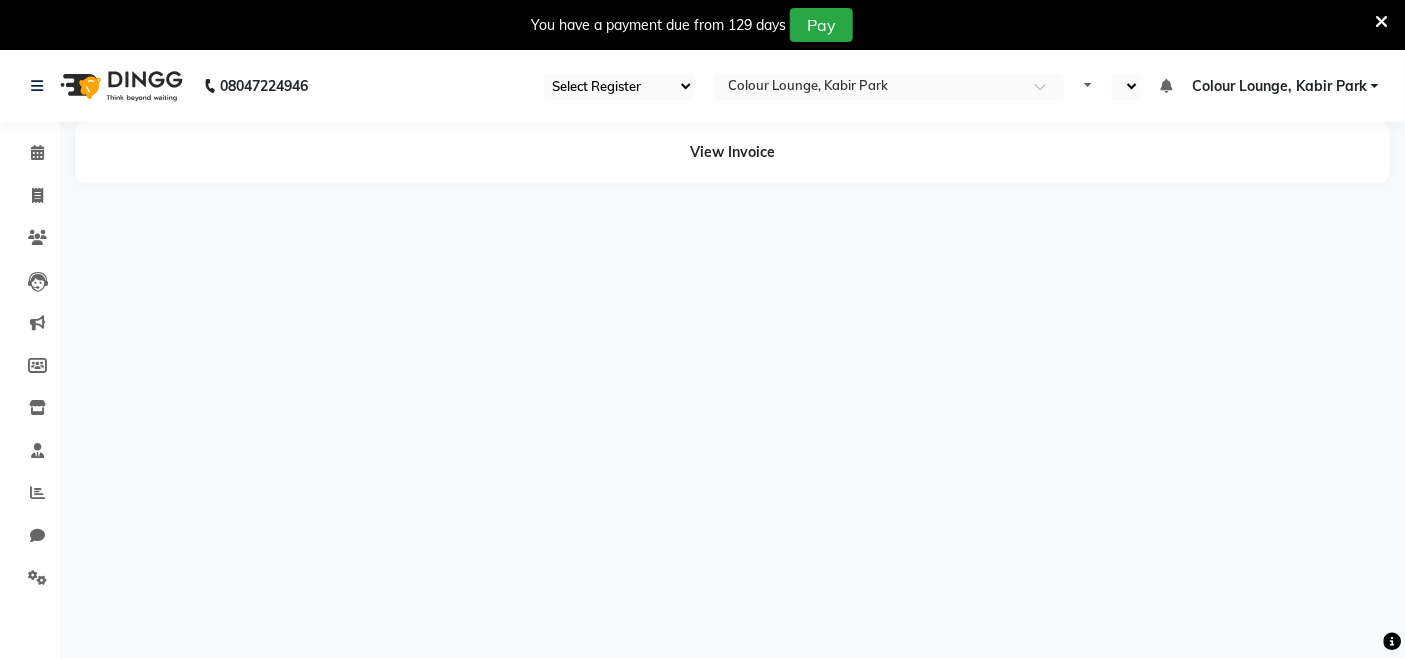 select on "75" 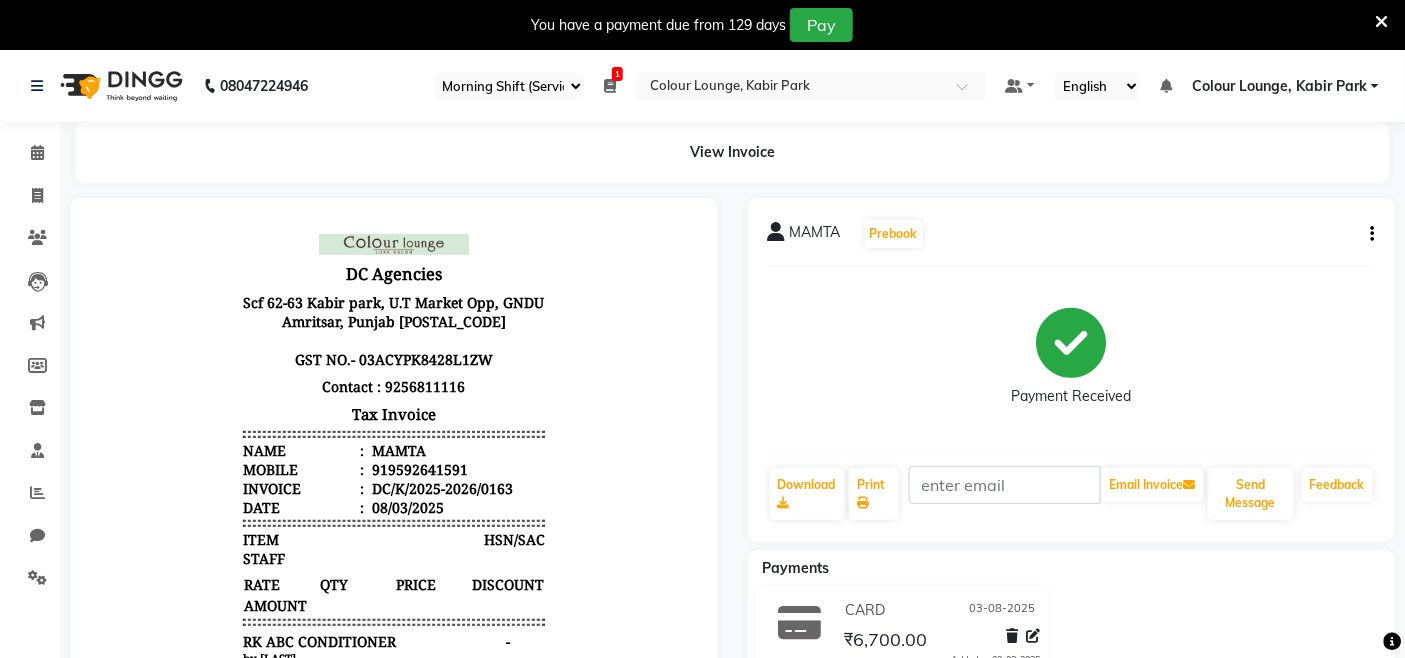 scroll, scrollTop: 0, scrollLeft: 0, axis: both 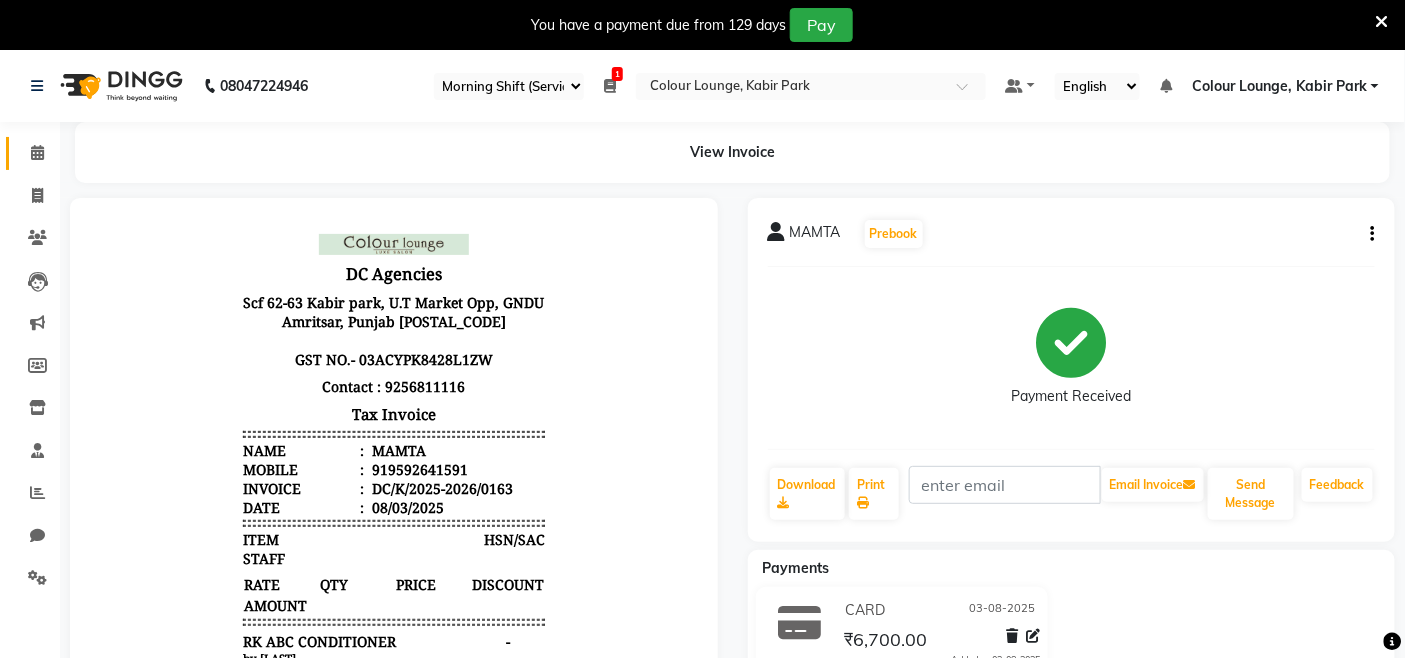 click on "Calendar" 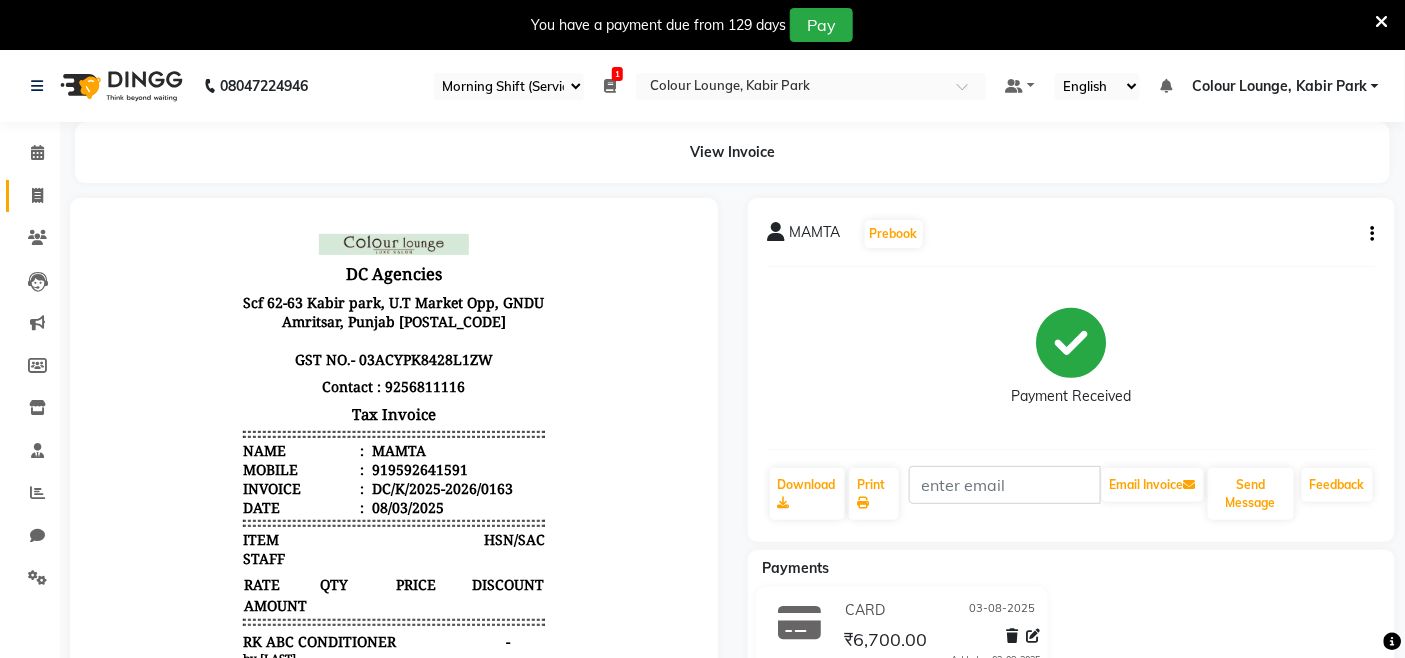 click on "Invoice" 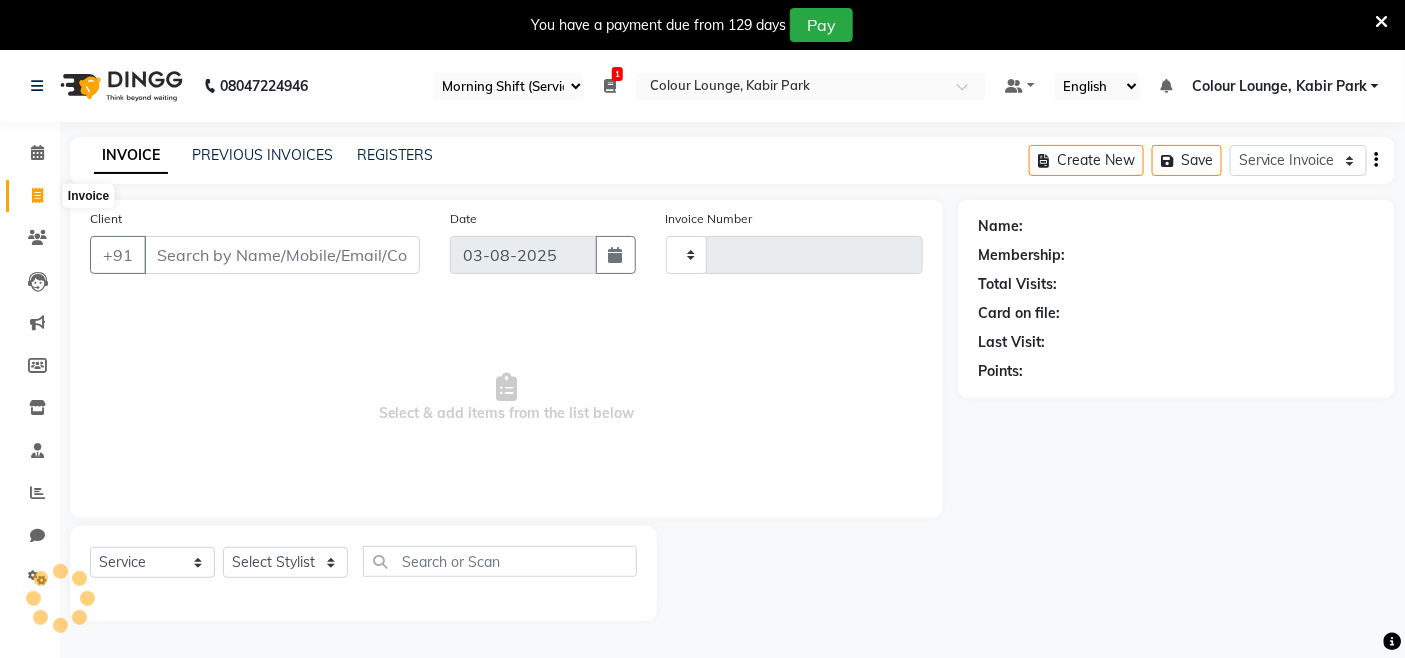 click 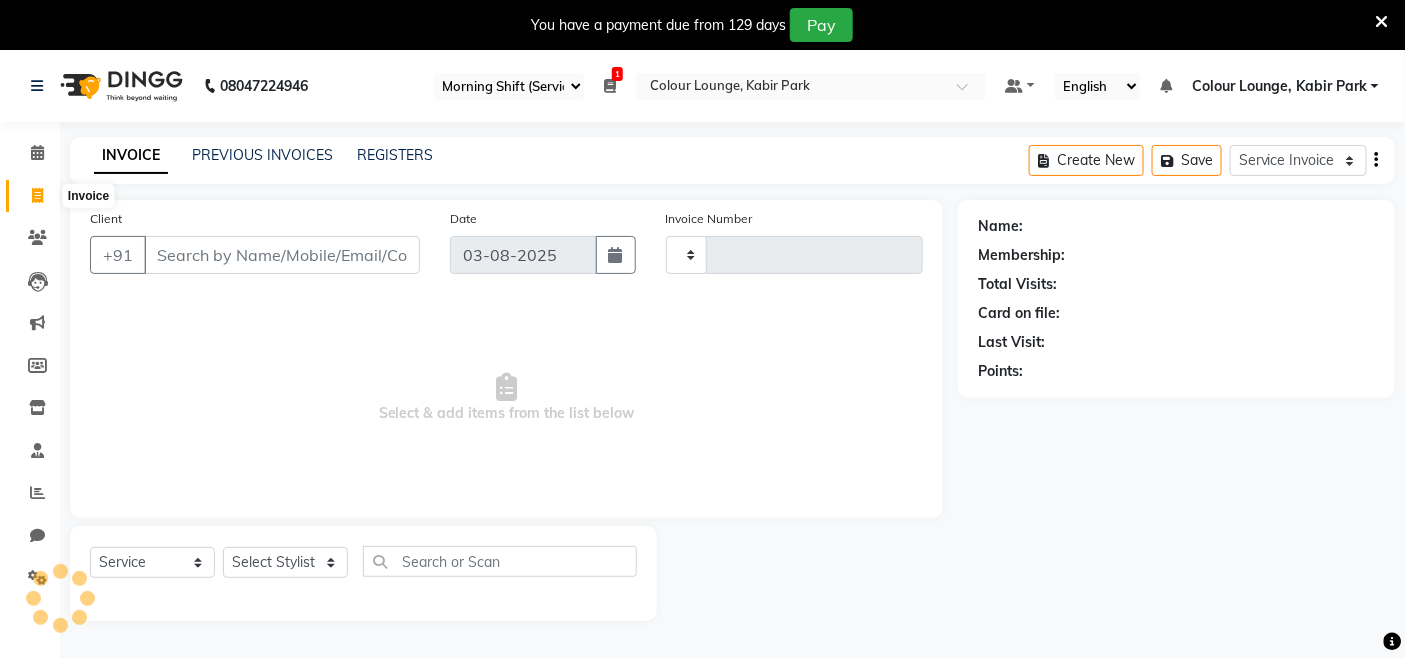 select on "service" 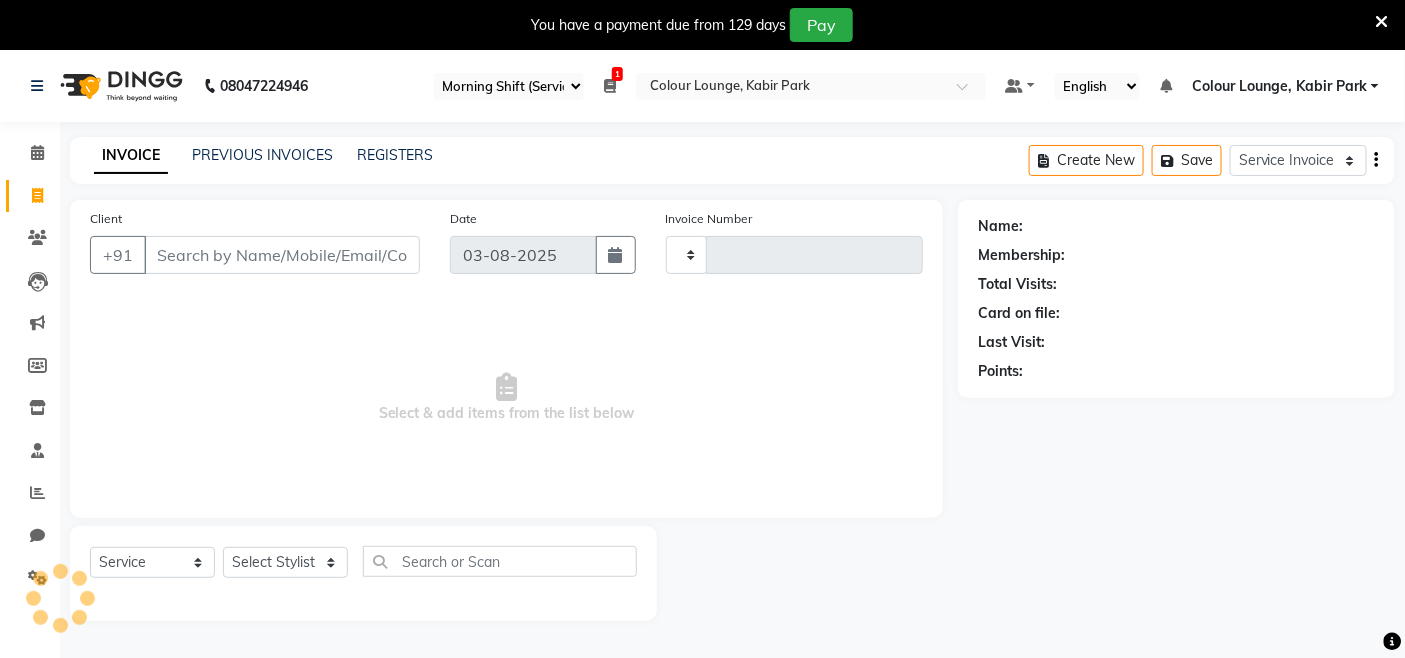 click on "Client +91" 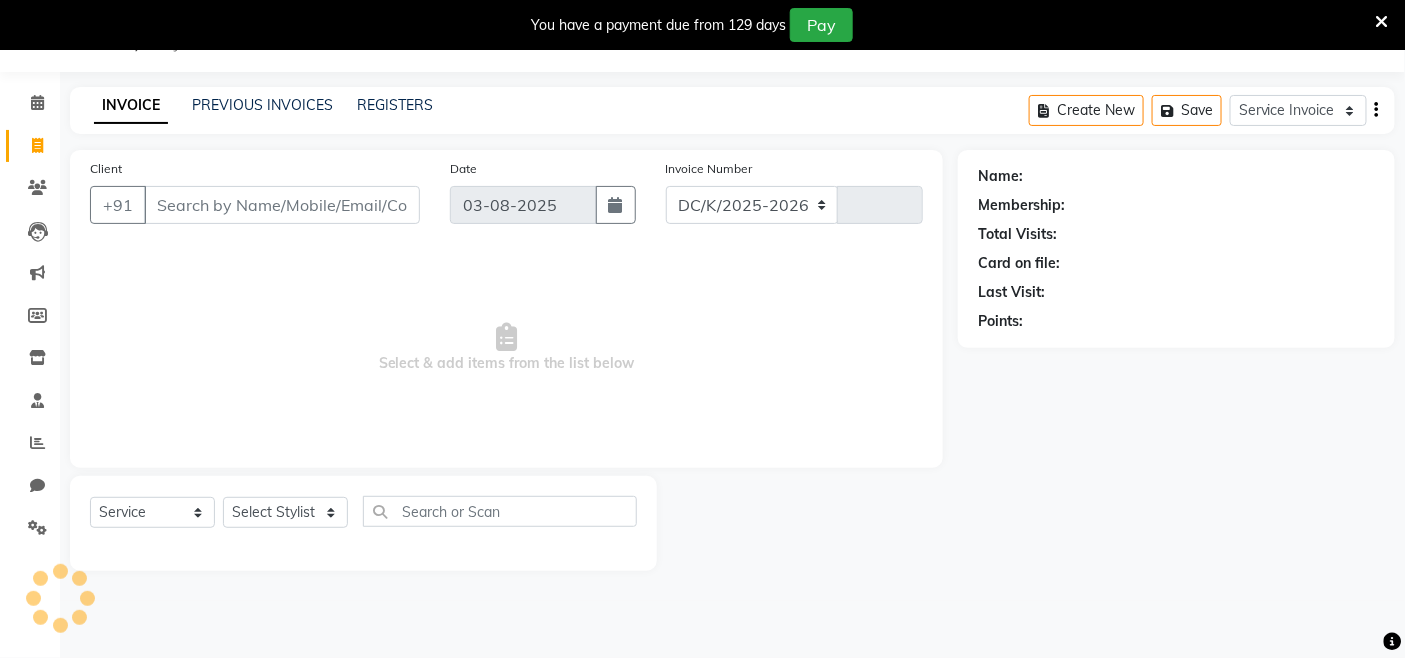 select on "8015" 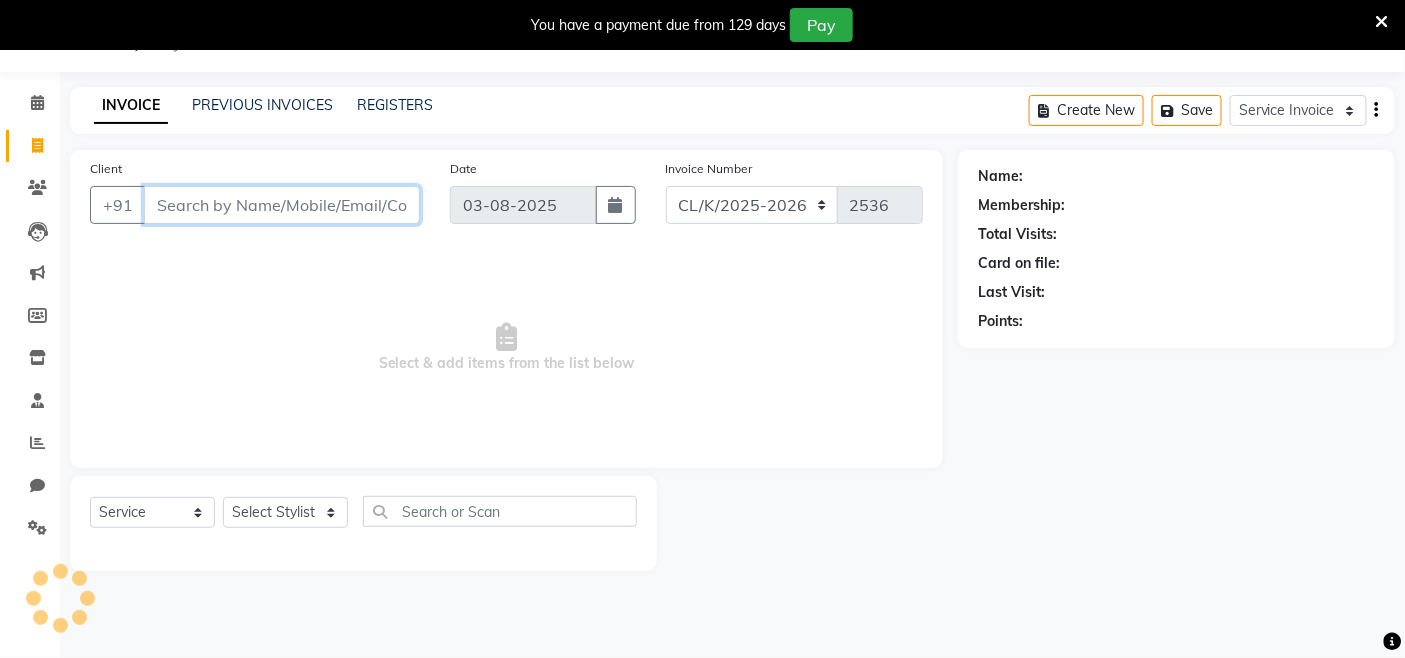 click on "Client" at bounding box center [282, 205] 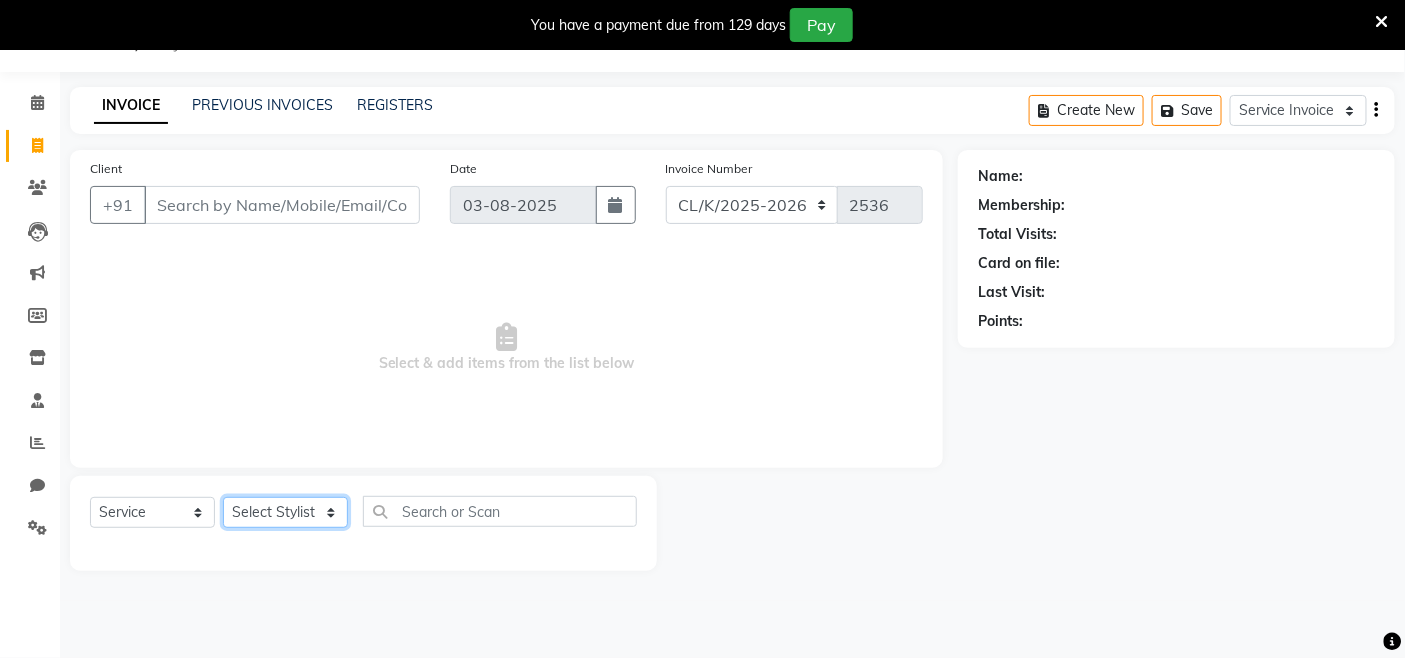 click on "Select Stylist Admin Admin AKHIL ANKUSH Colour Lounge, Kabir Park Colour Lounge, Kabir Park divyansh Jaswinder singh guard JATIN JOHN JONEY LUXMI NAVDEEP KAUR NITI PARAMJIT PARAS KHATNAVLIA priya priyanka Rakesh sapna SUMAN VANDANA SHARMA VISHAL" 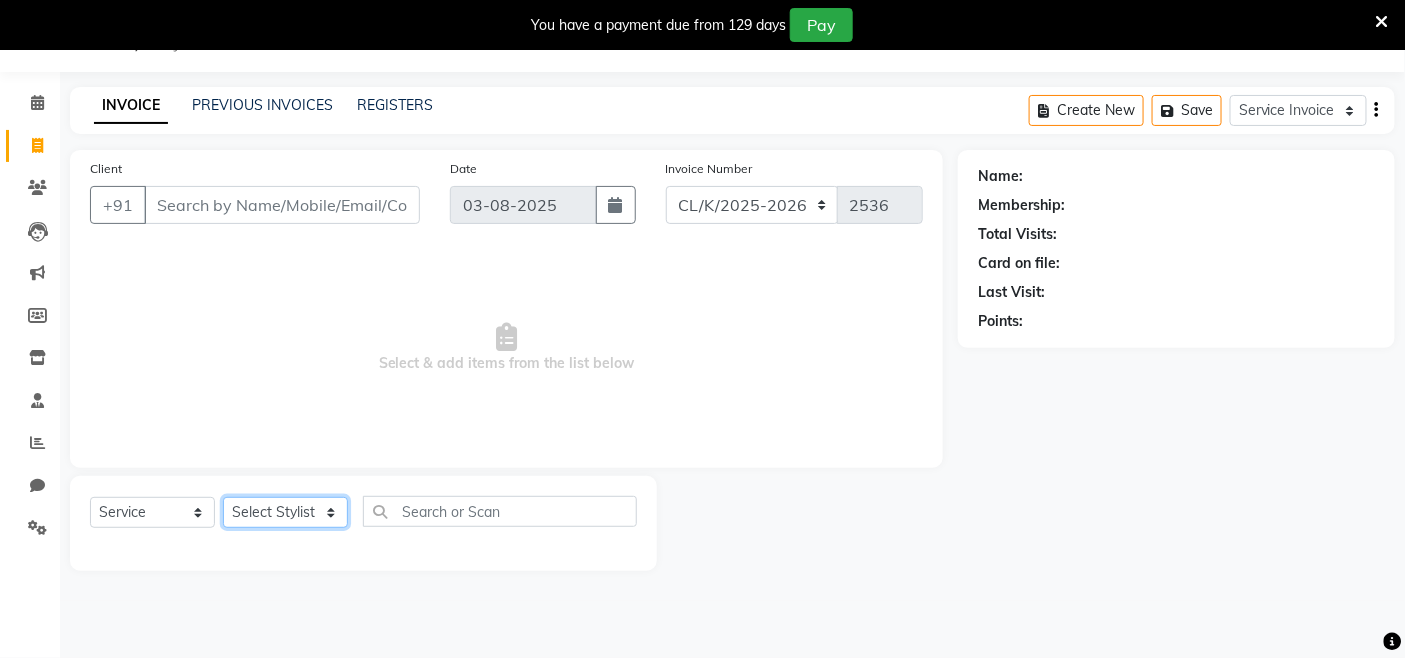 select on "70120" 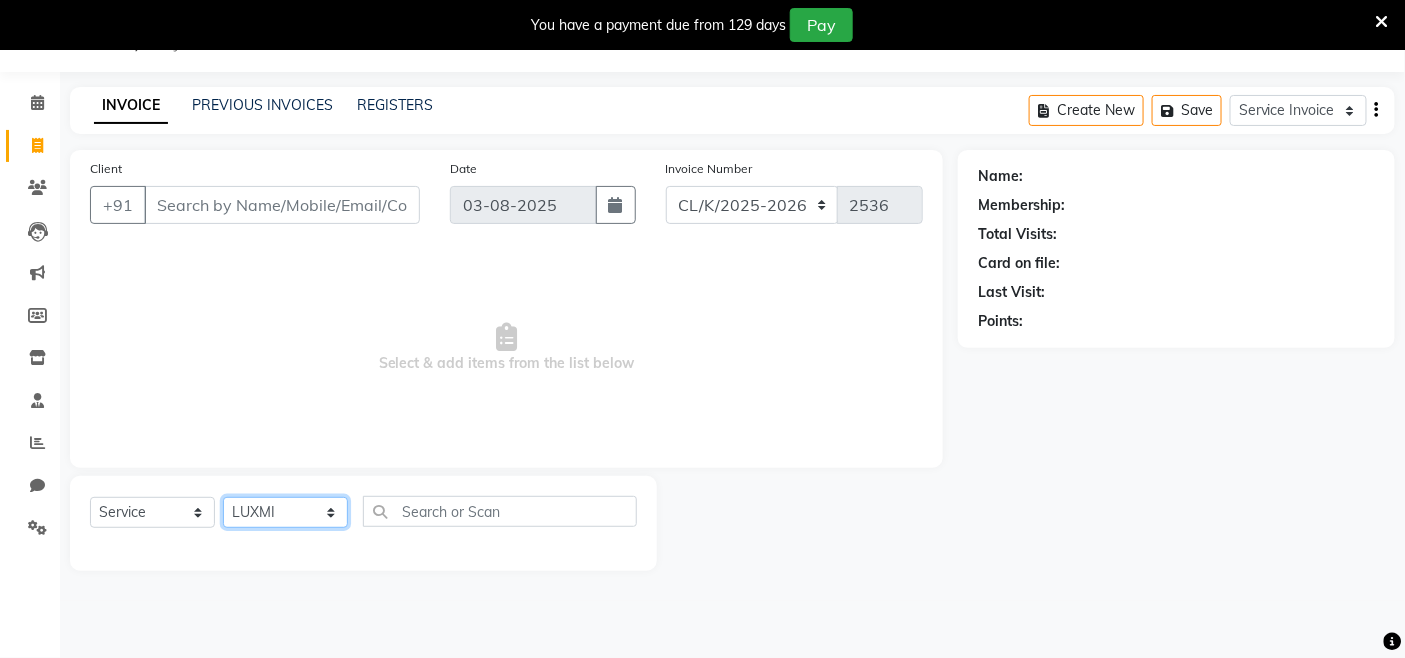 click on "Select Stylist Admin Admin AKHIL ANKUSH Colour Lounge, Kabir Park Colour Lounge, Kabir Park divyansh Jaswinder singh guard JATIN JOHN JONEY LUXMI NAVDEEP KAUR NITI PARAMJIT PARAS KHATNAVLIA priya priyanka Rakesh sapna SUMAN VANDANA SHARMA VISHAL" 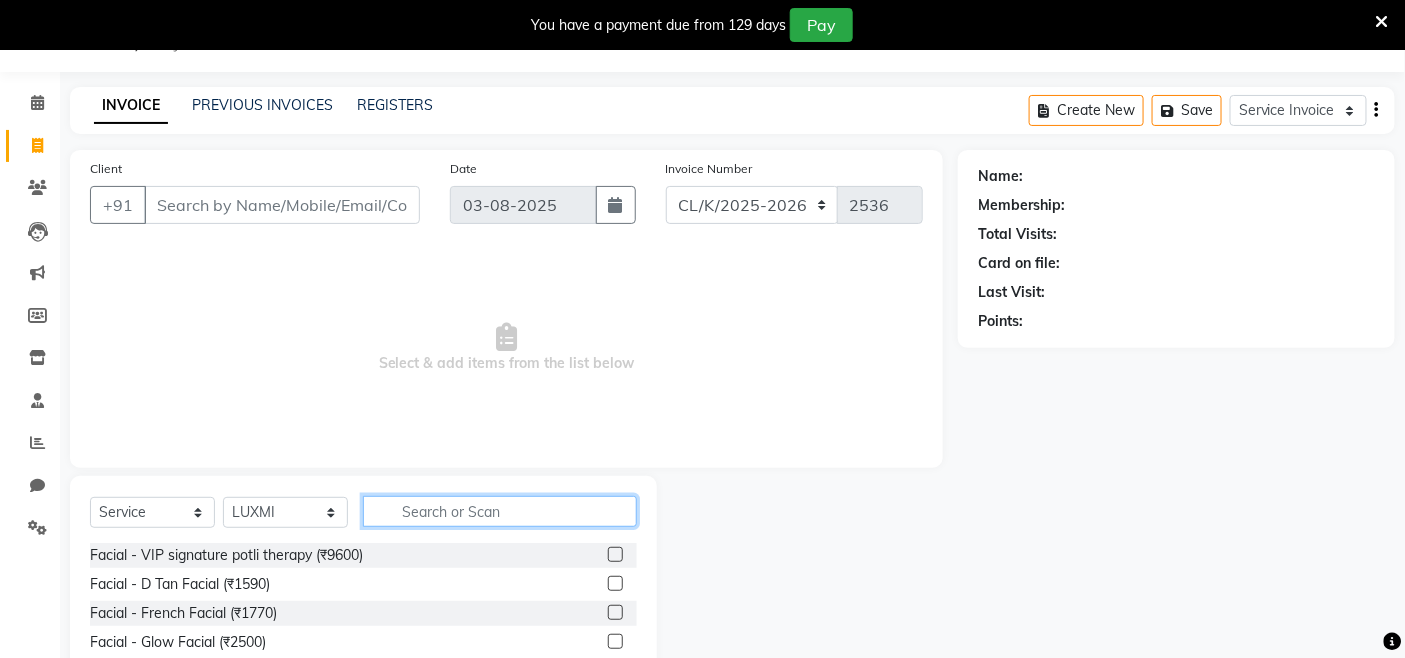 click 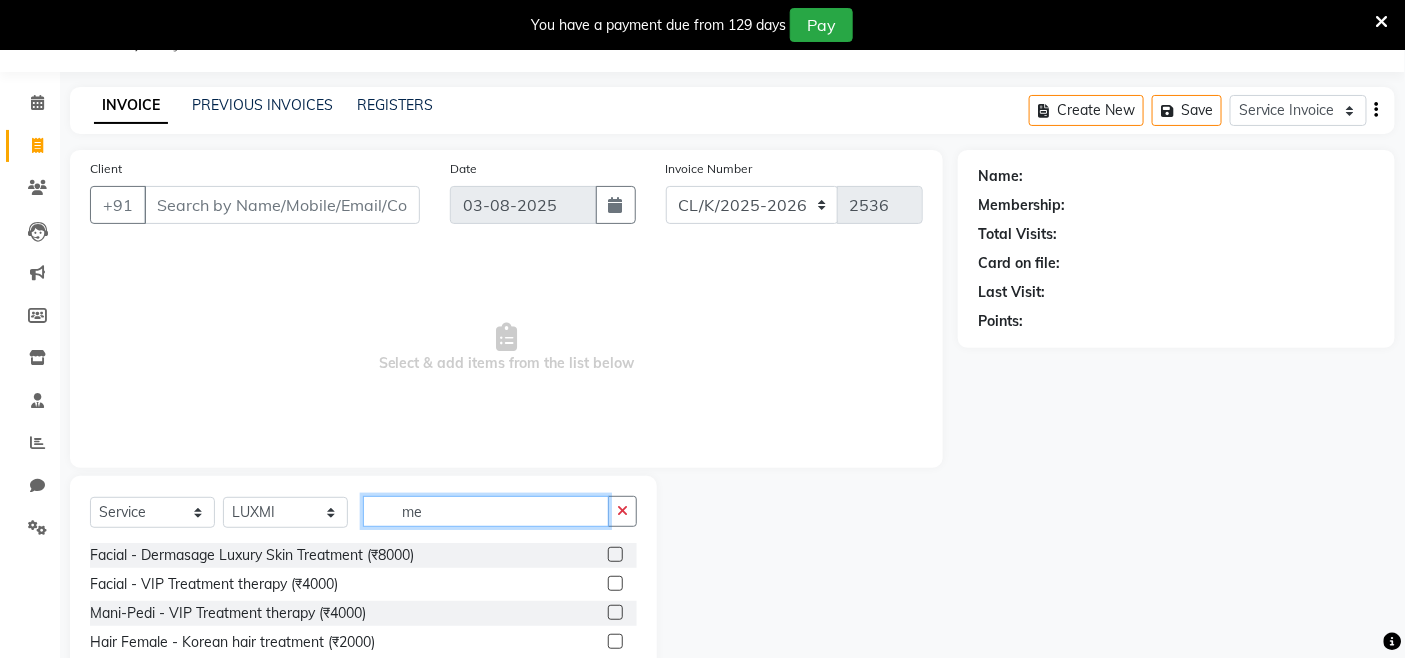 type on "m" 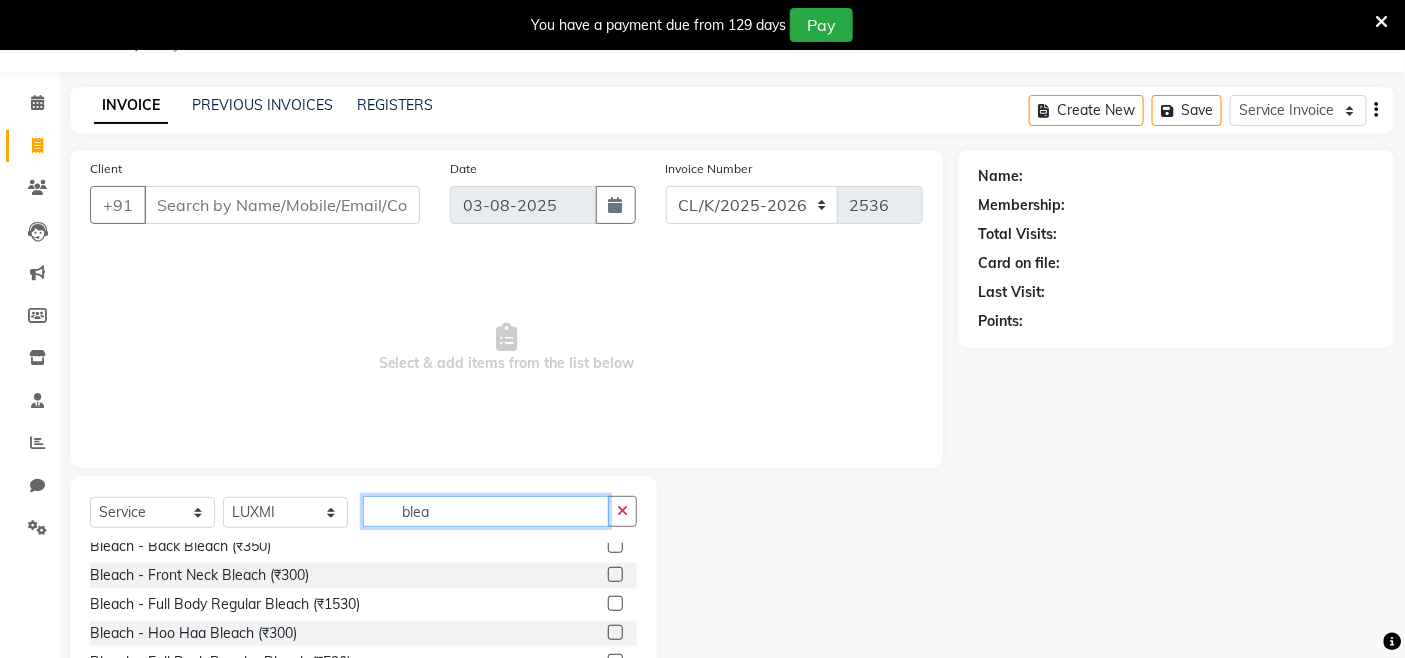scroll, scrollTop: 611, scrollLeft: 0, axis: vertical 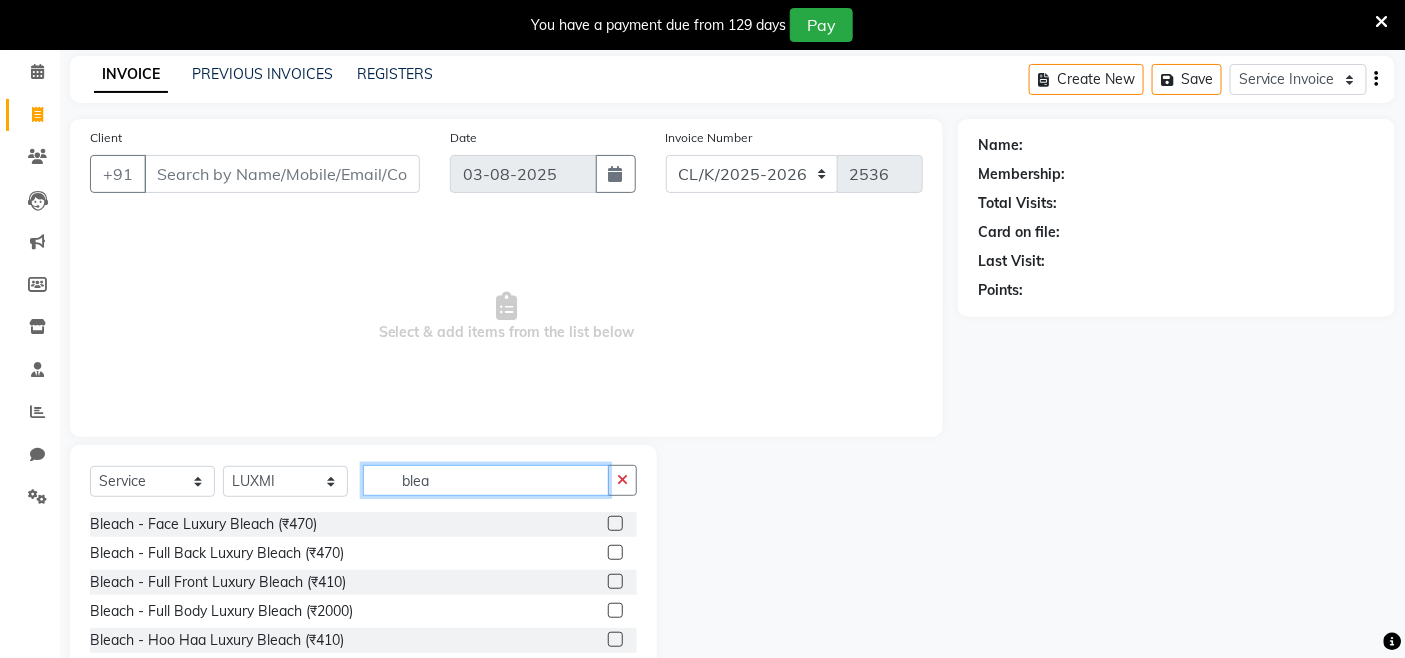 click on "blea" 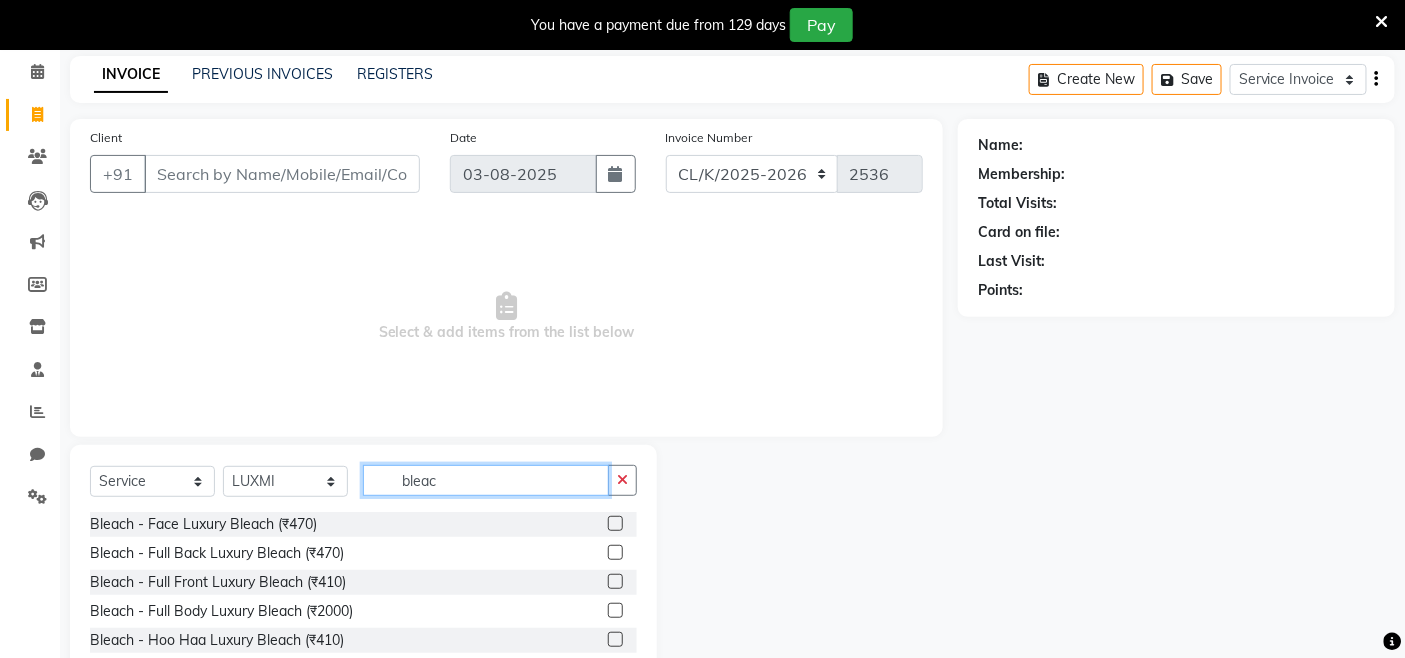 type on "bleach" 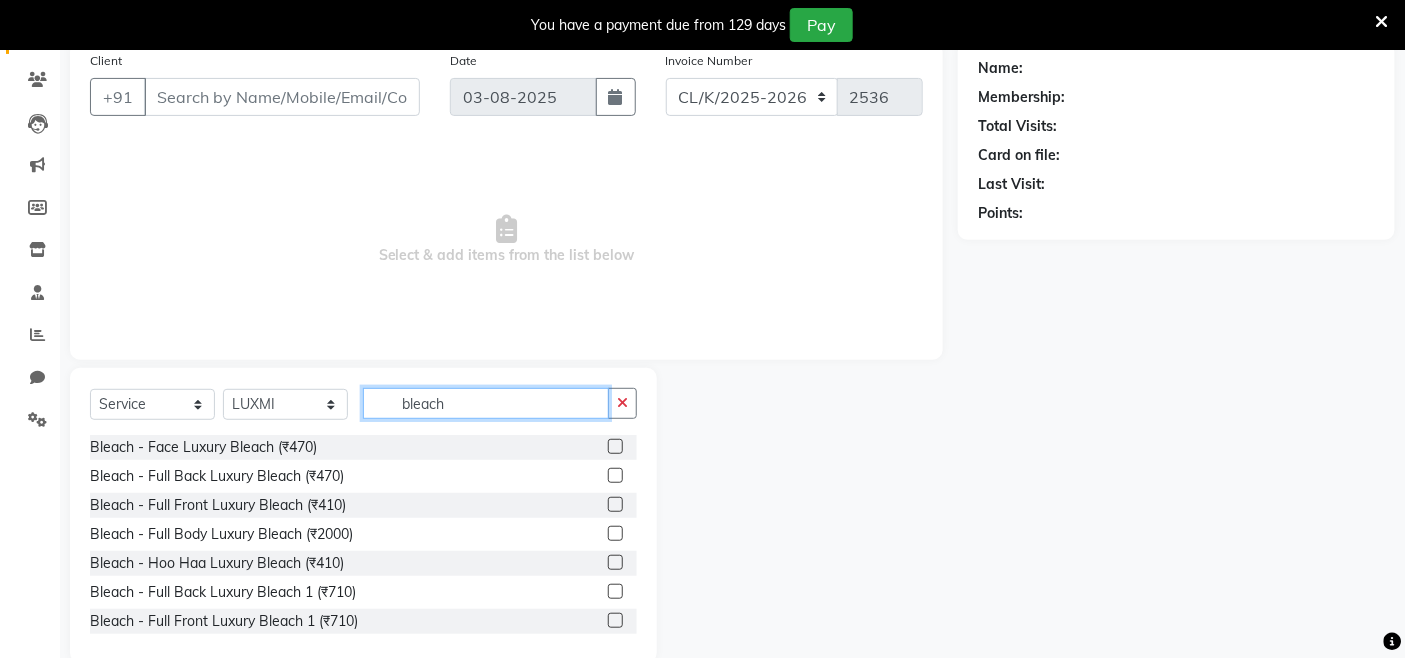 scroll, scrollTop: 192, scrollLeft: 0, axis: vertical 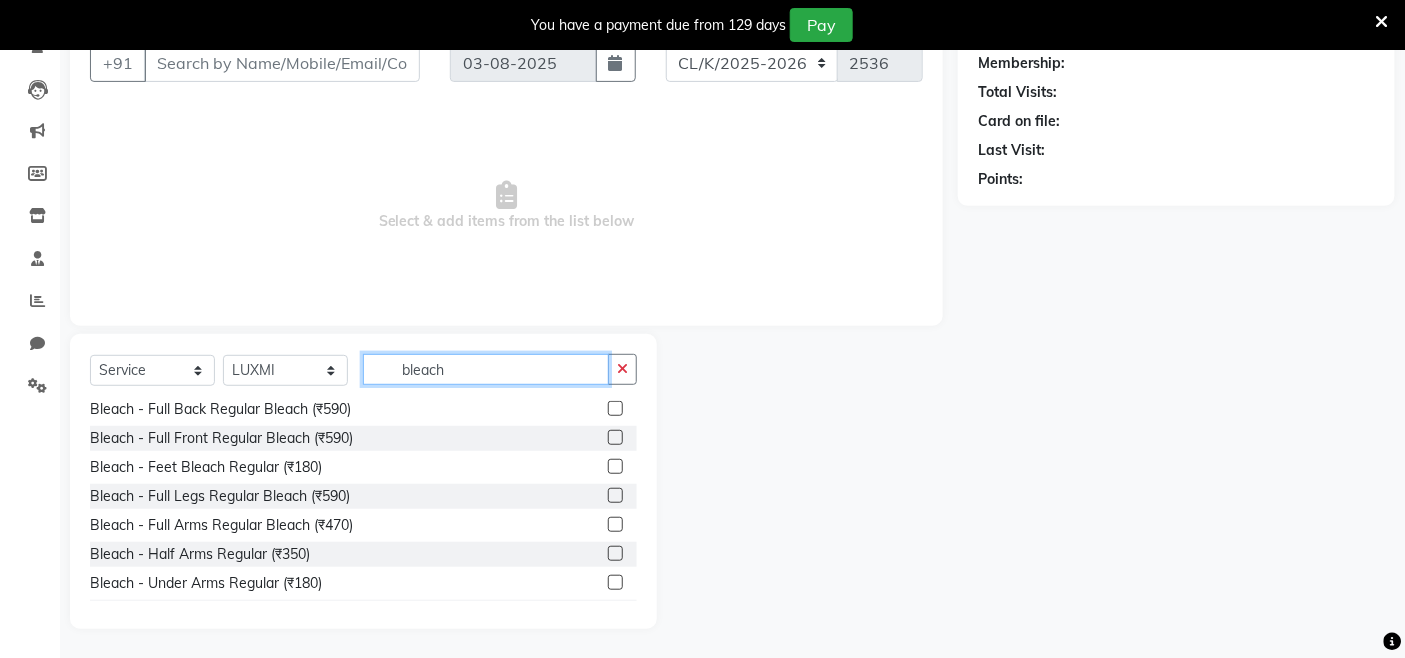 drag, startPoint x: 468, startPoint y: 354, endPoint x: 301, endPoint y: 346, distance: 167.19151 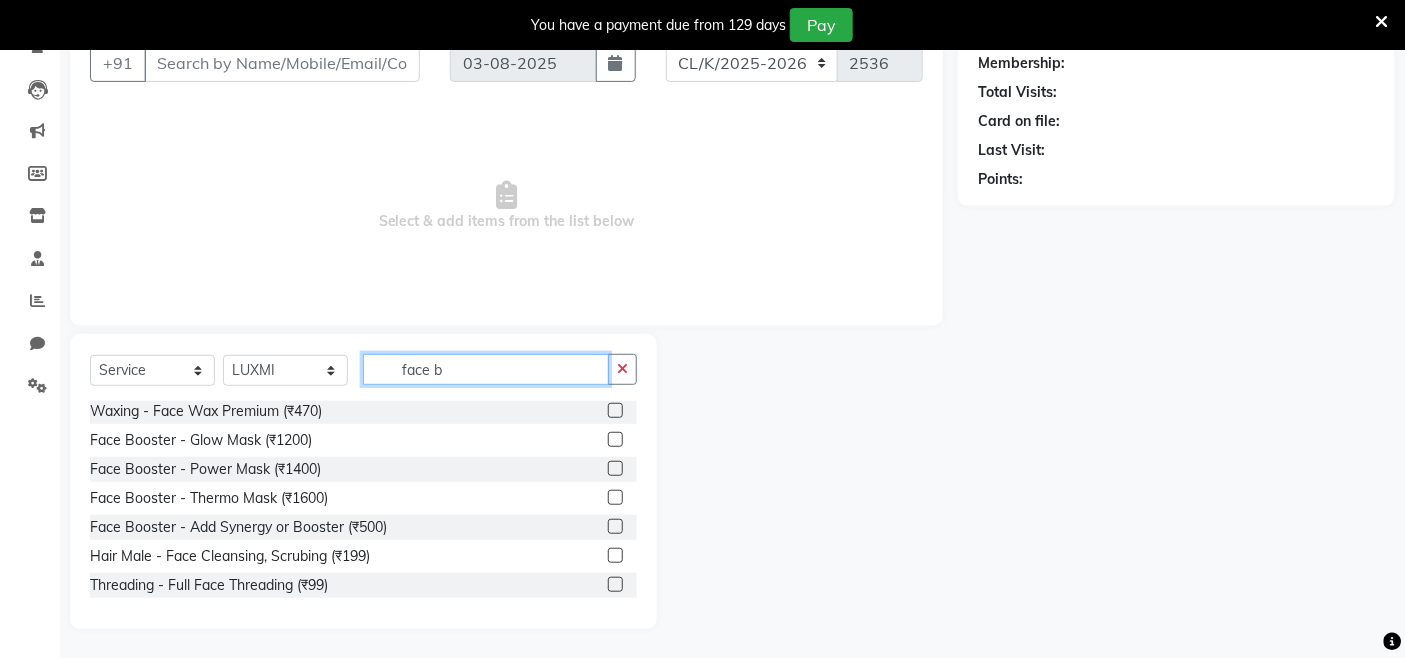 scroll, scrollTop: 3, scrollLeft: 0, axis: vertical 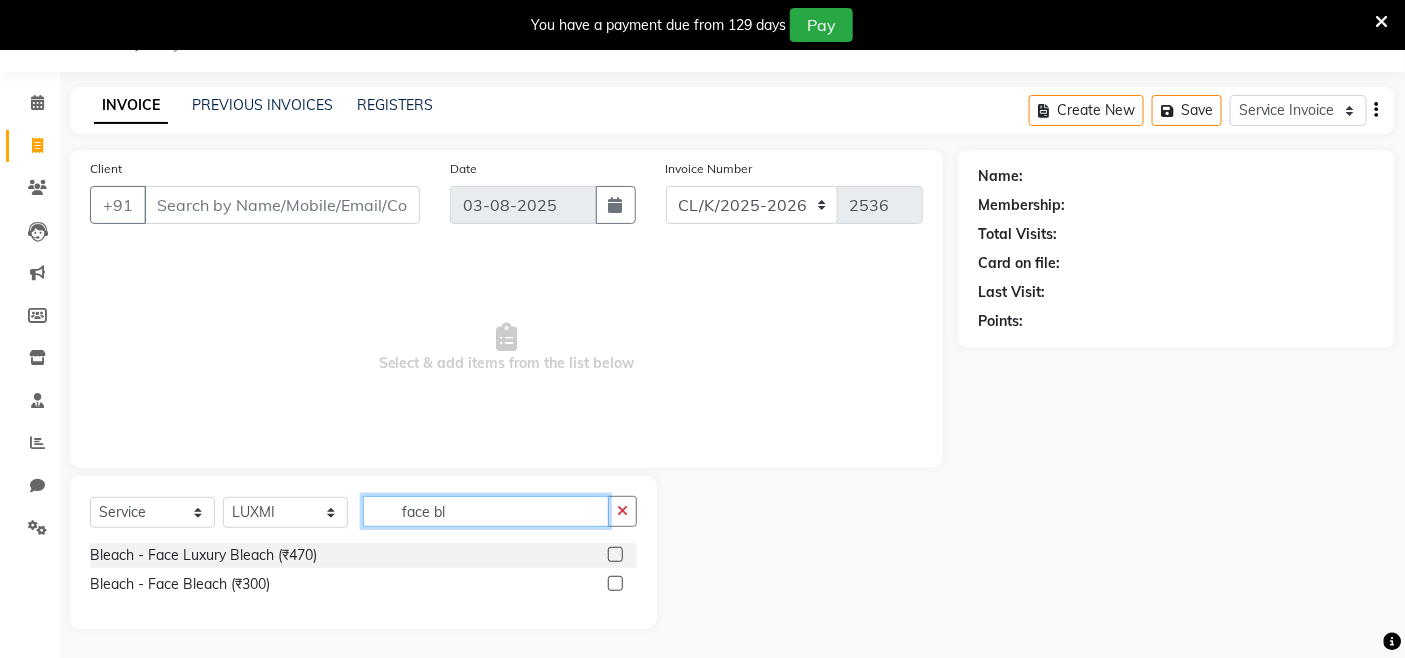 type on "face bl" 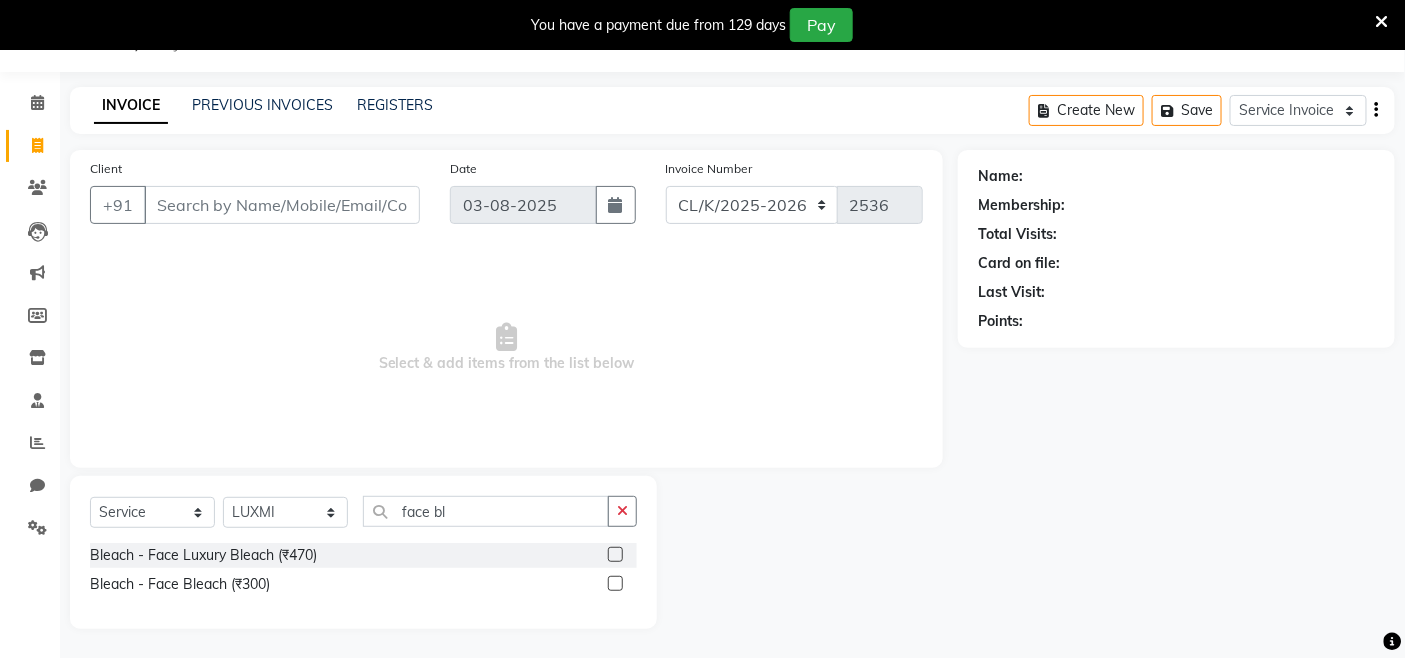 click 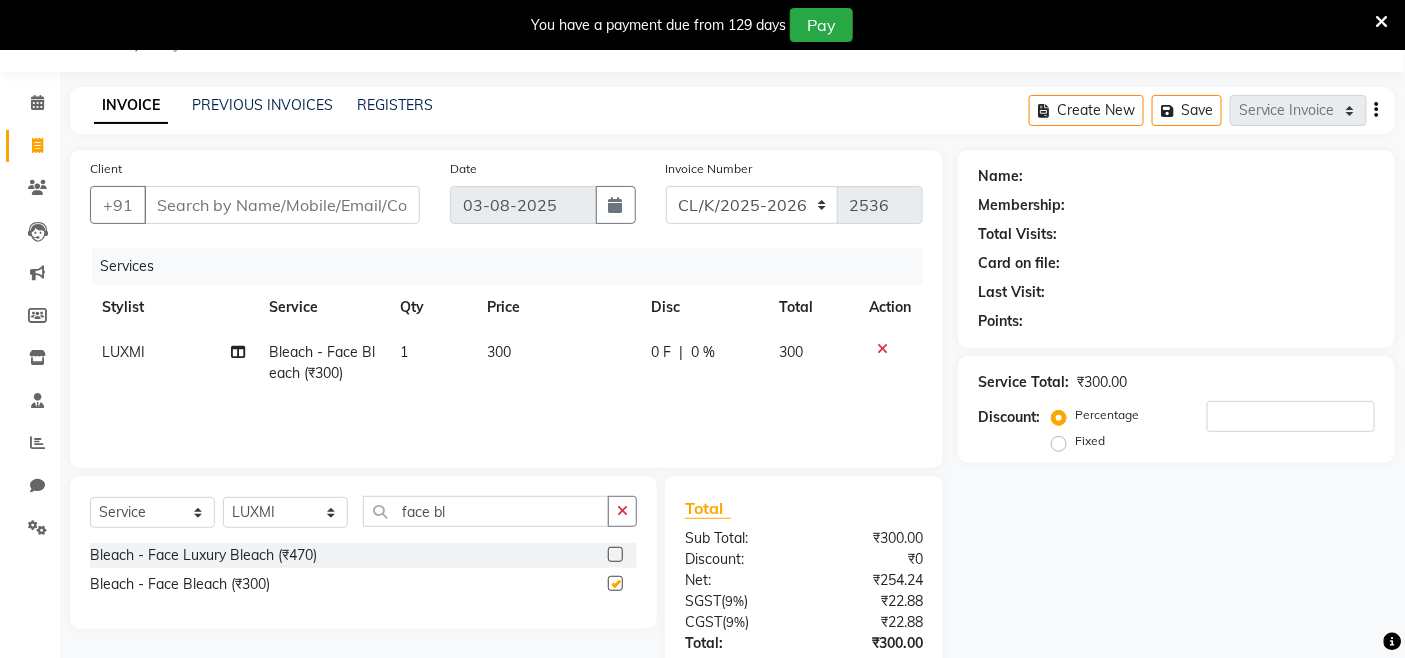 checkbox on "false" 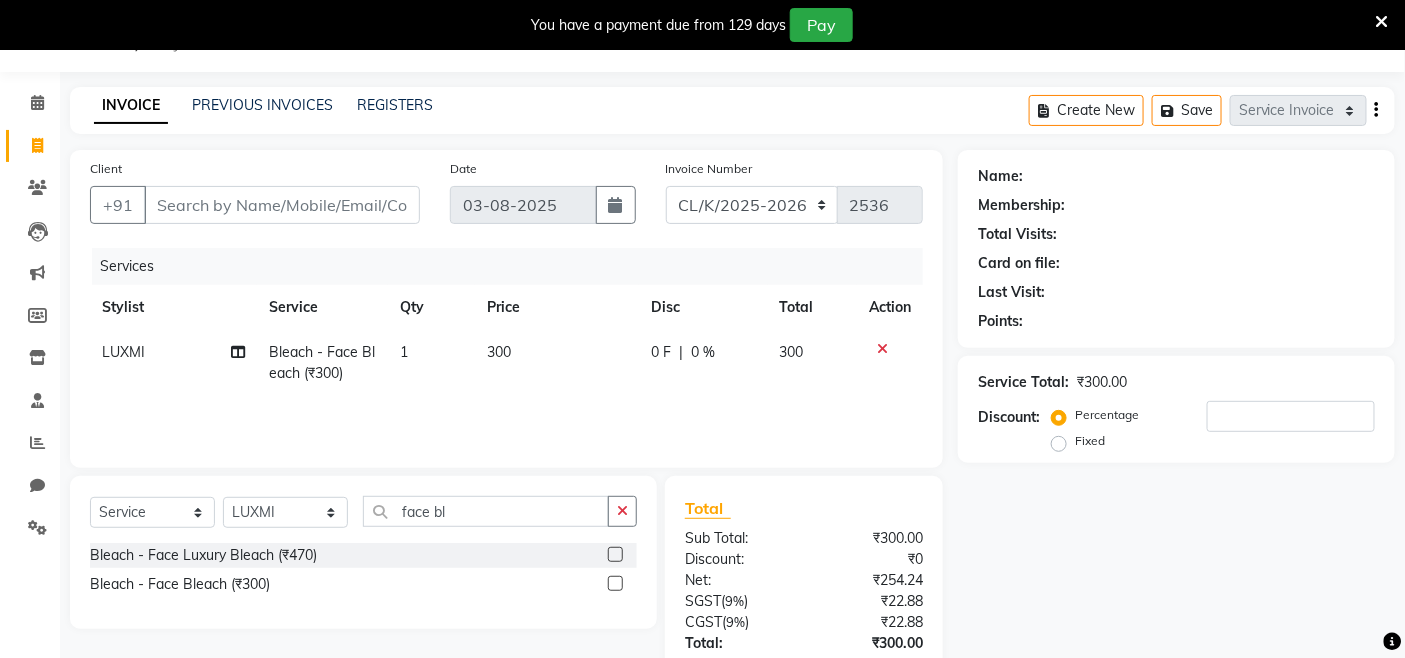 click on "+91" 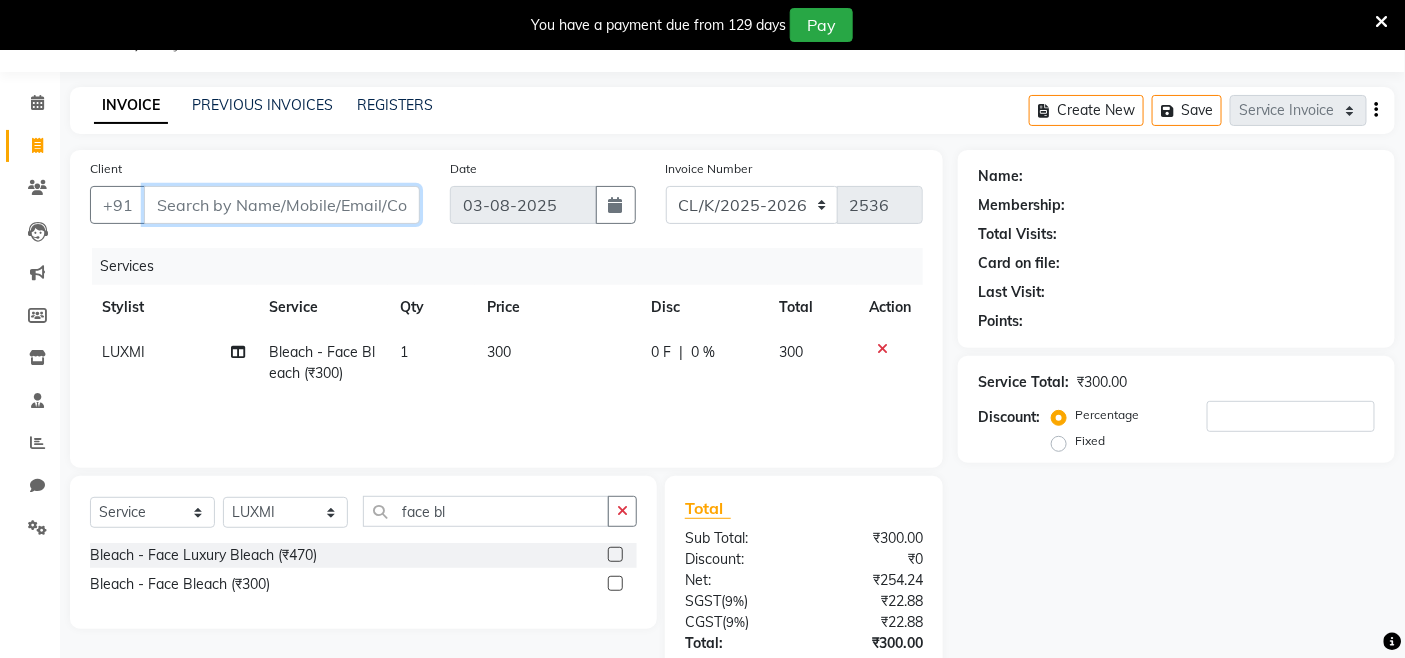 click on "Client" at bounding box center [282, 205] 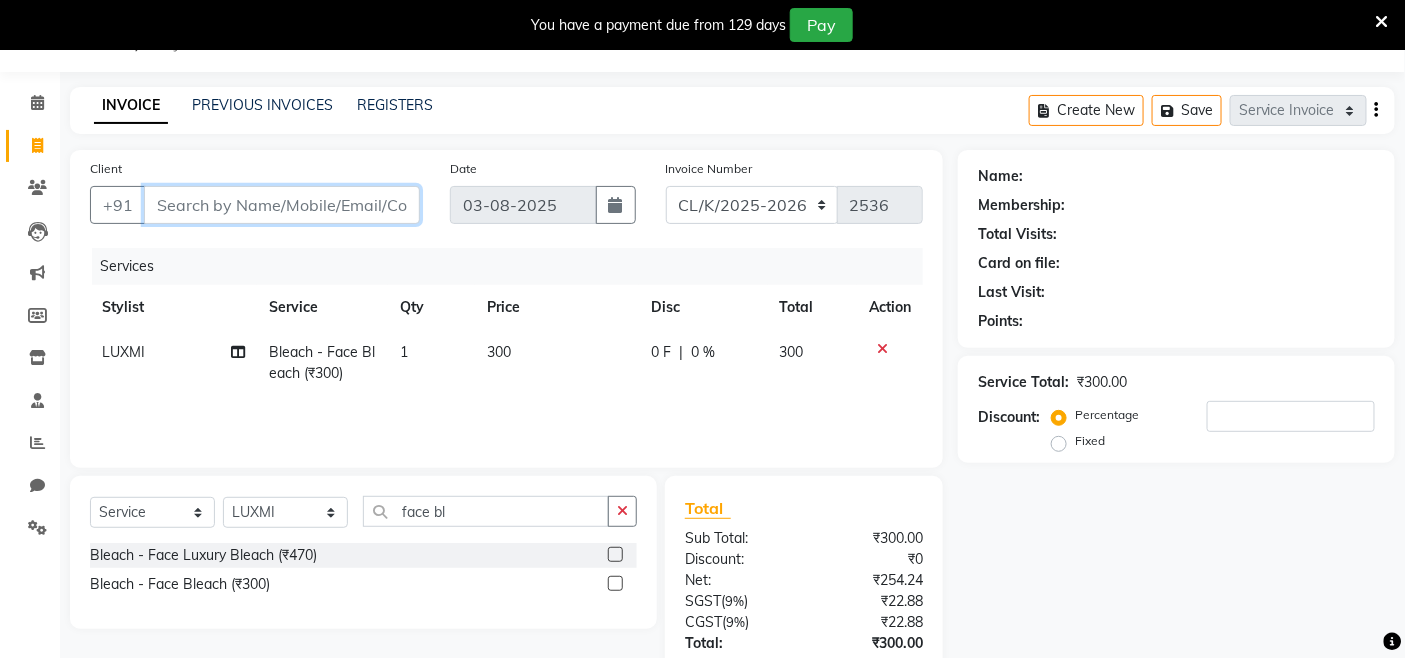 type on "9" 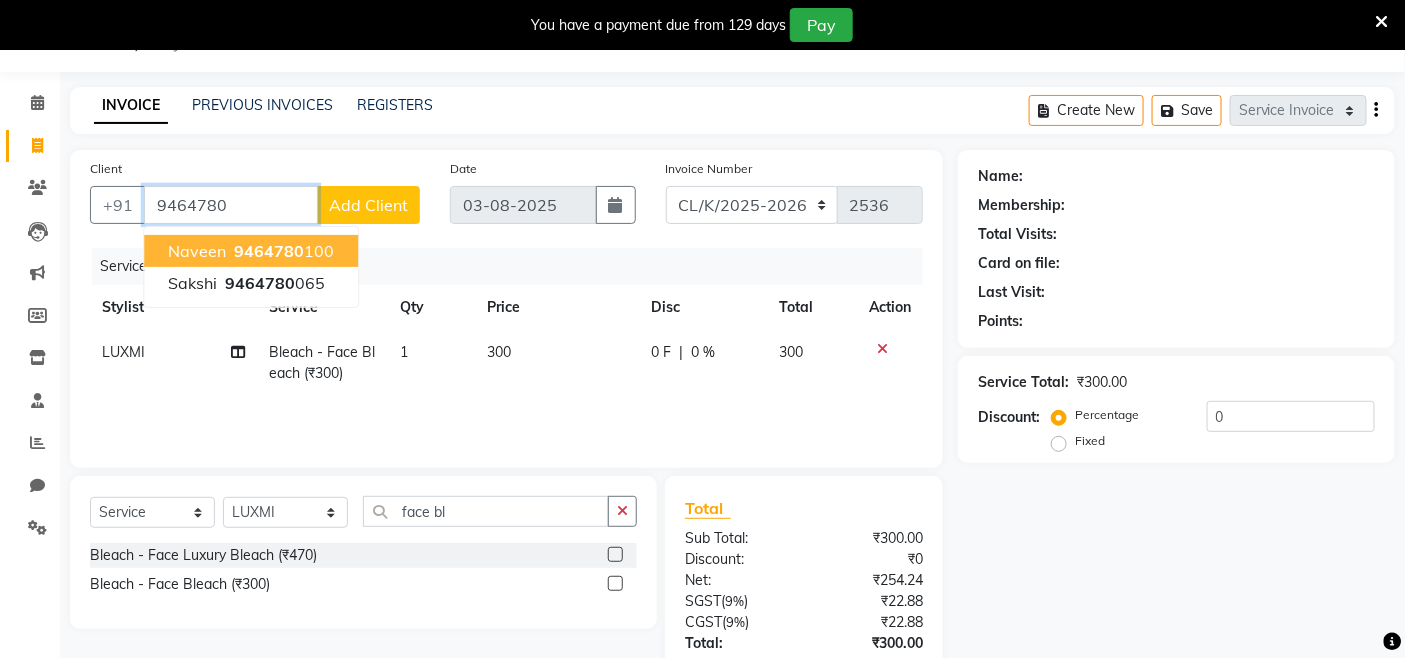 click on "Naveen   9464780 100" at bounding box center [251, 251] 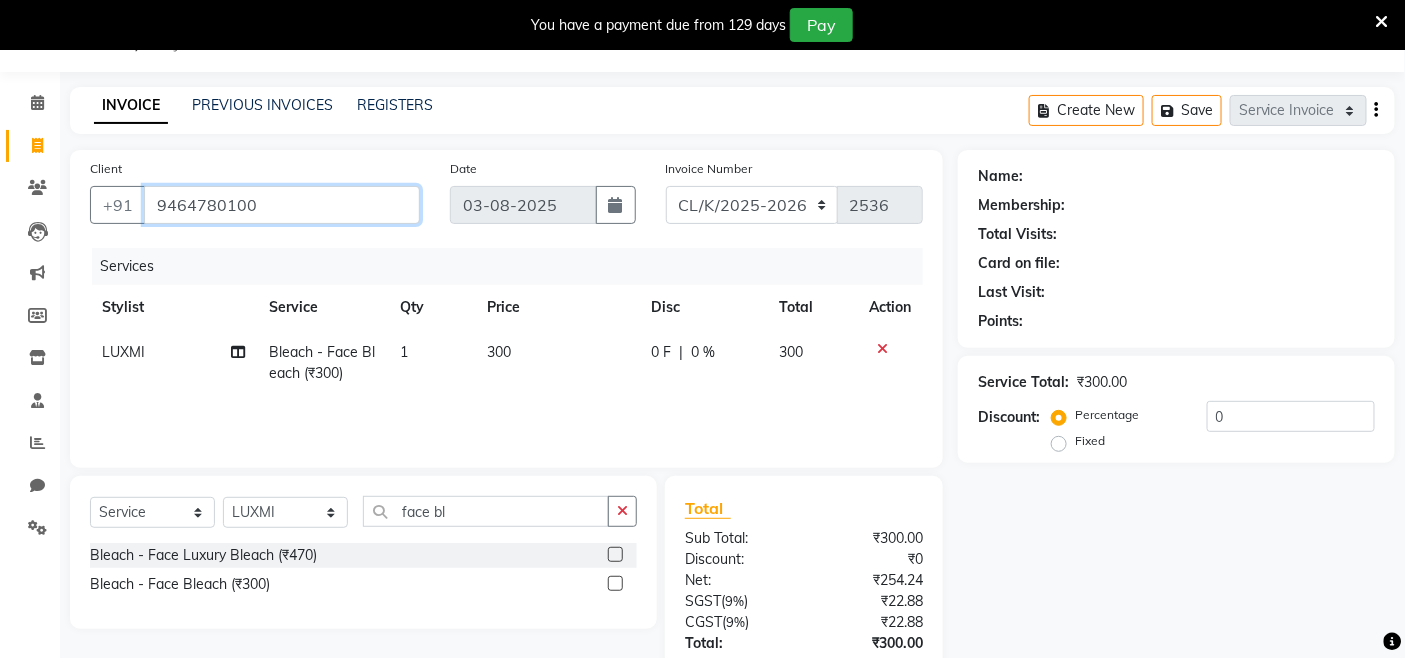type on "9464780100" 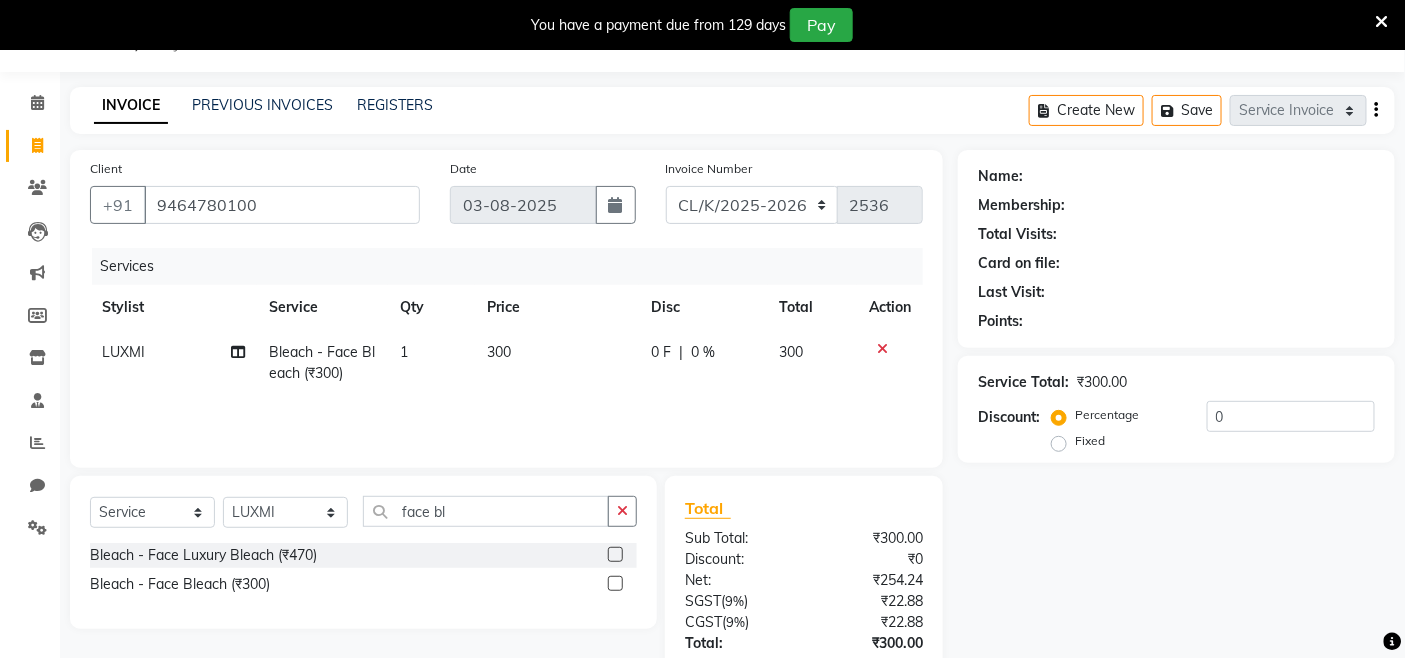 select on "1: Object" 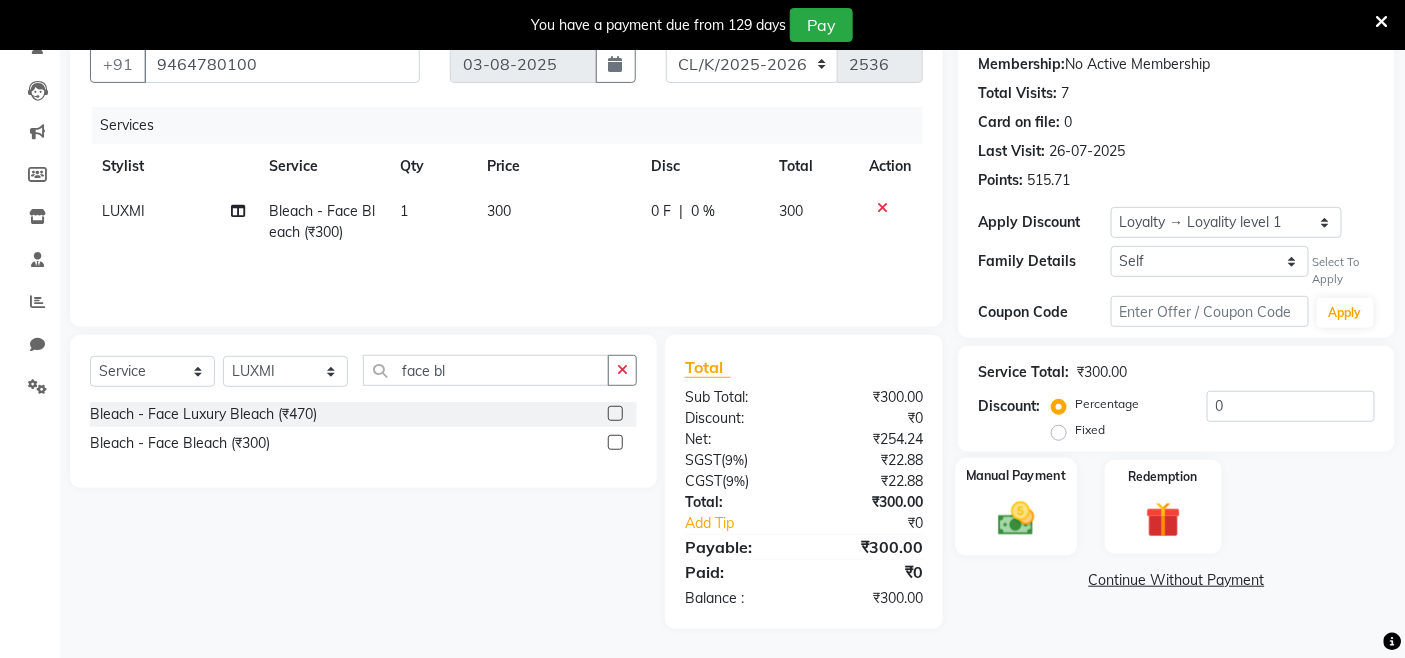 click 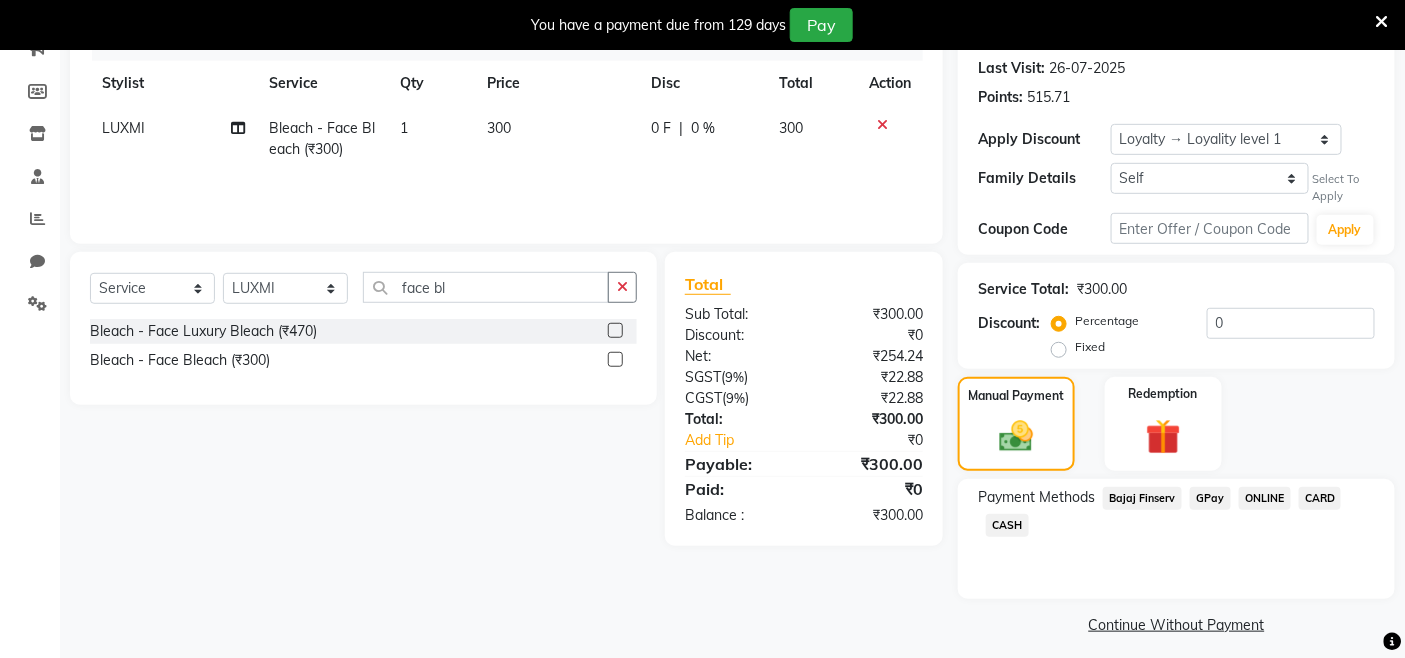 scroll, scrollTop: 285, scrollLeft: 0, axis: vertical 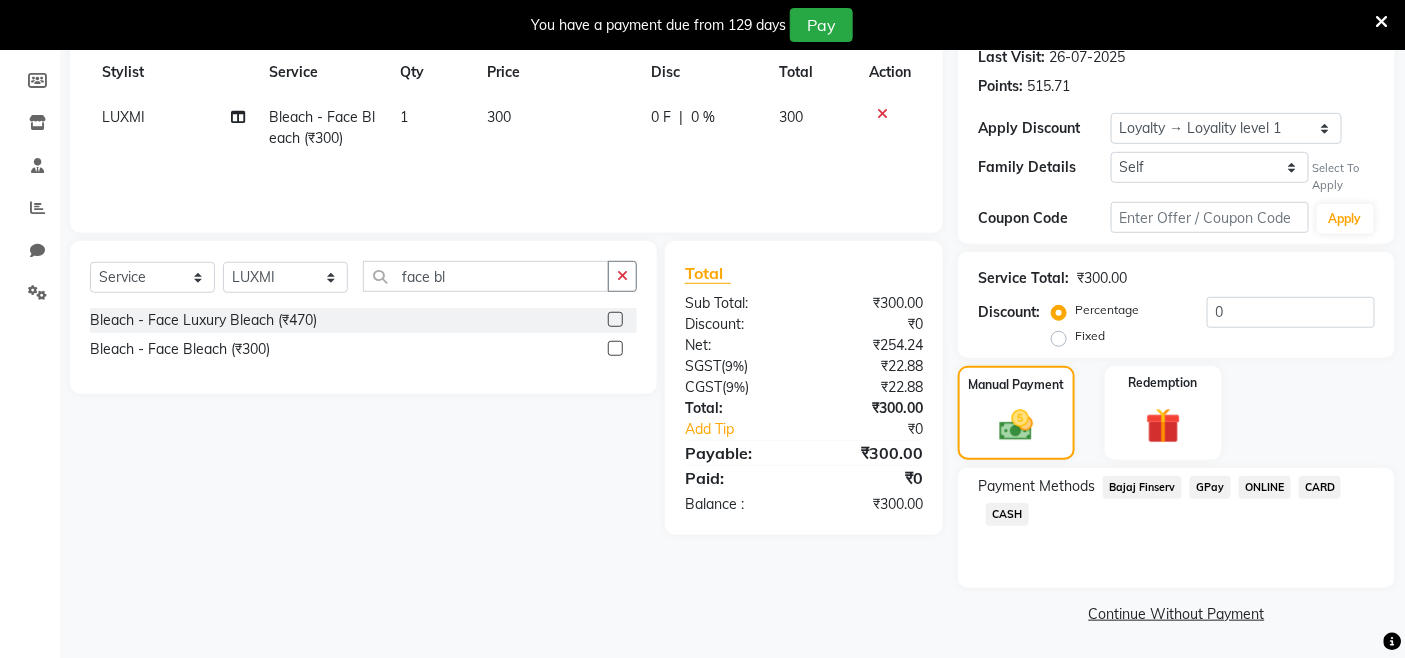 click on "CASH" 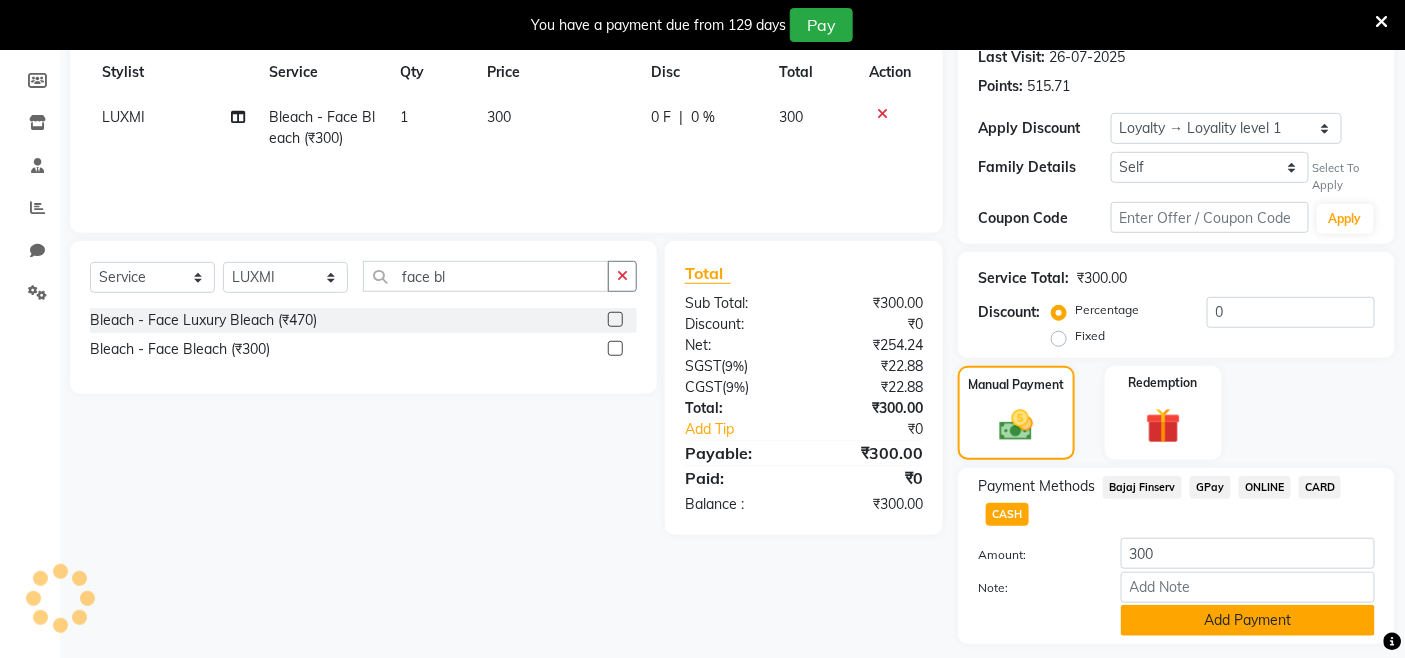 click on "Add Payment" 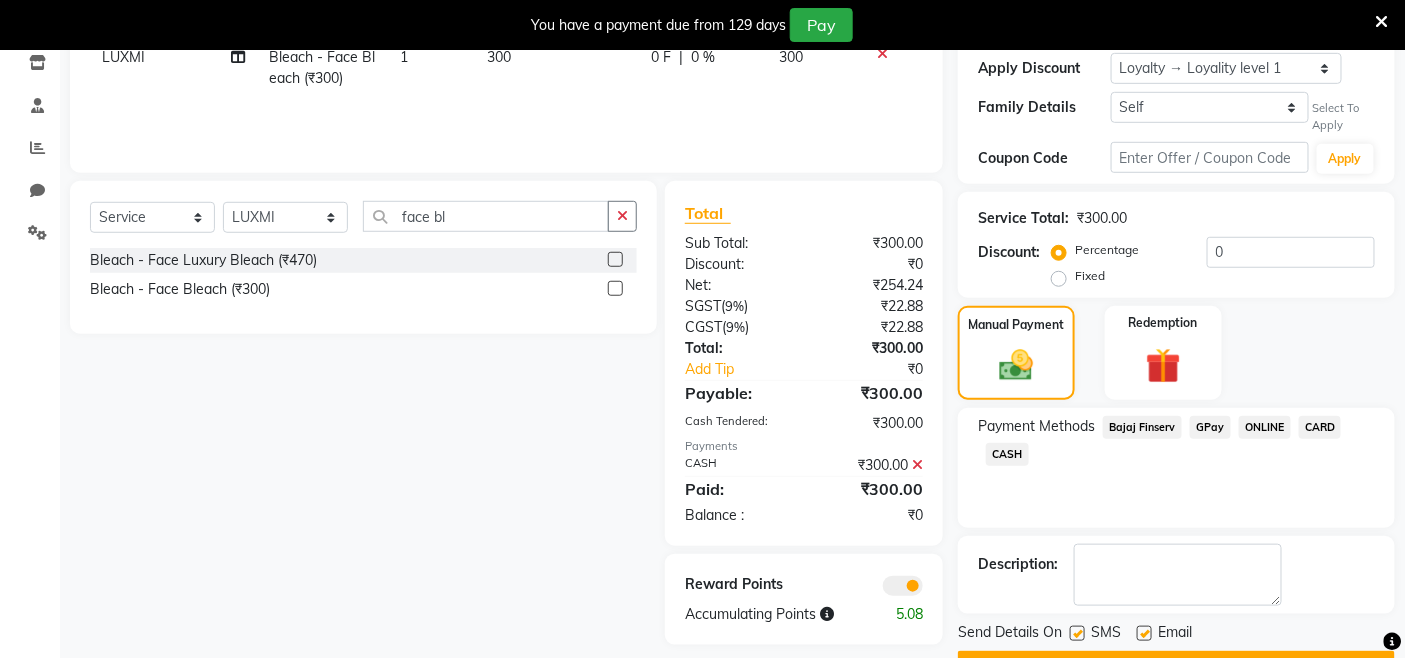scroll, scrollTop: 398, scrollLeft: 0, axis: vertical 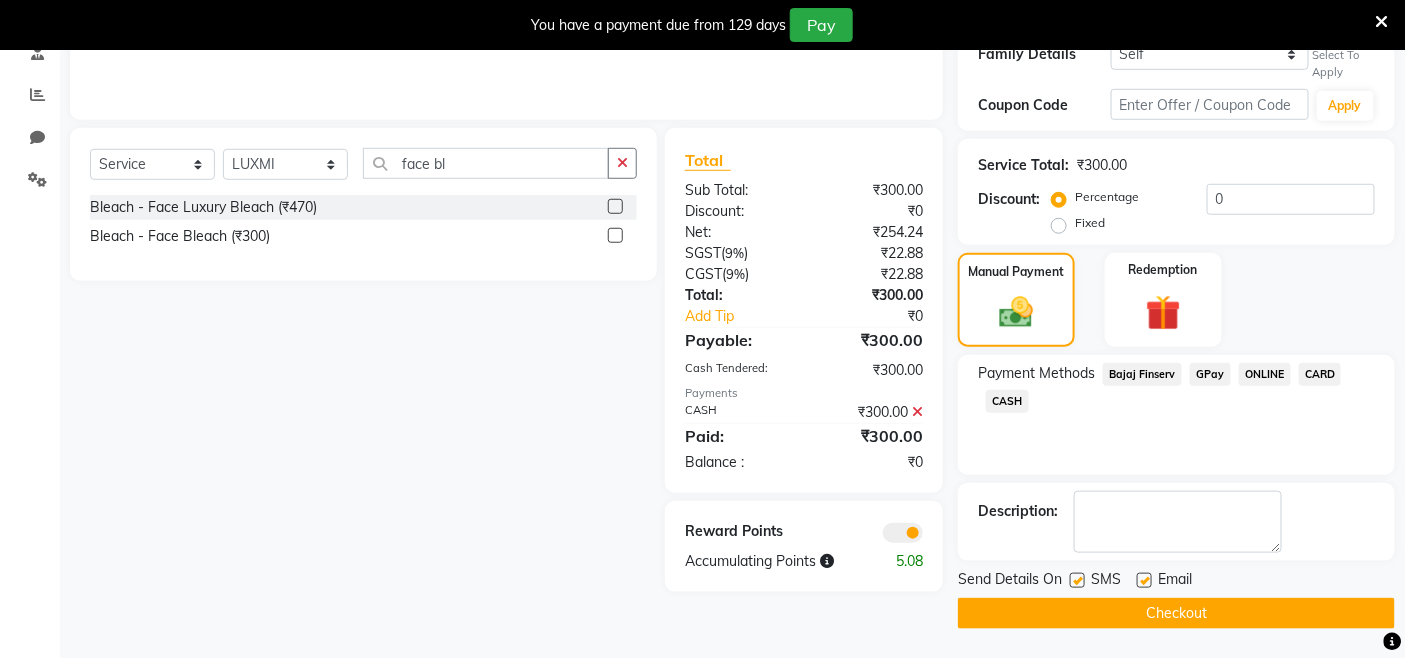 click on "Checkout" 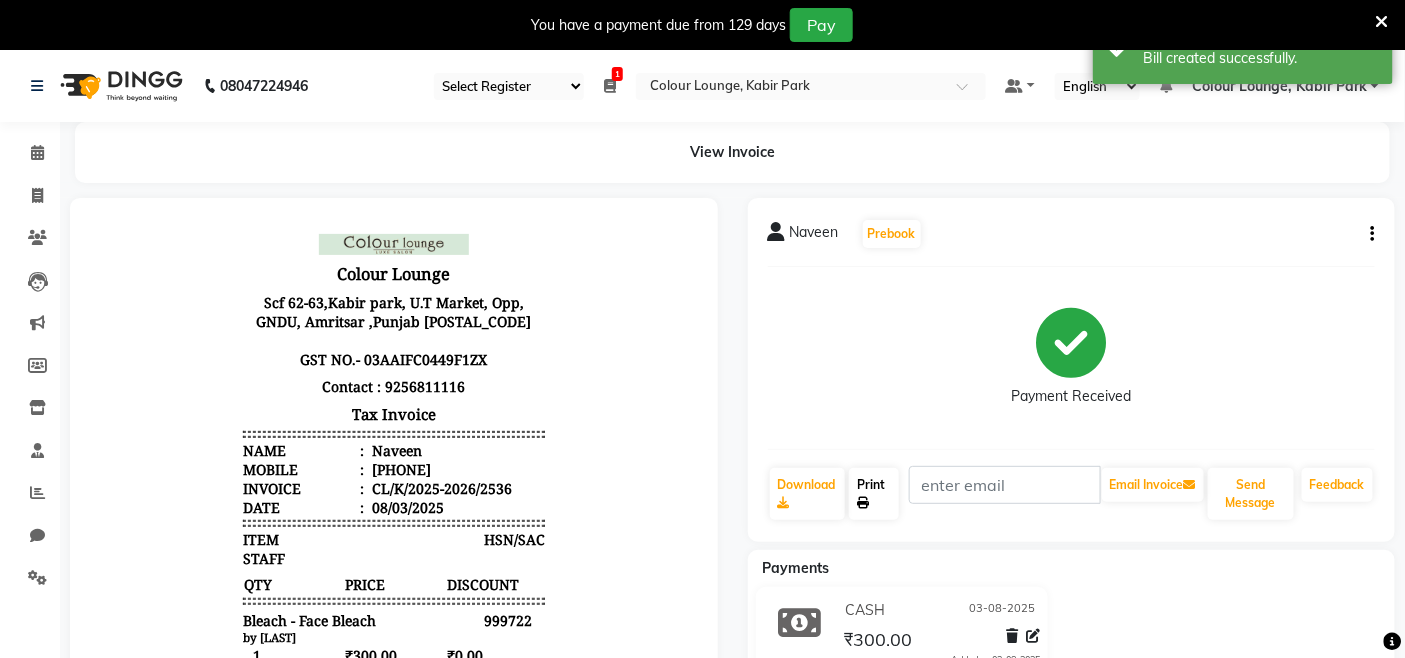 scroll, scrollTop: 0, scrollLeft: 0, axis: both 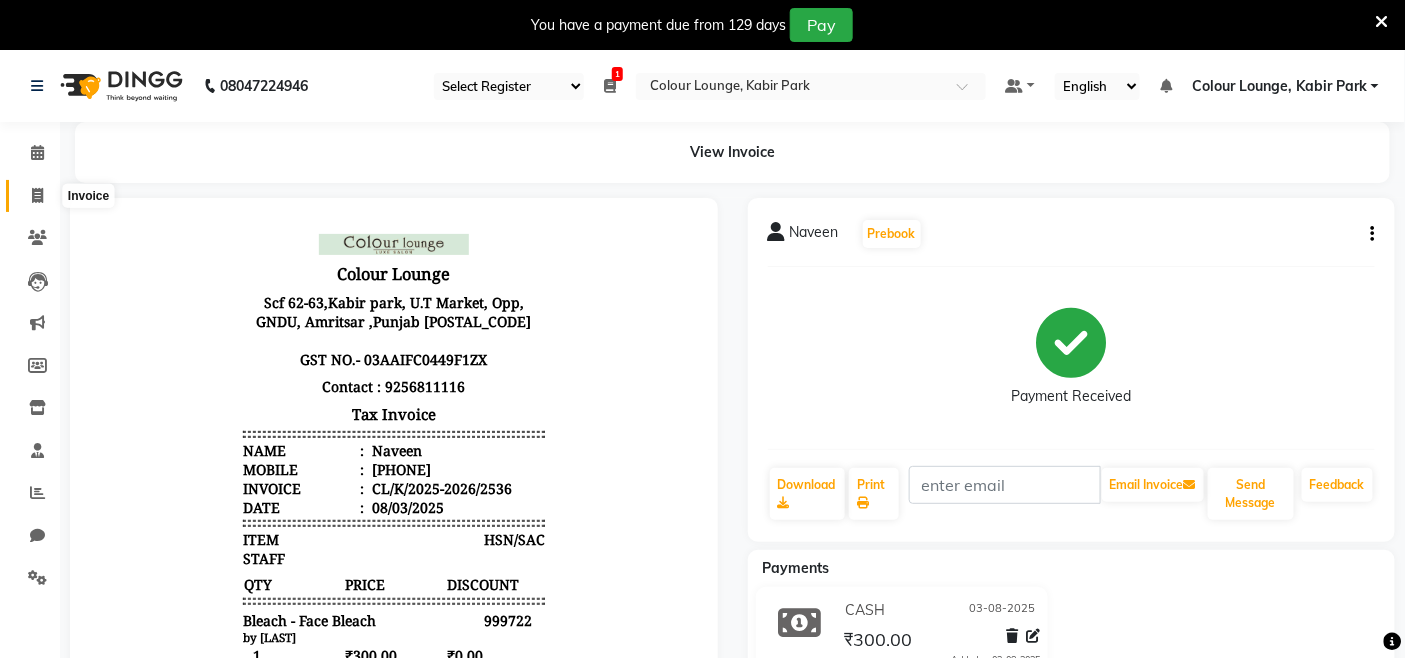 click 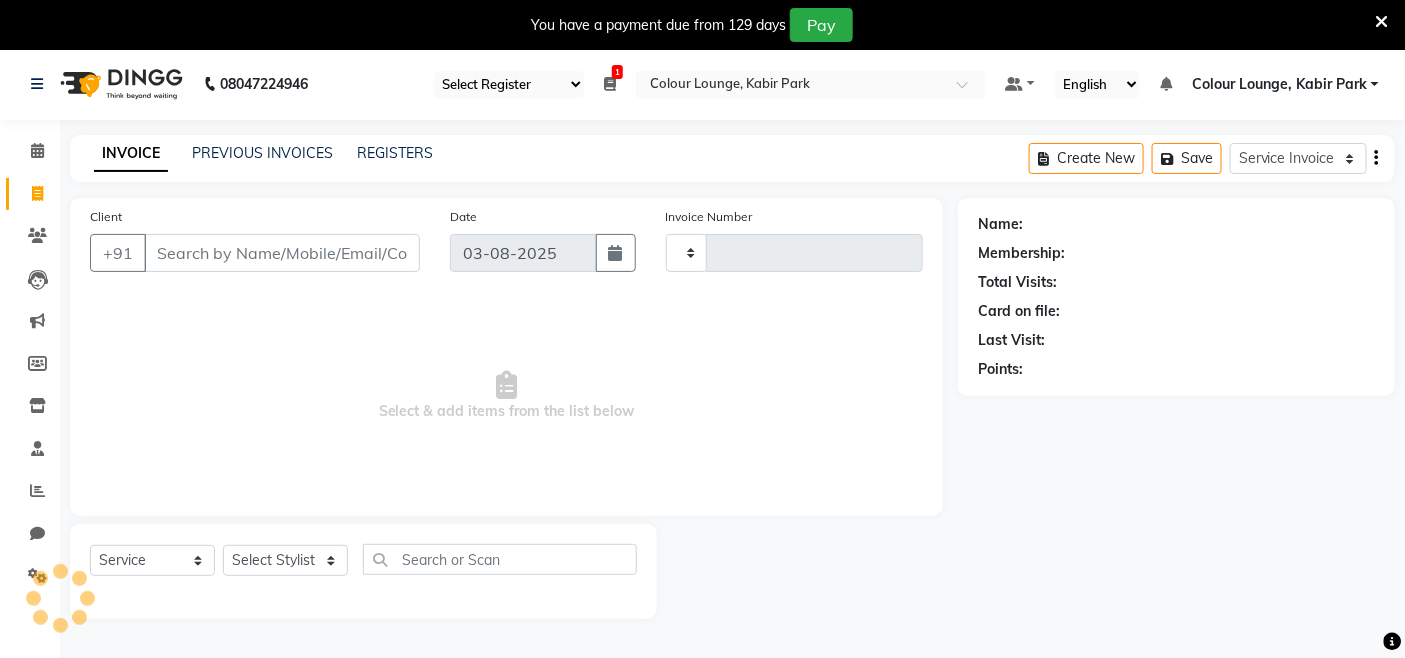 scroll, scrollTop: 50, scrollLeft: 0, axis: vertical 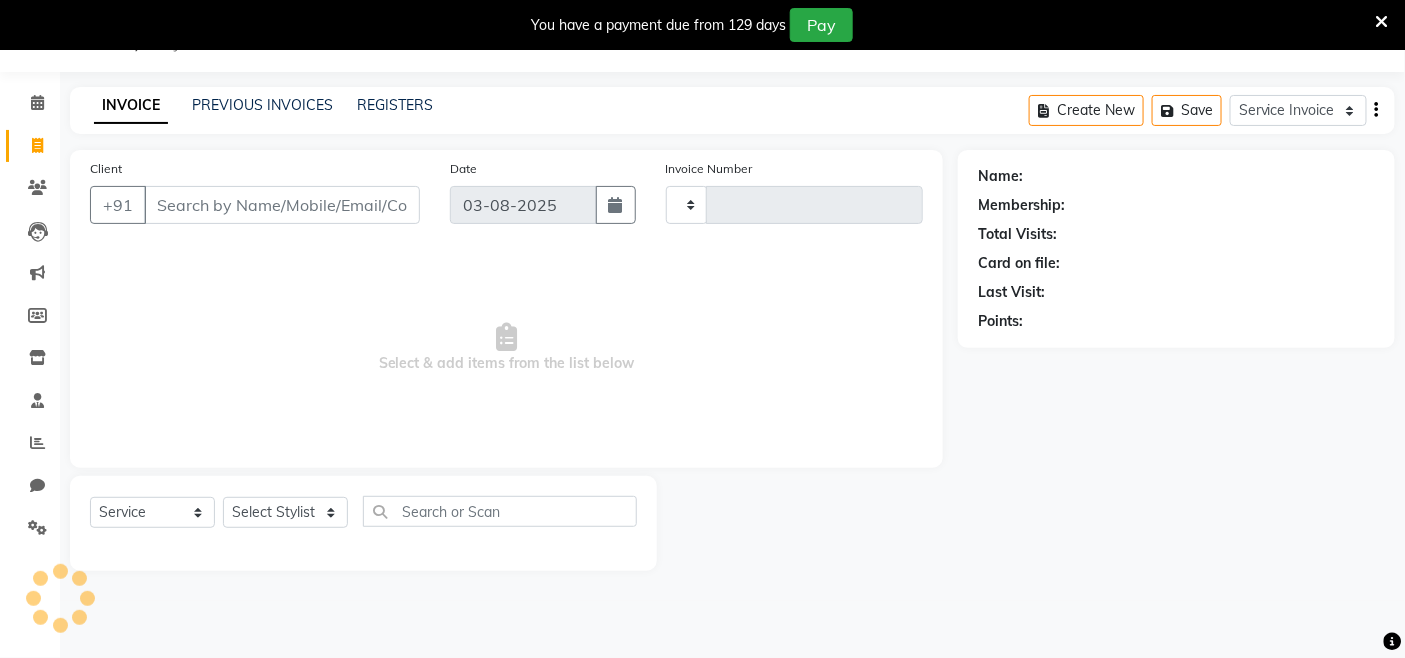type on "2537" 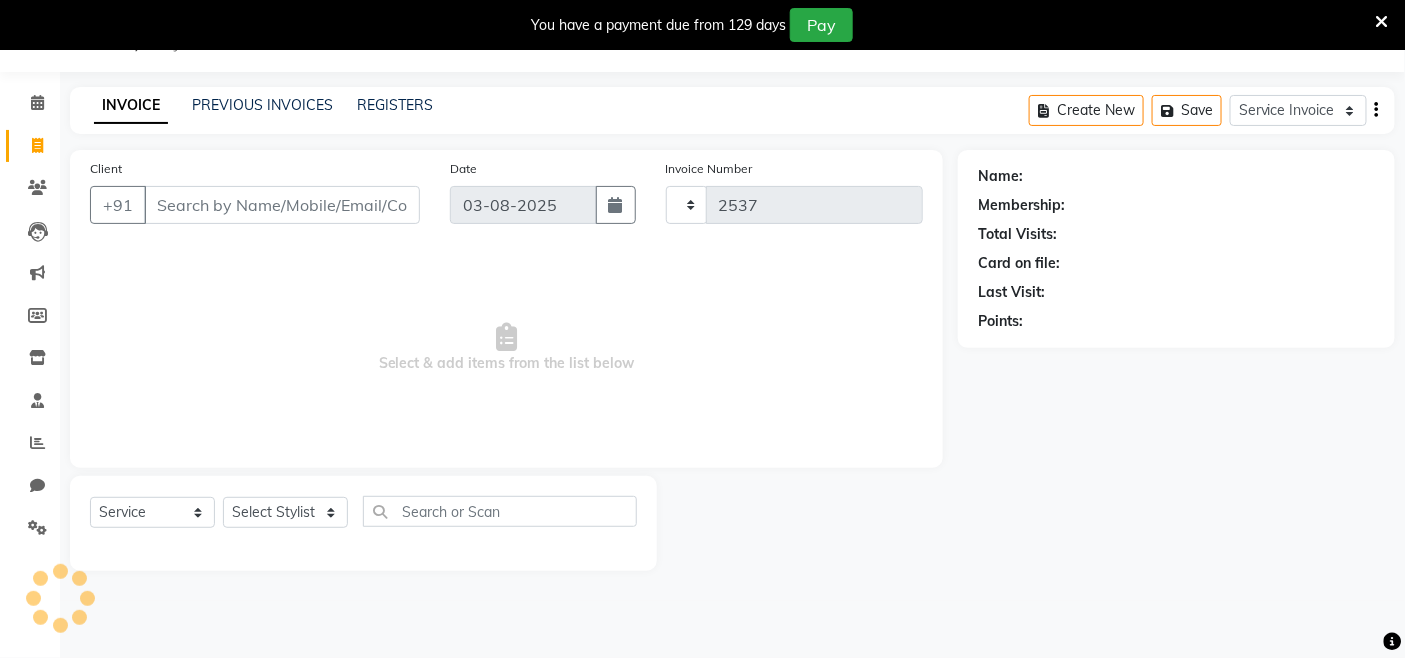 select on "8015" 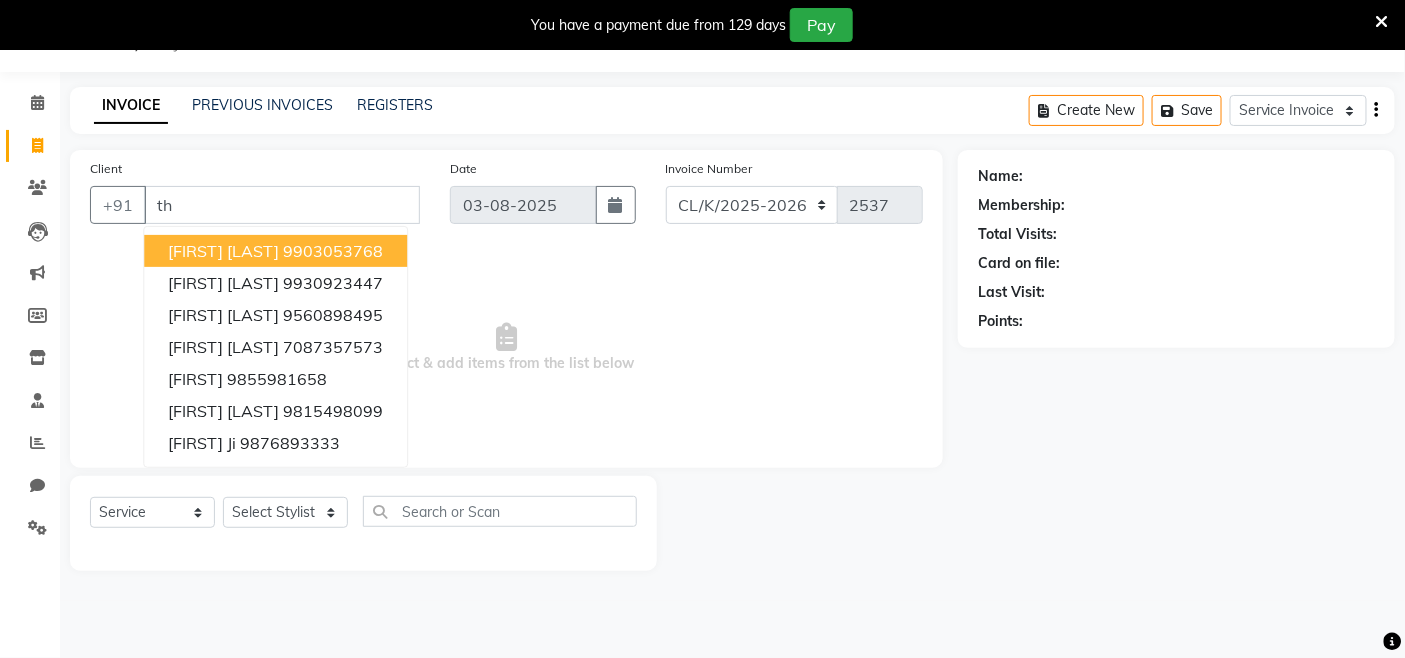 type on "t" 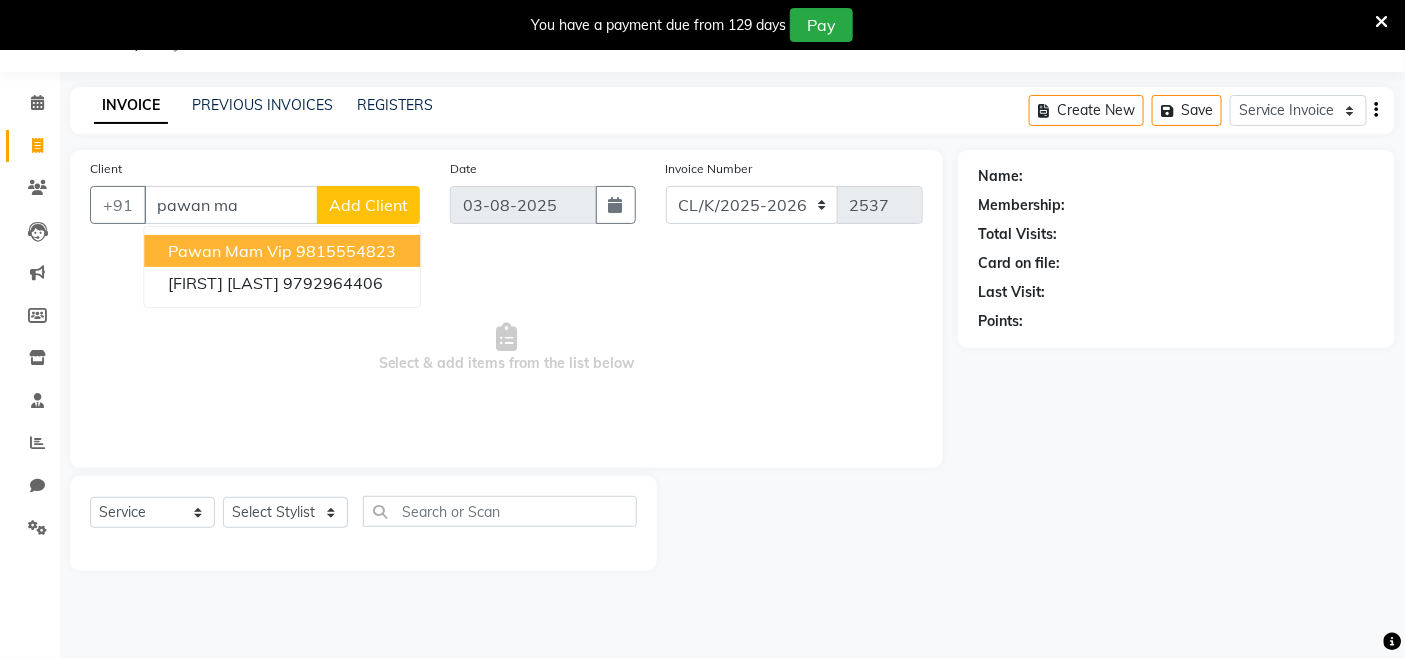 click on "pawan mam vip" at bounding box center [230, 251] 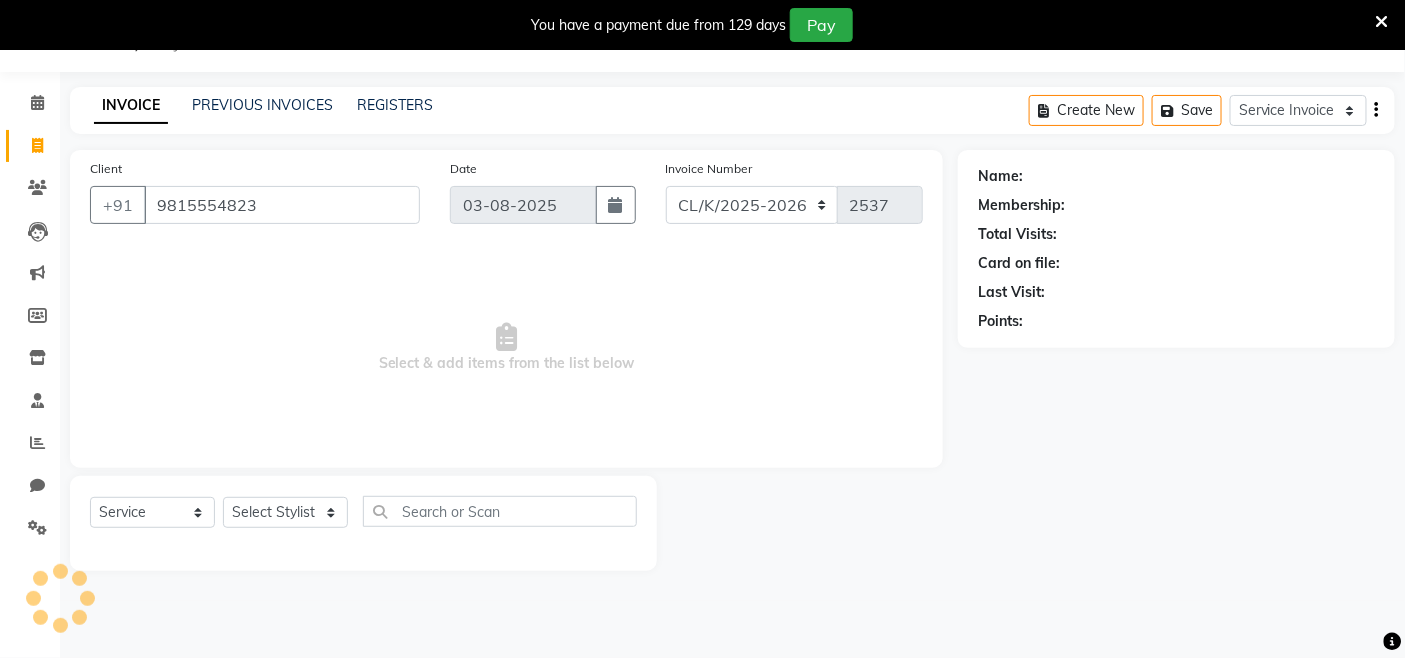 type on "9815554823" 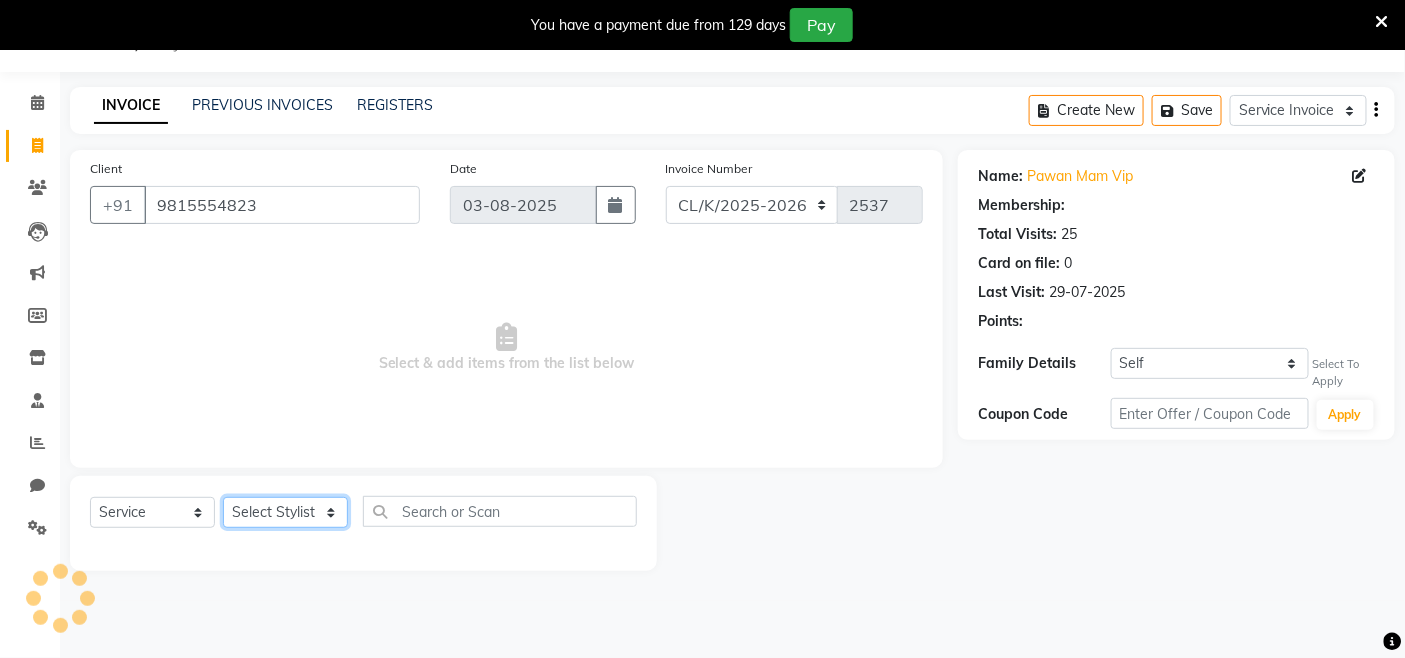 click on "Select Stylist Admin Admin AKHIL ANKUSH Colour Lounge, [CITY] Colour Lounge, [CITY] divyansh  [FIRST] [LAST] guard JATIN JOHN JONEY LUXMI NAVDEEP KAUR NITI PARAMJIT PARAS KHATNAVLIA priya  priyanka  Rakesh sapna  SUMAN VANDANA SHARMA VISHAL" 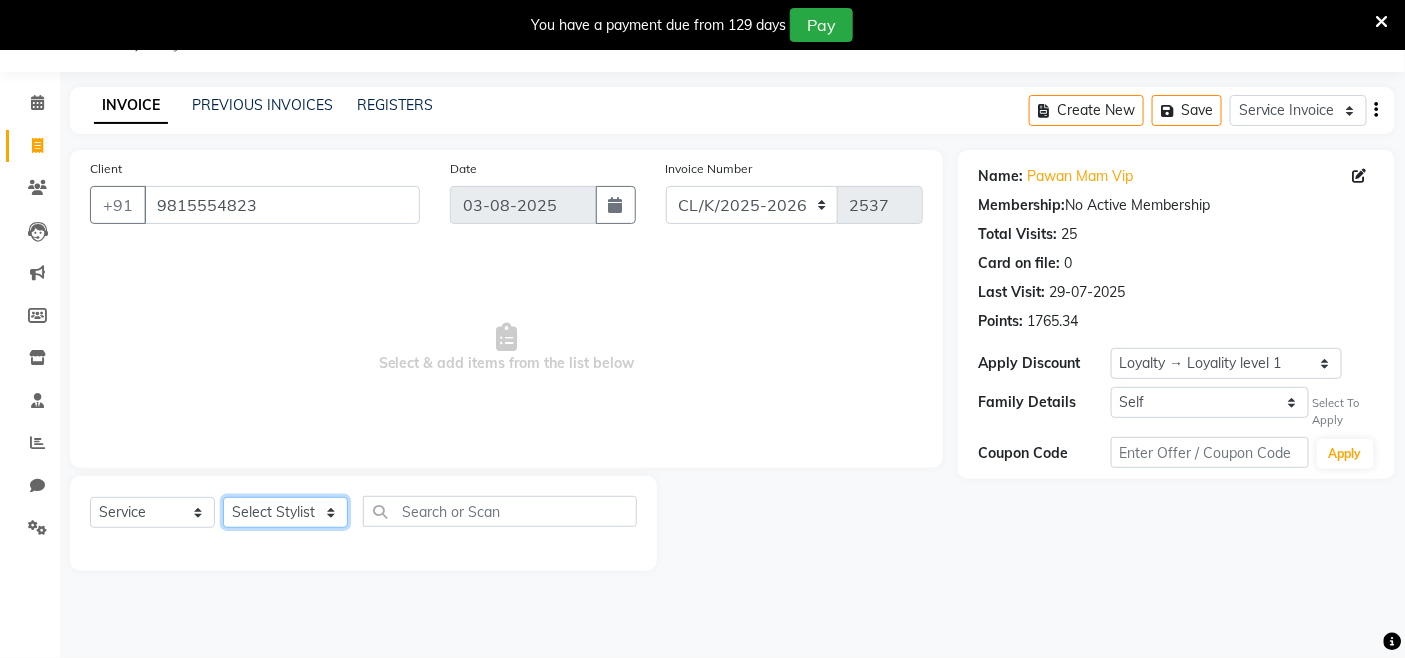 select on "70118" 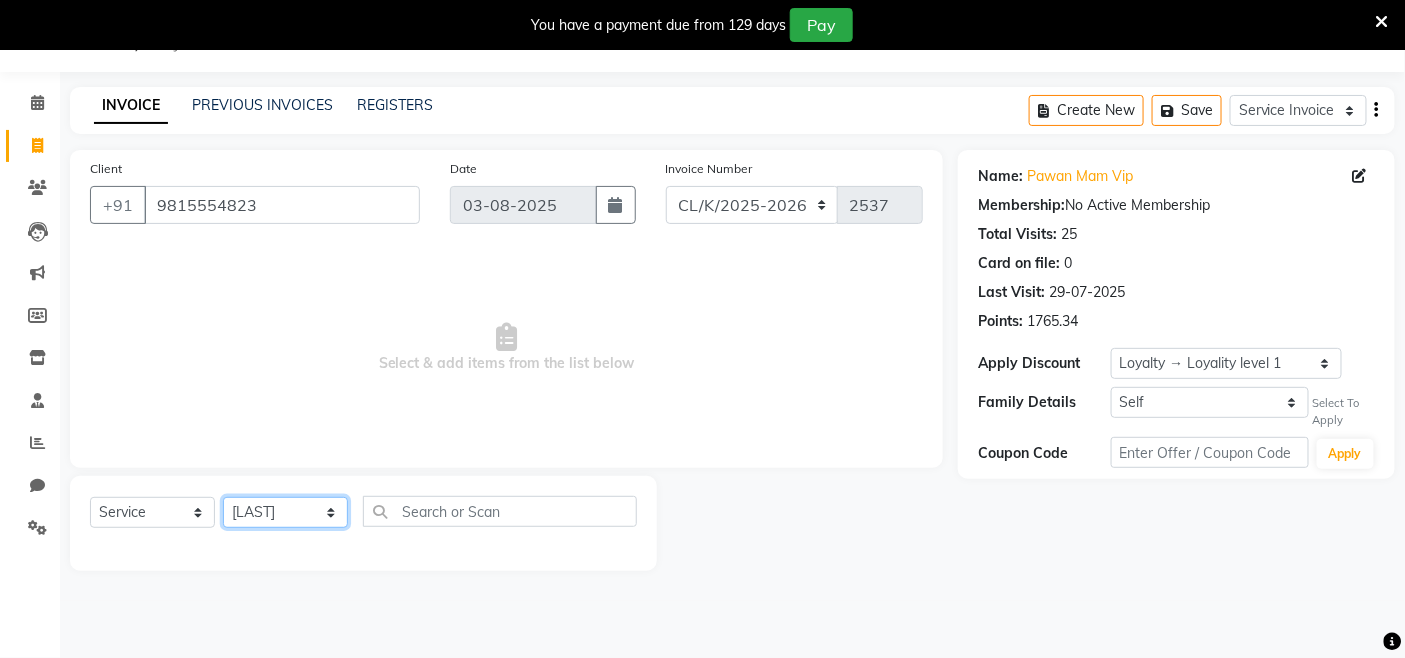 click on "Select Stylist Admin Admin AKHIL ANKUSH Colour Lounge, [CITY] Colour Lounge, [CITY] divyansh  [FIRST] [LAST] guard JATIN JOHN JONEY LUXMI NAVDEEP KAUR NITI PARAMJIT PARAS KHATNAVLIA priya  priyanka  Rakesh sapna  SUMAN VANDANA SHARMA VISHAL" 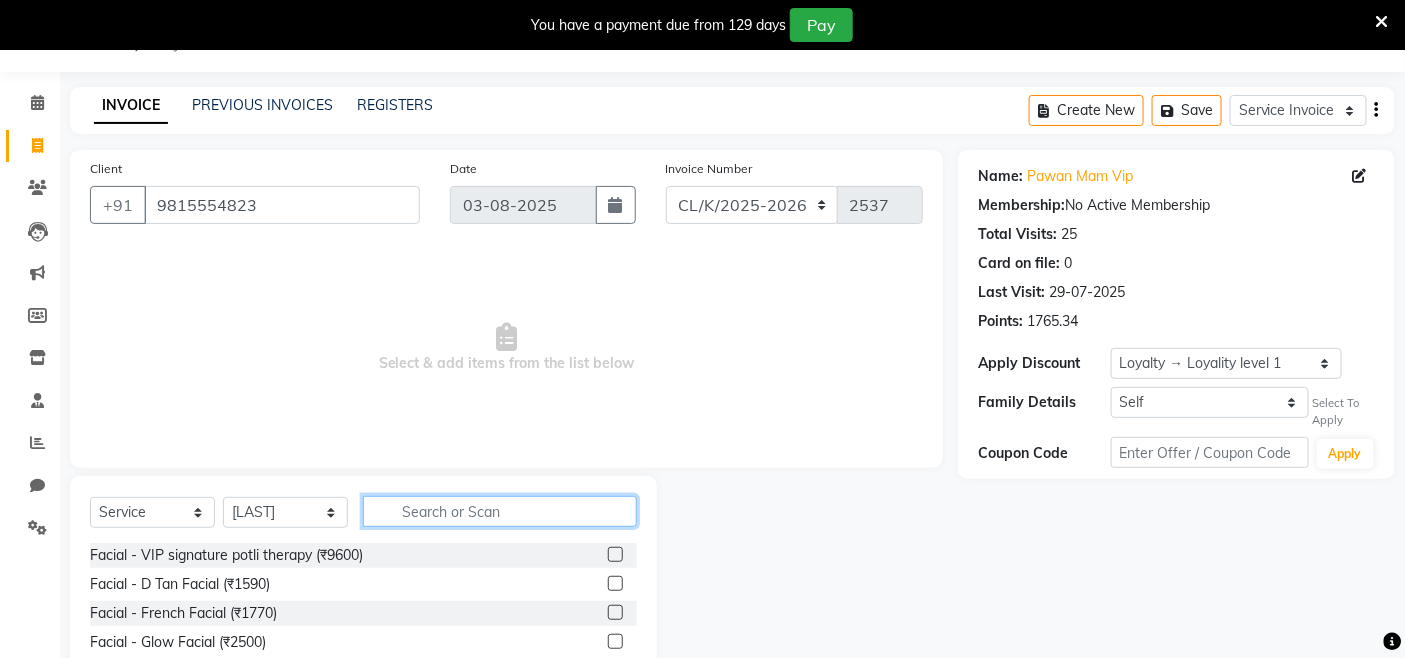 click 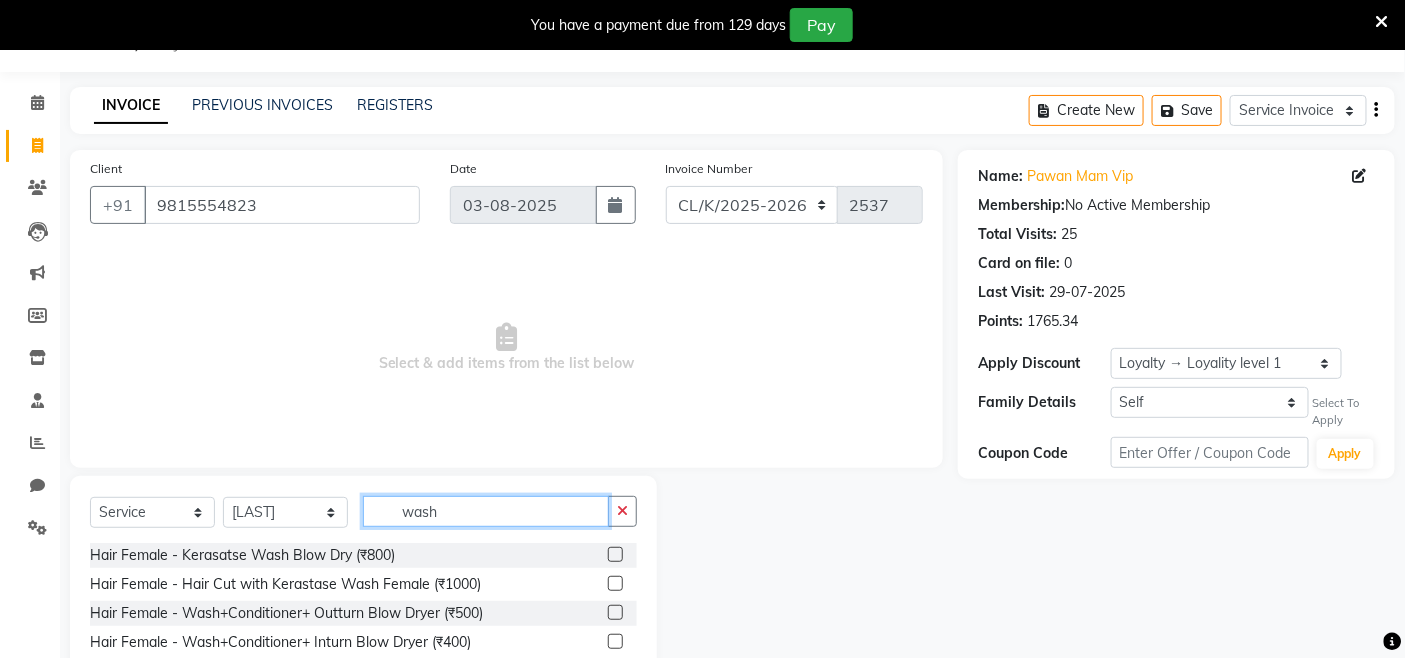 scroll, scrollTop: 137, scrollLeft: 0, axis: vertical 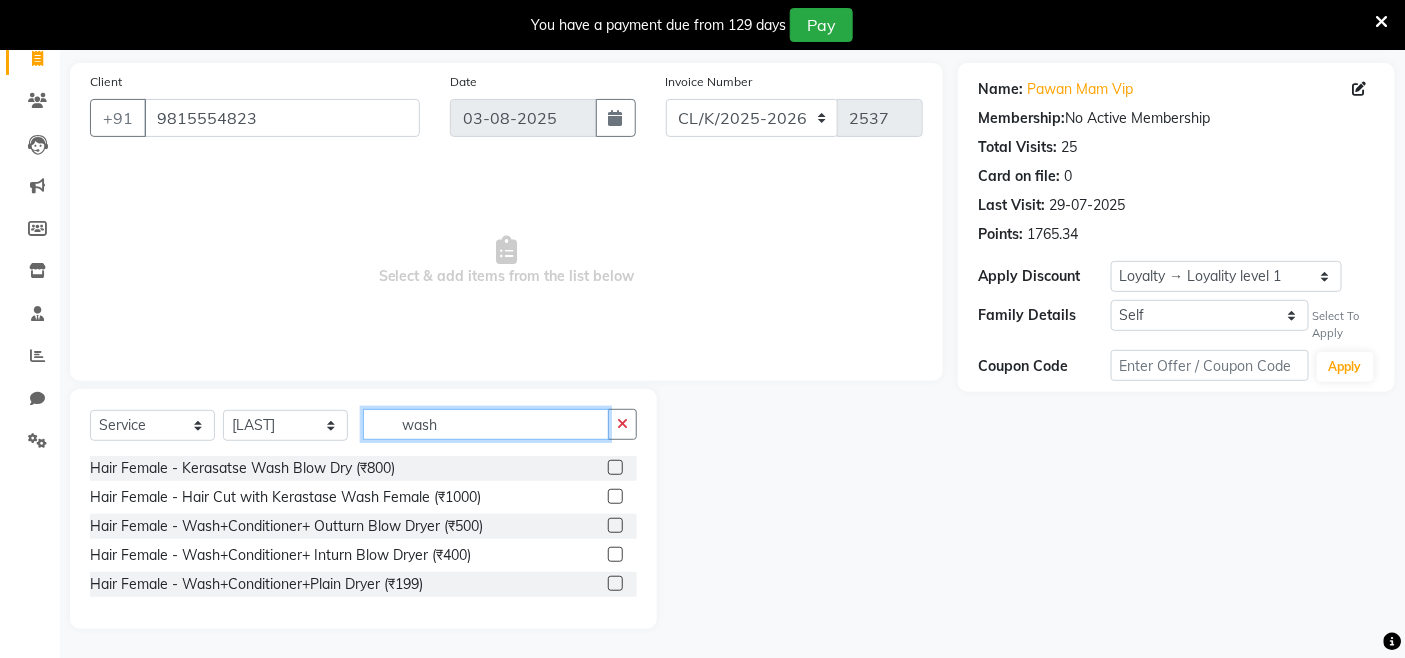 type on "wash" 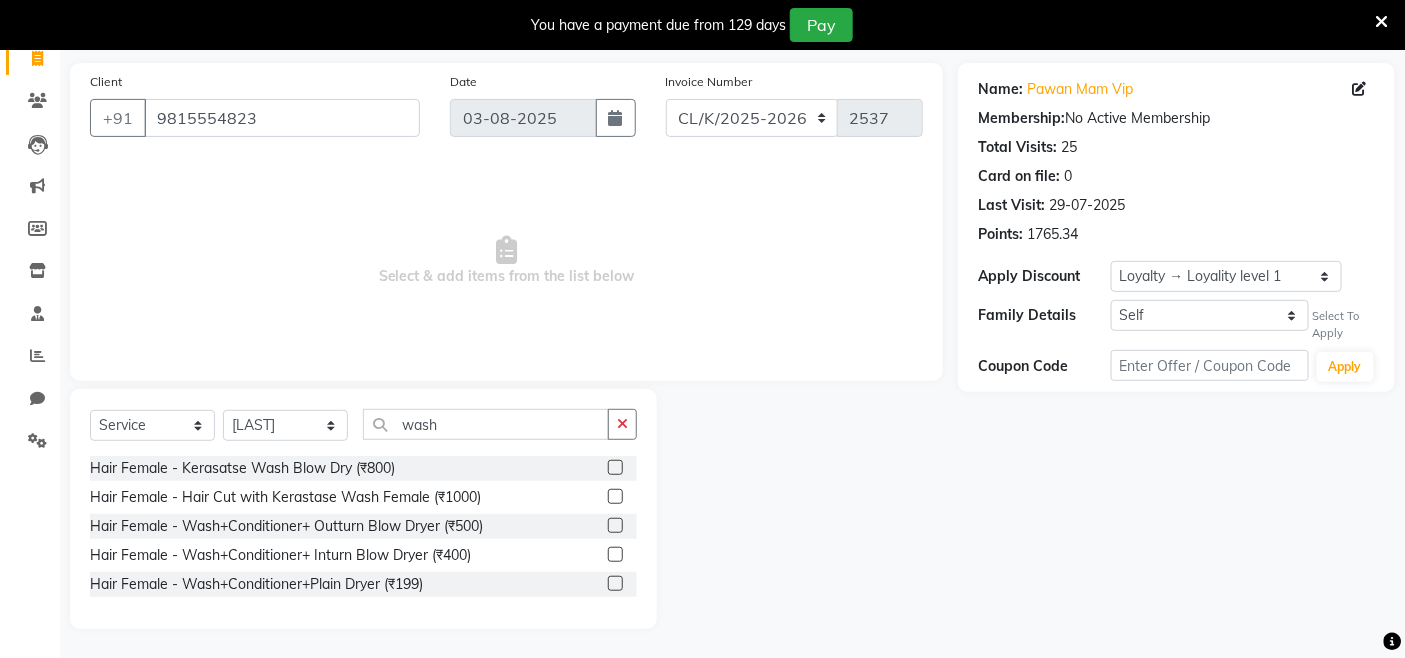 click 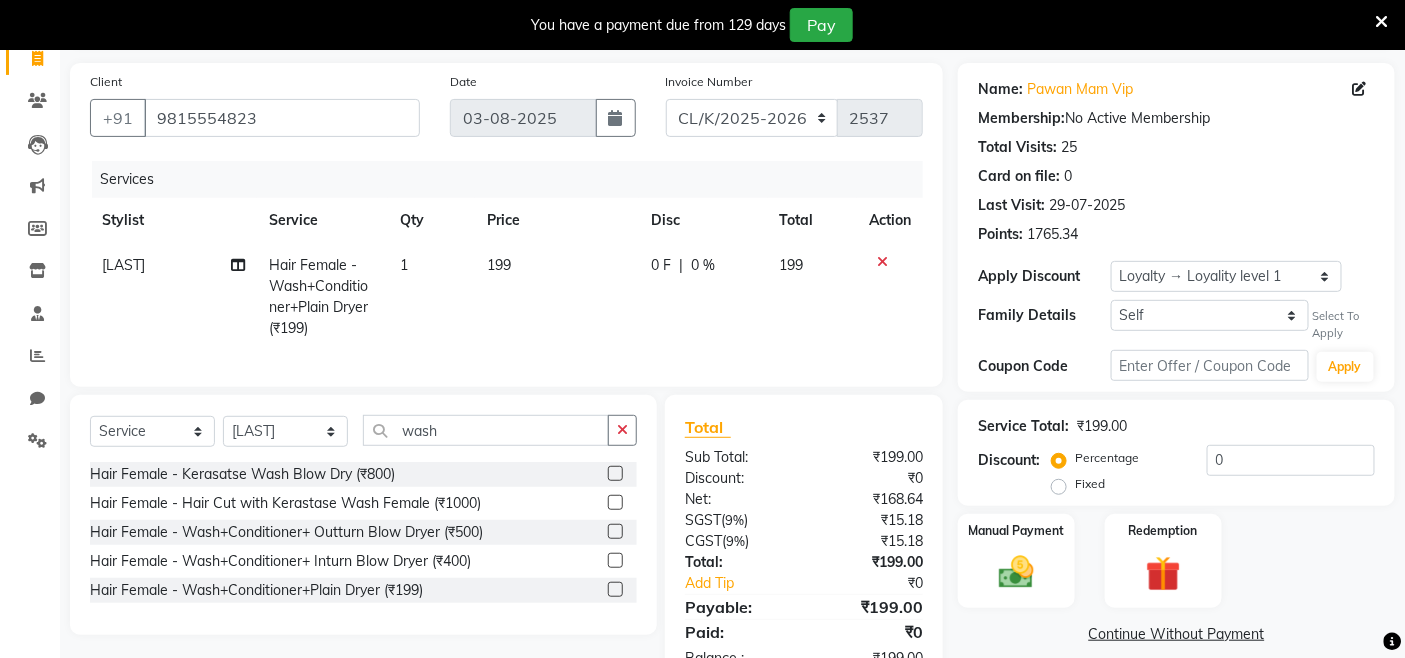 click 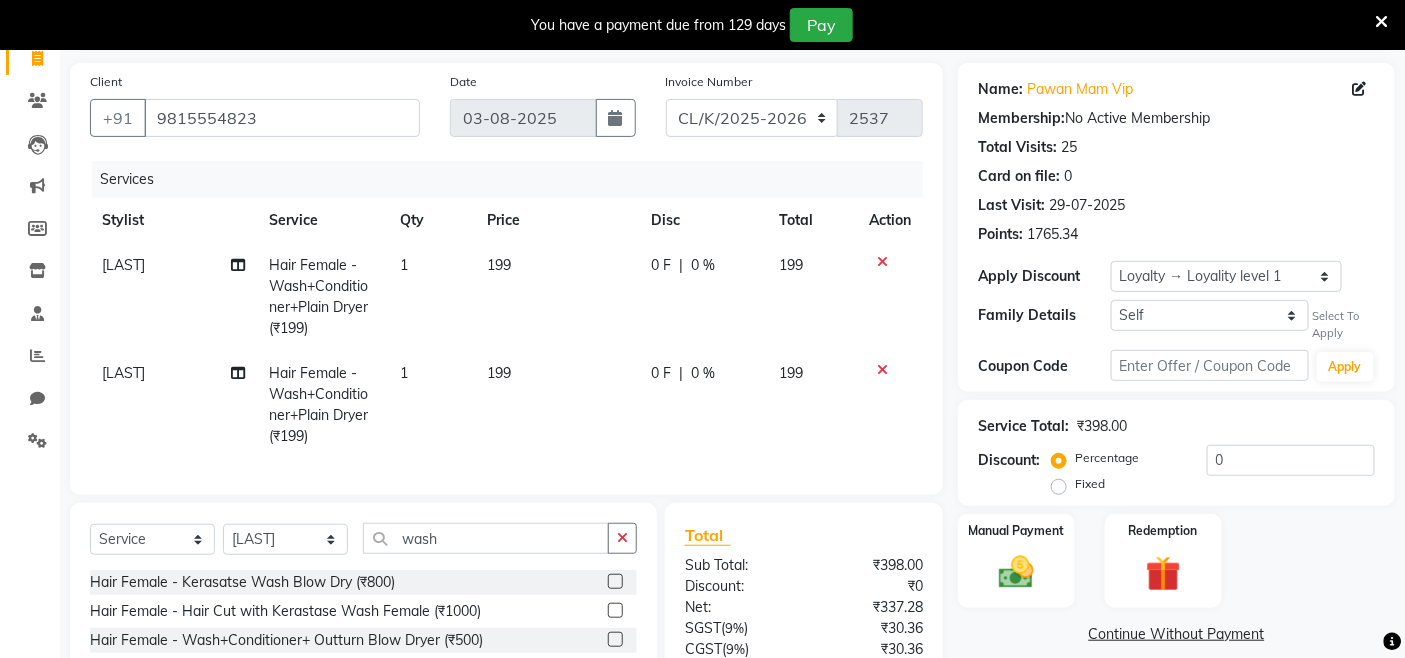 checkbox on "false" 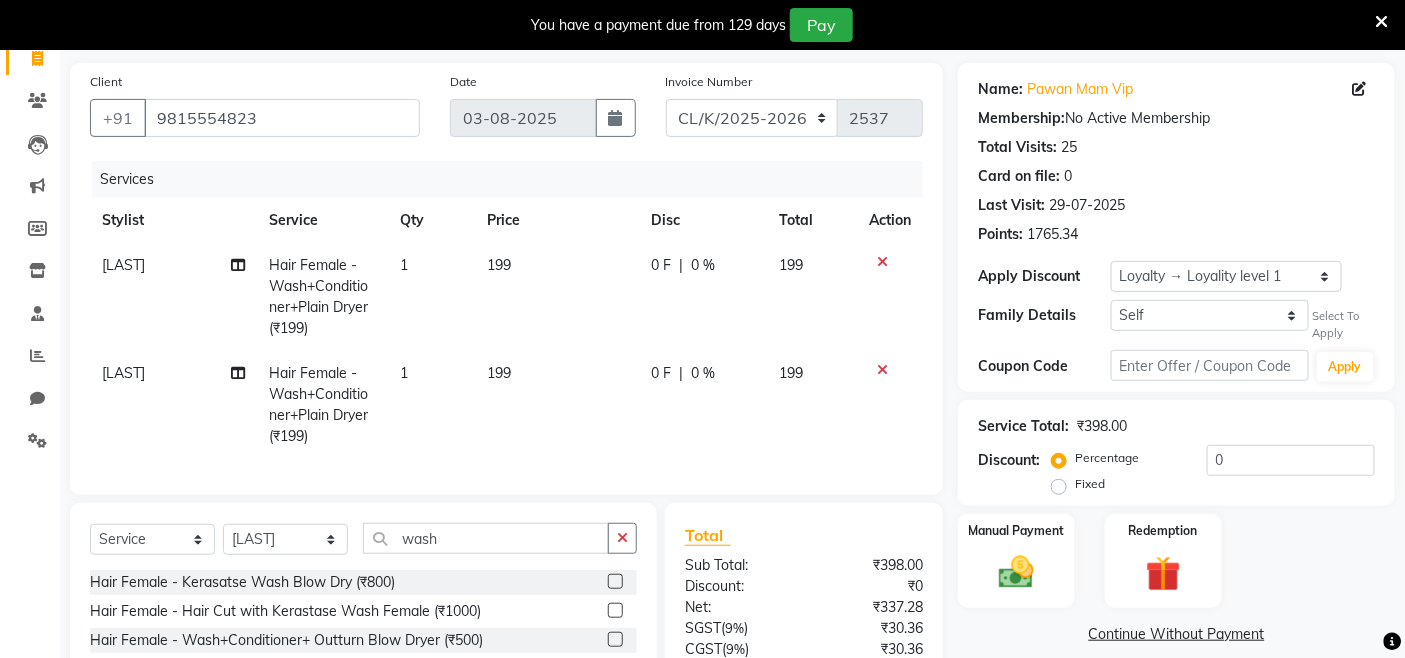 drag, startPoint x: 81, startPoint y: 347, endPoint x: 177, endPoint y: 378, distance: 100.88112 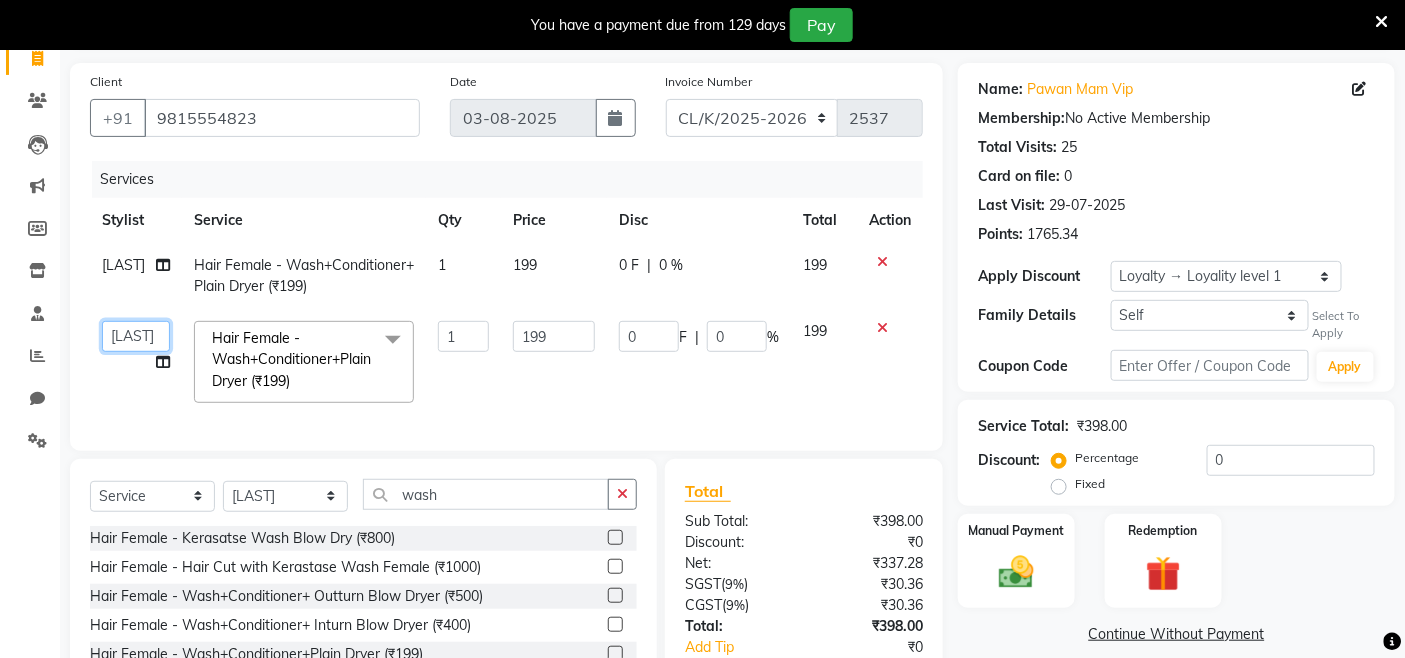 drag, startPoint x: 166, startPoint y: 355, endPoint x: 157, endPoint y: 340, distance: 17.492855 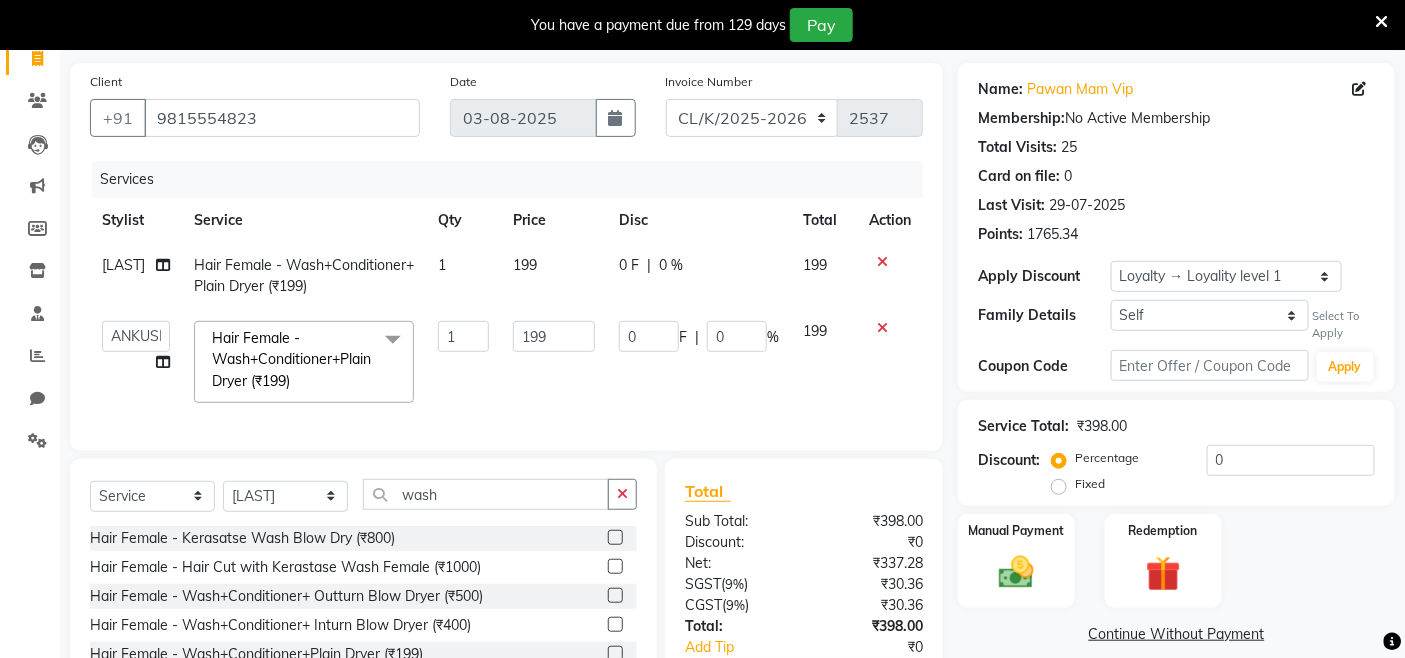select on "70116" 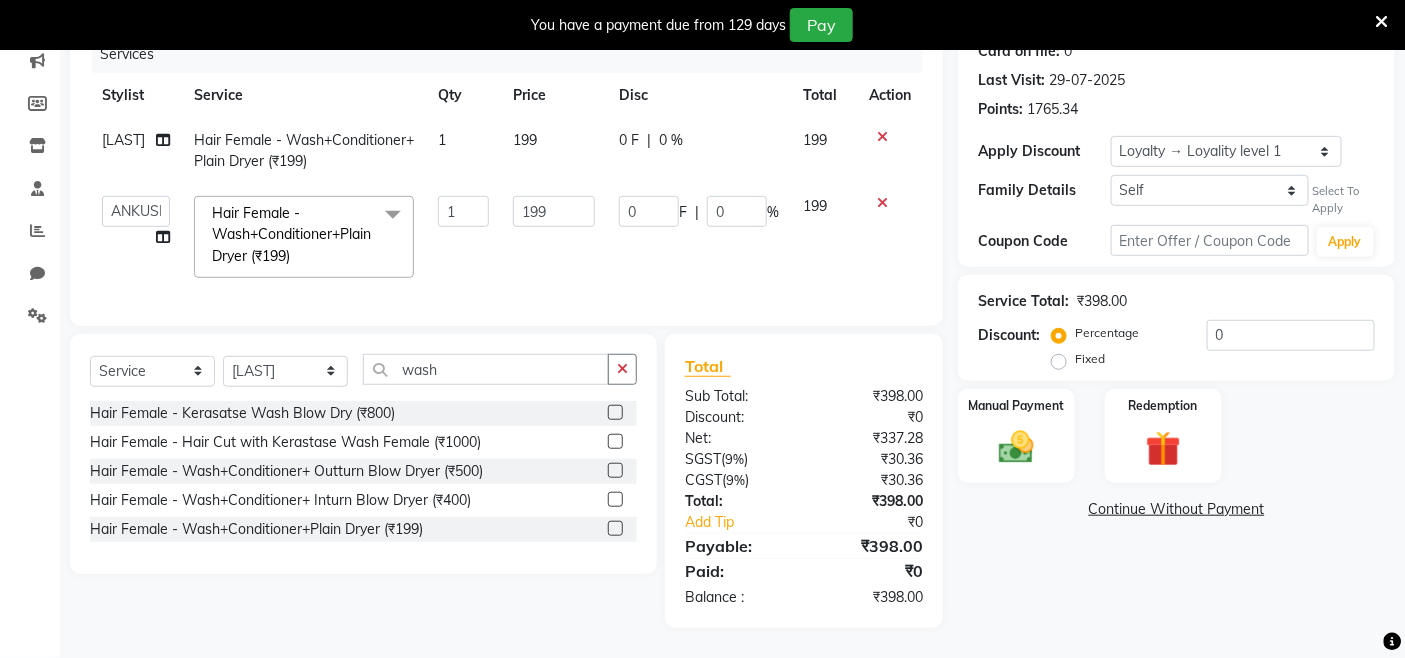 scroll, scrollTop: 278, scrollLeft: 0, axis: vertical 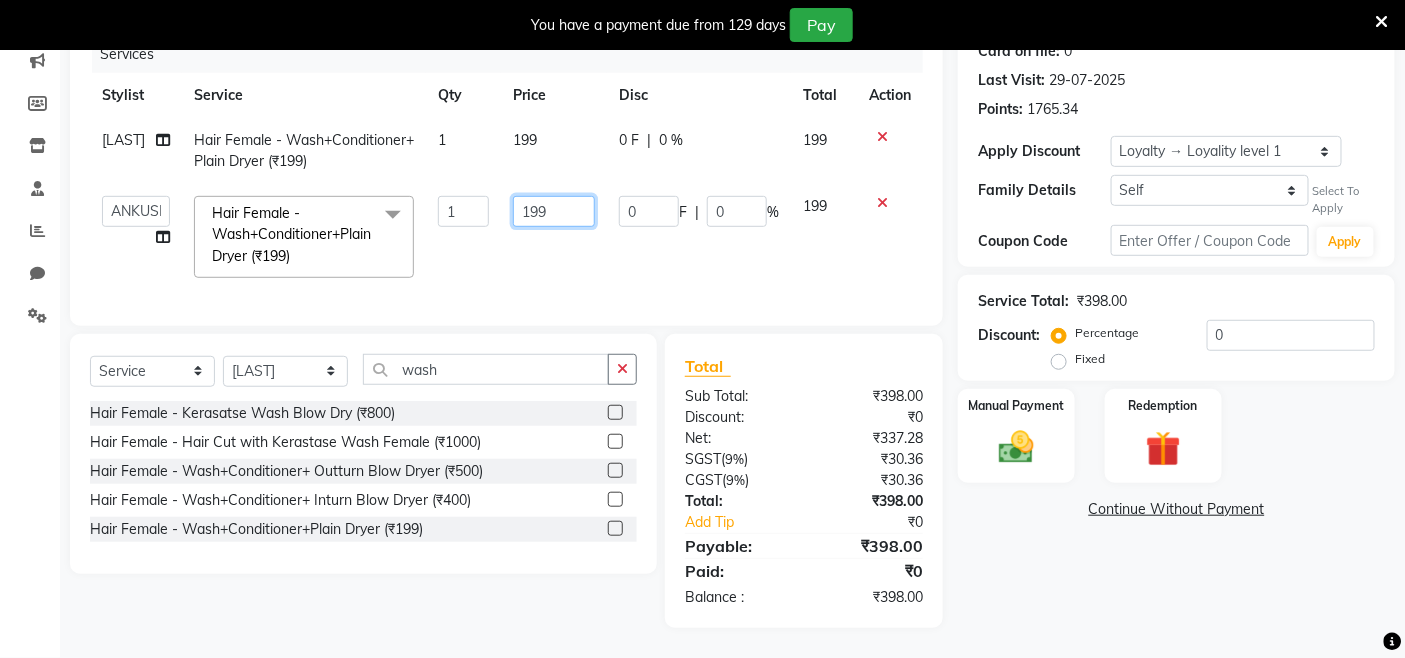 drag, startPoint x: 500, startPoint y: 216, endPoint x: 334, endPoint y: 217, distance: 166.003 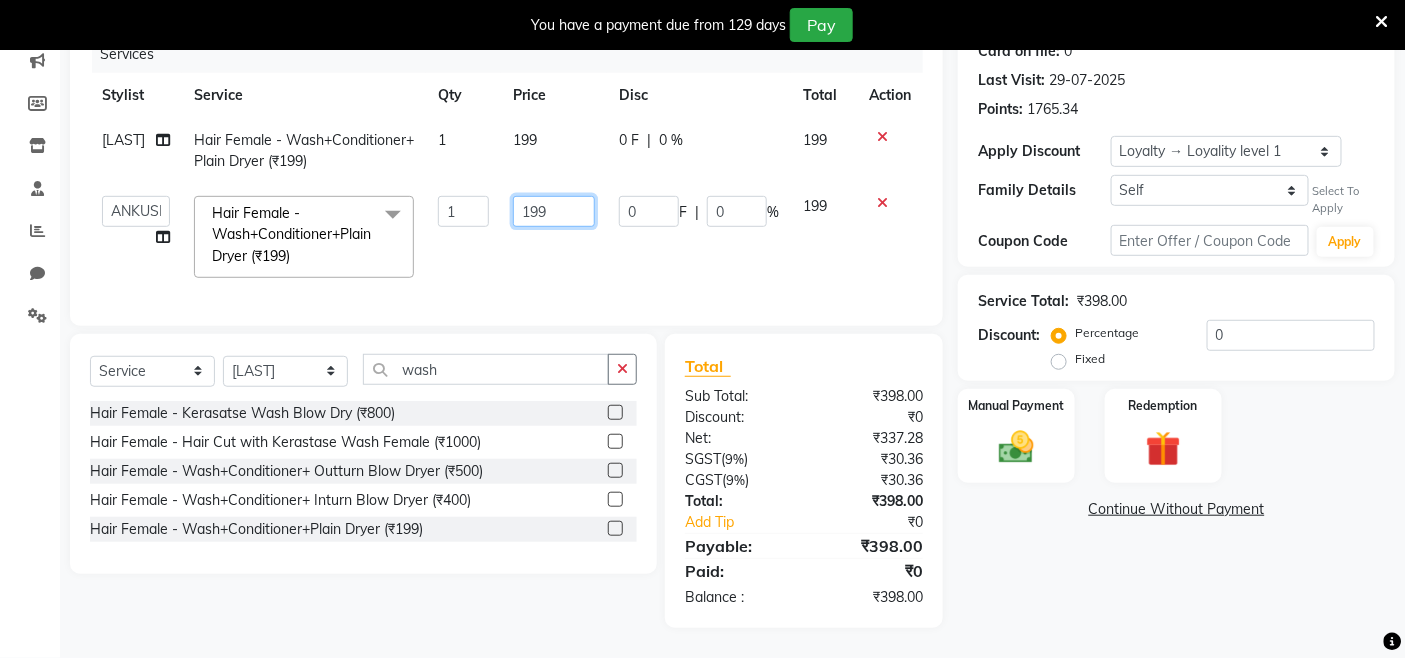 click on "Admin   Admin   AKHIL   ANKUSH   Colour Lounge, Kabir Park   Colour Lounge, Kabir Park   divyansh    Jaswinder singh guard   JATIN   JOHN   JONEY   LUXMI   NAVDEEP KAUR   NITI   PARAMJIT   PARAS KHATNAVLIA   priya    priyanka    Rakesh   sapna    SUMAN   VANDANA SHARMA   VISHAL  Hair Female - Wash+Conditioner+Plain Dryer (₹199)  x Facial - VIP signature potli therapy Facial - D Tan Facial Facial - French Facial Facial - Glow Facial Facial - Dermasage Luxury Skin Treatment Facial - Algotherm Luxury Facial Facial - Vitamin C Retinol Facial Facial - Vip Signature Facial Facial - Organic Facial Facial - Vitamin C Whiteninig Brightening facial Facial - Nirvana Facial Facial - Bio Whitening Facial Facial - Organic Facial kp qu Facial - Organic Facial kp co Facial - Organic Facial kp ava Facial - Bio Whitening Facial pmt Facial - Bio Whitening Facial phy Facial - Bio Whitening Facial pmg Facial - Bio Whitening Facial Vit Facial - Vip Signature Facial Up Facial - Vip Signature Facial S Facial - Luxury Cleanup inh" 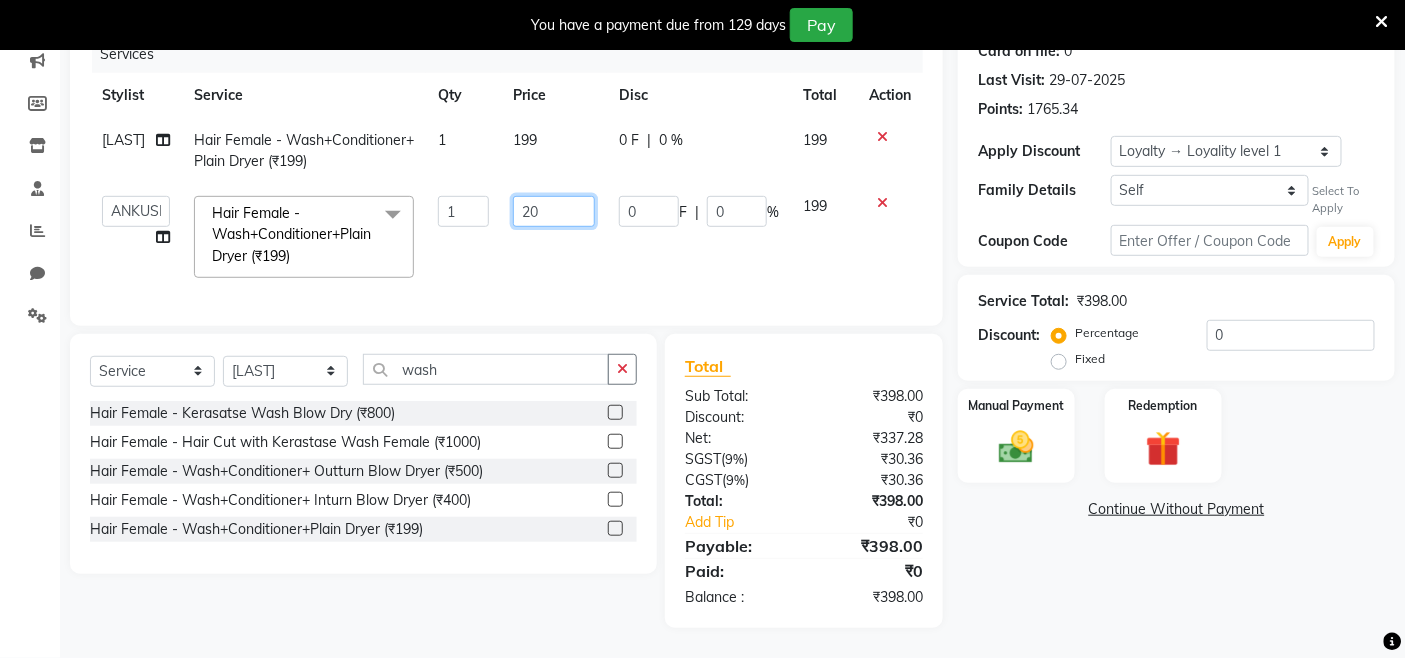 type on "200" 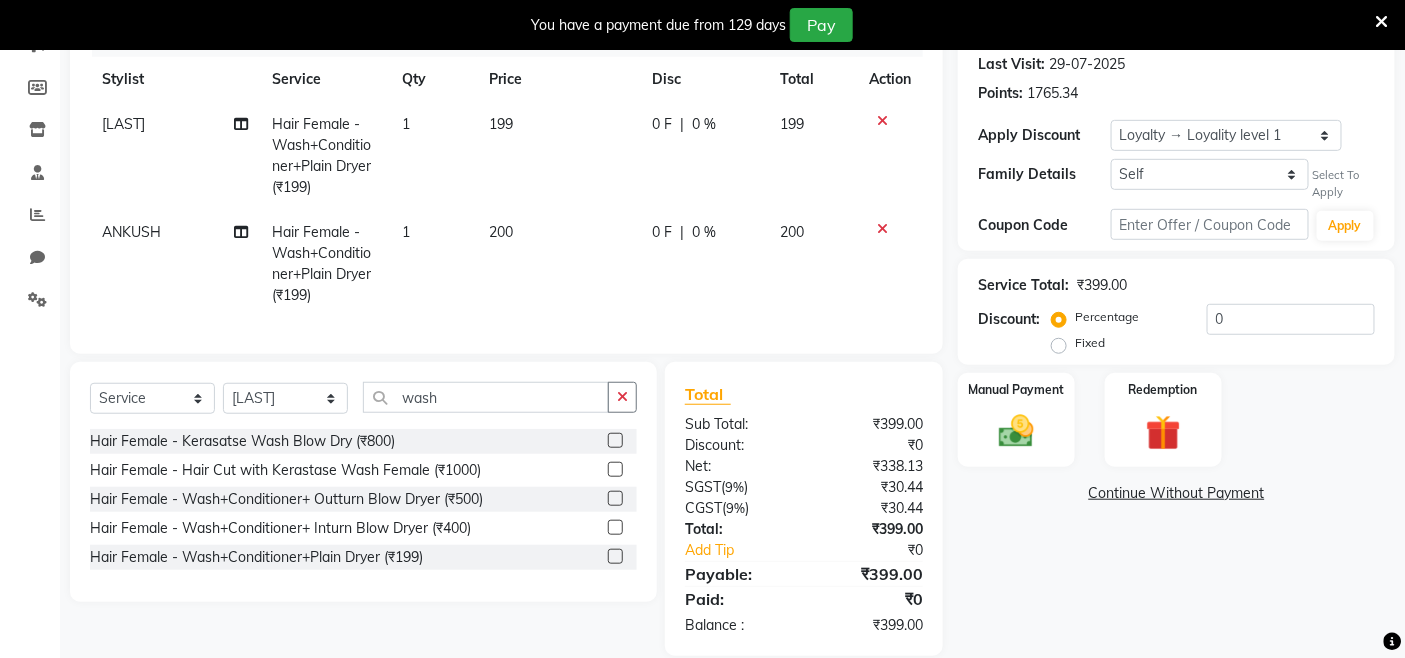click on "199" 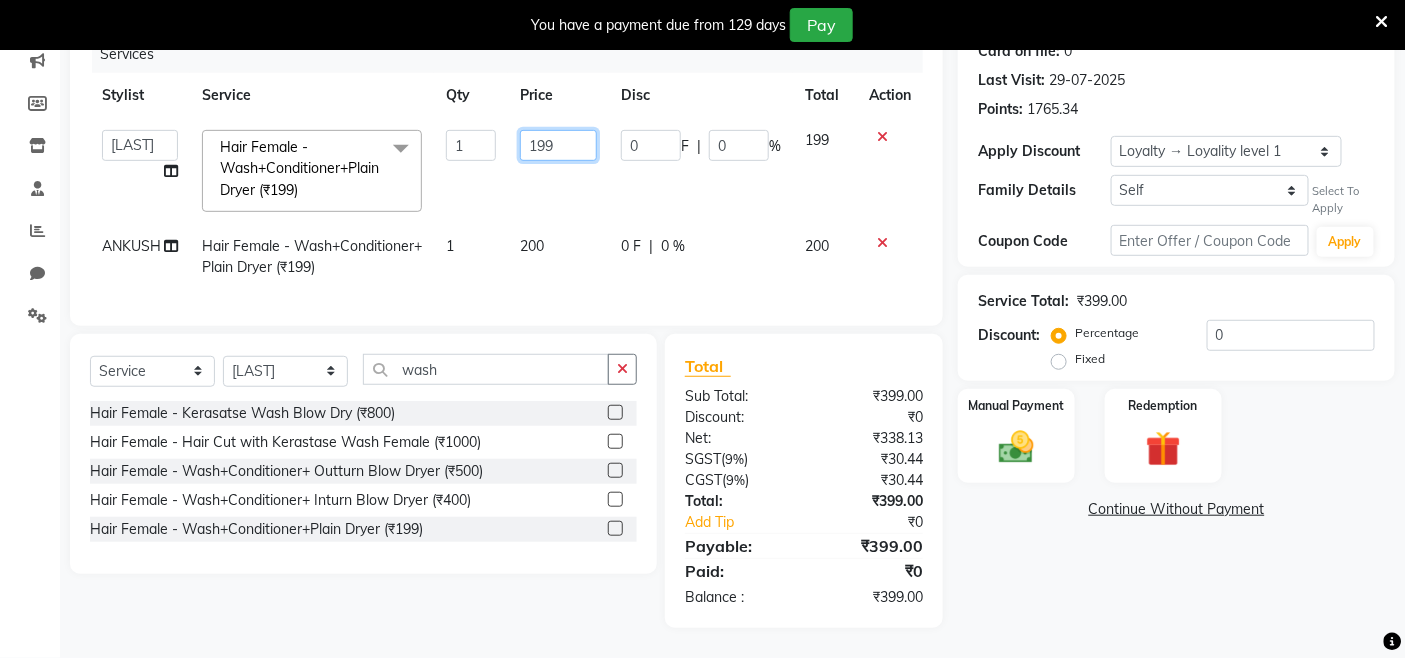 drag, startPoint x: 555, startPoint y: 125, endPoint x: 456, endPoint y: 134, distance: 99.40825 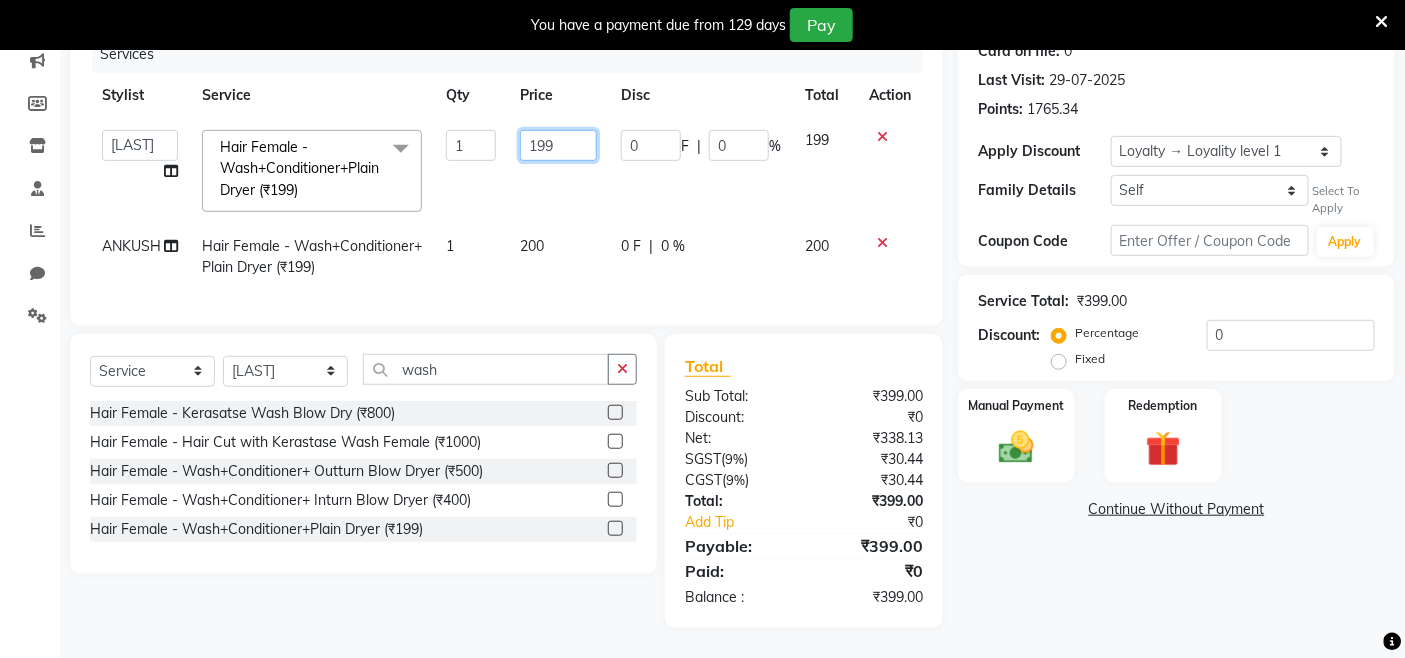 click on "Admin   Admin   AKHIL   ANKUSH   Colour Lounge, Kabir Park   Colour Lounge, Kabir Park   divyansh    Jaswinder singh guard   JATIN   JOHN   JONEY   LUXMI   NAVDEEP KAUR   NITI   PARAMJIT   PARAS KHATNAVLIA   priya    priyanka    Rakesh   sapna    SUMAN   VANDANA SHARMA   VISHAL  Hair Female - Wash+Conditioner+Plain Dryer (₹199)  x Facial - VIP signature potli therapy (₹9600) Facial - D Tan Facial (₹1590) Facial - French Facial (₹1770) Facial - Glow Facial (₹2500) Facial - Dermasage Luxury Skin Treatment (₹8000) Facial - Algotherm Luxury Facial (₹10000) Facial - Vitamin C Retinol Facial (₹6000) Facial - Vip Signature Facial (₹7000) Facial - Organic Facial (₹2359) Facial - Vitamin C Whiteninig Brightening facial (₹5000) Facial - Nirvana Facial (₹2712) Facial - Bio Whitening Facial (₹2595) Facial - Organic Facial kp qu (₹2000) Facial - Organic Facial kp co (₹2000) Facial - Organic Facial kp ava (₹2000) Facial - Bio Whitening Facial pmt (₹2590) Hair Female - K Water (₹1000) 1" 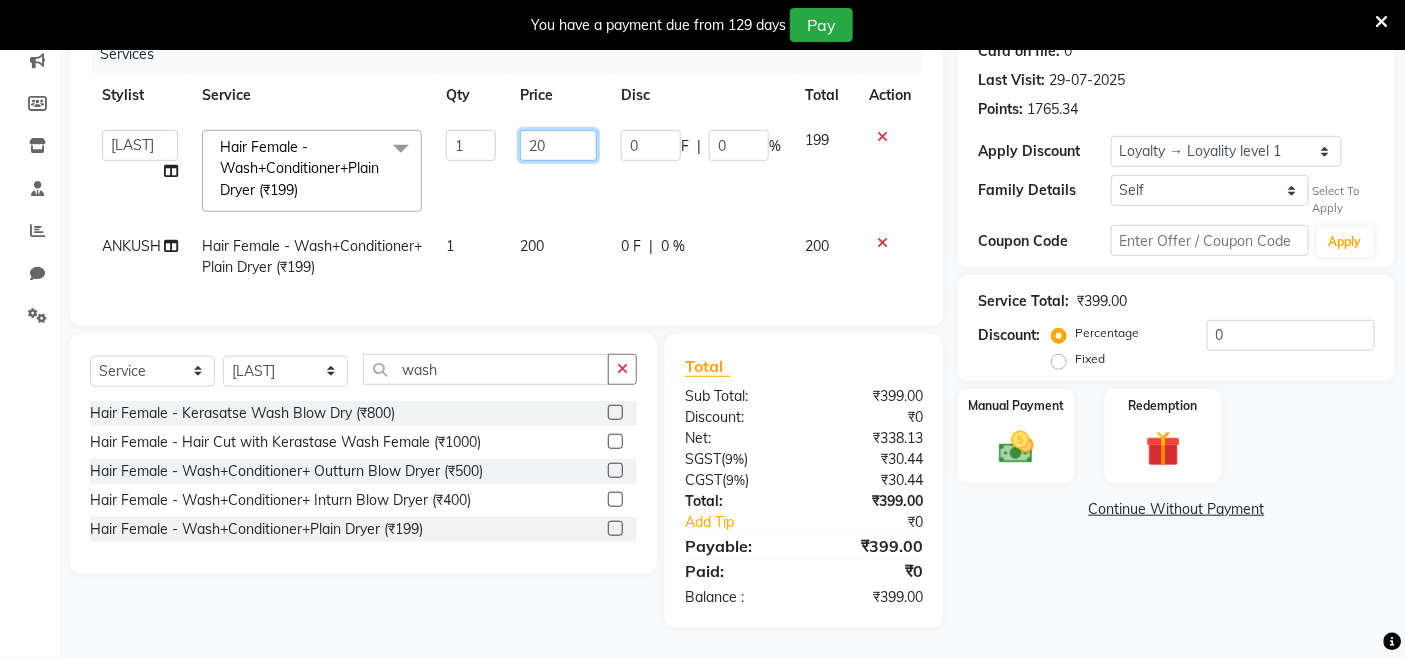 type on "200" 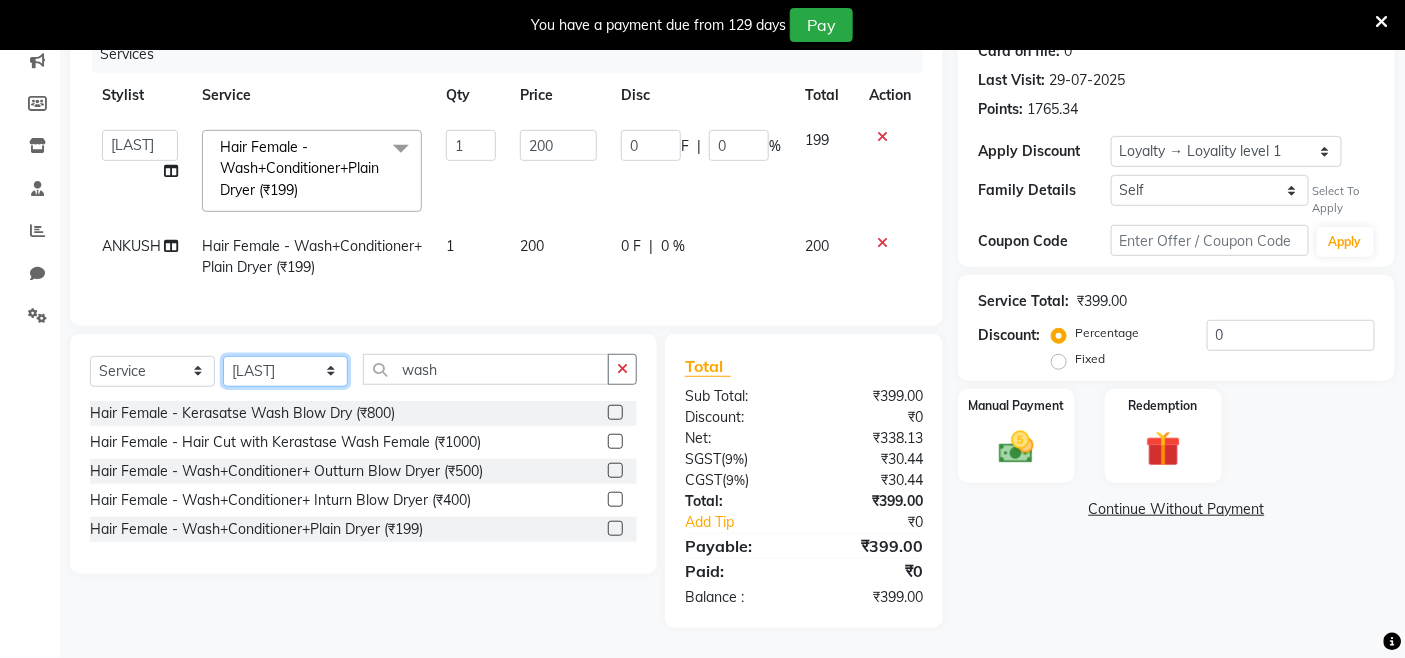click on "Client +91 9815554823 Date 03-08-2025 Invoice Number DC/K/2025-2026  CL/K/2025-2026 2537 Services Stylist Service Qty Price Disc Total Action  Admin   Admin   AKHIL   ANKUSH   Colour Lounge, Kabir Park   Colour Lounge, Kabir Park   divyansh    Jaswinder singh guard   JATIN   JOHN   JONEY   LUXMI   NAVDEEP KAUR   NITI   PARAMJIT   PARAS KHATNAVLIA   priya    priyanka    Rakesh   sapna    SUMAN   VANDANA SHARMA   VISHAL  Hair Female - Wash+Conditioner+Plain Dryer (₹199)  x Facial - VIP signature potli therapy (₹9600) Facial - D Tan Facial (₹1590) Facial - French Facial (₹1770) Facial - Glow Facial (₹2500) Facial - Dermasage Luxury Skin Treatment (₹8000) Facial - Algotherm Luxury Facial (₹10000) Facial - Vitamin C Retinol Facial (₹6000) Facial - Vip Signature Facial (₹7000) Facial - Organic Facial (₹2359) Facial - Vitamin C Whiteninig Brightening facial (₹5000) Facial - Nirvana Facial (₹2712) Facial - Bio Whitening Facial (₹2595) Facial - Organic Facial kp qu (₹2000) 1 200 0 F | 0 %" 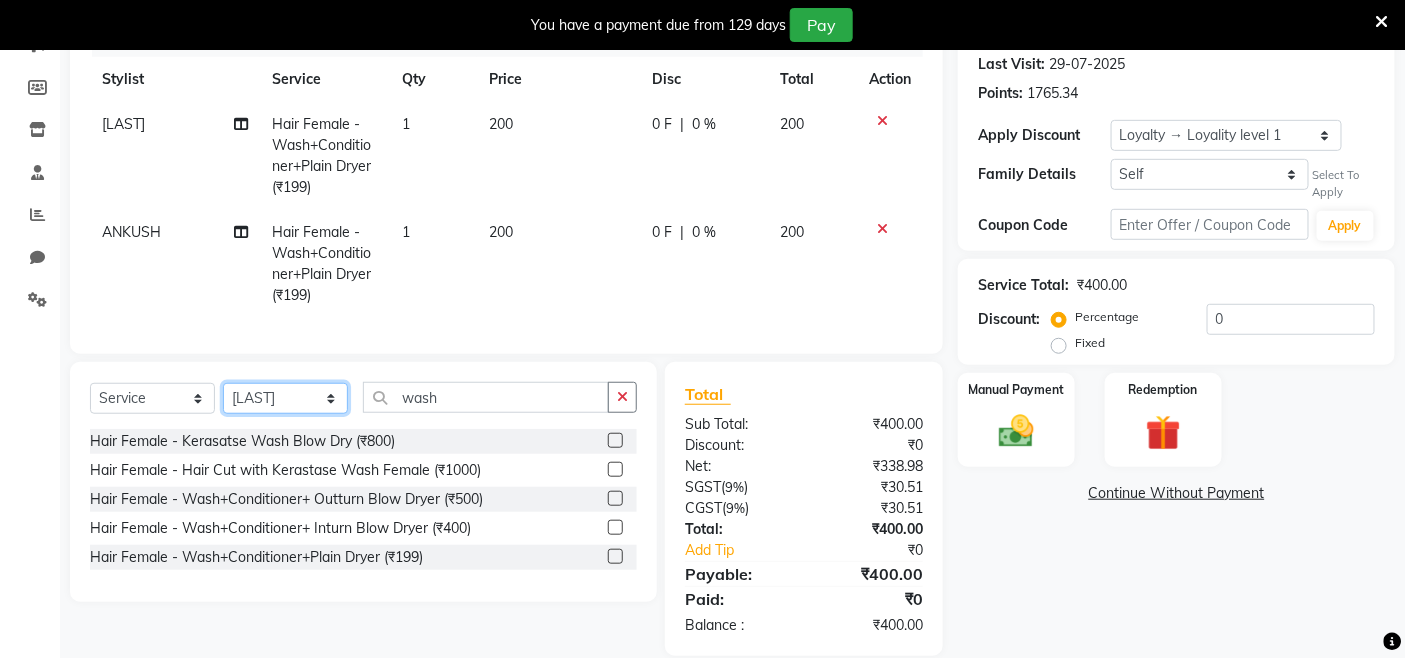 select on "82296" 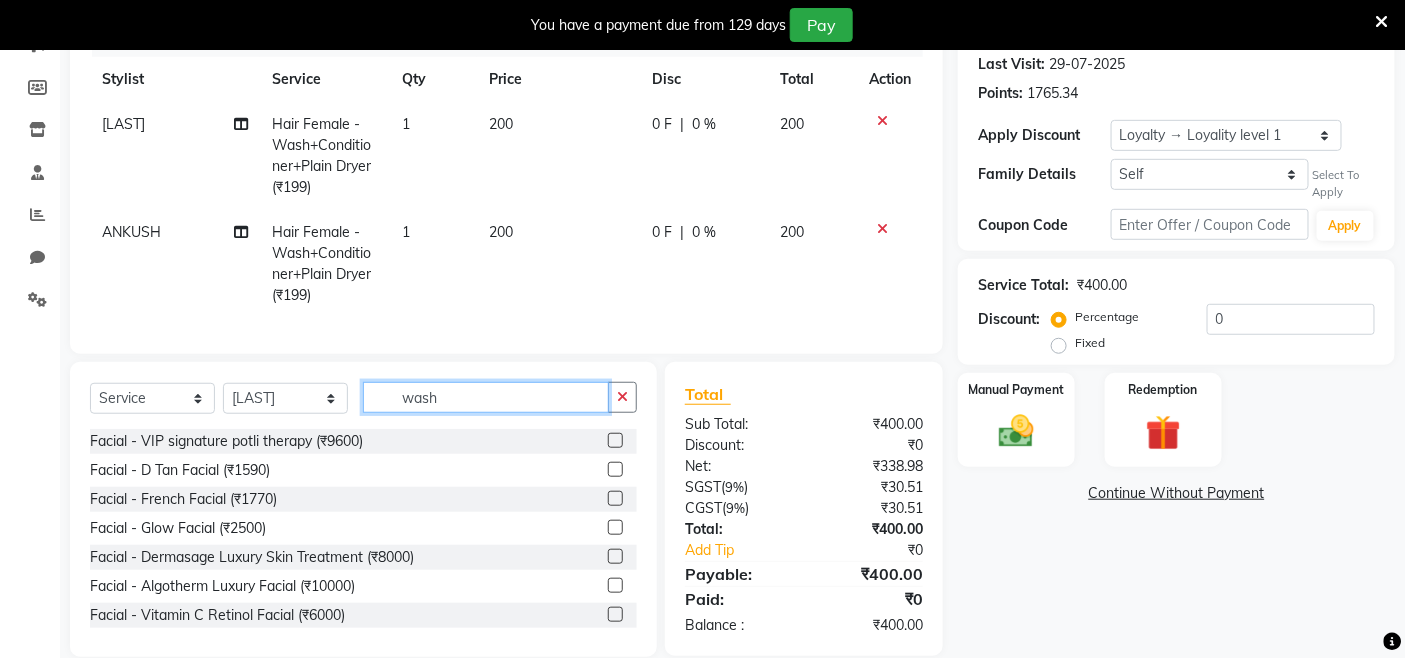 click on "wash" 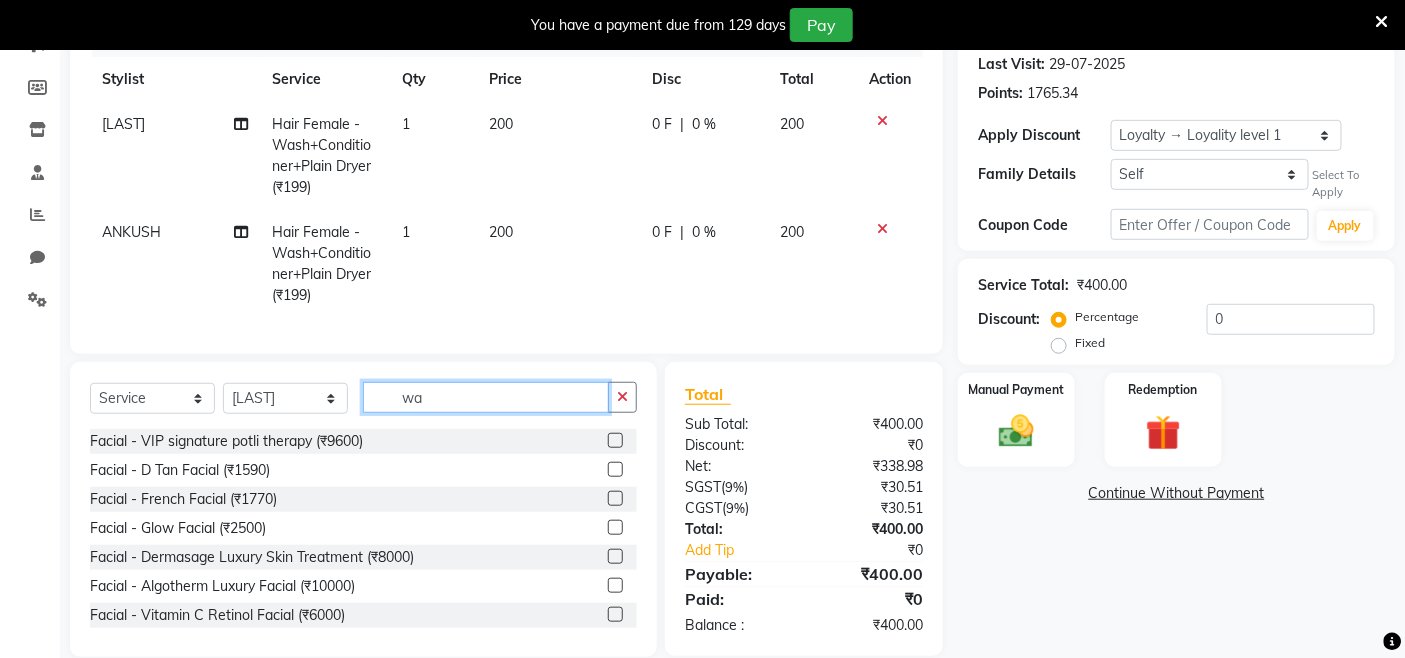 type on "w" 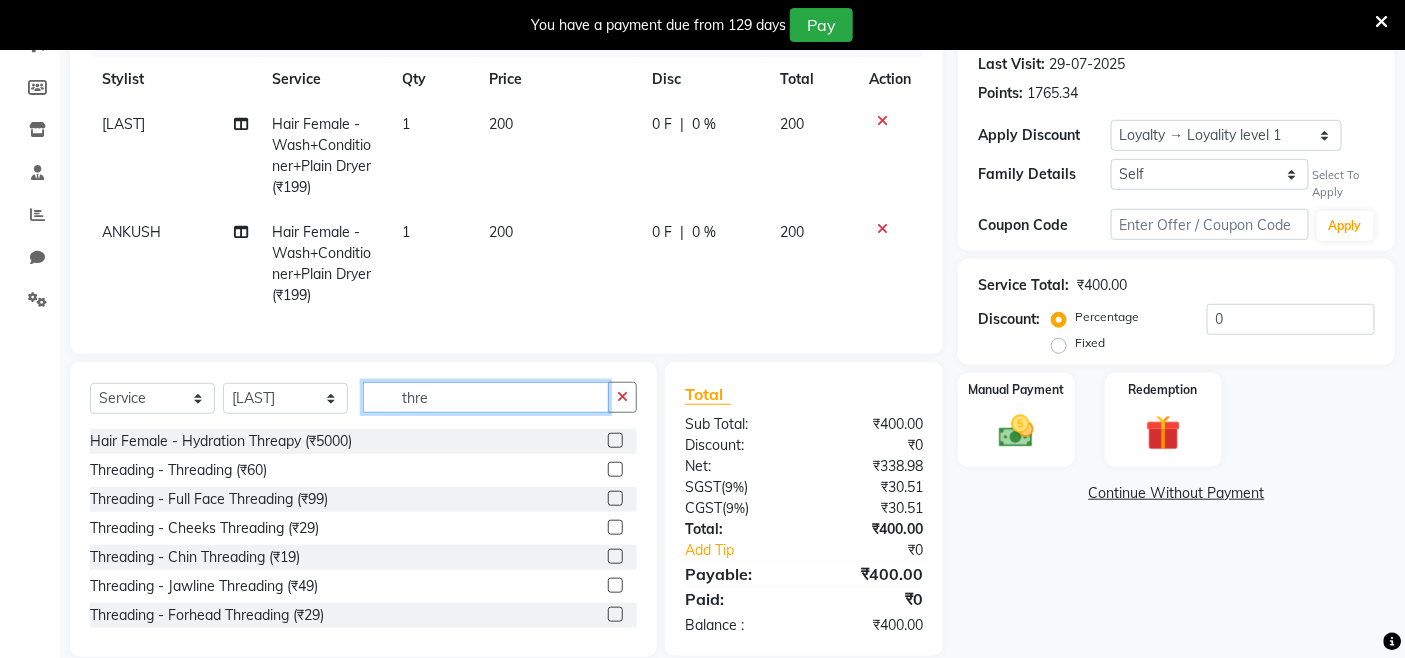 type on "thre" 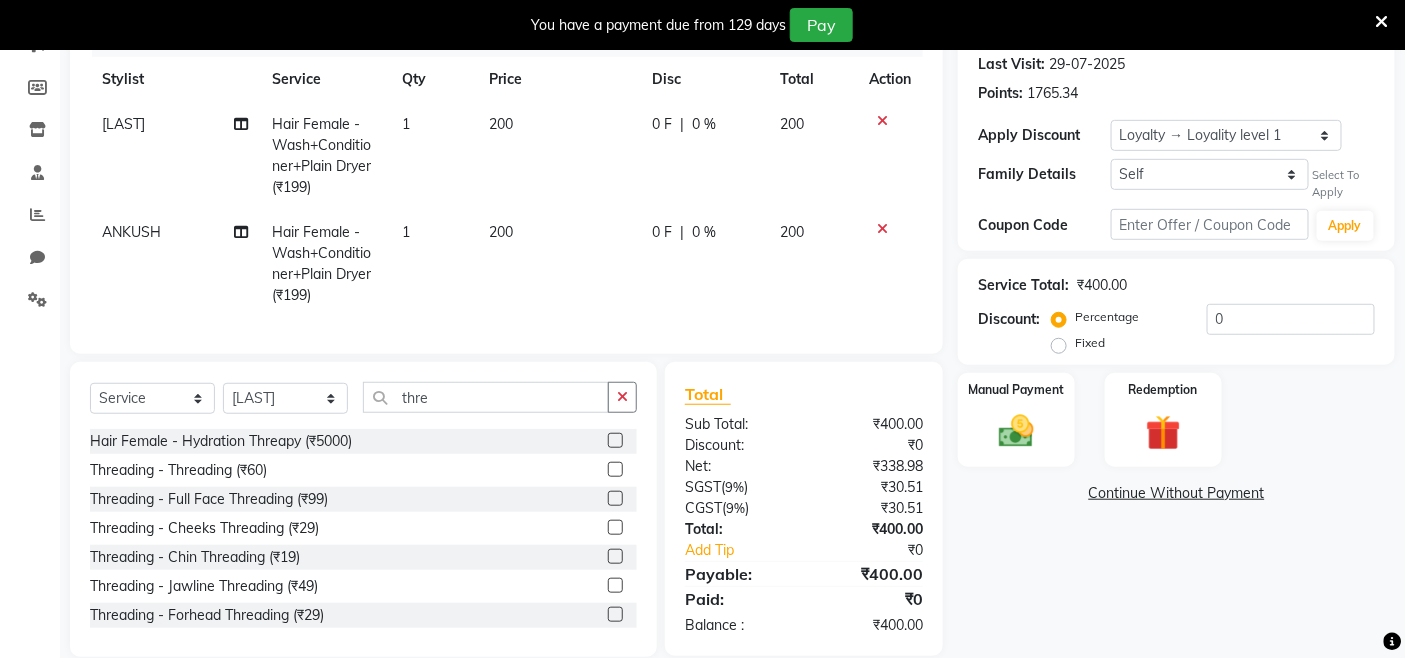 click 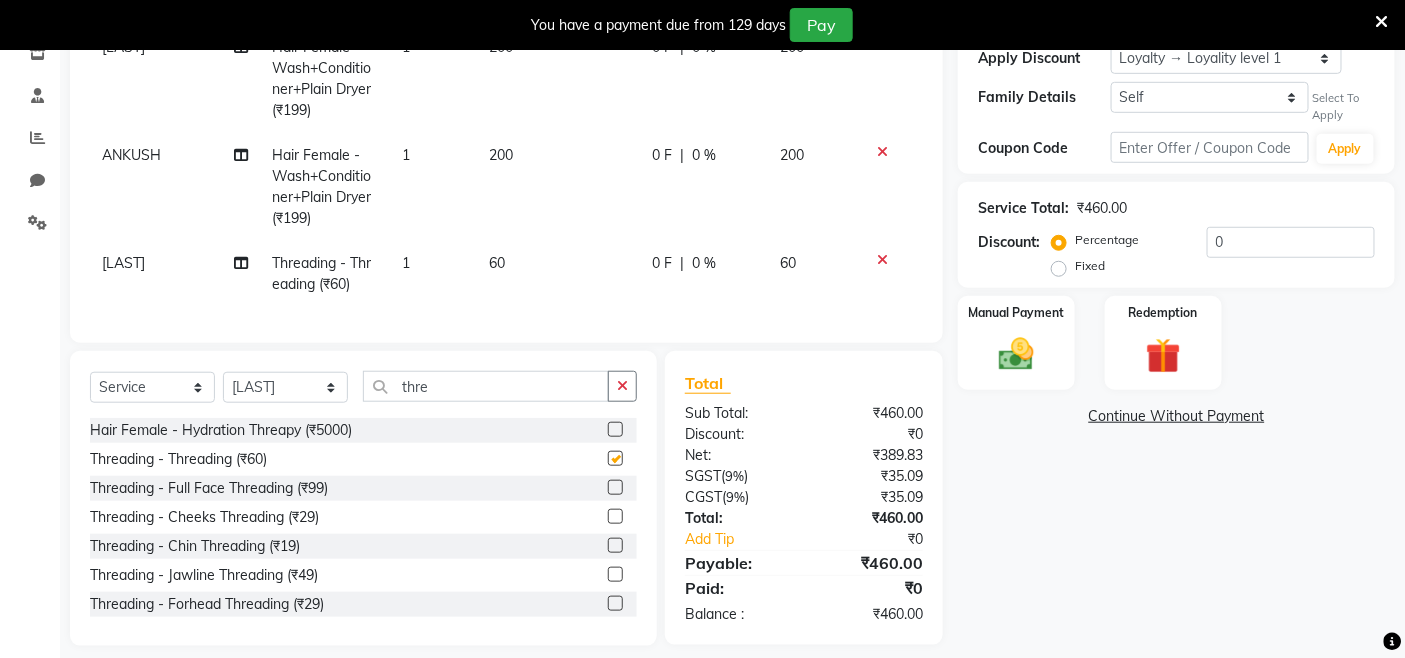 scroll, scrollTop: 388, scrollLeft: 0, axis: vertical 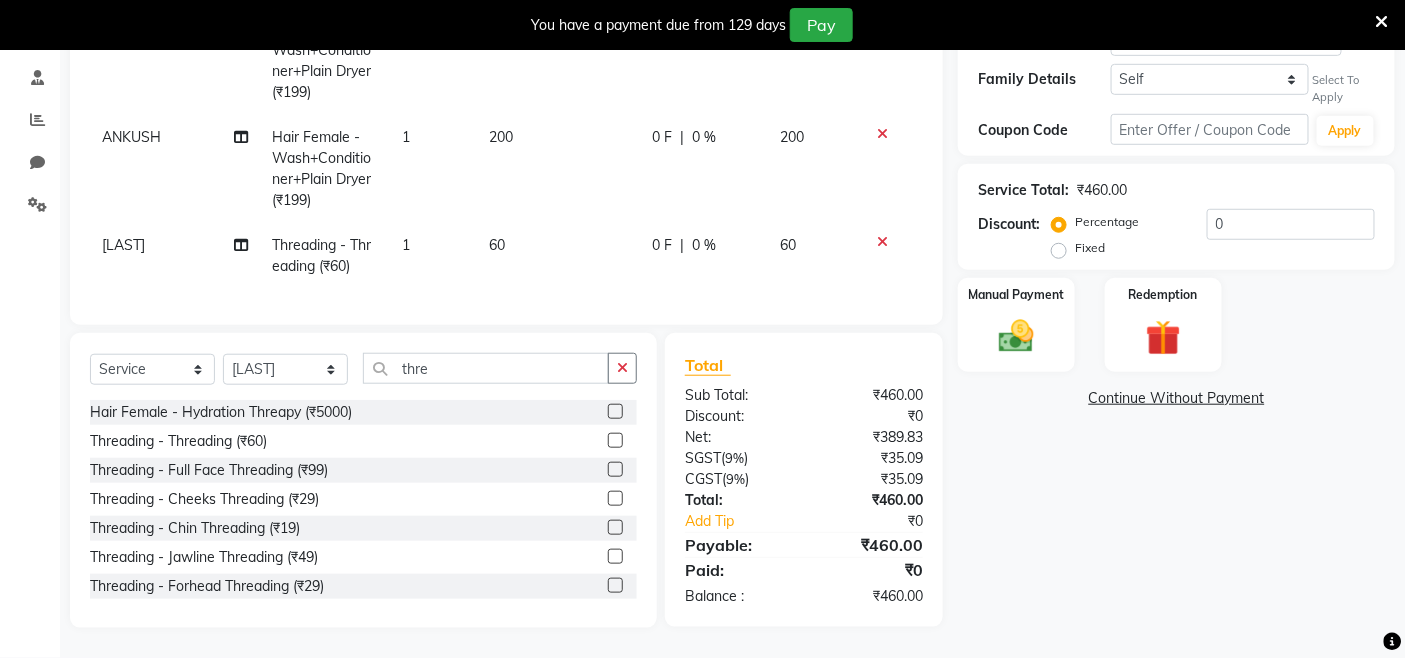 checkbox on "false" 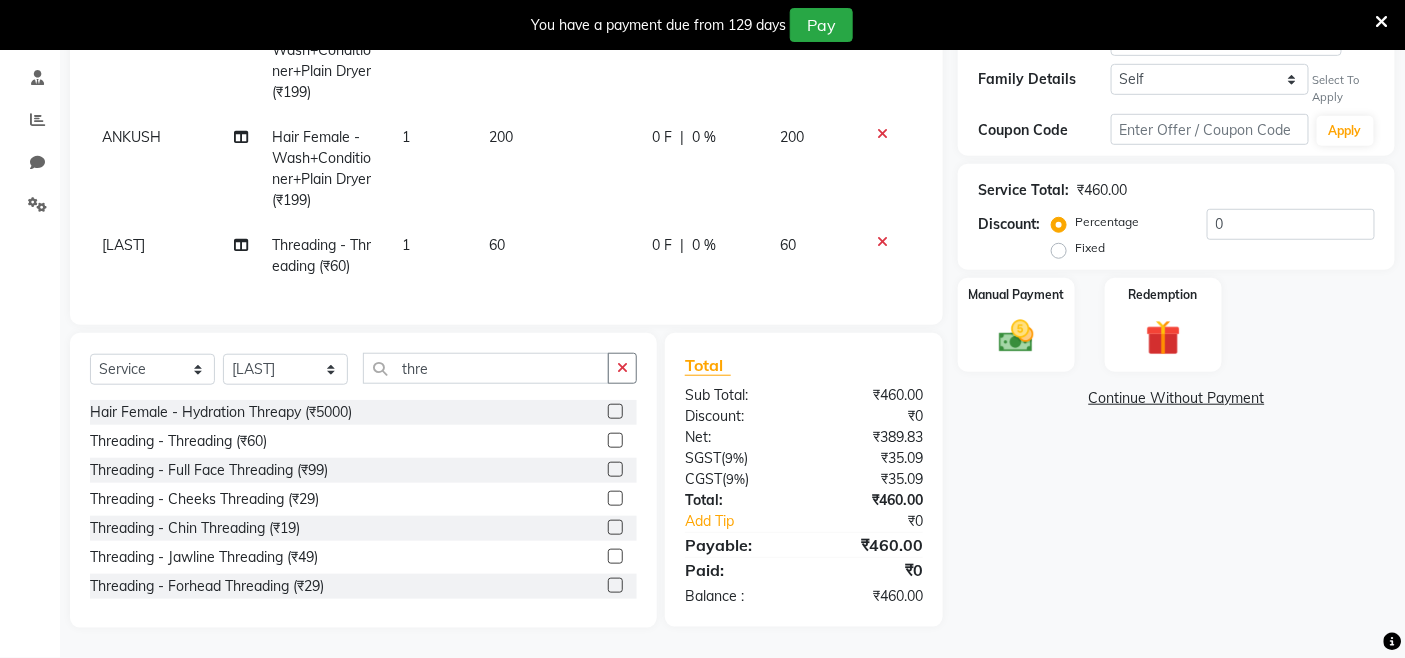 click on "Manual Payment Redemption" 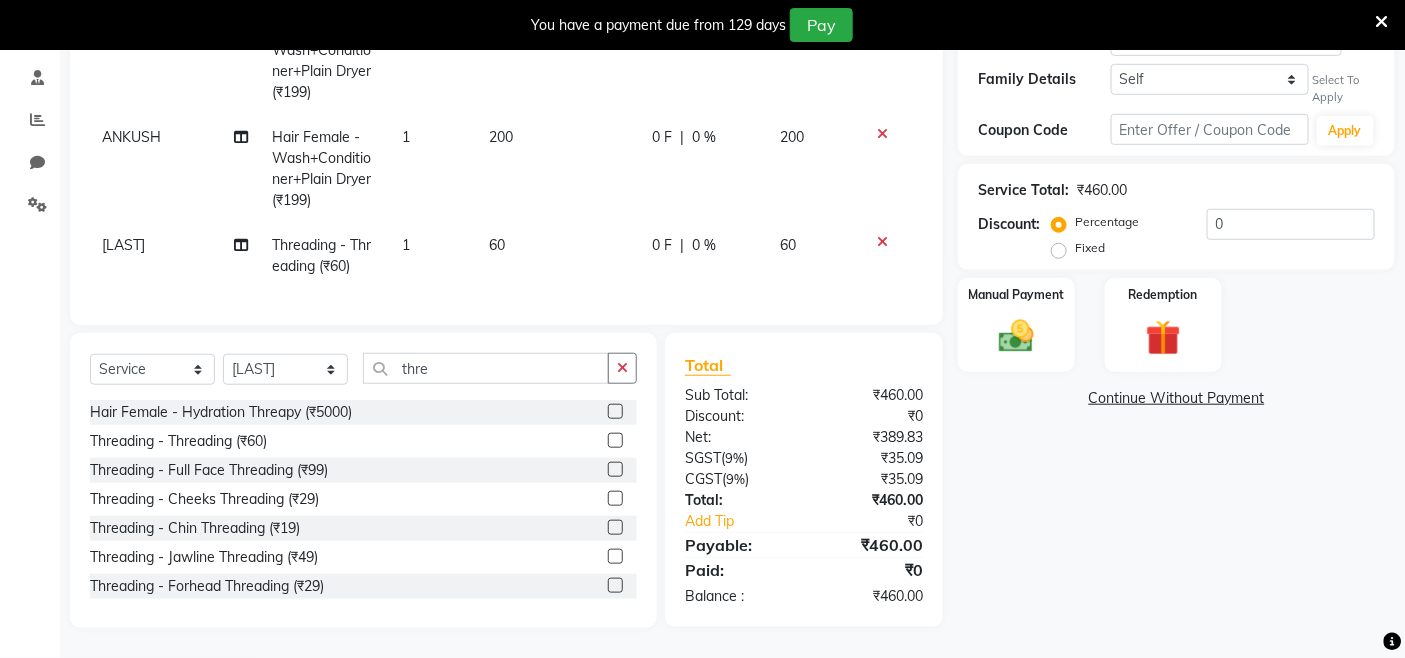 click on "Manual Payment Redemption" 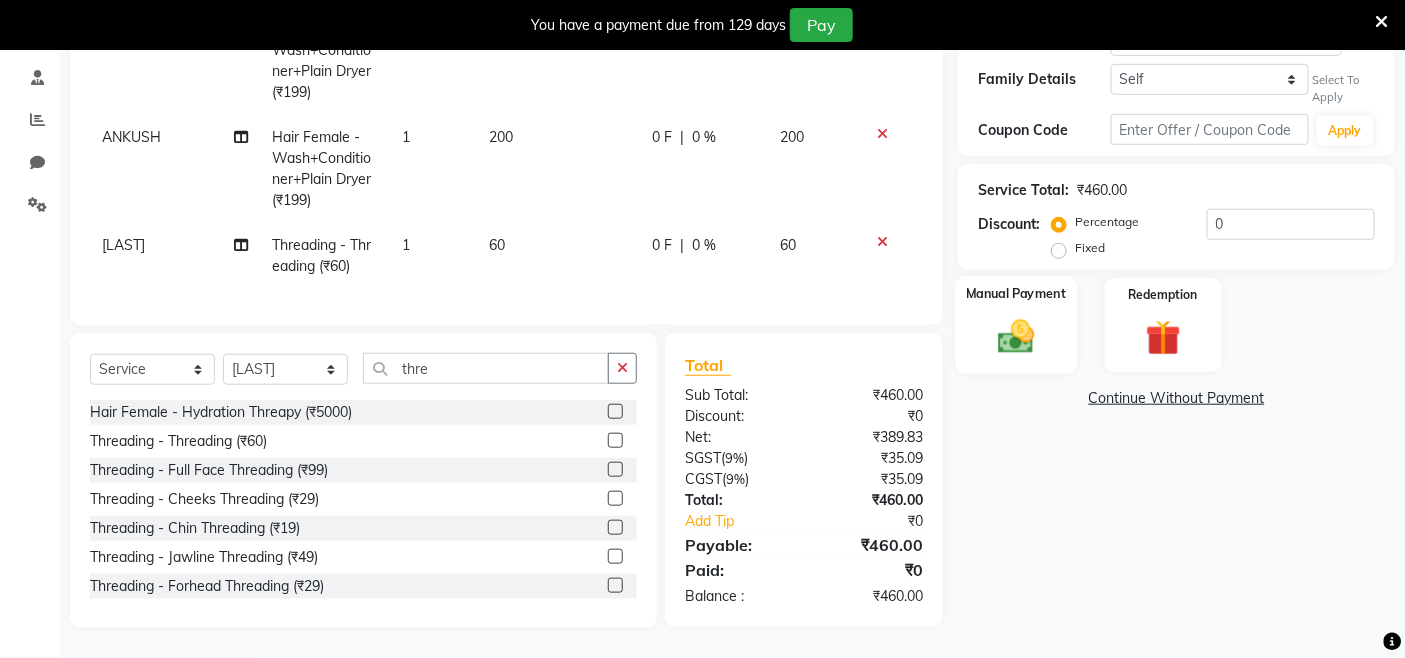 click 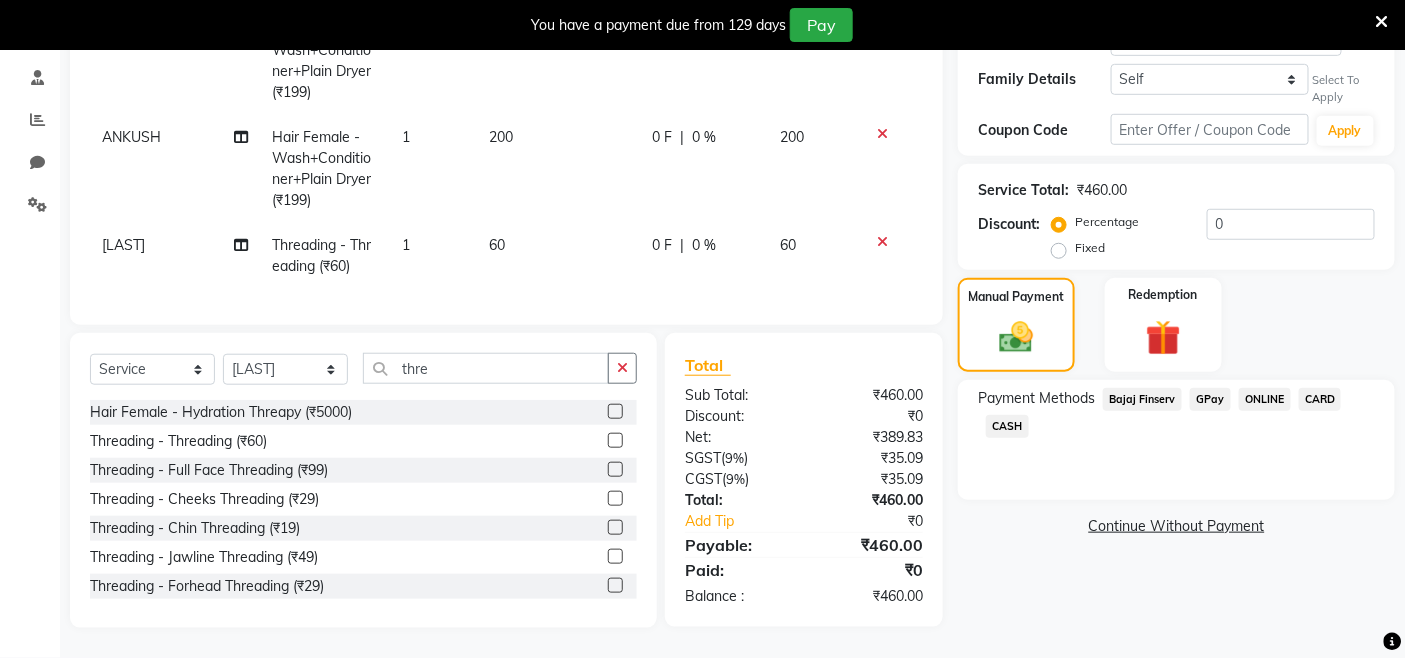 click on "GPay" 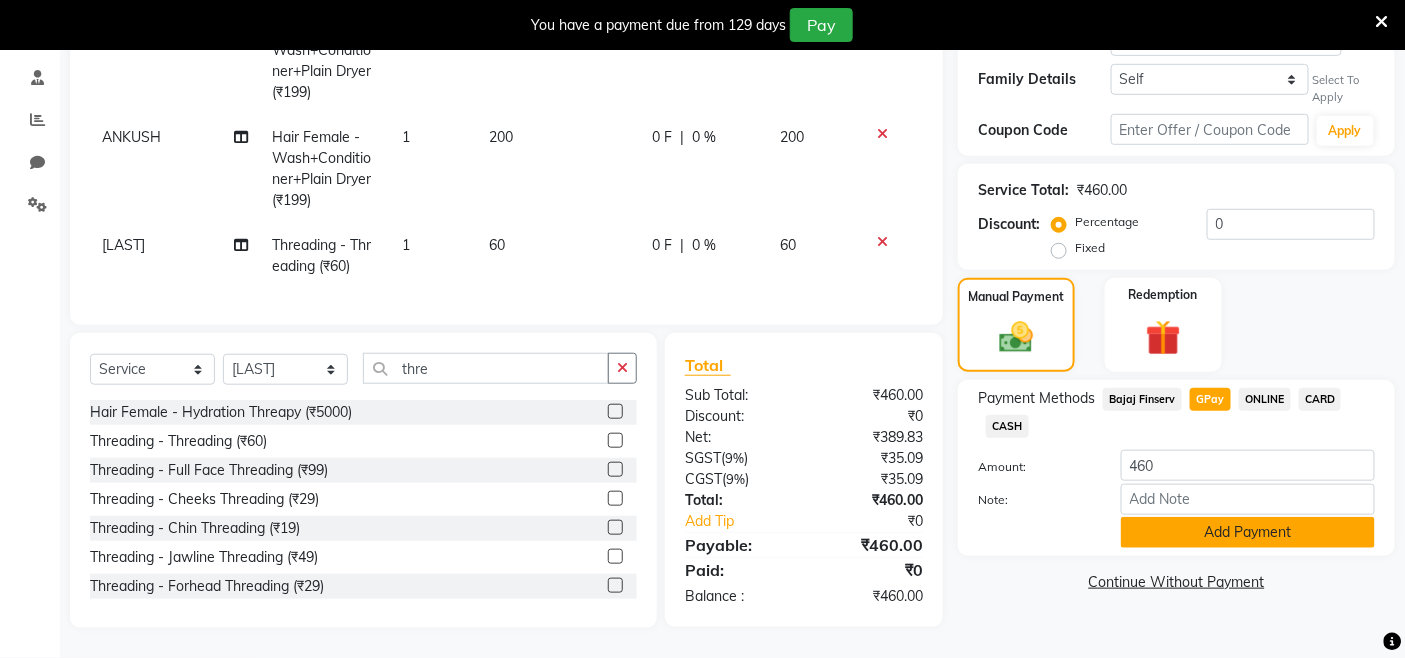 click on "Add Payment" 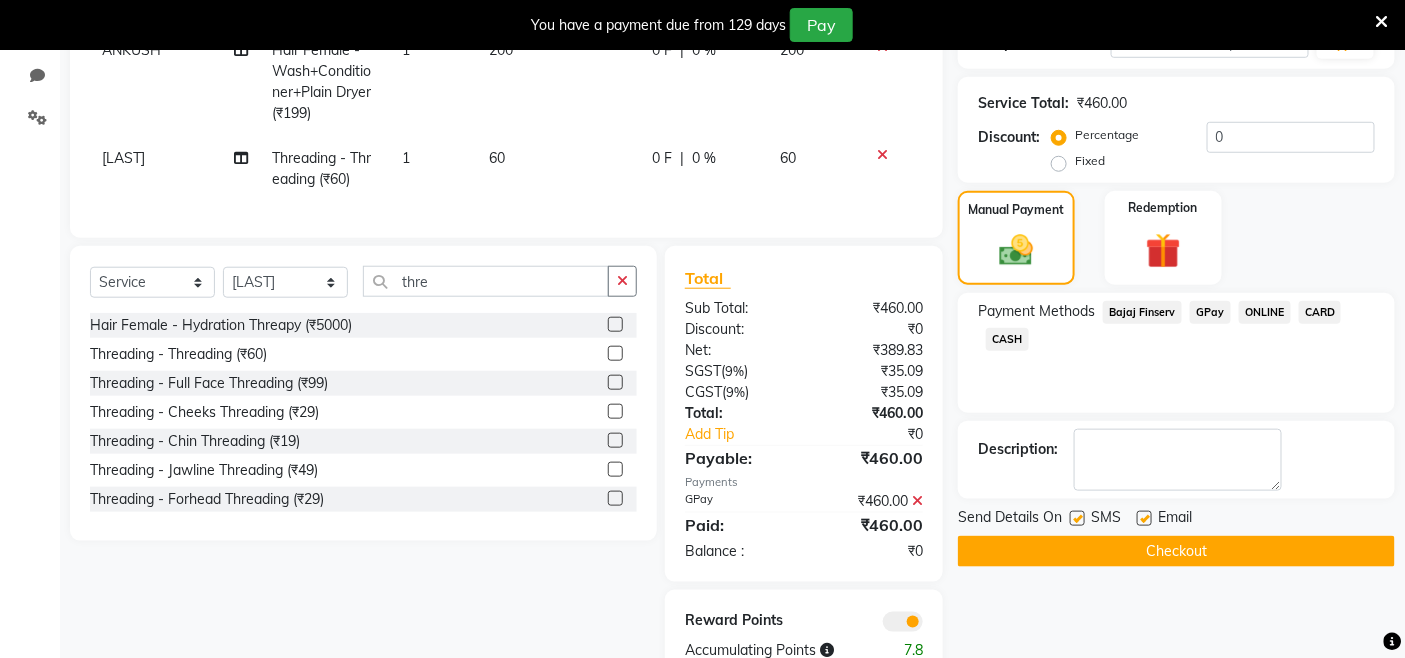 scroll, scrollTop: 528, scrollLeft: 0, axis: vertical 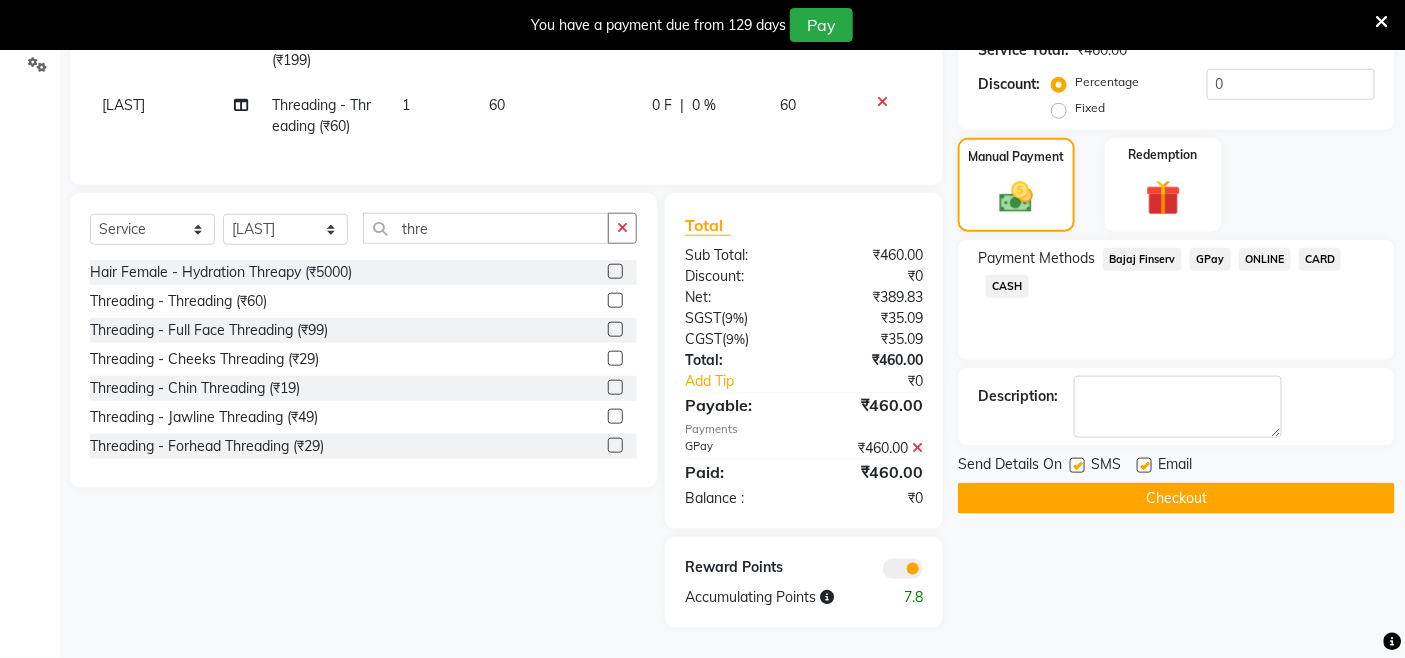 click on "Checkout" 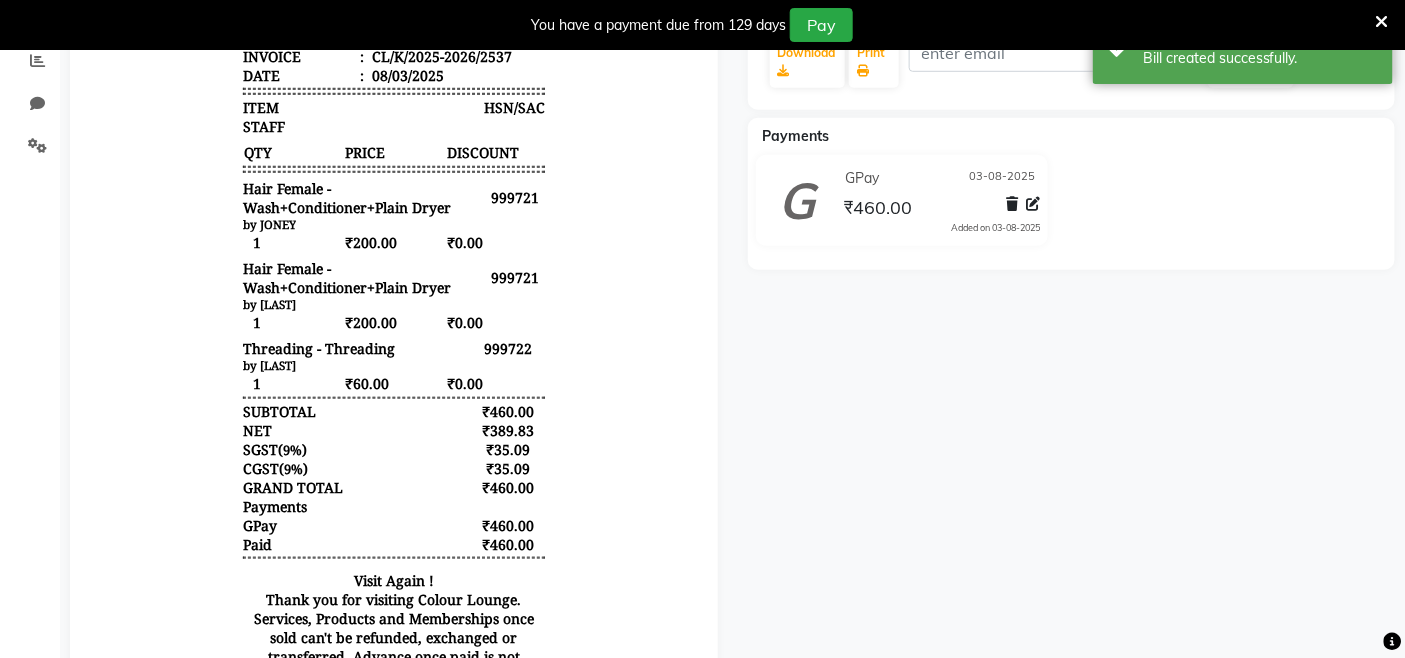 scroll, scrollTop: 306, scrollLeft: 0, axis: vertical 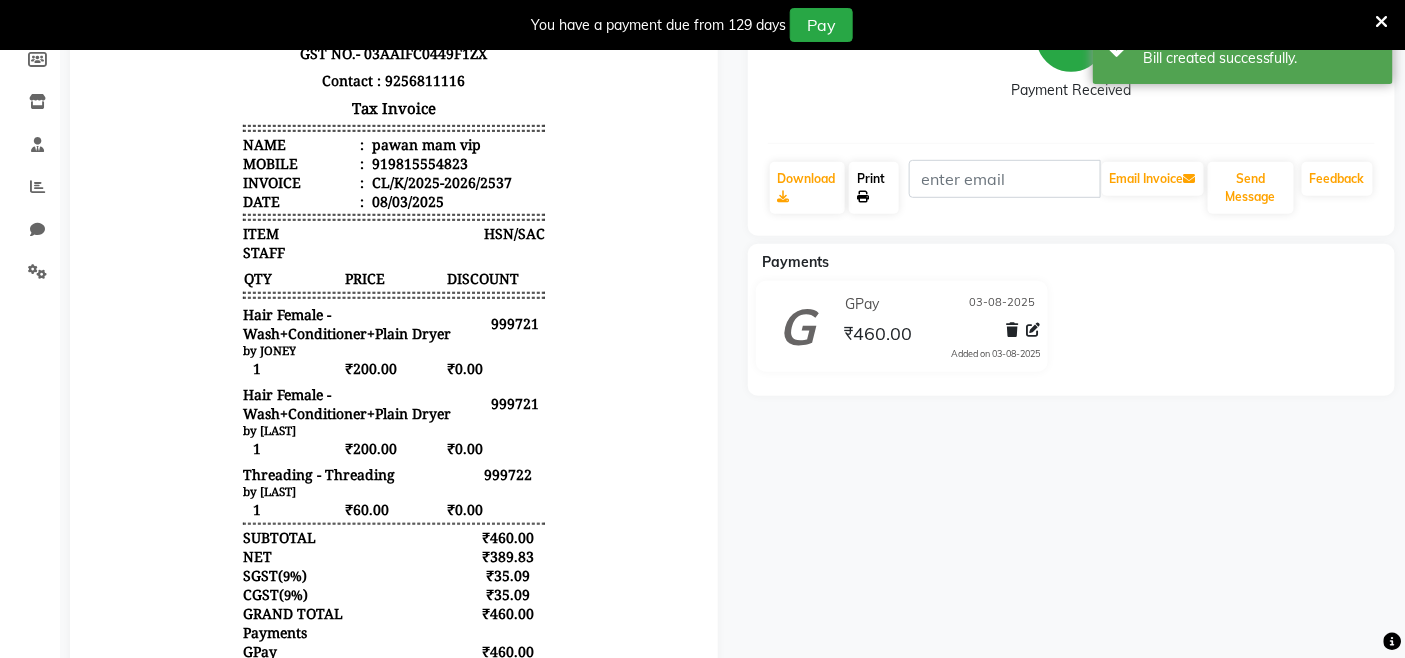 click on "Print" 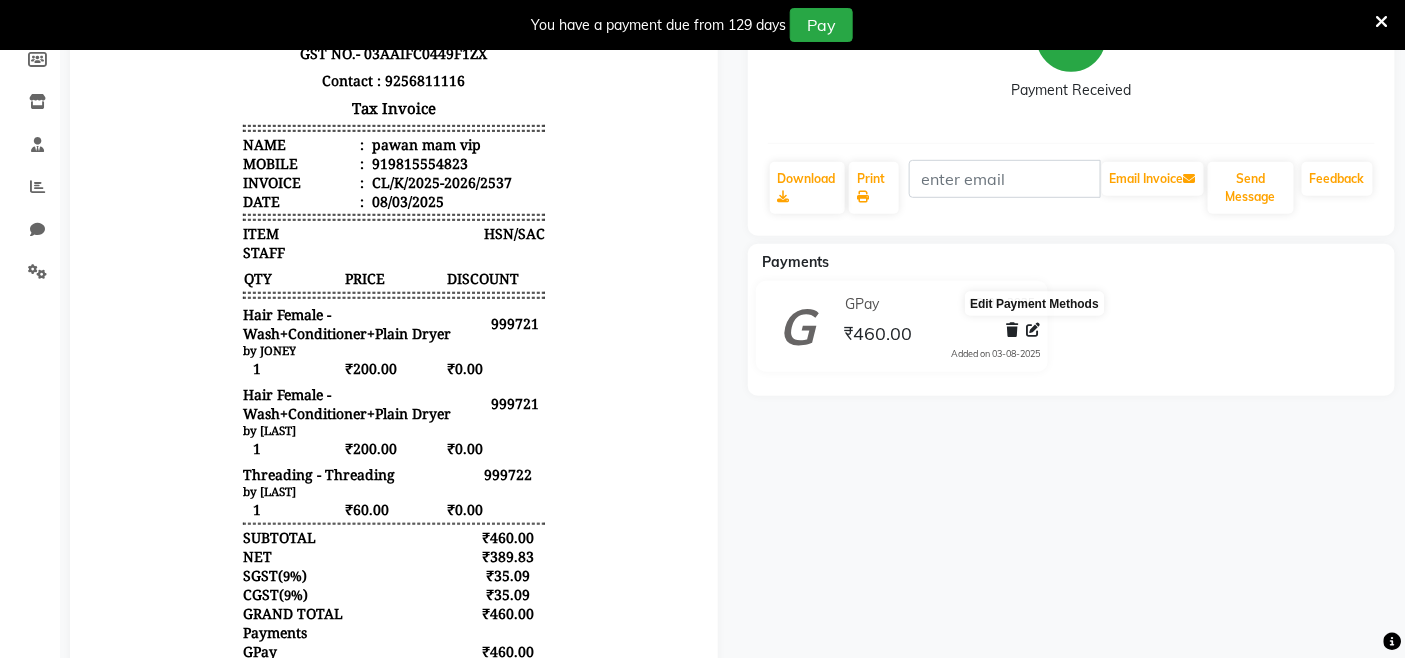 click 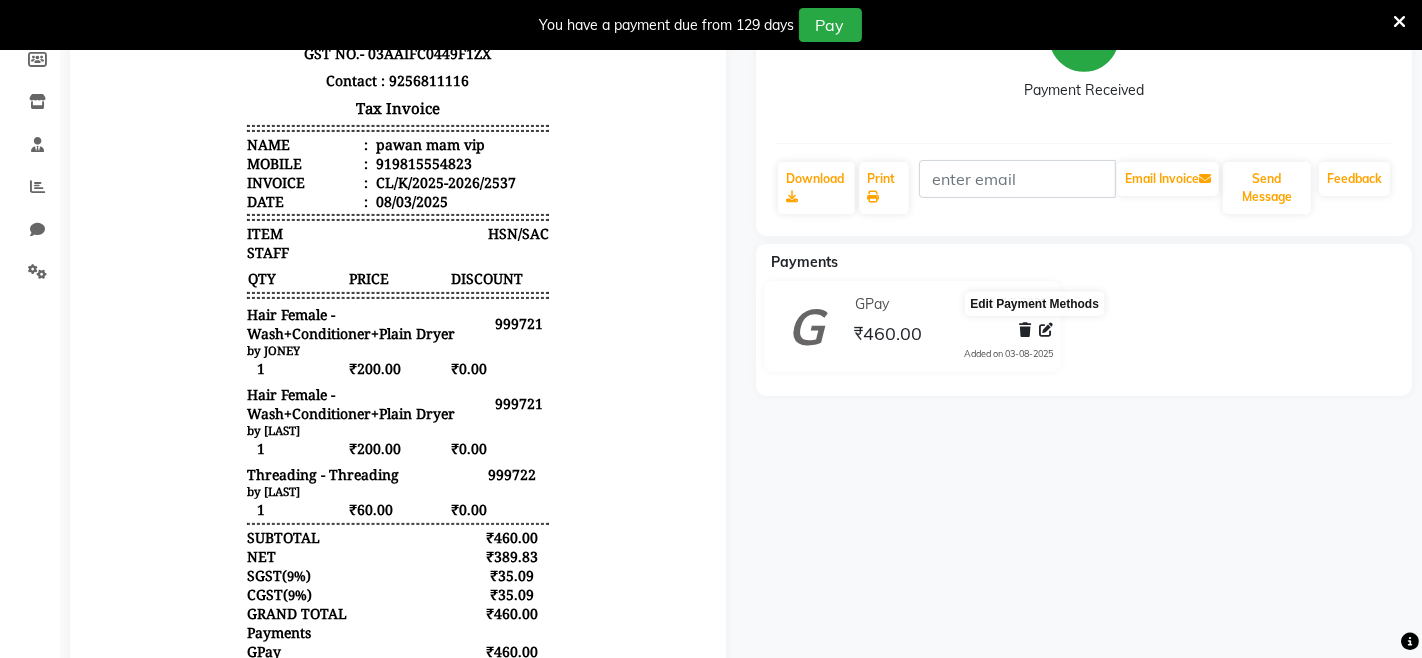 select on "5" 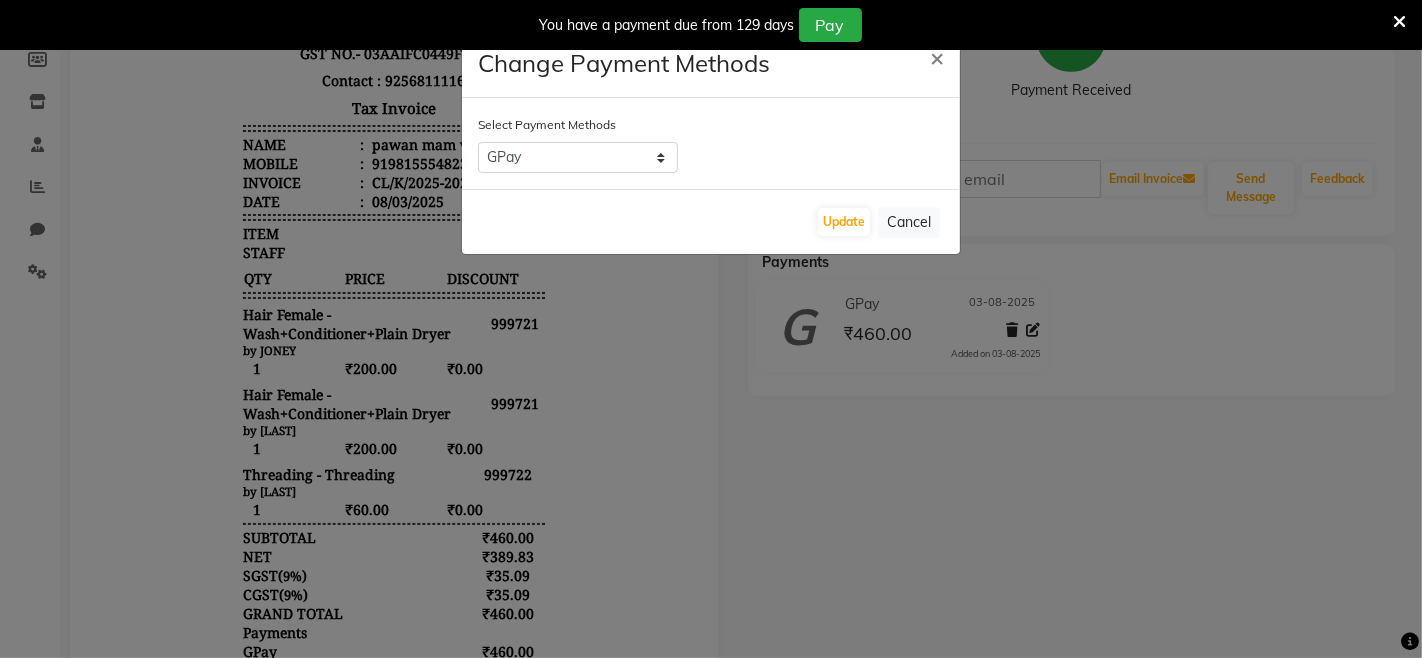 drag, startPoint x: 937, startPoint y: 63, endPoint x: 1127, endPoint y: 465, distance: 444.6392 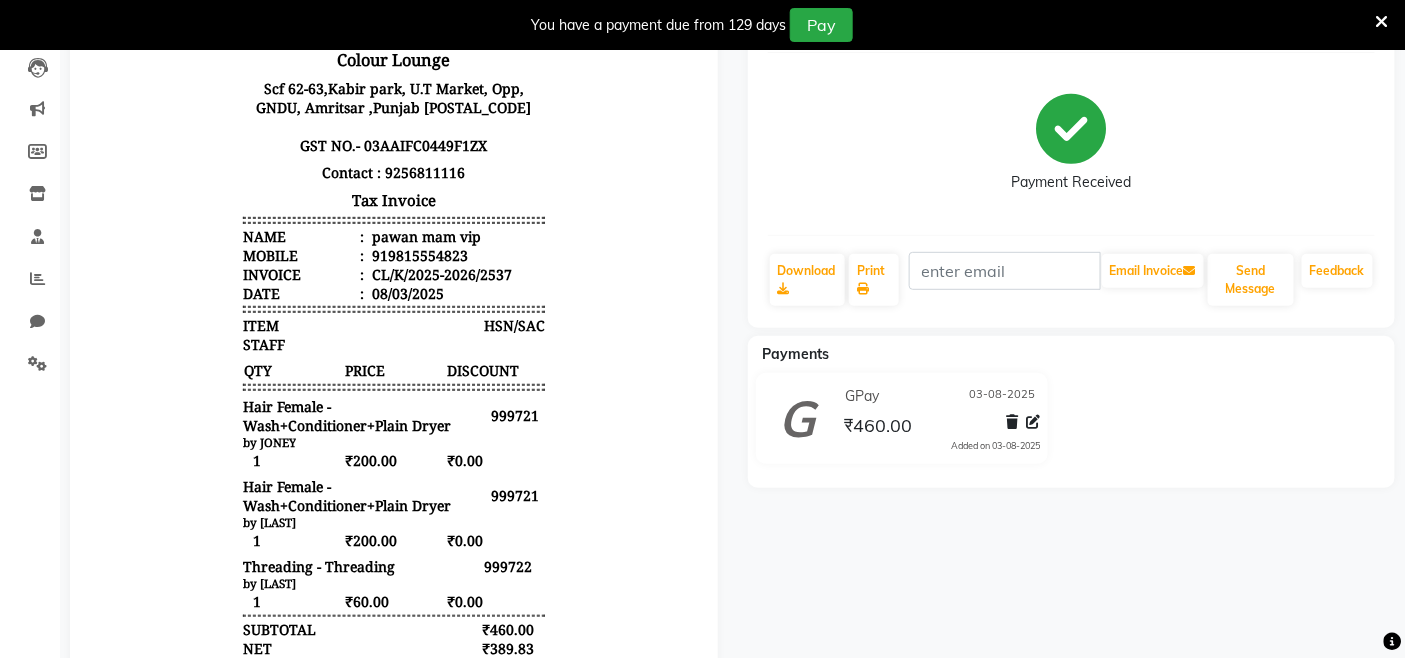 scroll, scrollTop: 0, scrollLeft: 0, axis: both 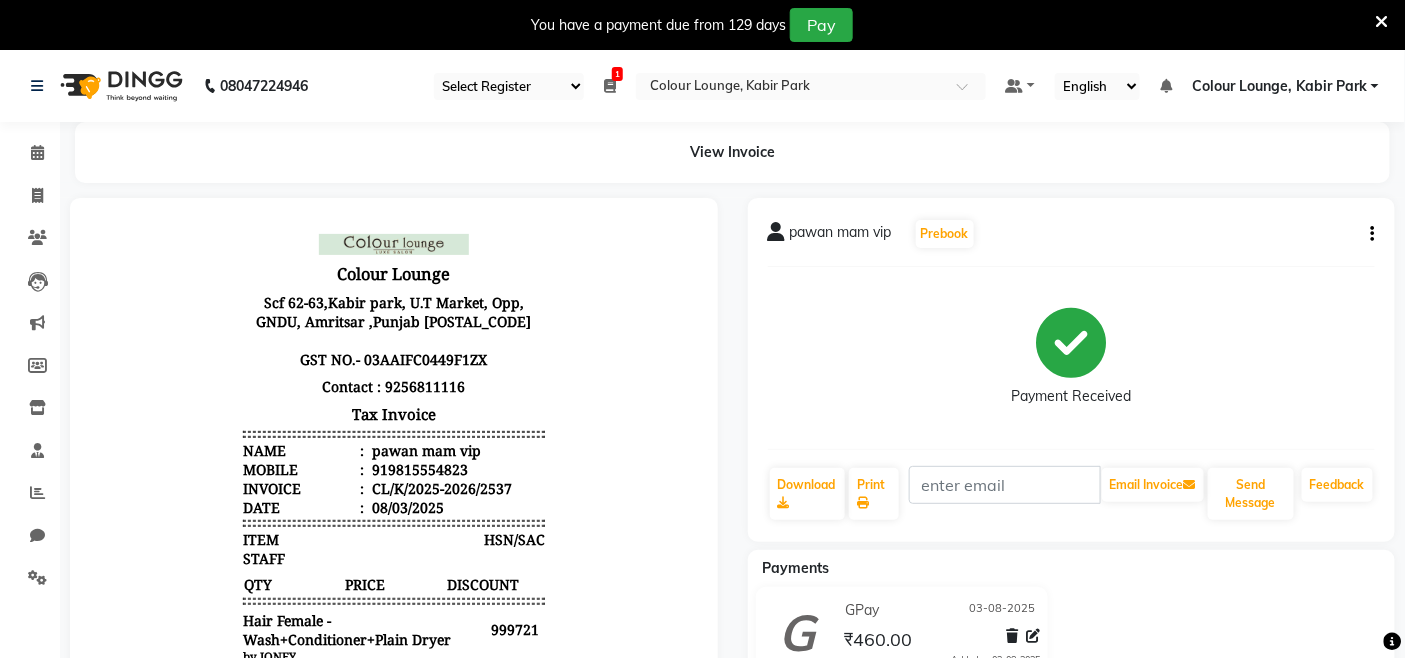 click on "pawan mam vip  Prebook   Payment Received  Download  Print   Email Invoice   Send Message Feedback" 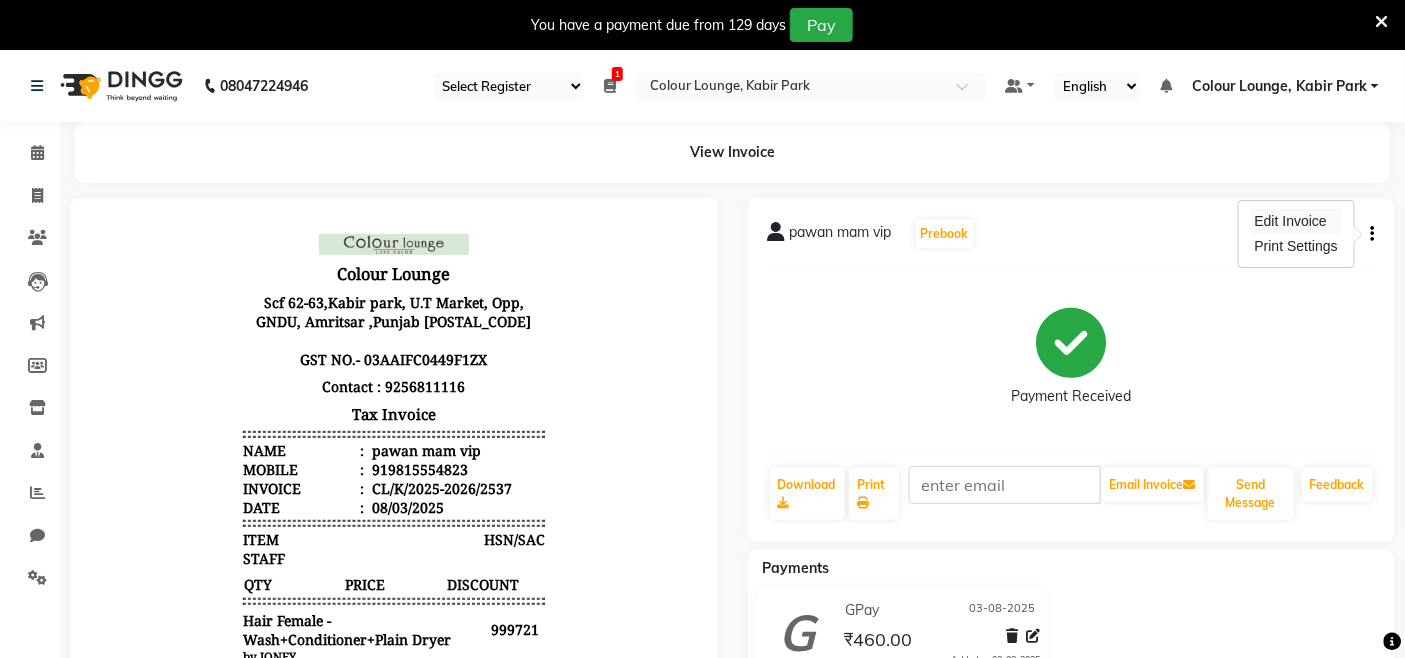 click on "Edit Invoice" at bounding box center [1296, 221] 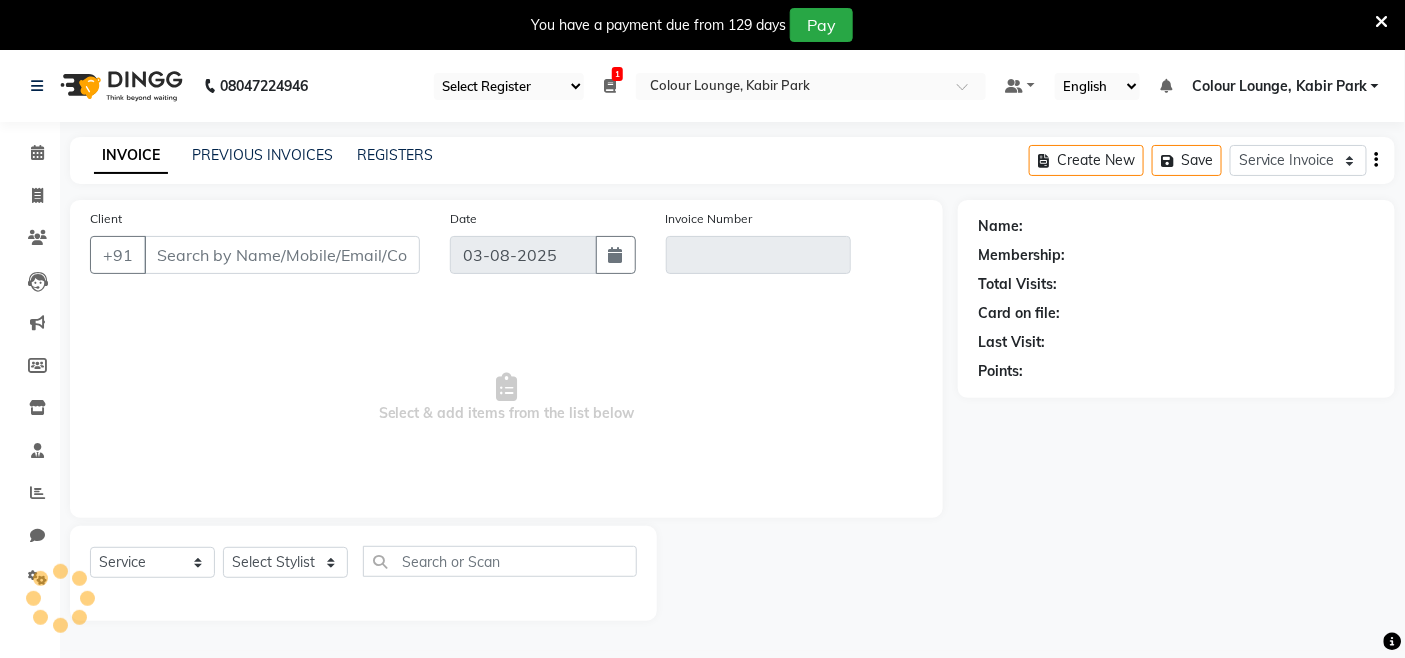 scroll, scrollTop: 50, scrollLeft: 0, axis: vertical 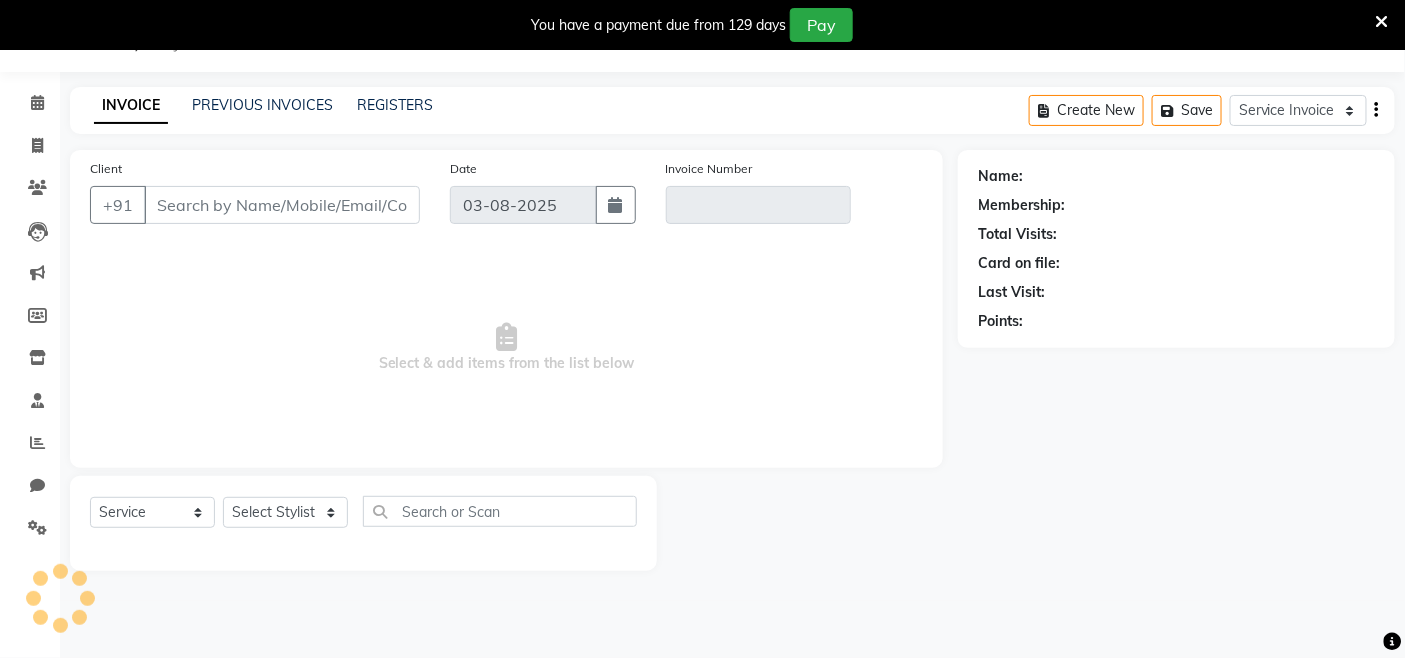 type on "9815554823" 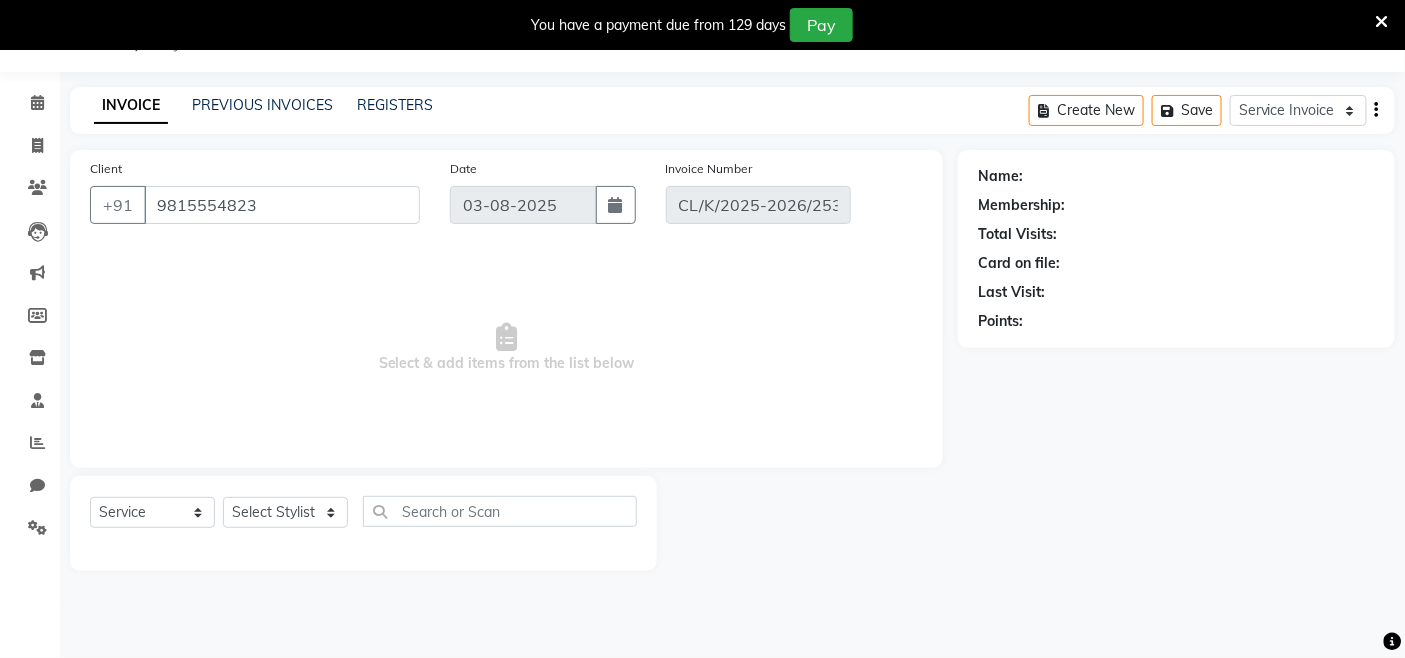 select on "1: Object" 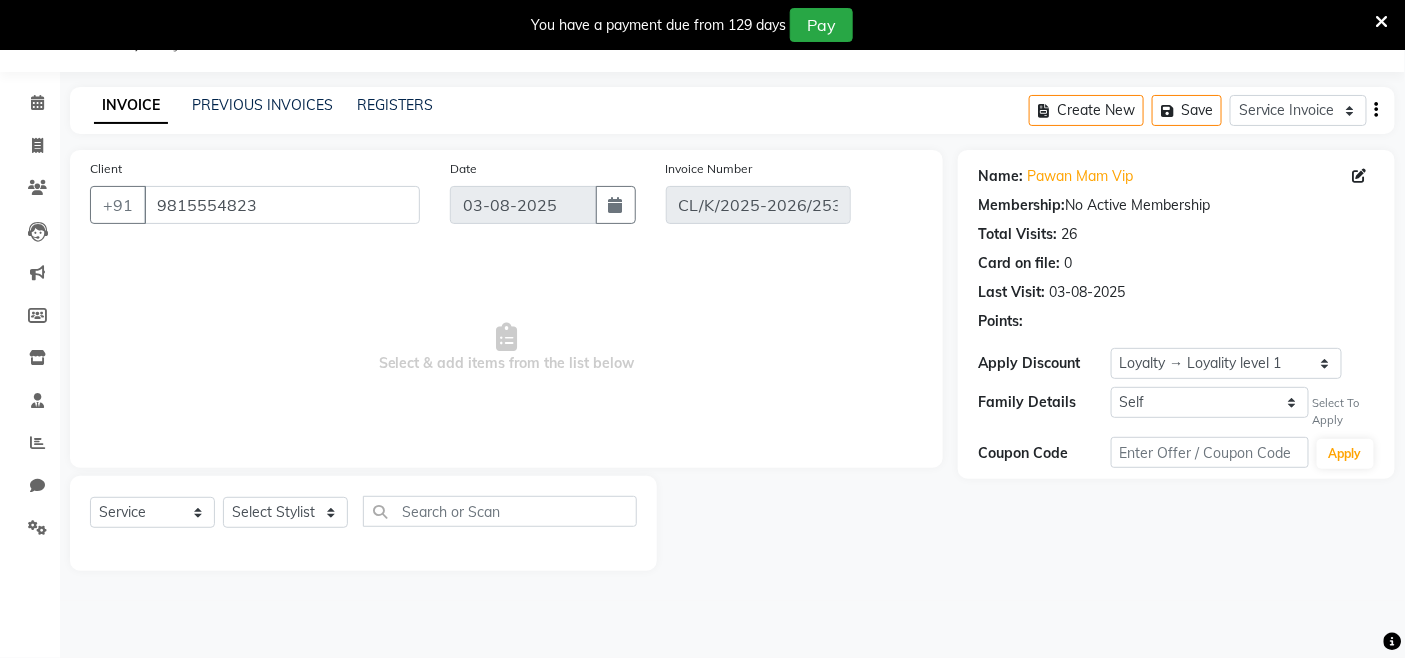 select on "select" 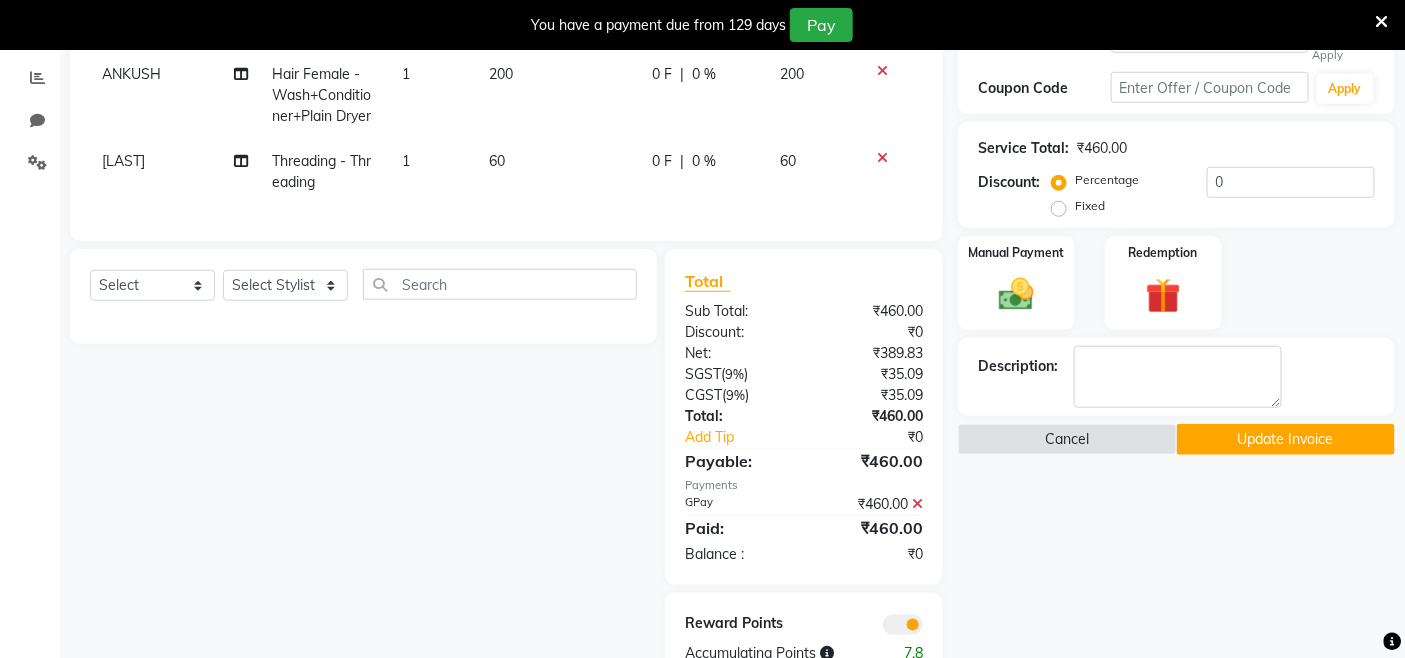 scroll, scrollTop: 486, scrollLeft: 0, axis: vertical 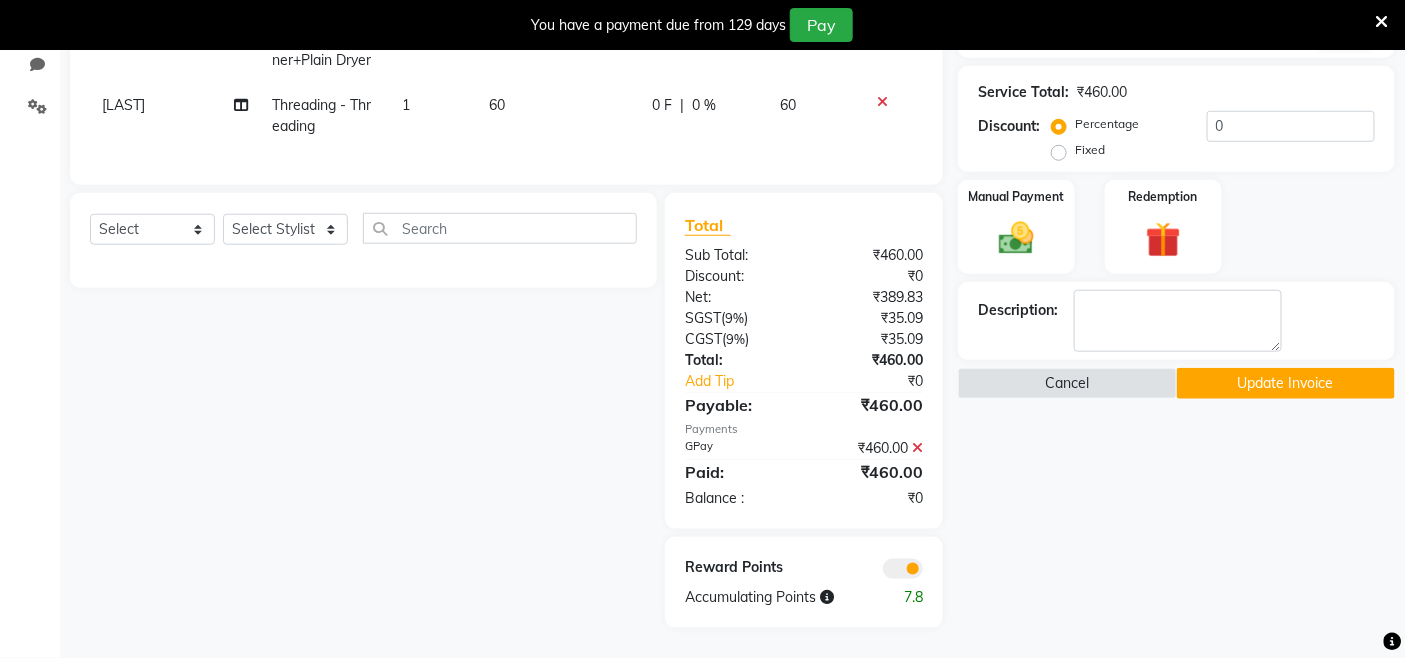 click on "Update Invoice" 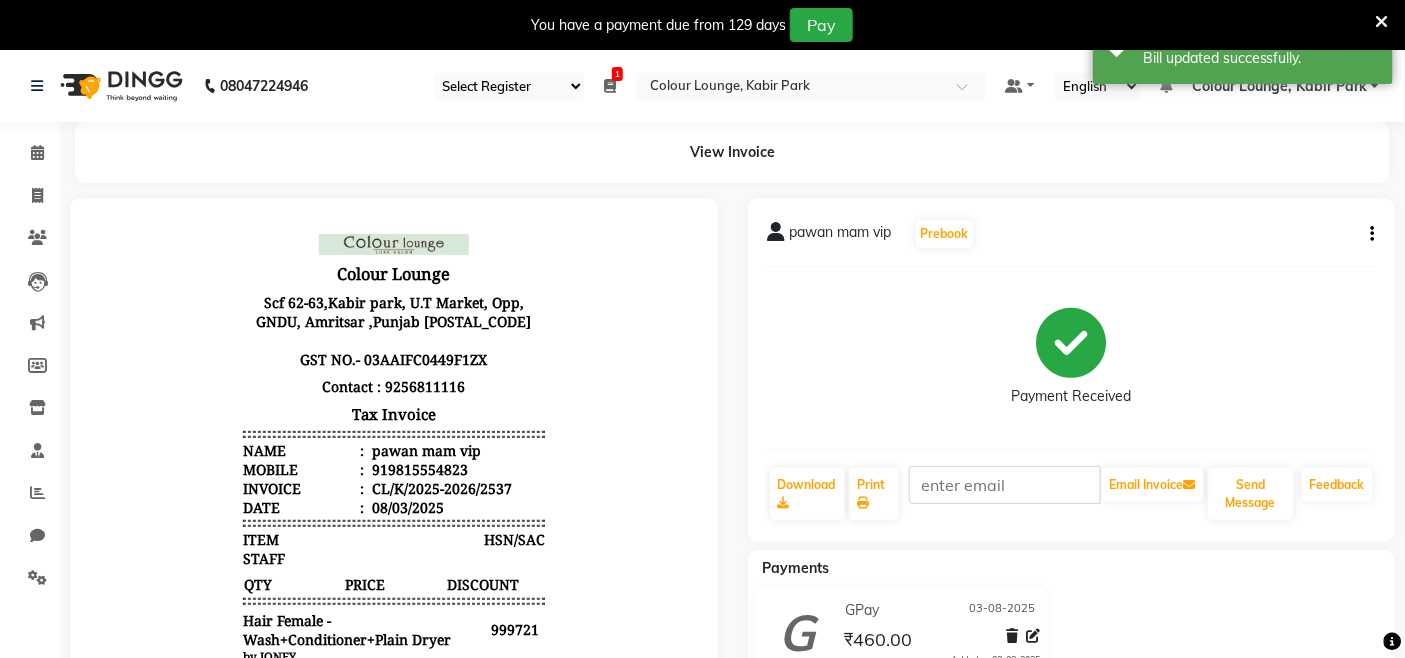 scroll, scrollTop: 0, scrollLeft: 0, axis: both 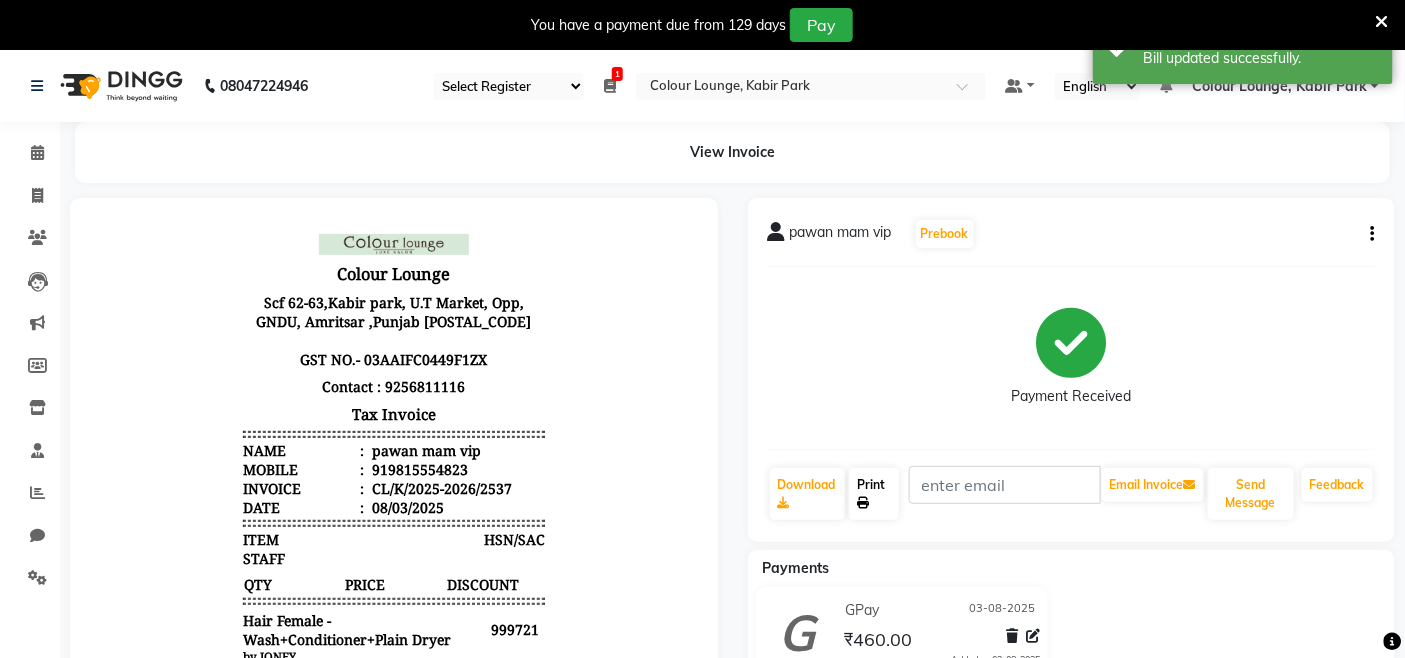 click on "Print" 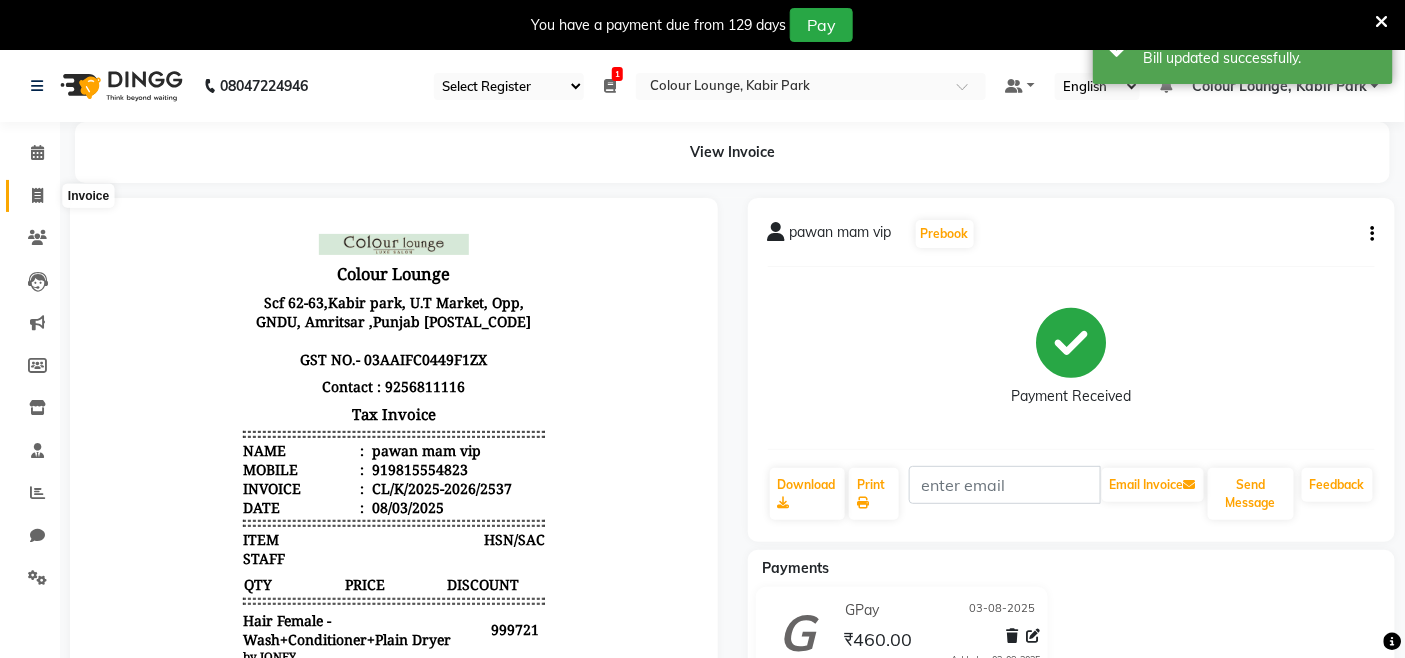 click on "Invoice" 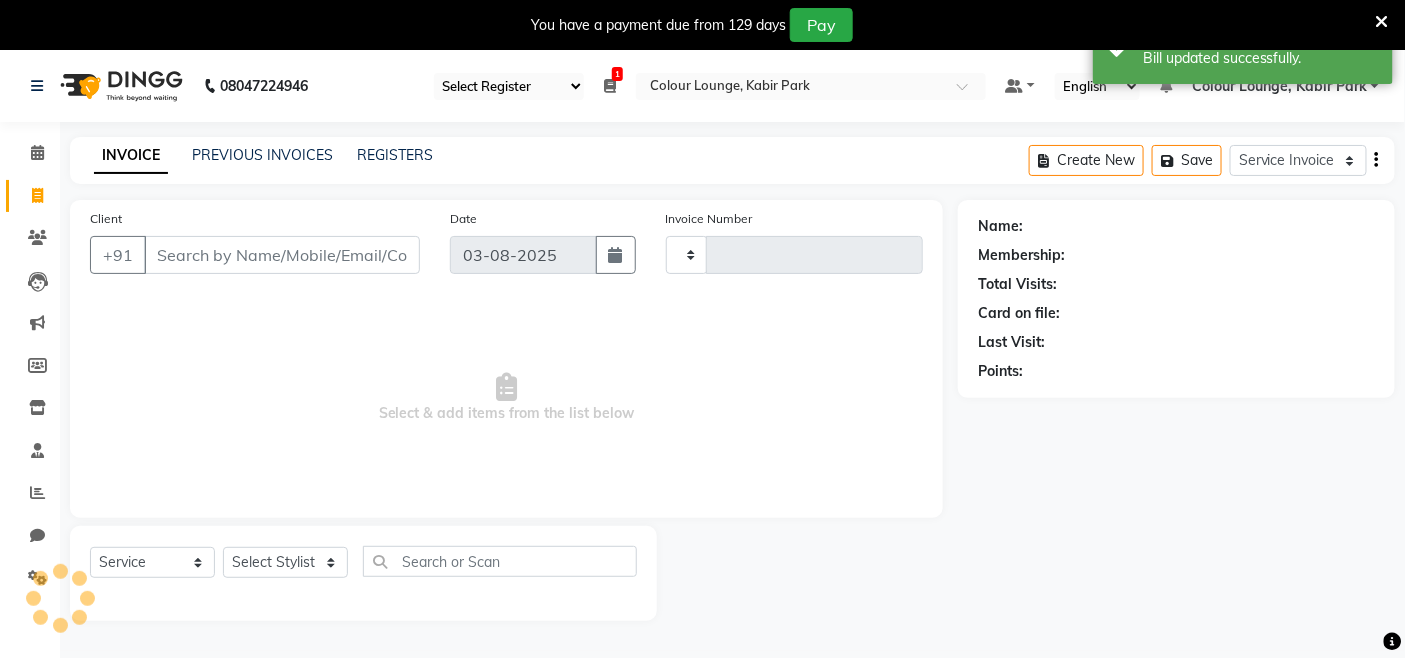 type on "2538" 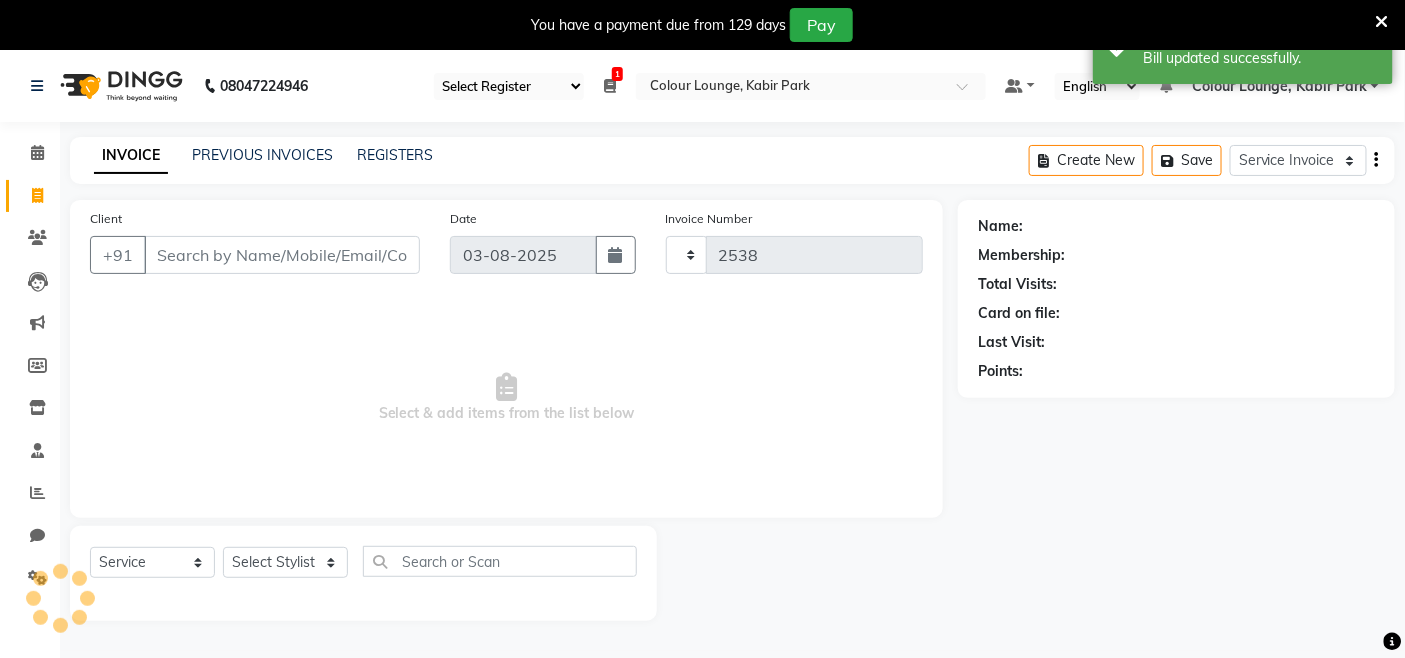 select on "8015" 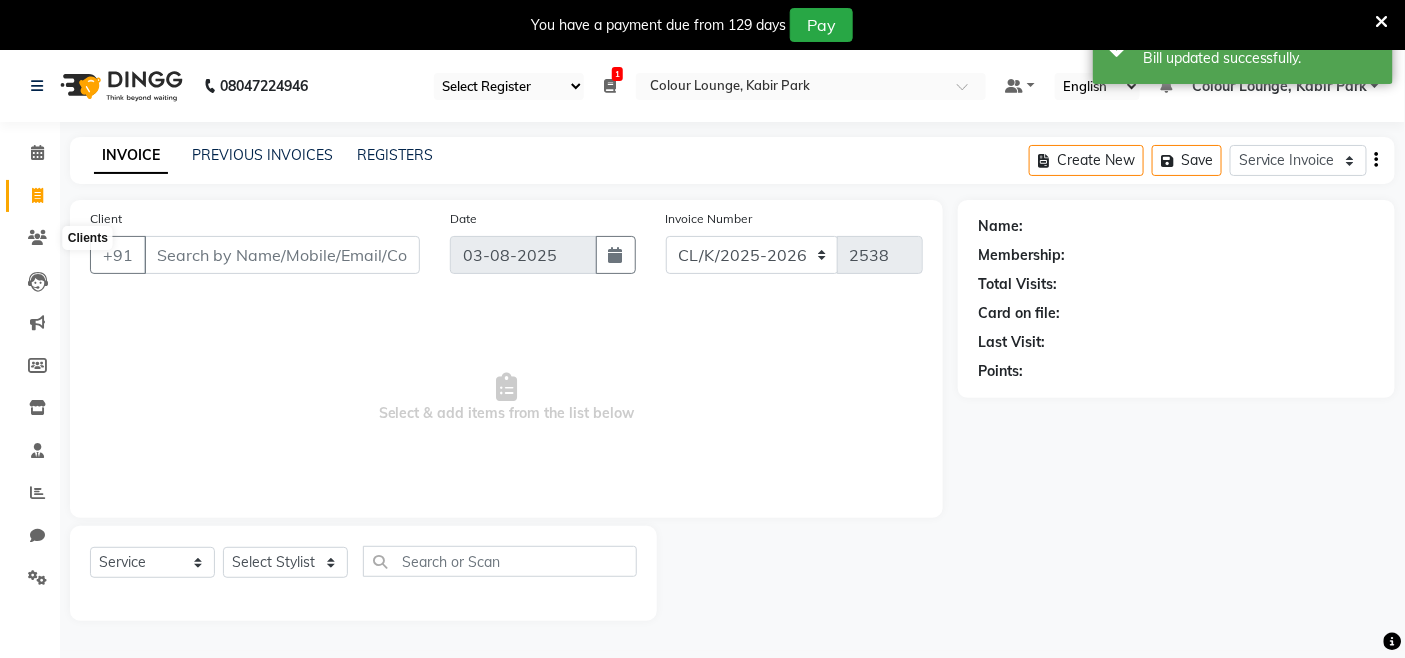 scroll, scrollTop: 50, scrollLeft: 0, axis: vertical 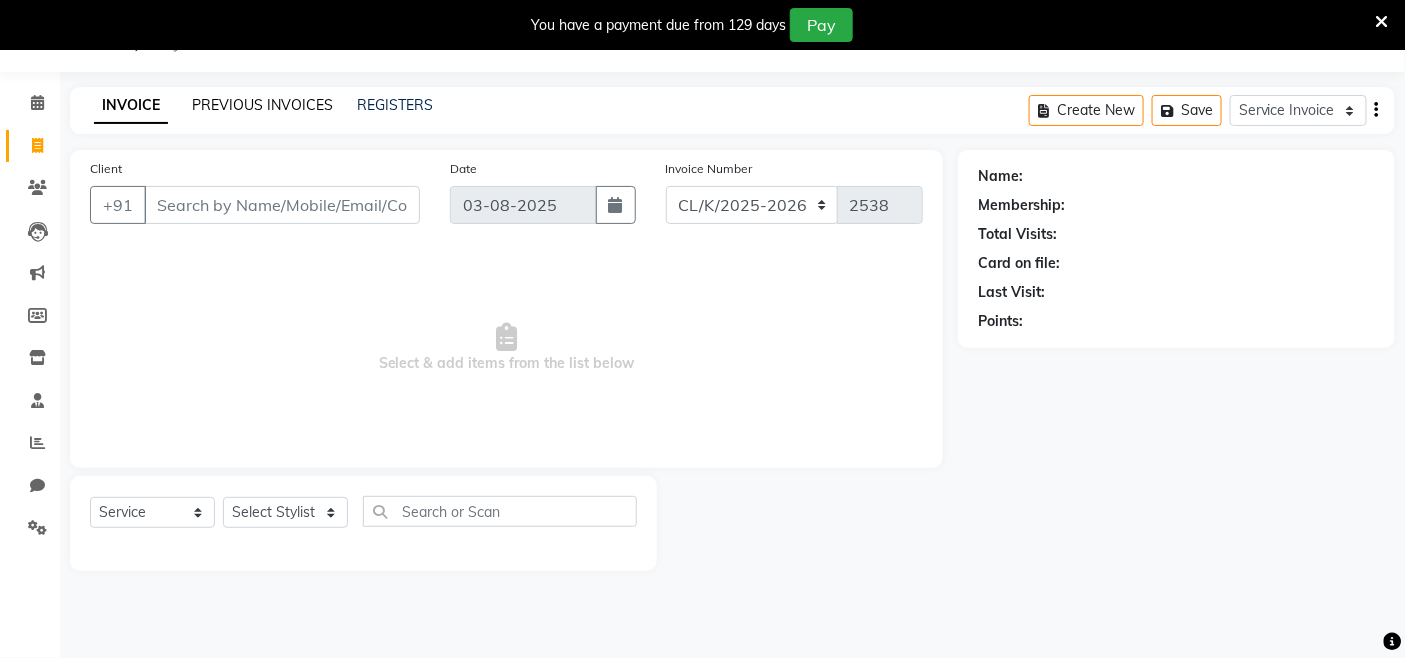 click on "PREVIOUS INVOICES" 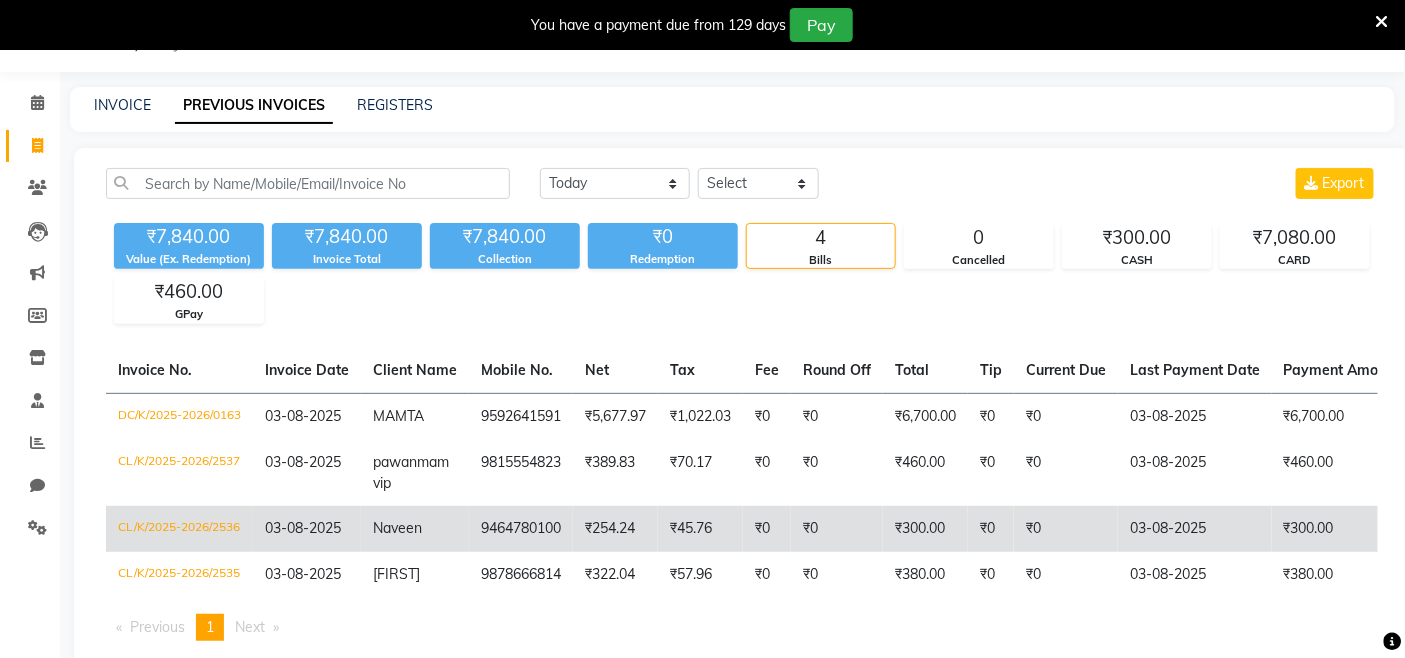 click on "₹300.00" 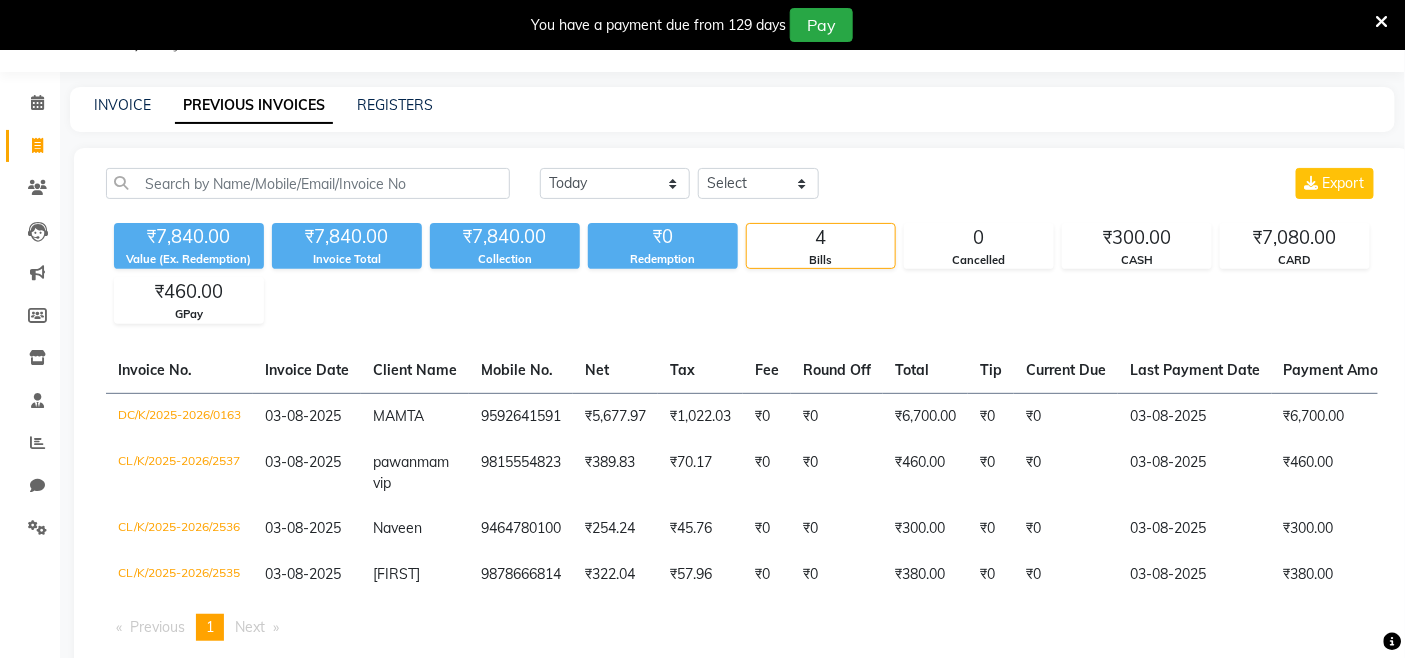 click on "Invoice" 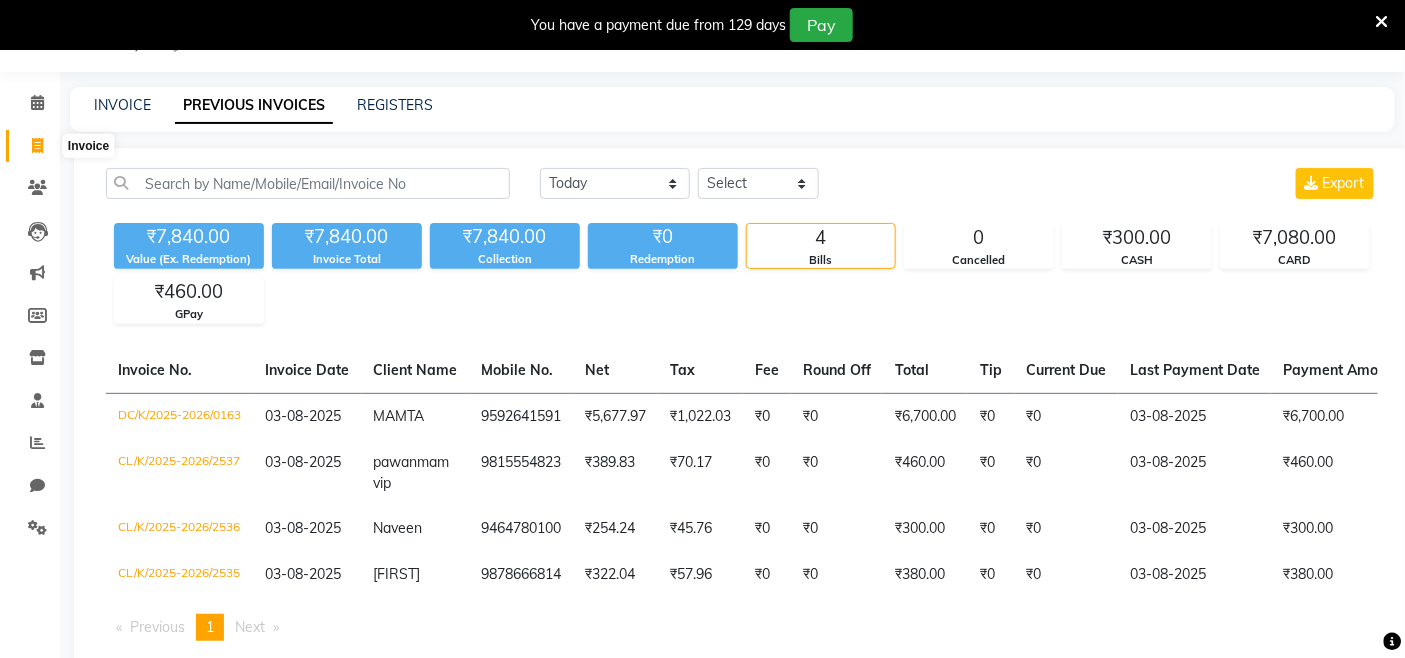 click 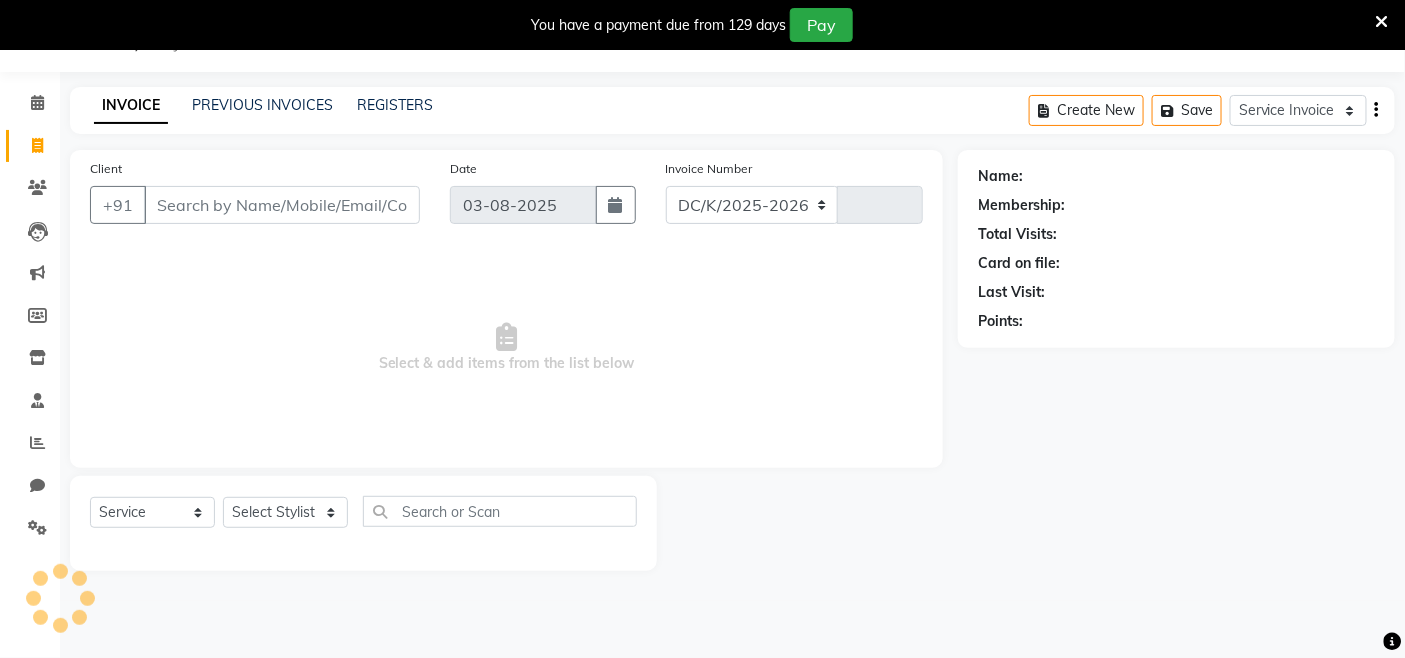 select on "8015" 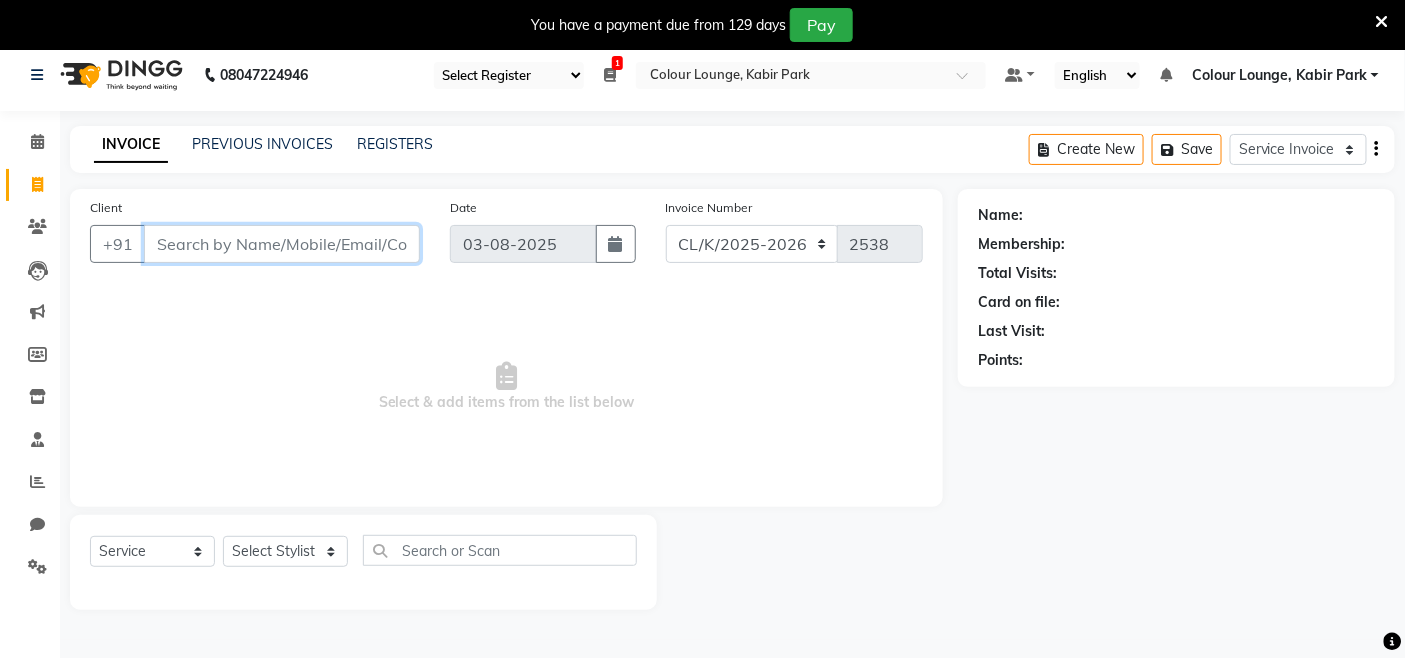 scroll, scrollTop: 0, scrollLeft: 0, axis: both 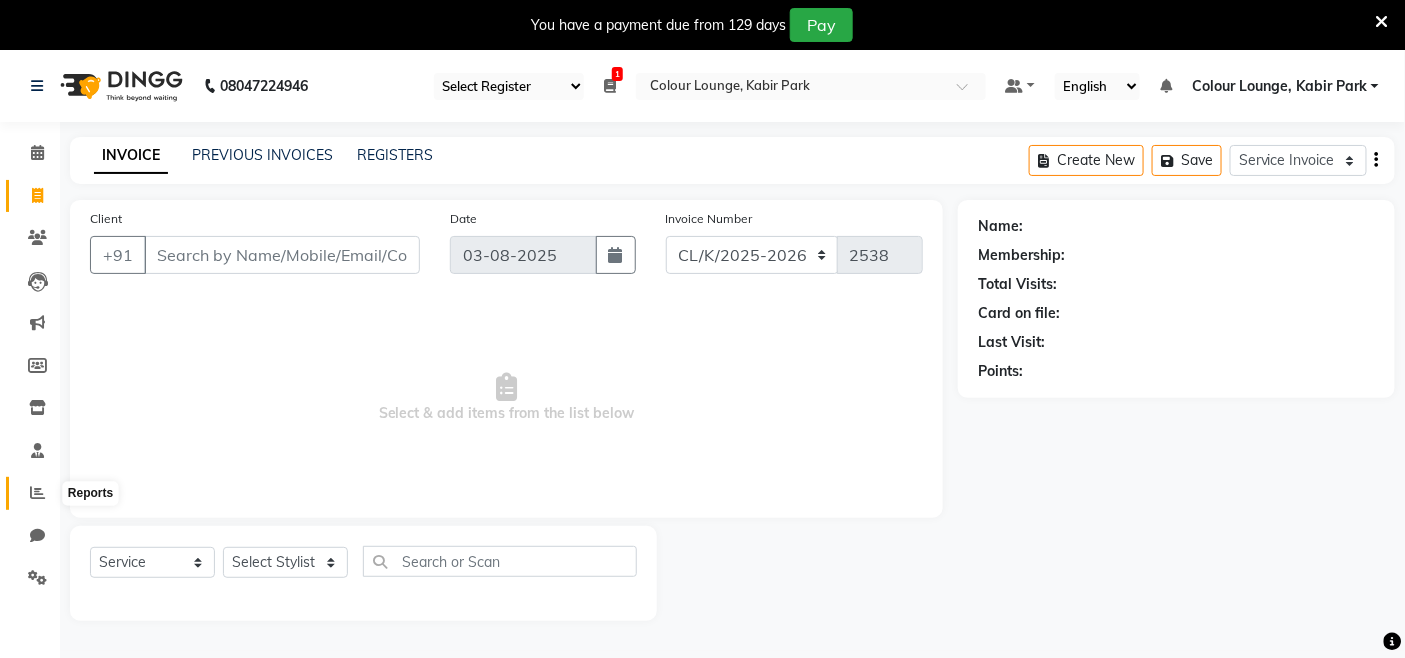 click 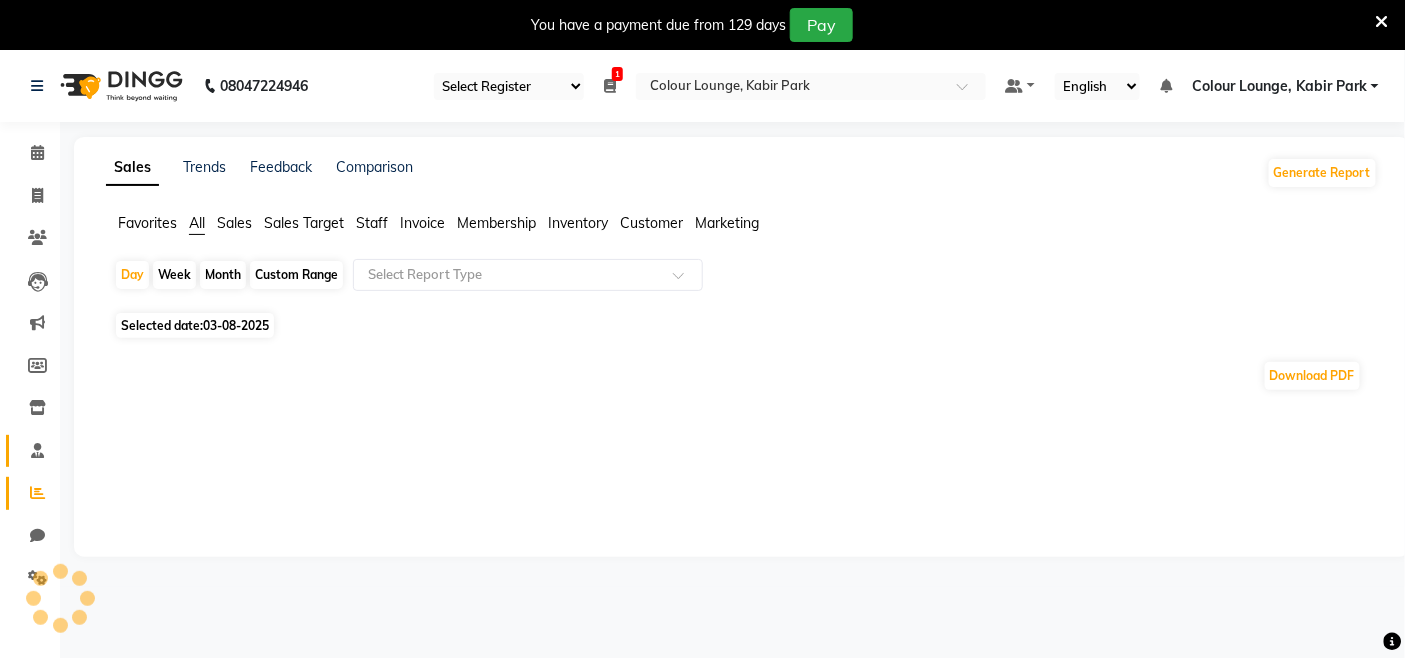 click on "Staff" 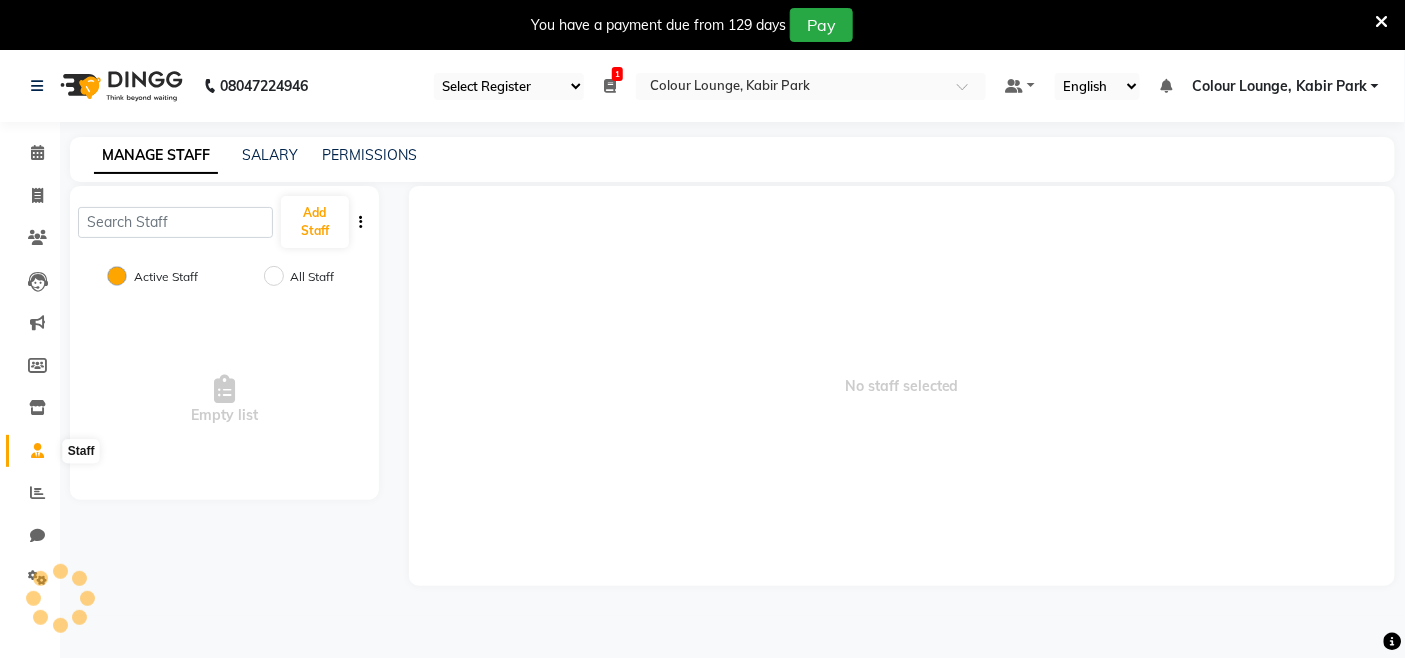 click 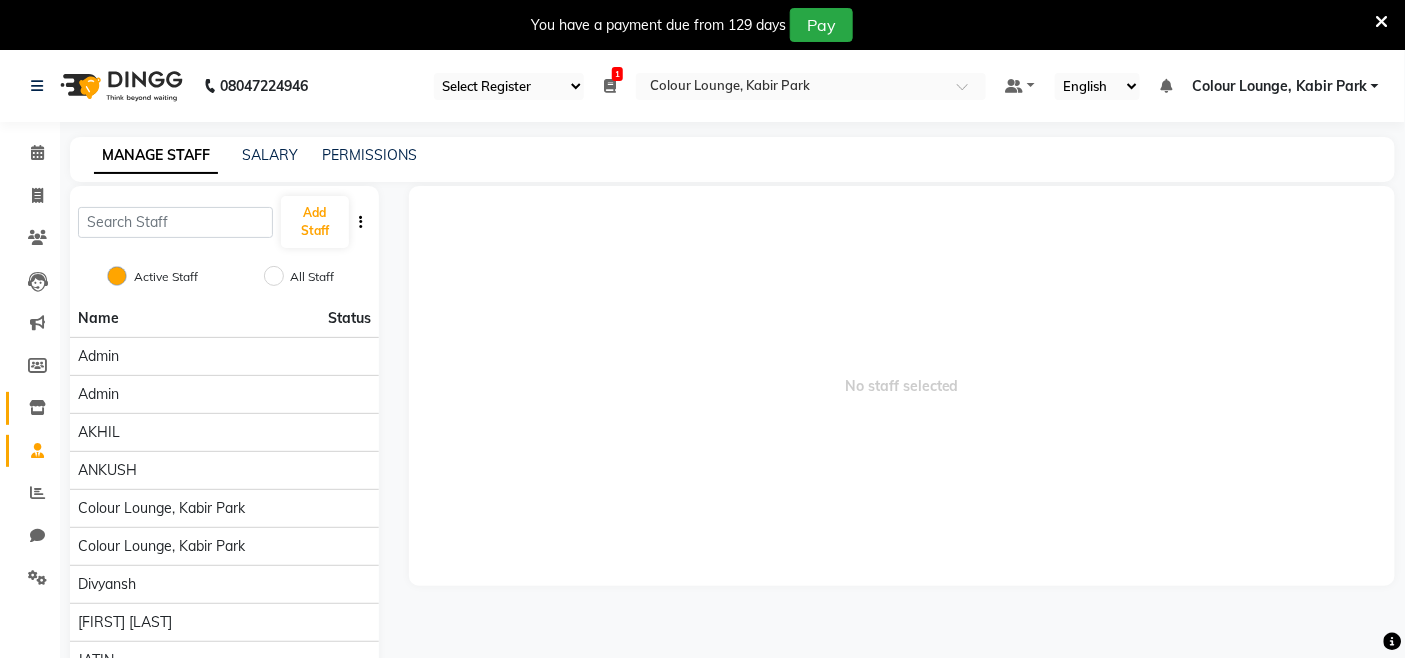 click on "Inventory" 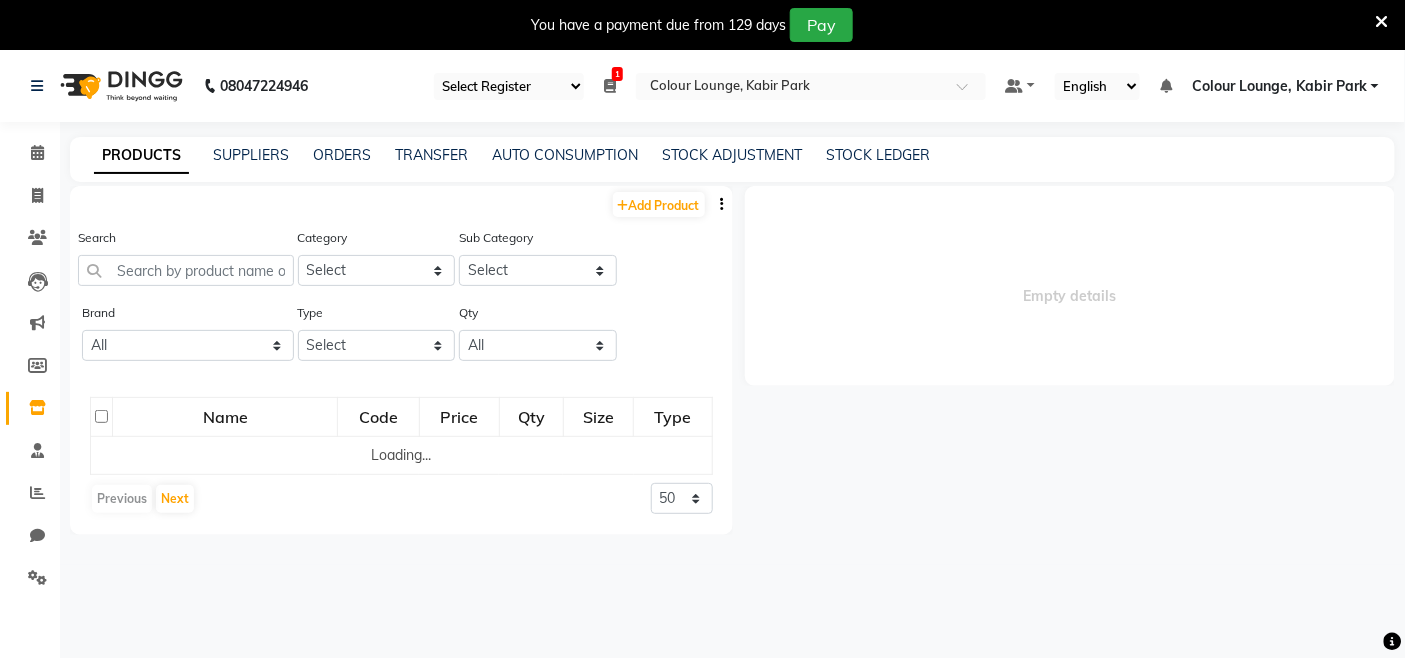 select 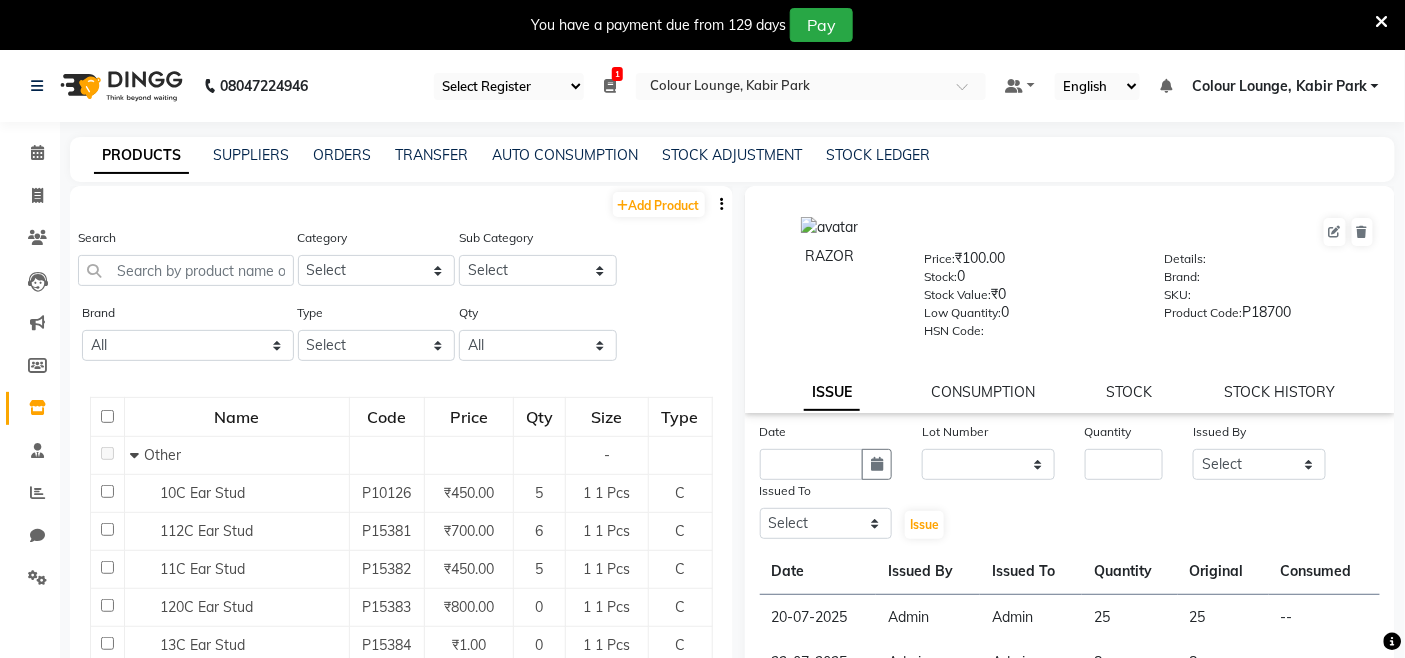 click at bounding box center [60, 598] 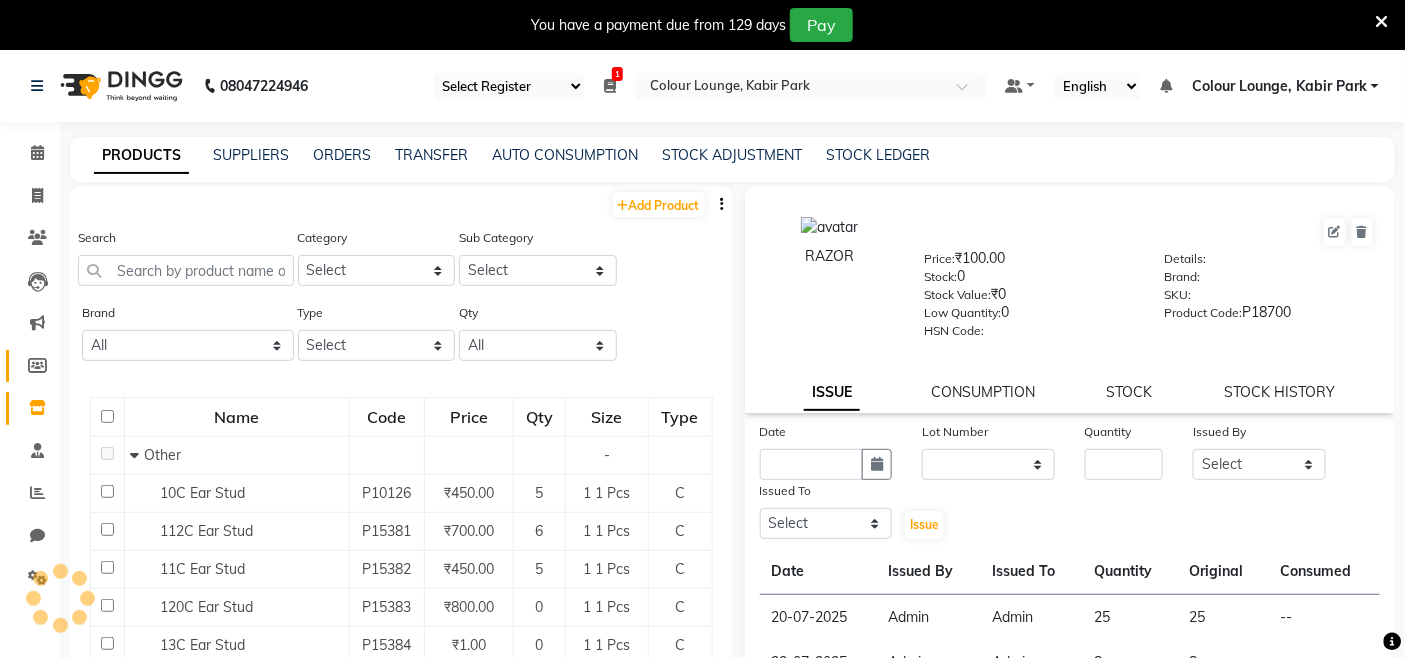 click on "Members" 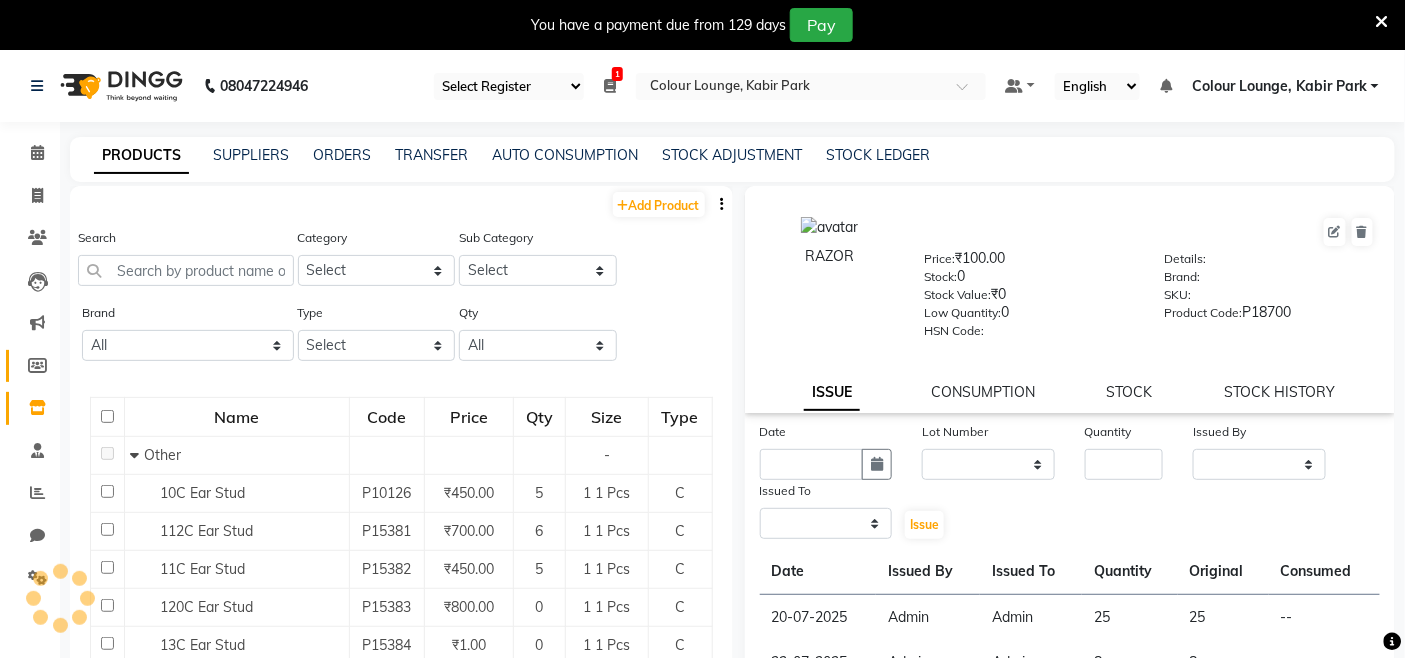 select 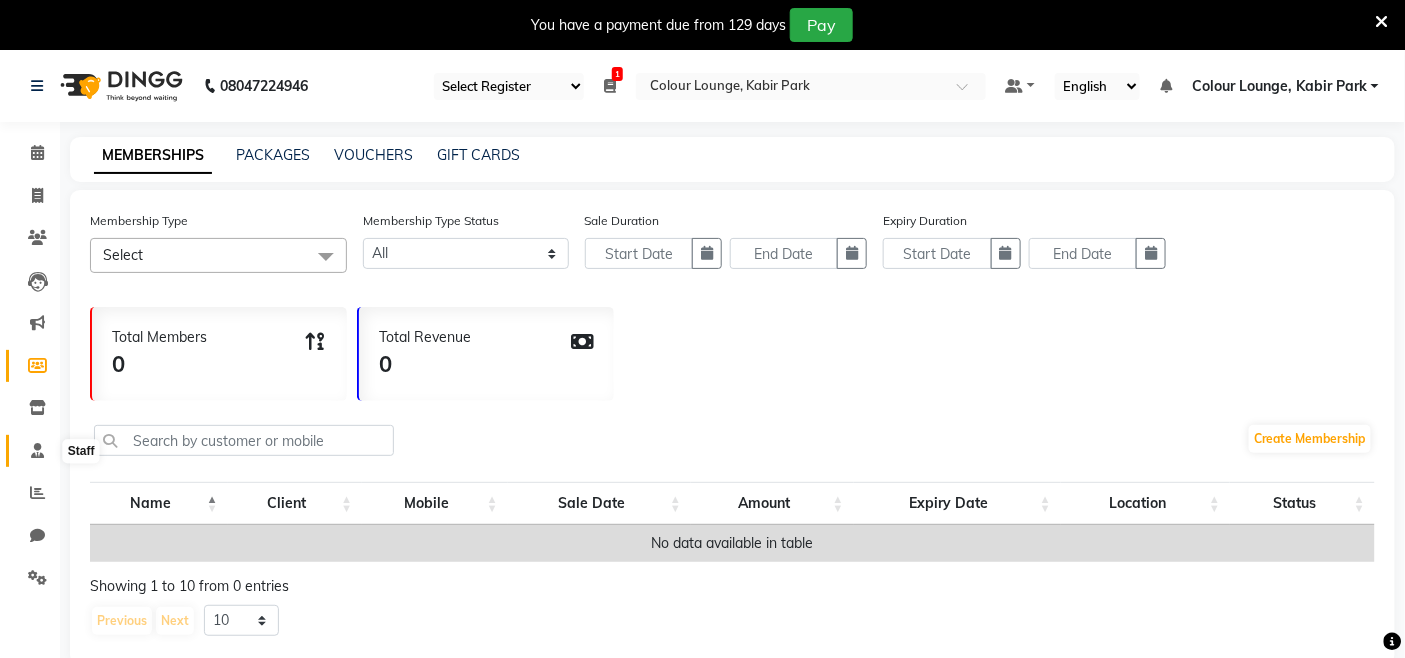 click 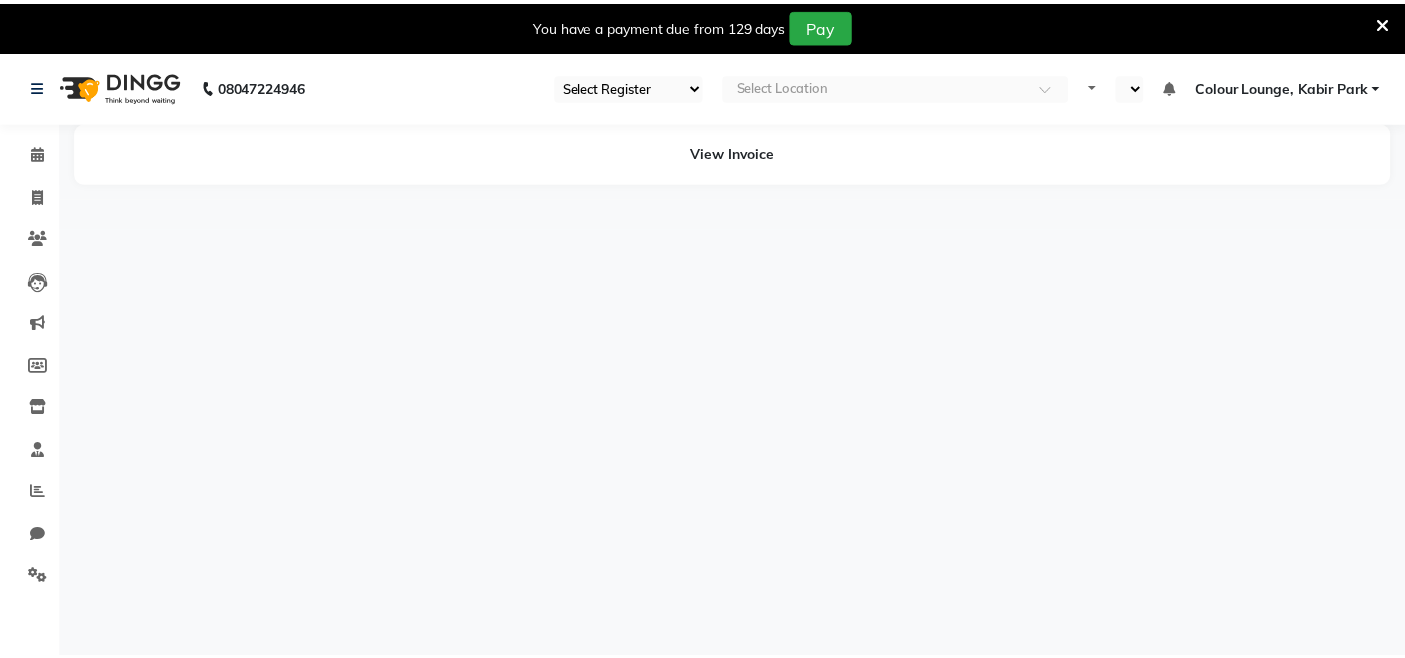 scroll, scrollTop: 0, scrollLeft: 0, axis: both 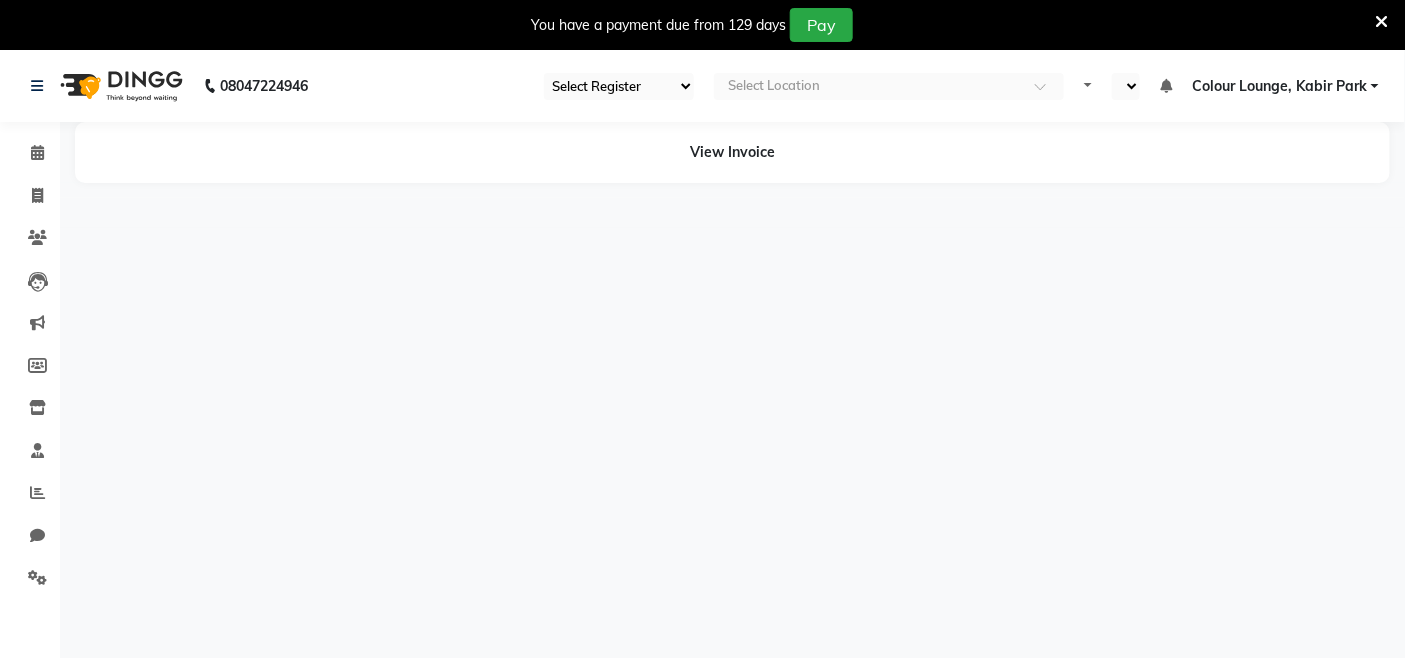 select on "75" 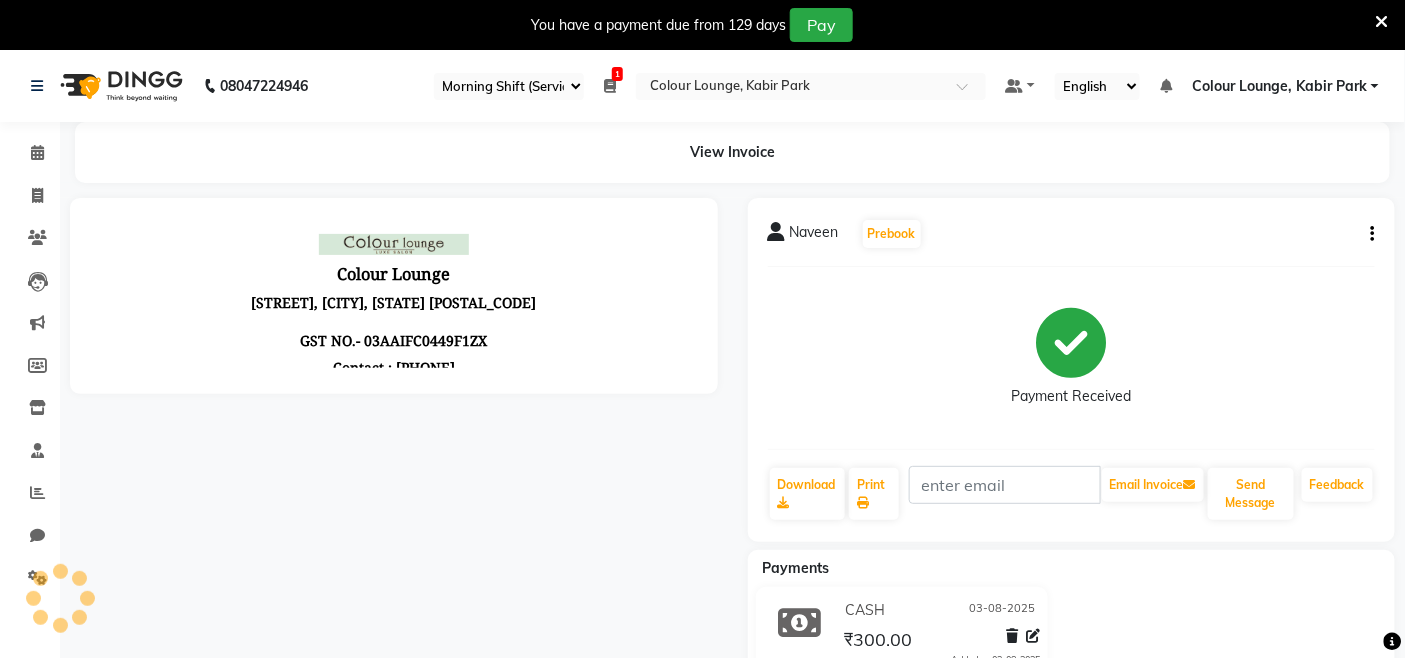 scroll, scrollTop: 0, scrollLeft: 0, axis: both 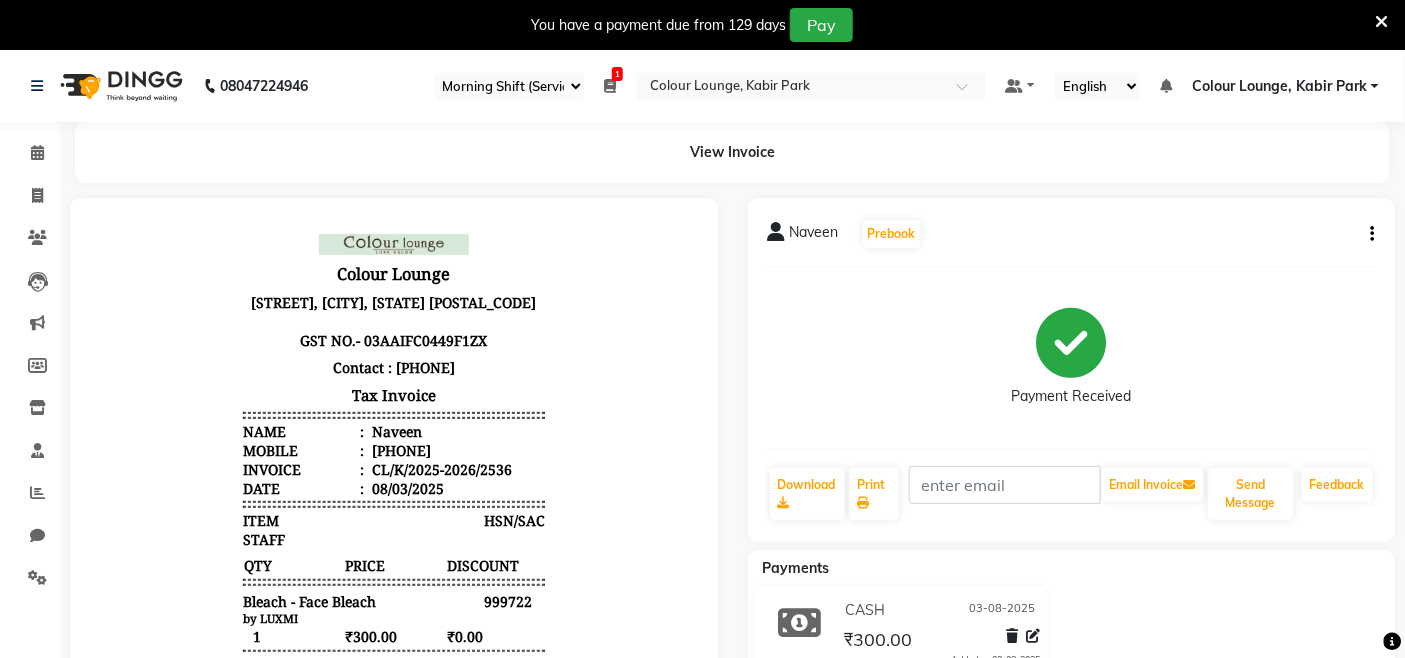 click 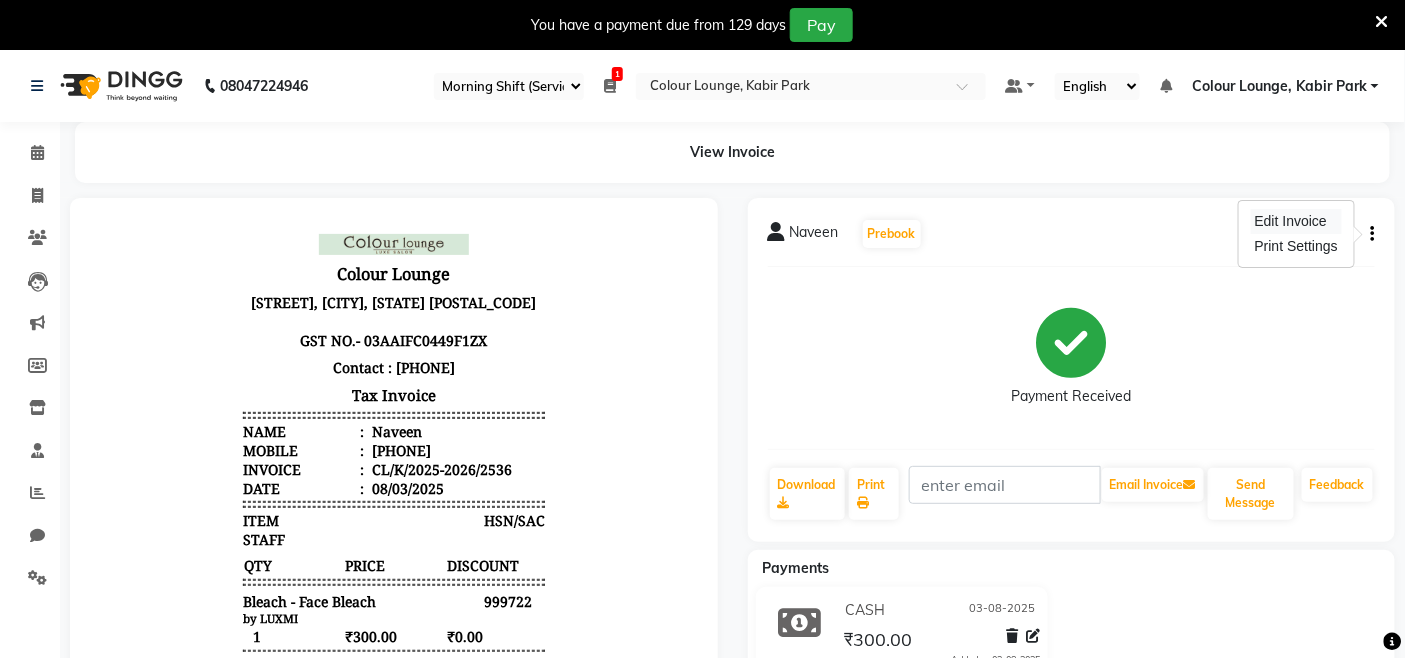 click on "Edit Invoice" at bounding box center [1296, 221] 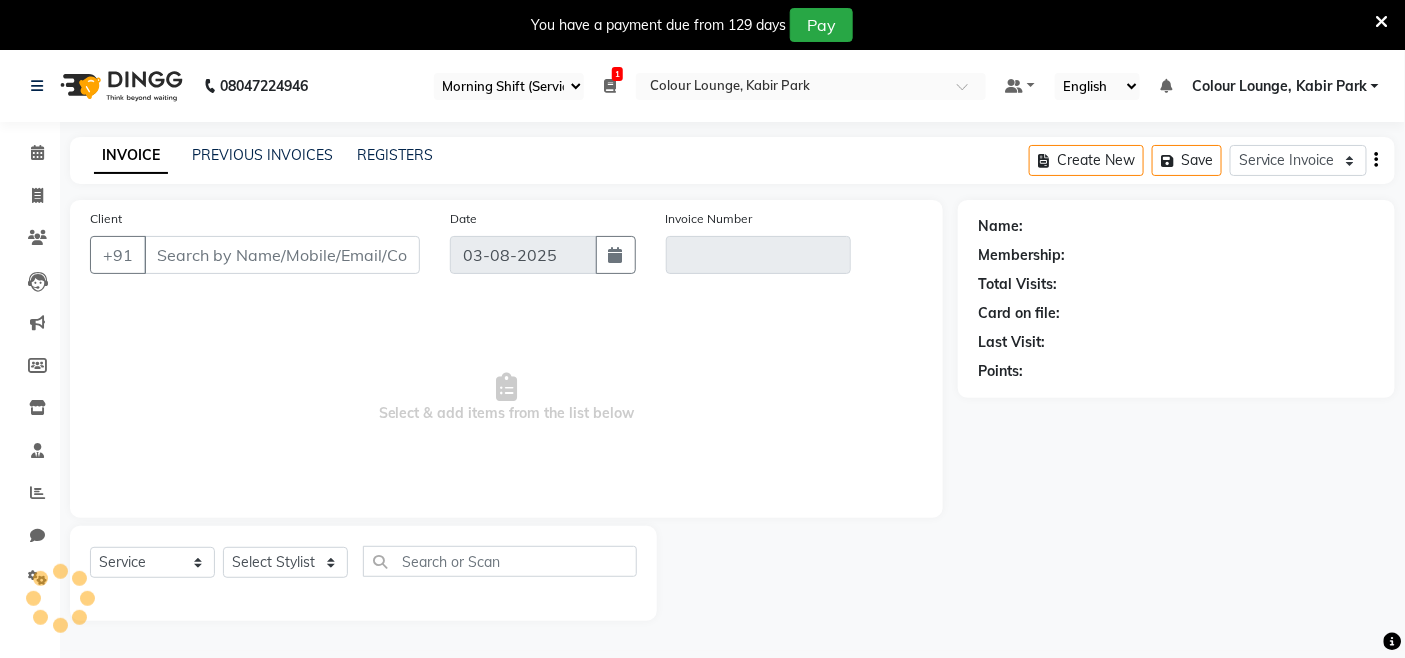 scroll, scrollTop: 50, scrollLeft: 0, axis: vertical 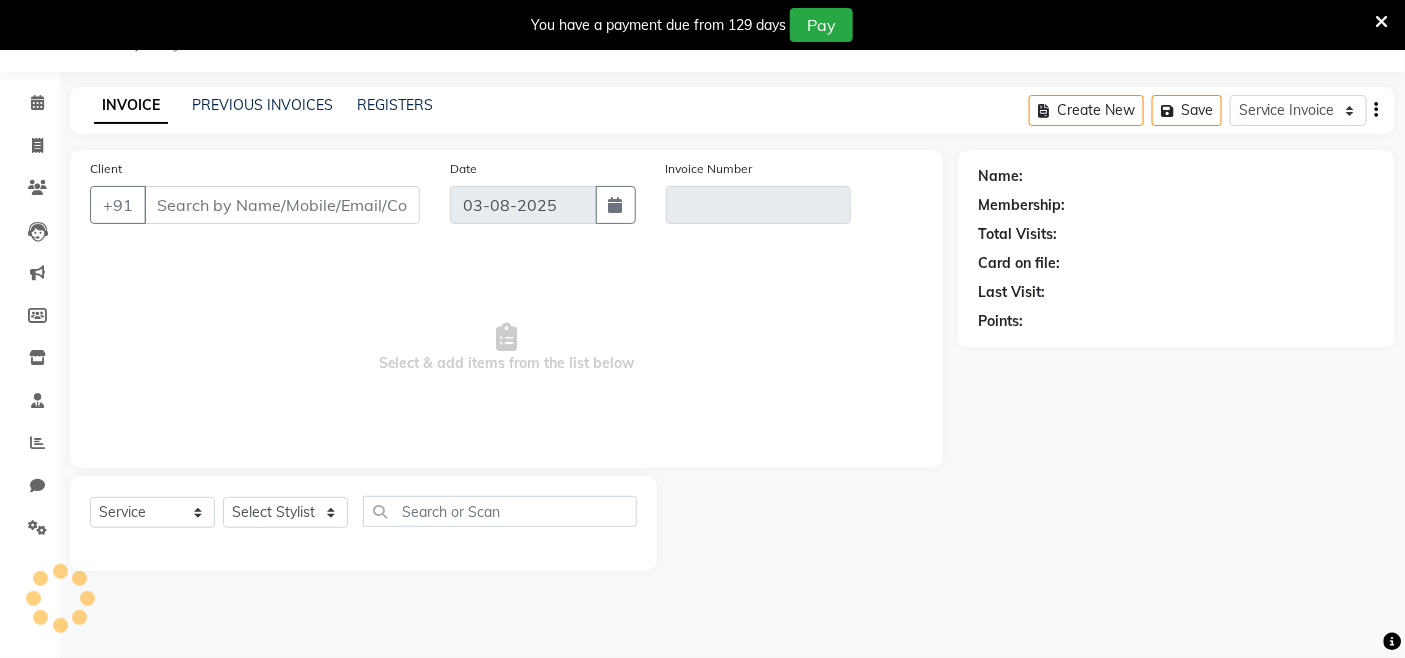 type on "9464780100" 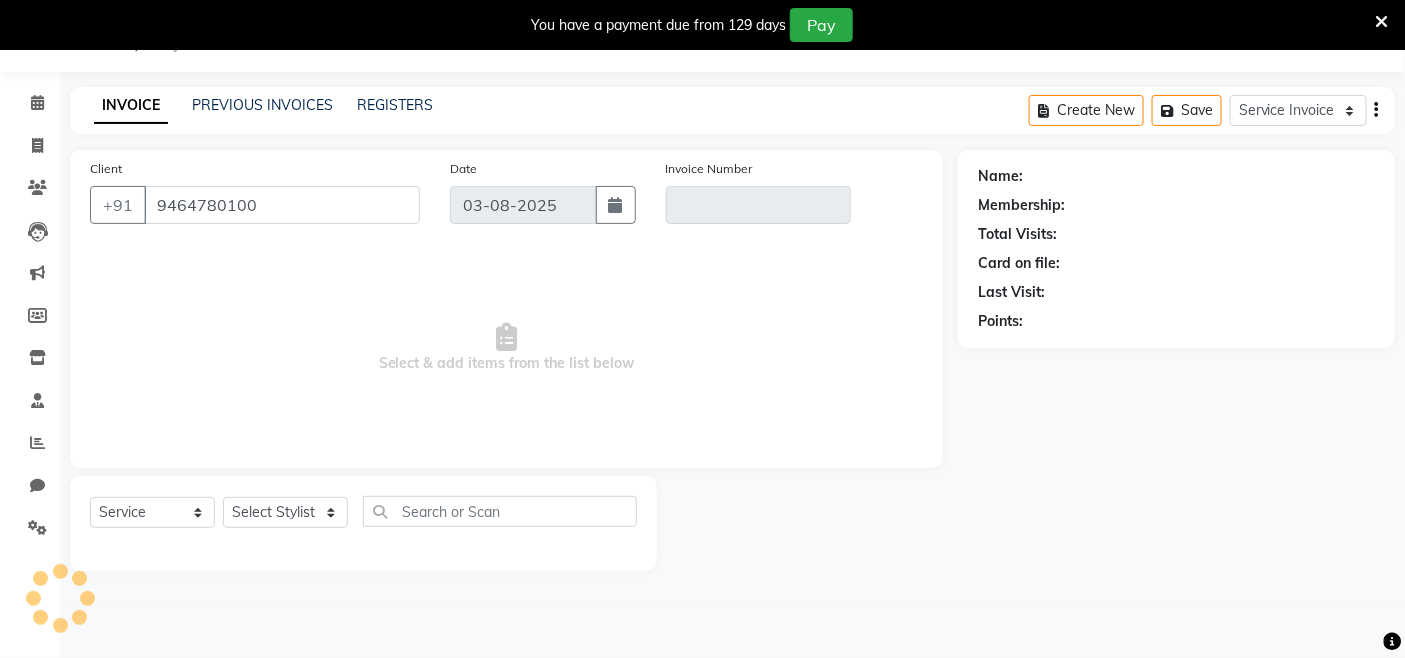 type on "CL/K/2025-2026/2536" 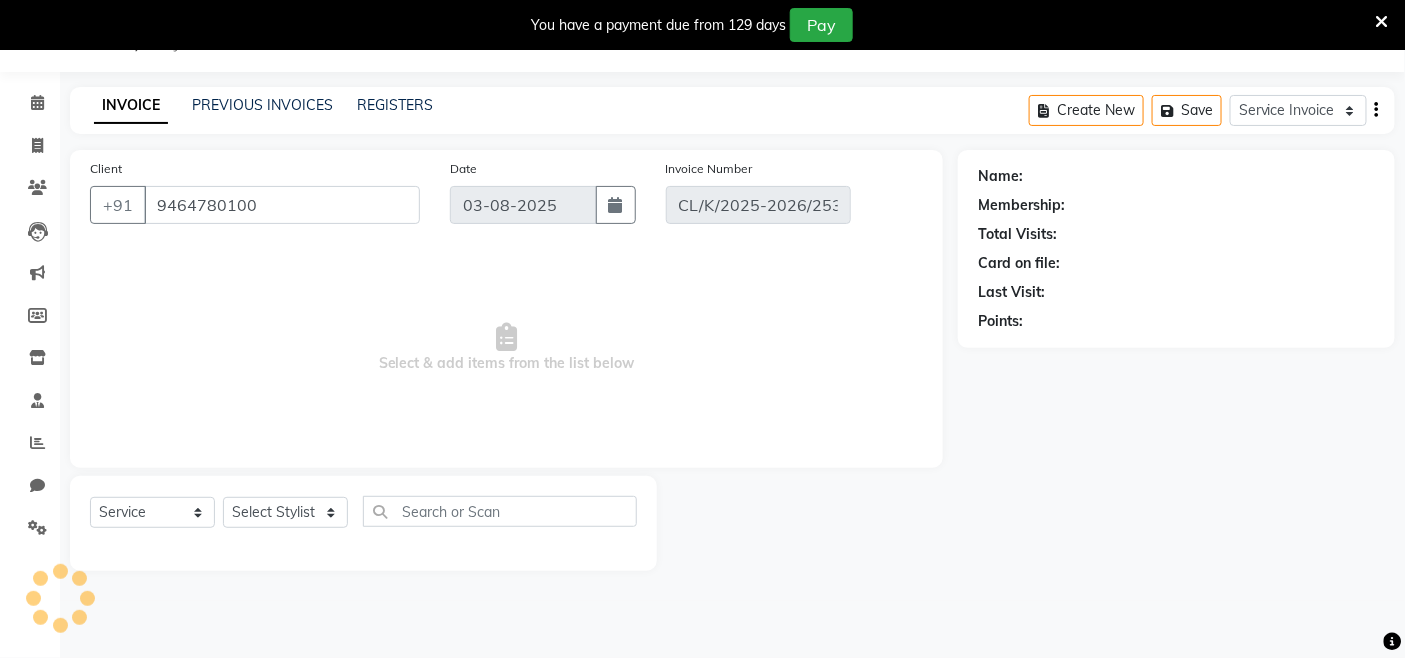 select on "1: Object" 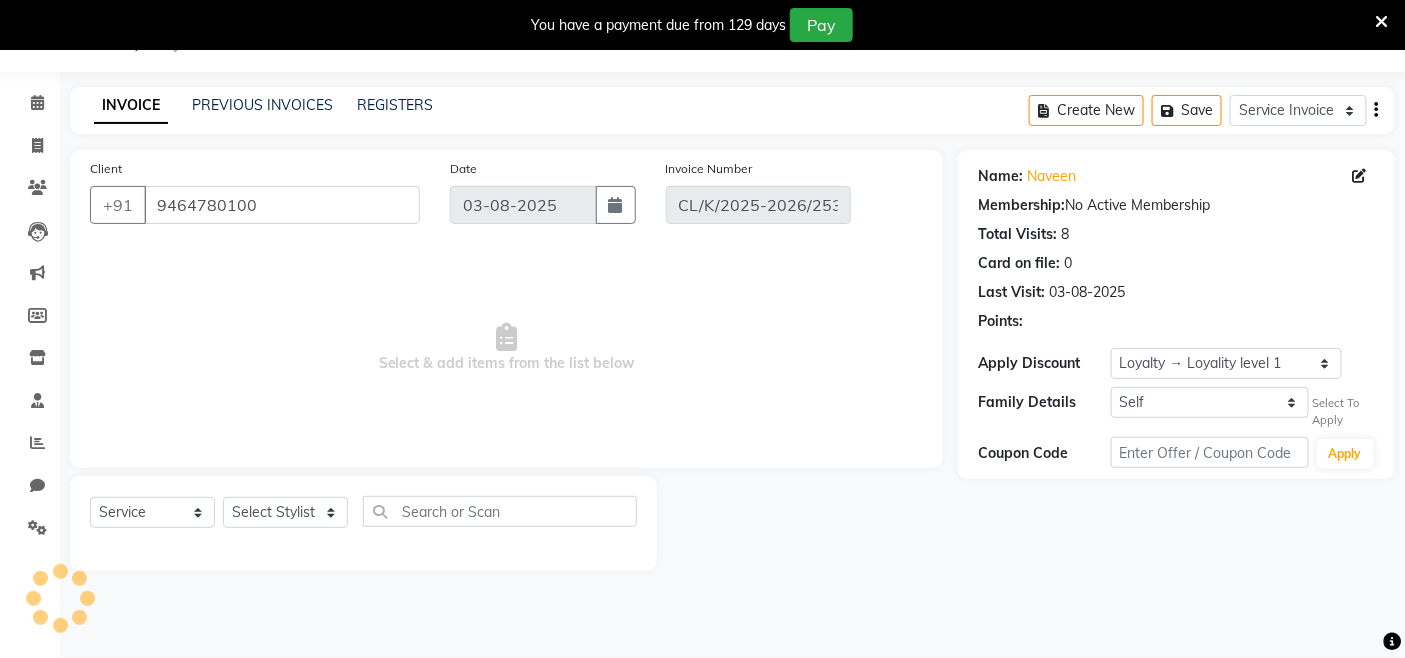 select on "select" 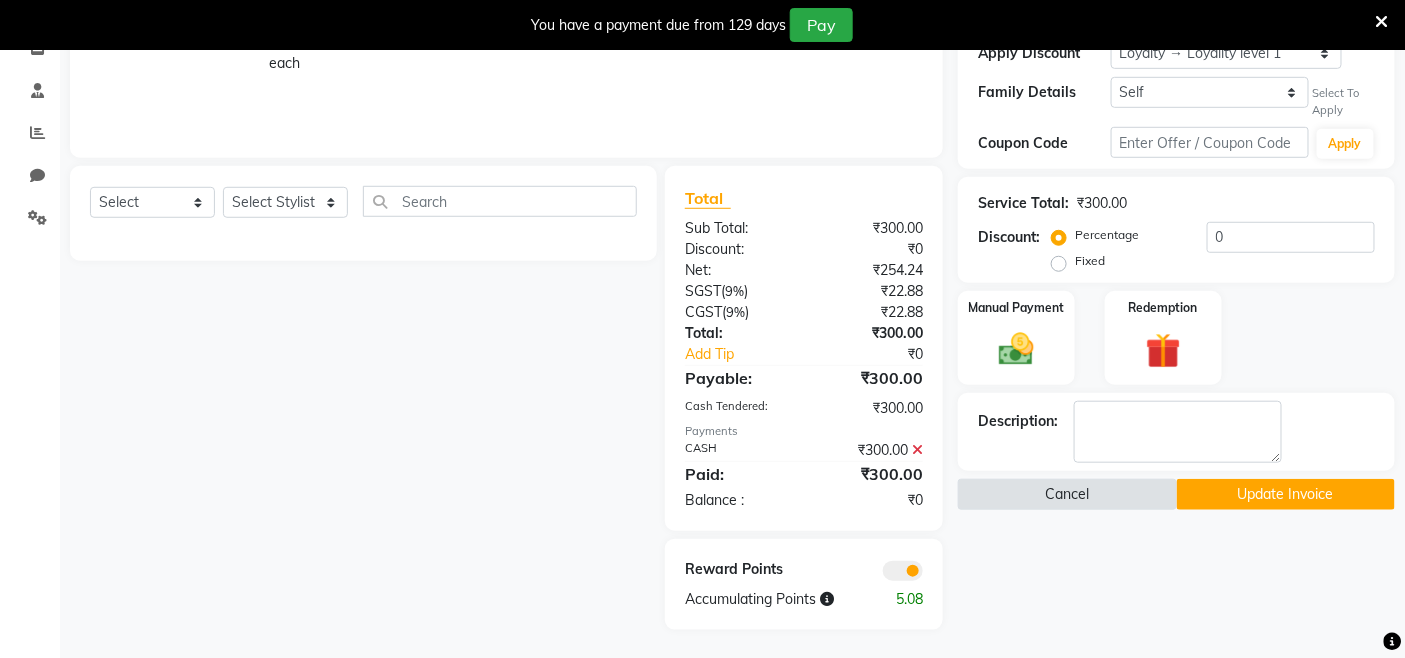 scroll, scrollTop: 361, scrollLeft: 0, axis: vertical 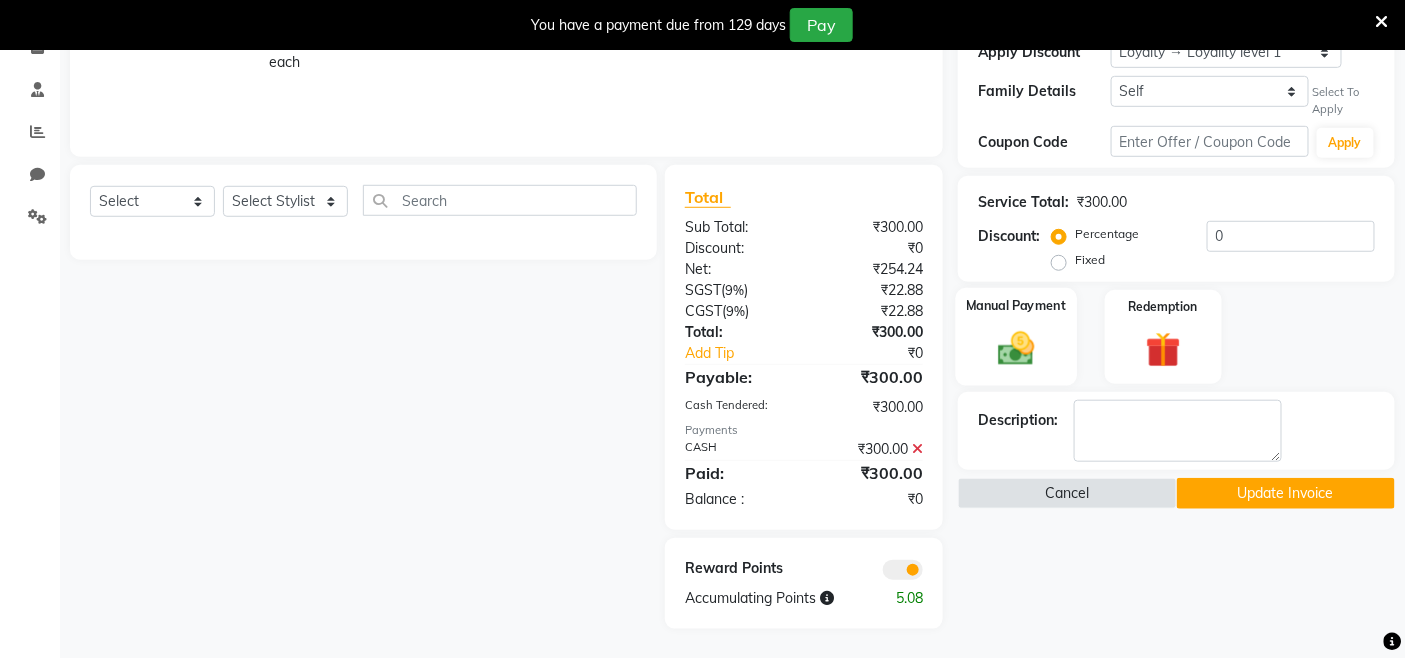 click 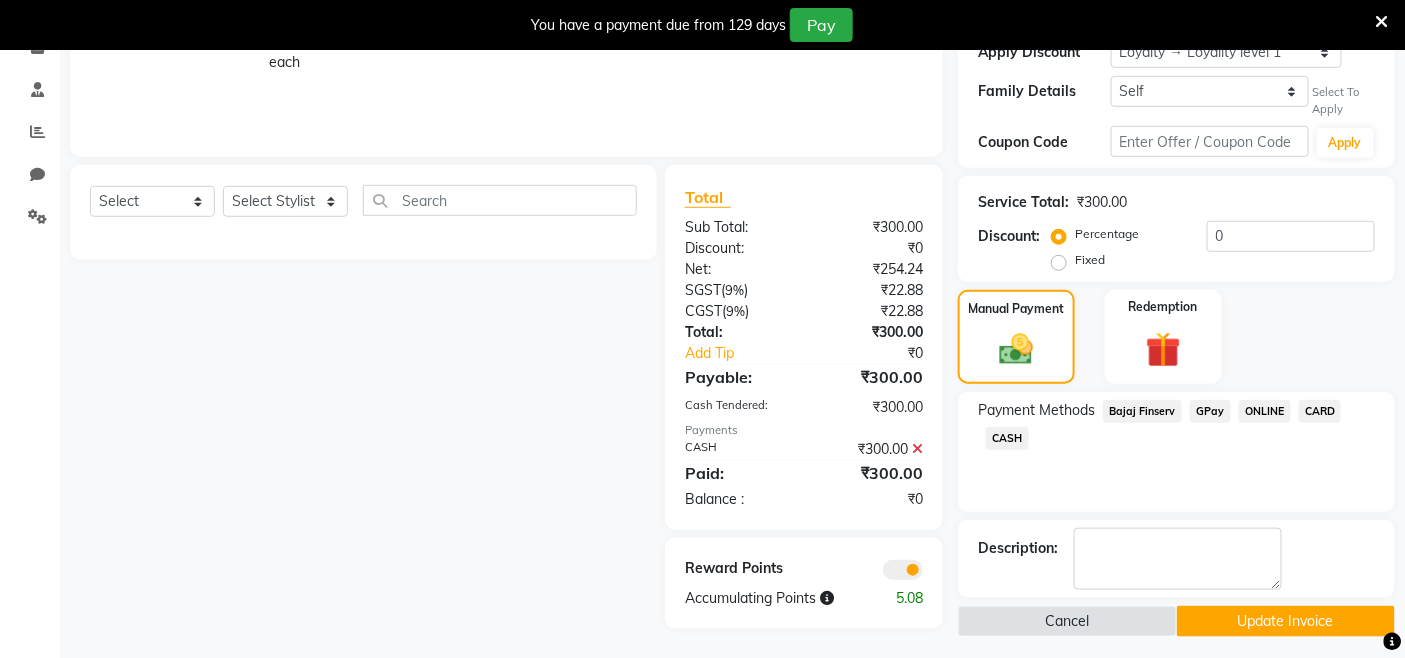 click on "GPay" 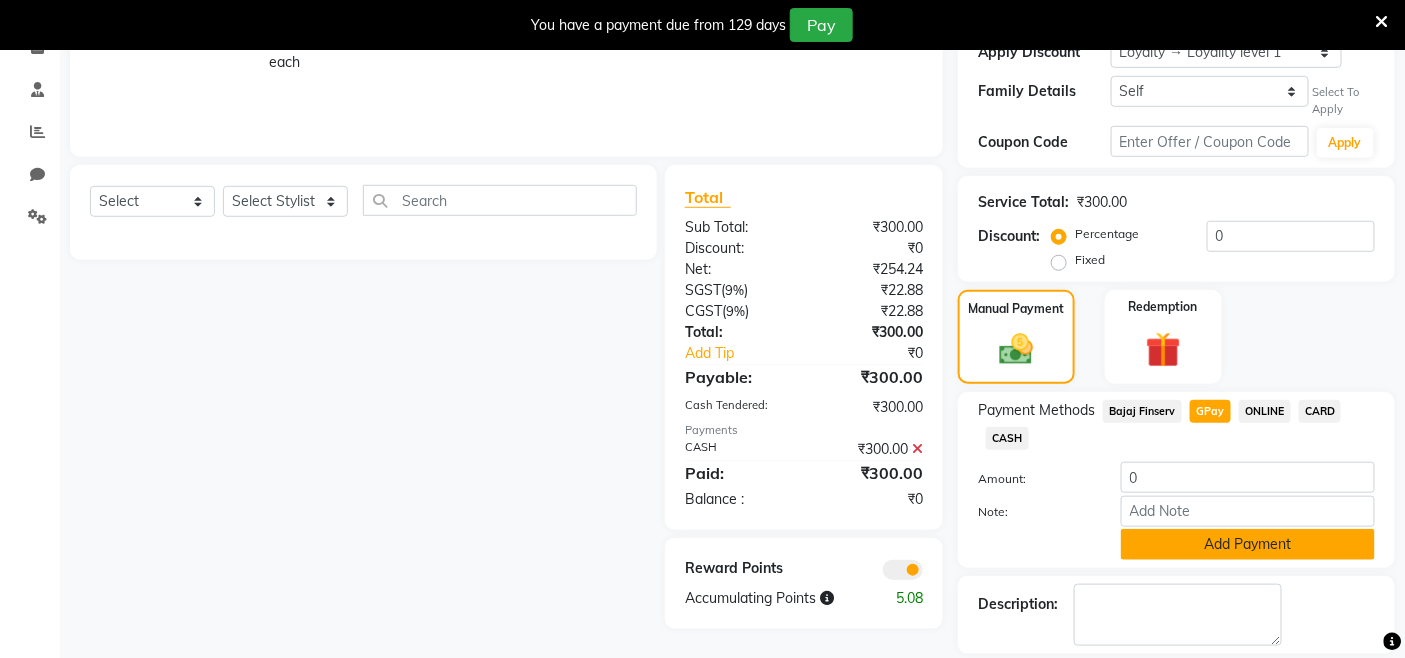 click on "Add Payment" 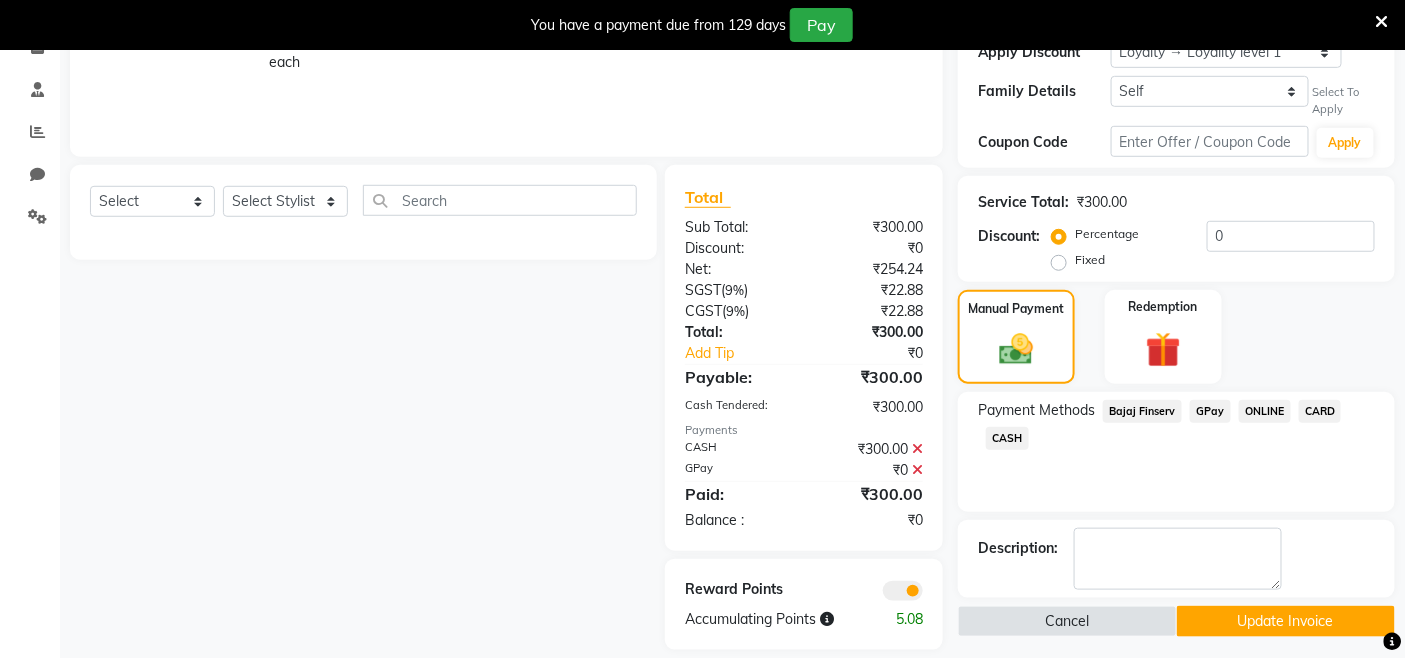 click 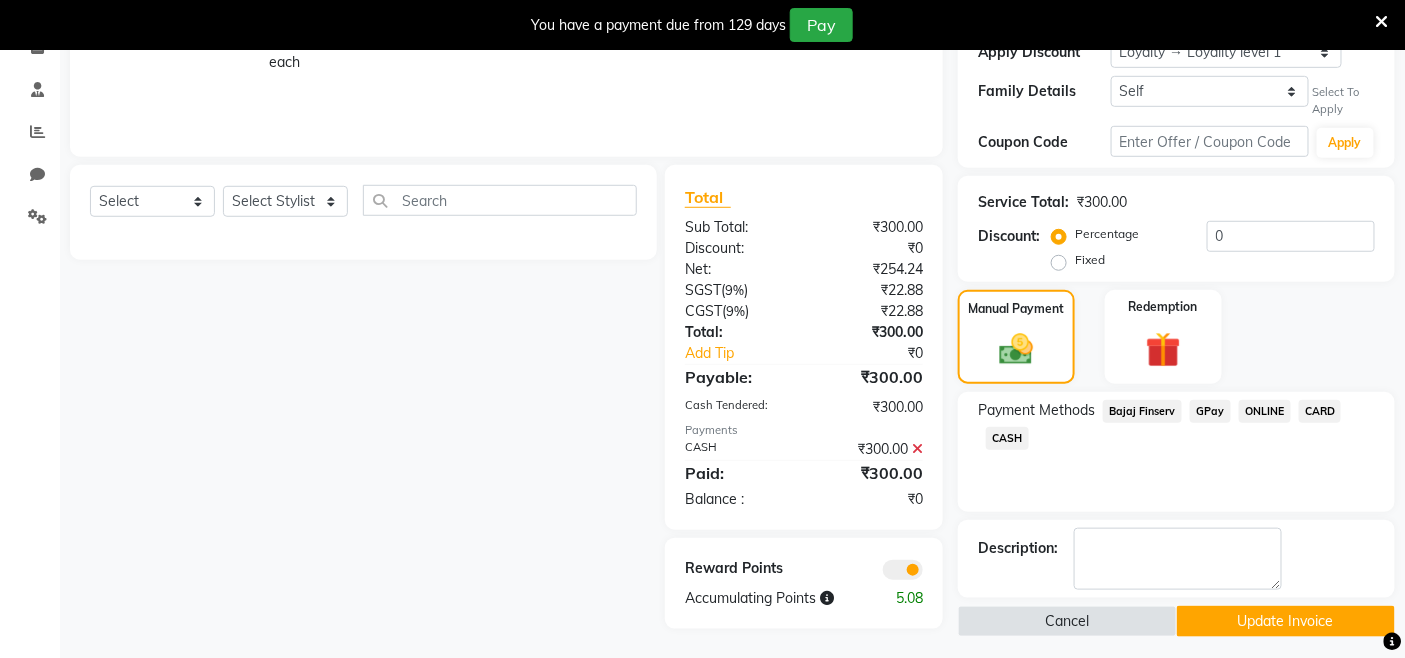 click 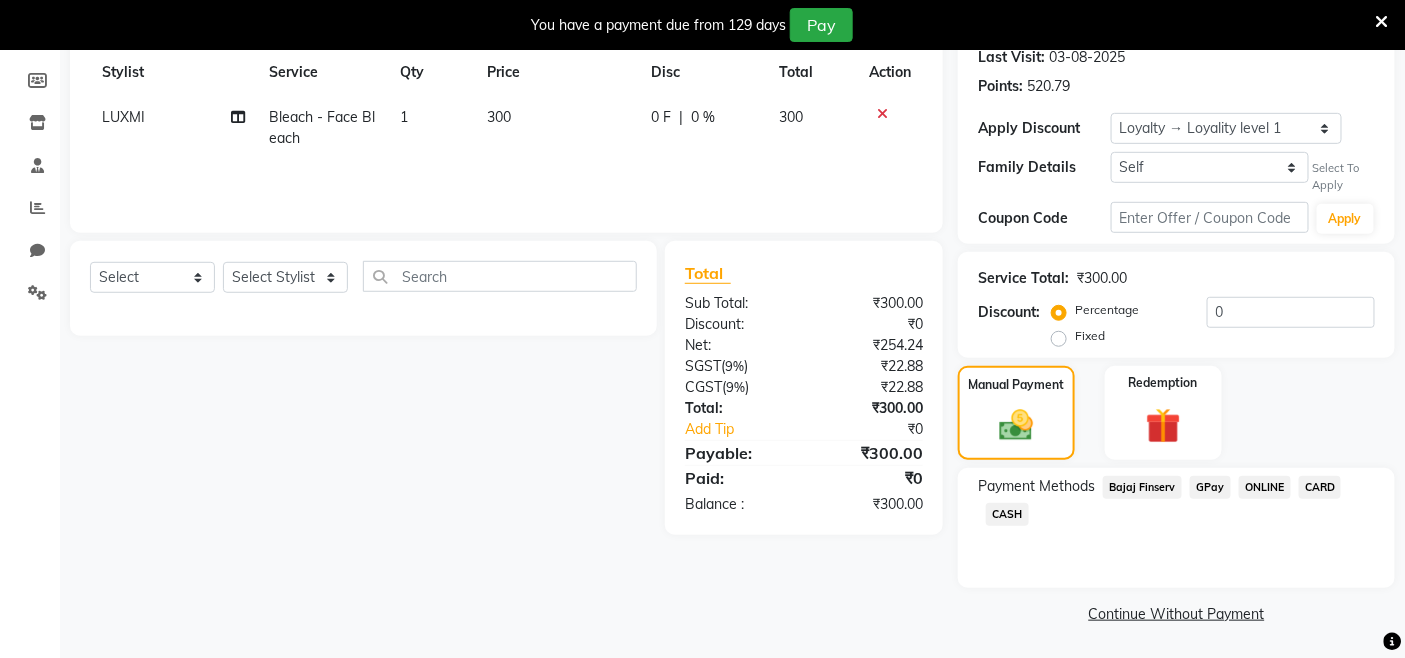 click on "GPay" 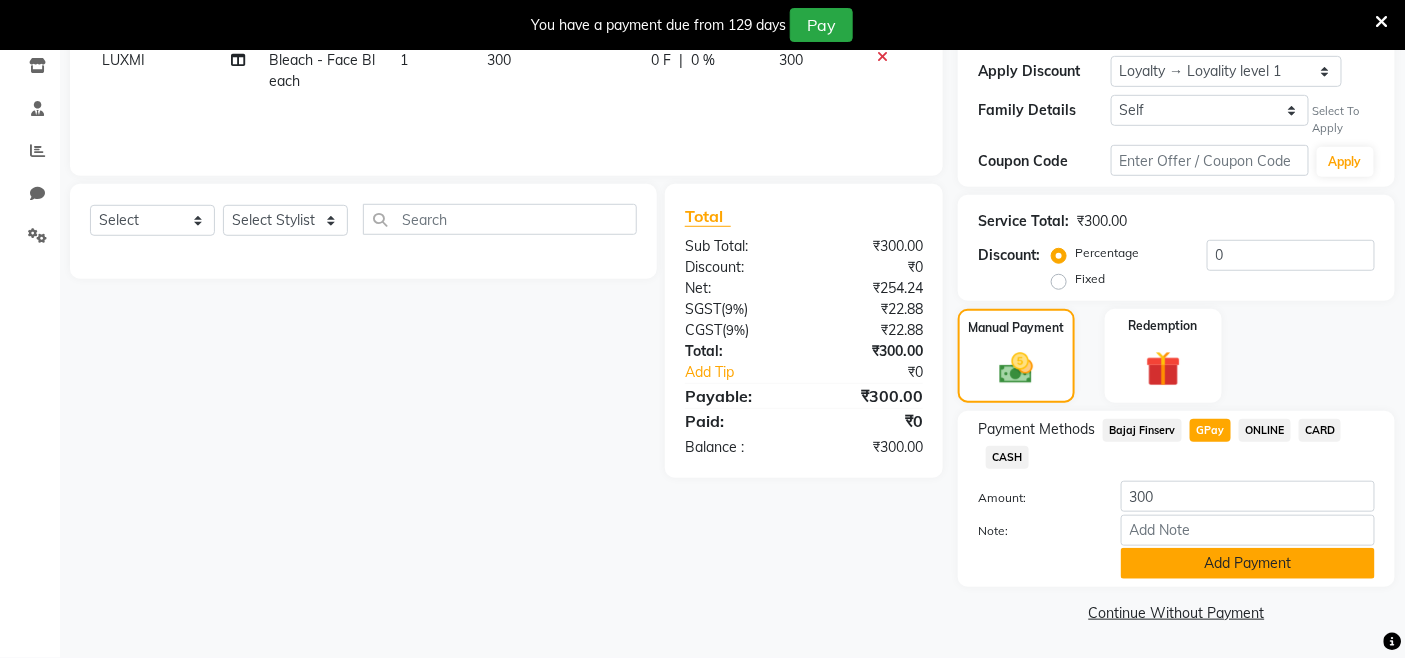 click on "Add Payment" 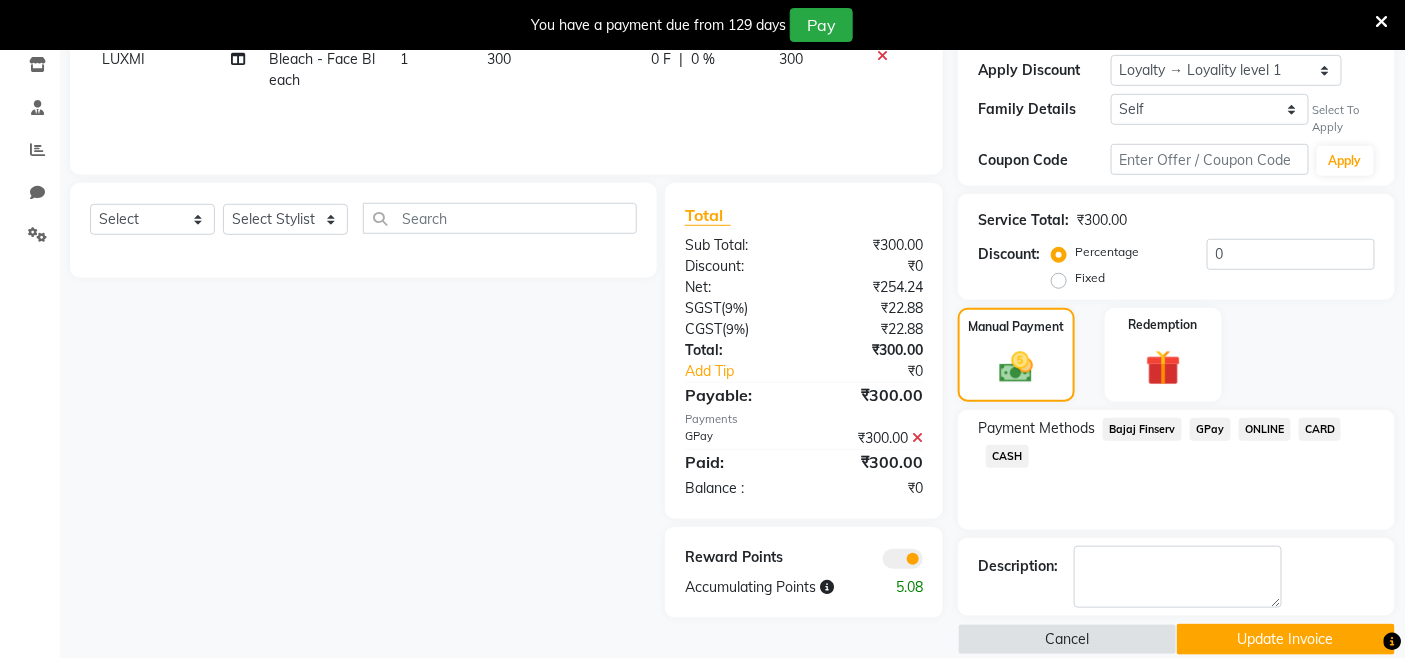 scroll, scrollTop: 370, scrollLeft: 0, axis: vertical 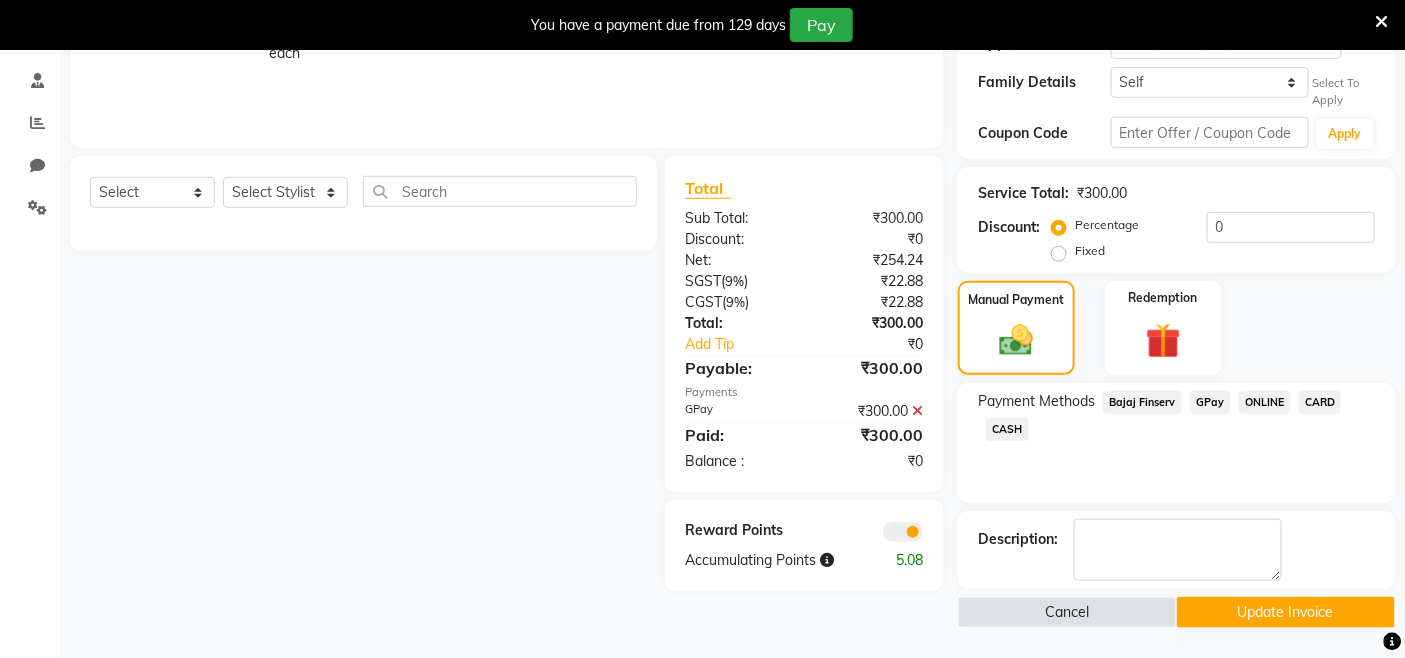 click on "Update Invoice" 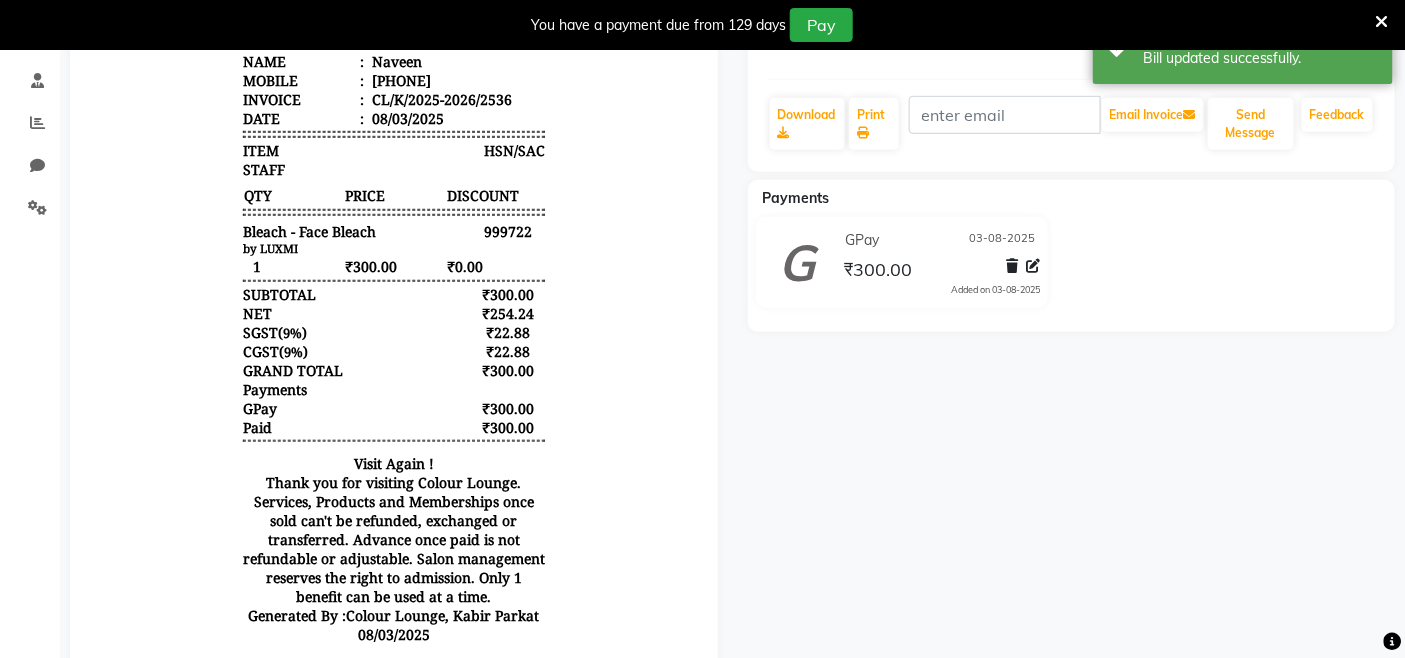 scroll, scrollTop: 0, scrollLeft: 0, axis: both 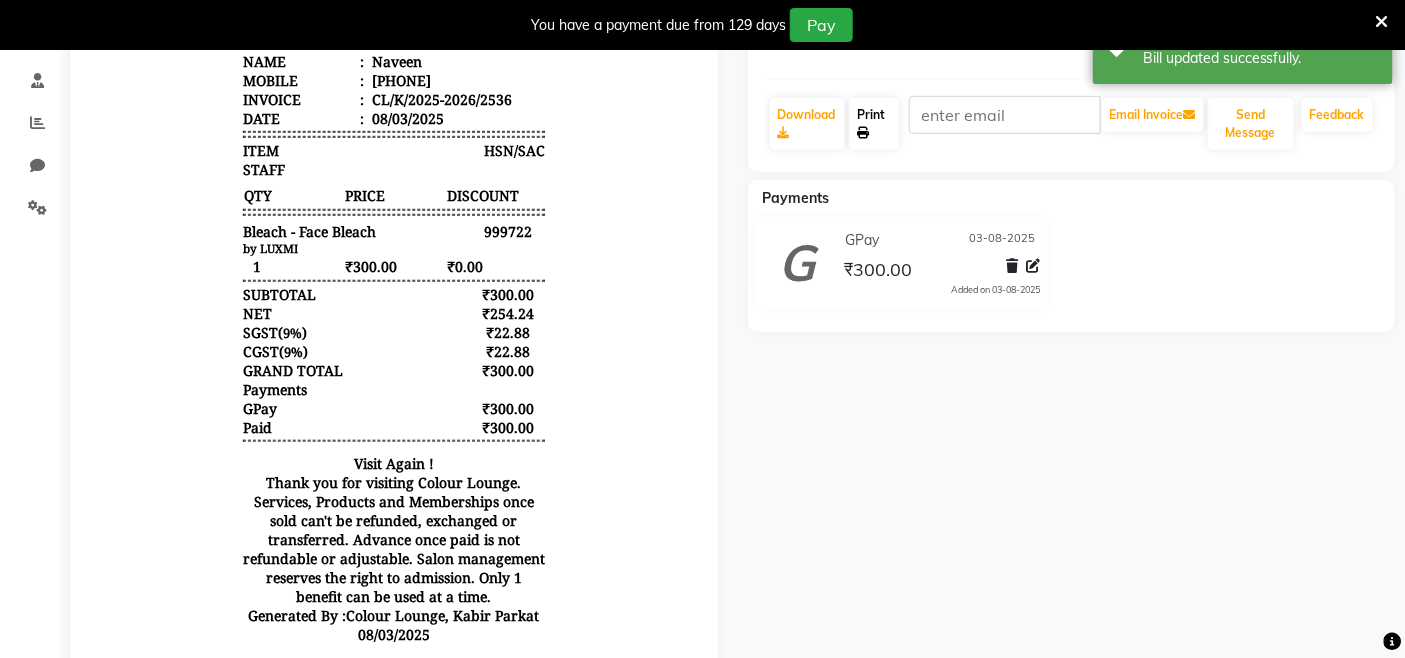 click on "Print" 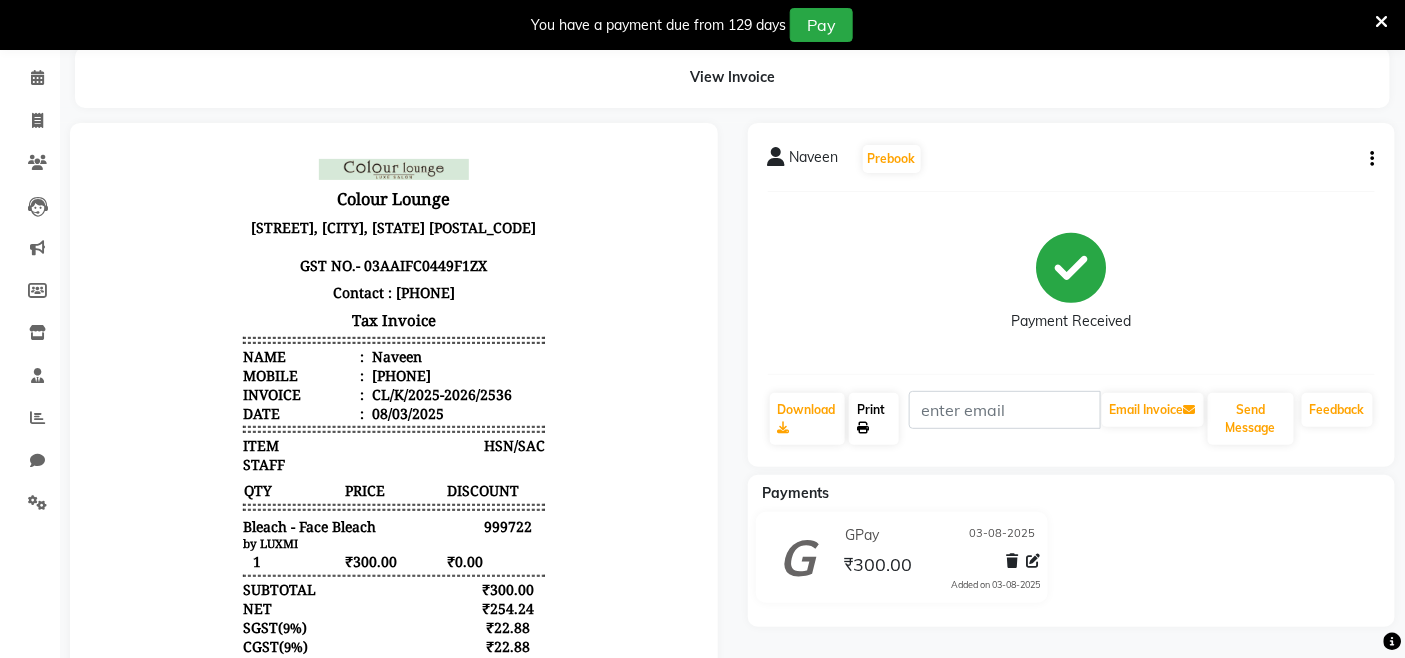 scroll, scrollTop: 36, scrollLeft: 0, axis: vertical 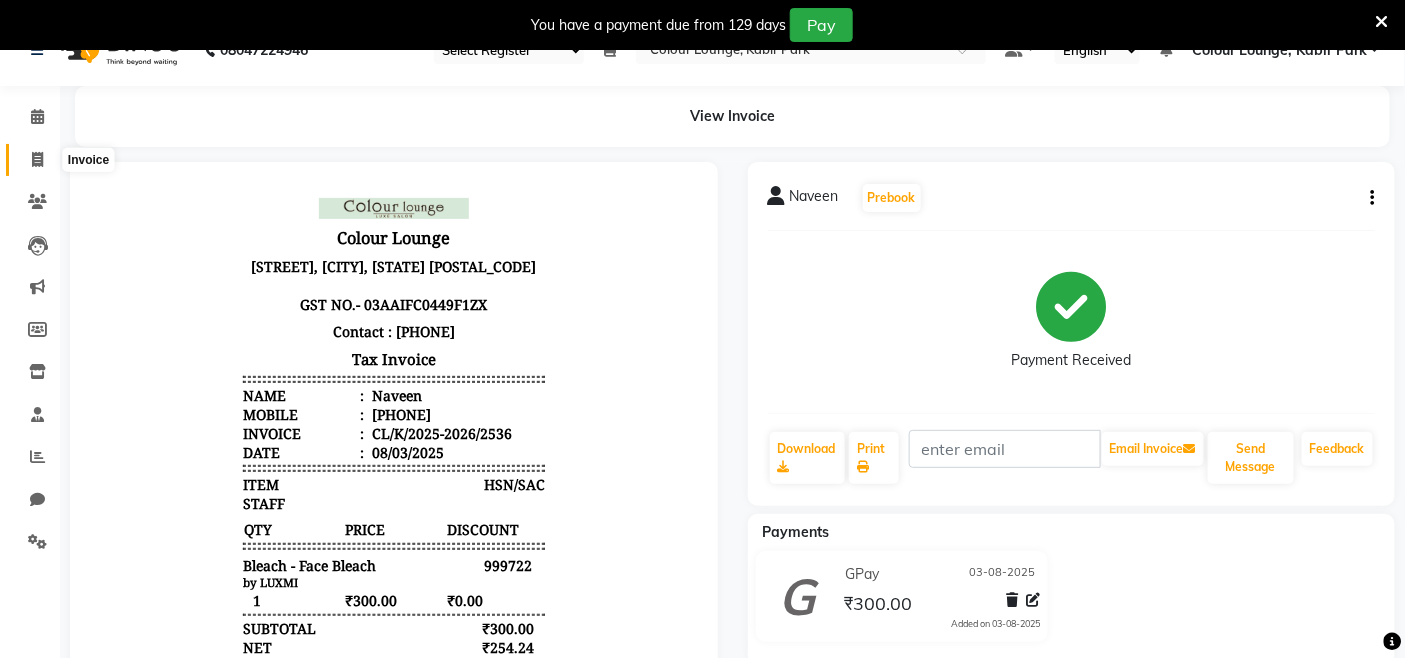 click 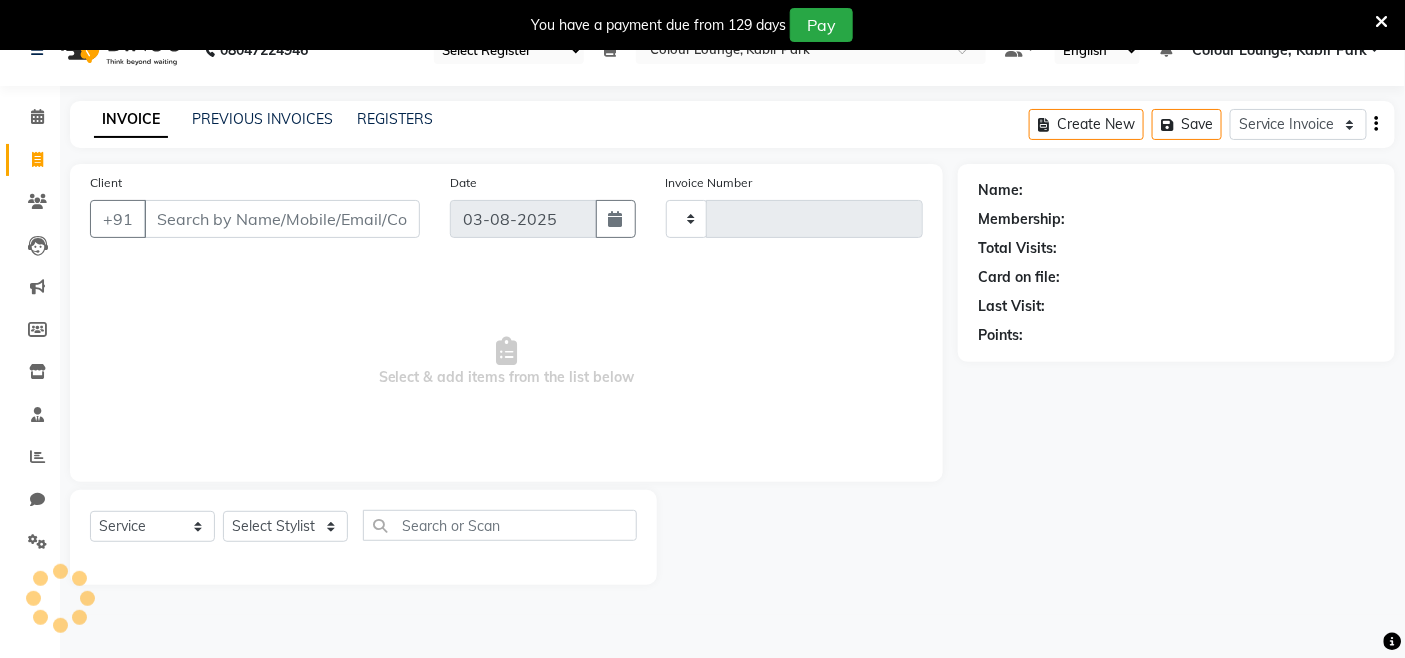 scroll, scrollTop: 50, scrollLeft: 0, axis: vertical 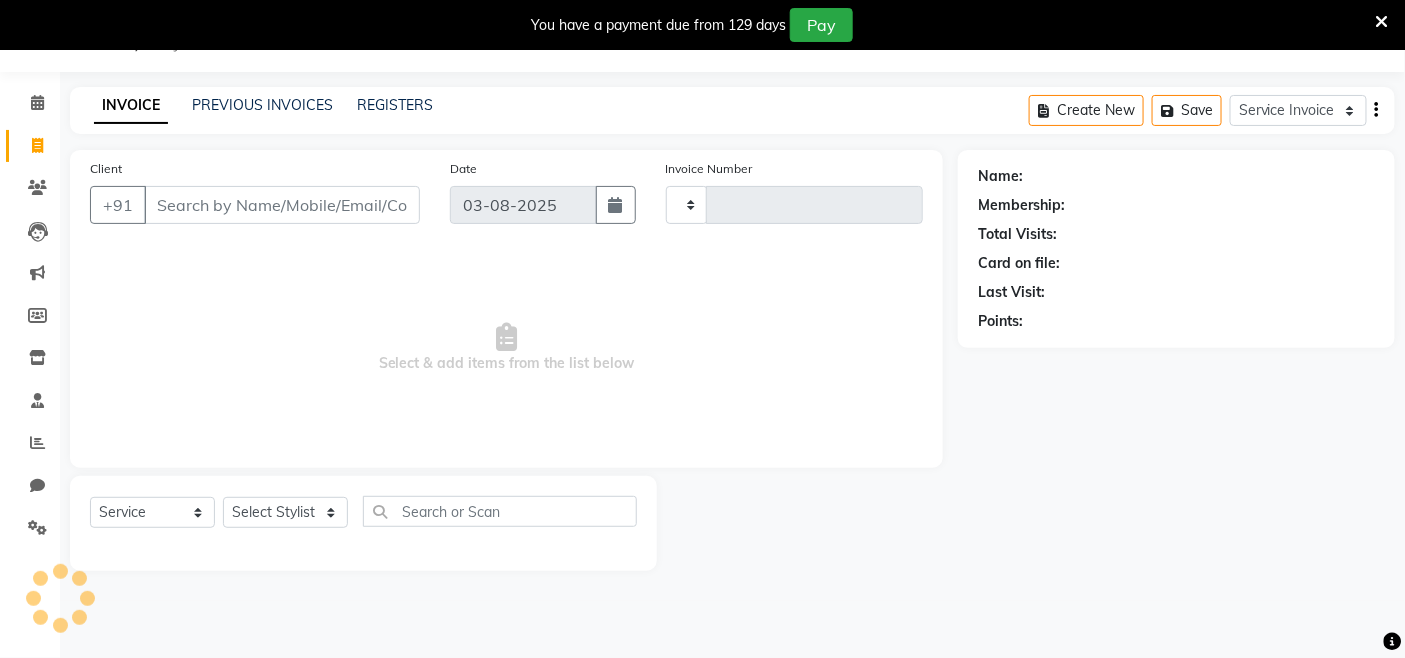 type on "2538" 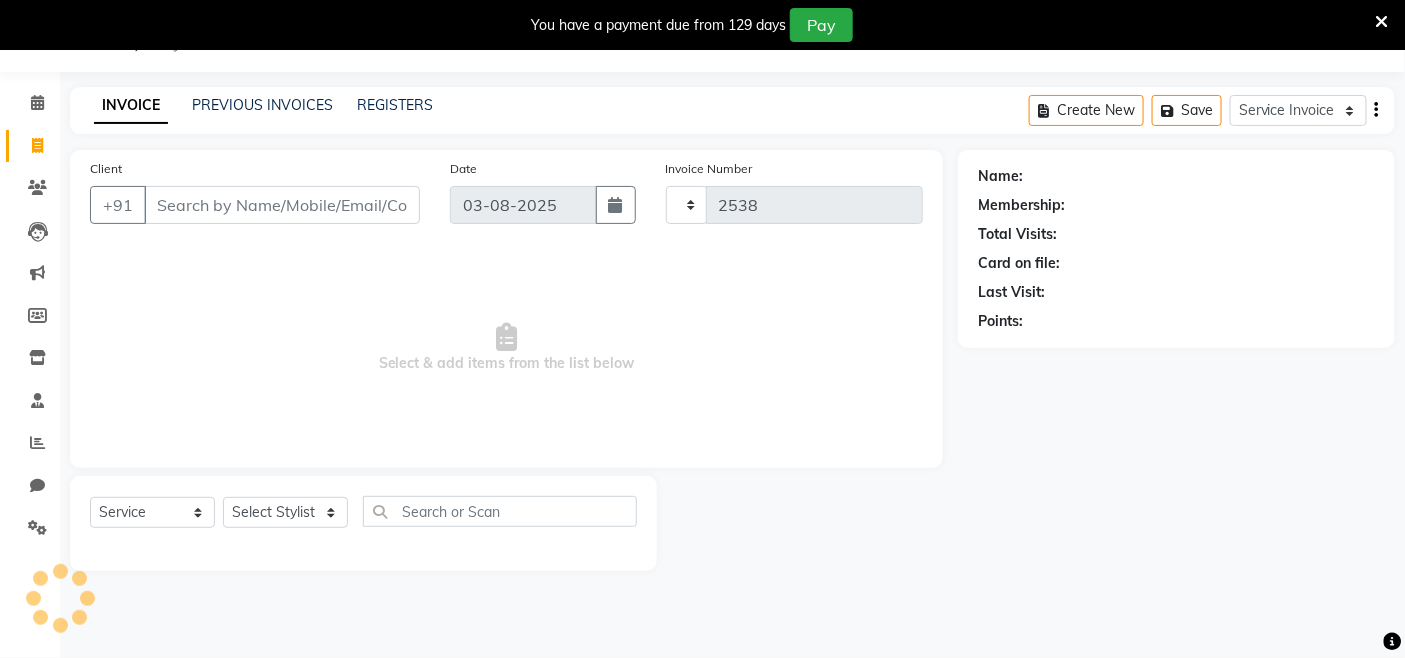select on "8015" 